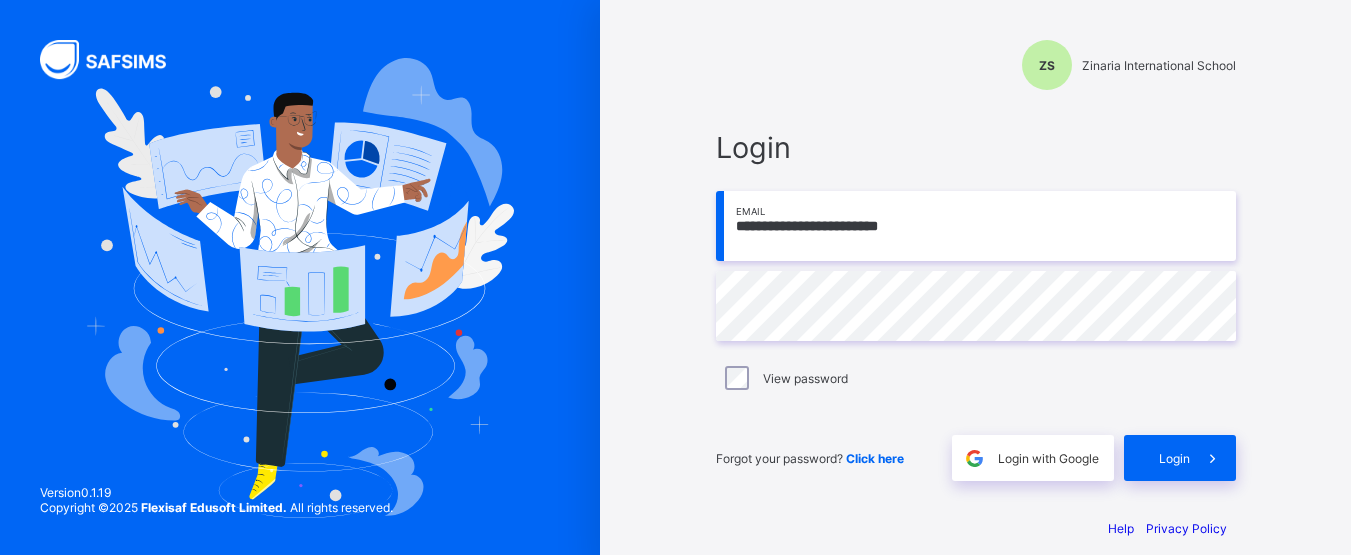 scroll, scrollTop: 0, scrollLeft: 0, axis: both 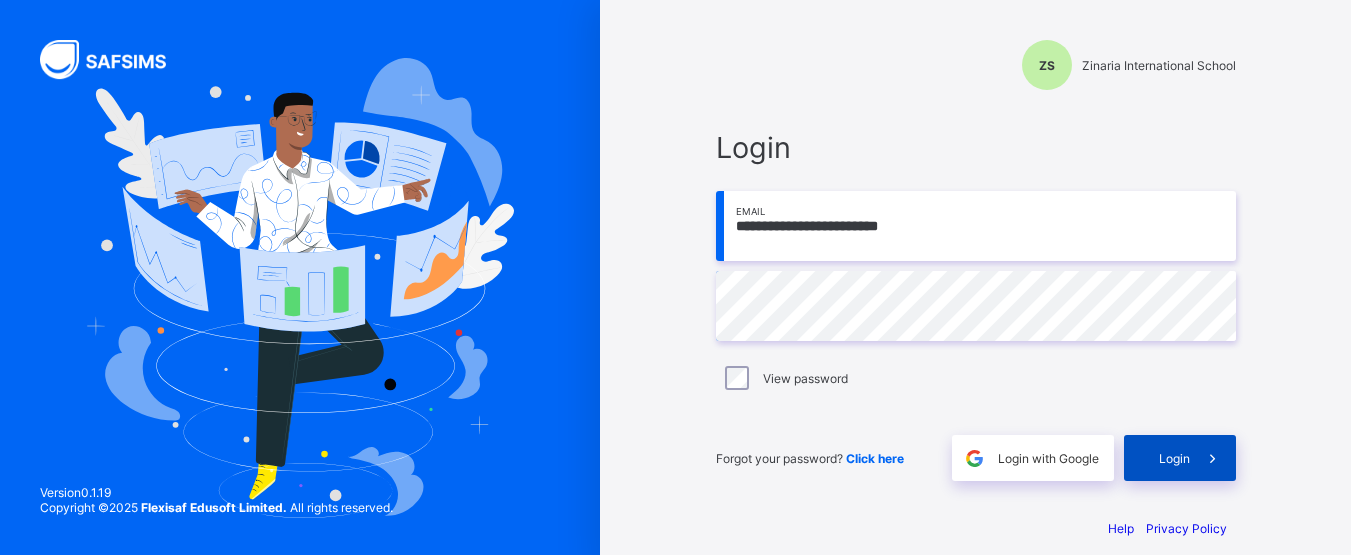 click on "Login" at bounding box center [1174, 458] 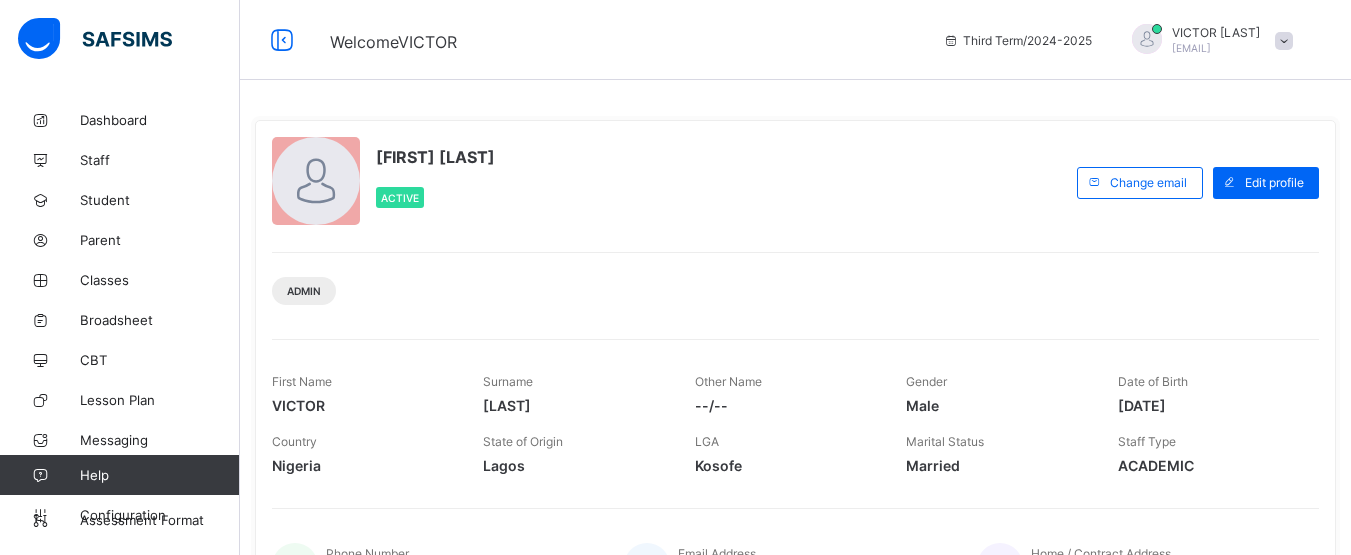 click on "[FIRST] [LAST]   Active" at bounding box center (669, 182) 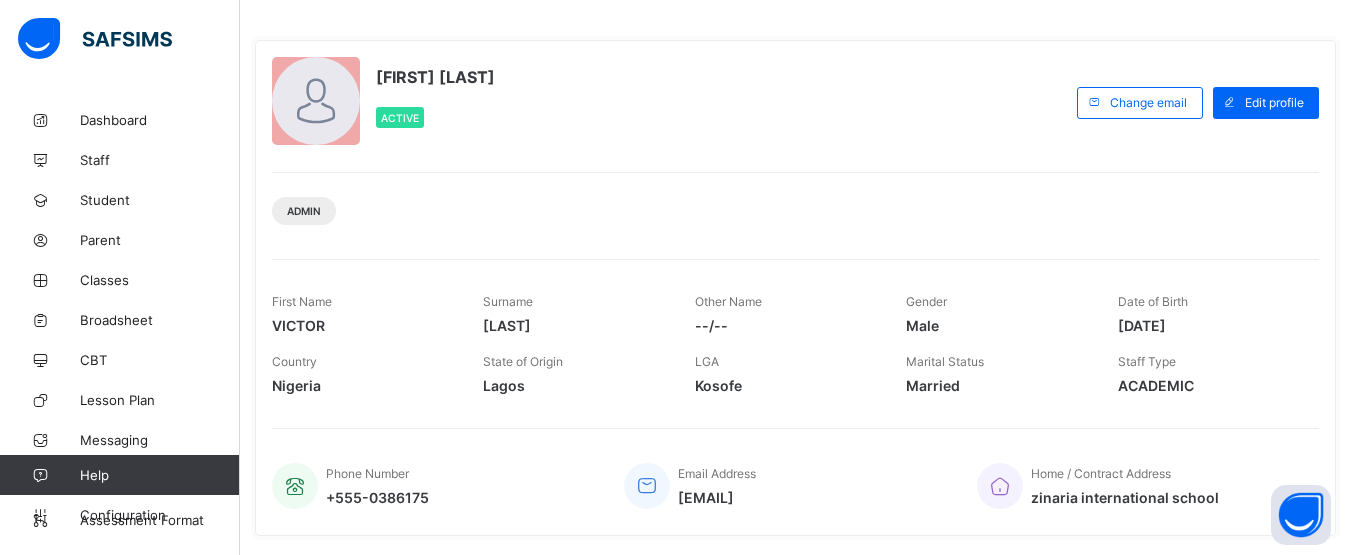 scroll, scrollTop: 0, scrollLeft: 0, axis: both 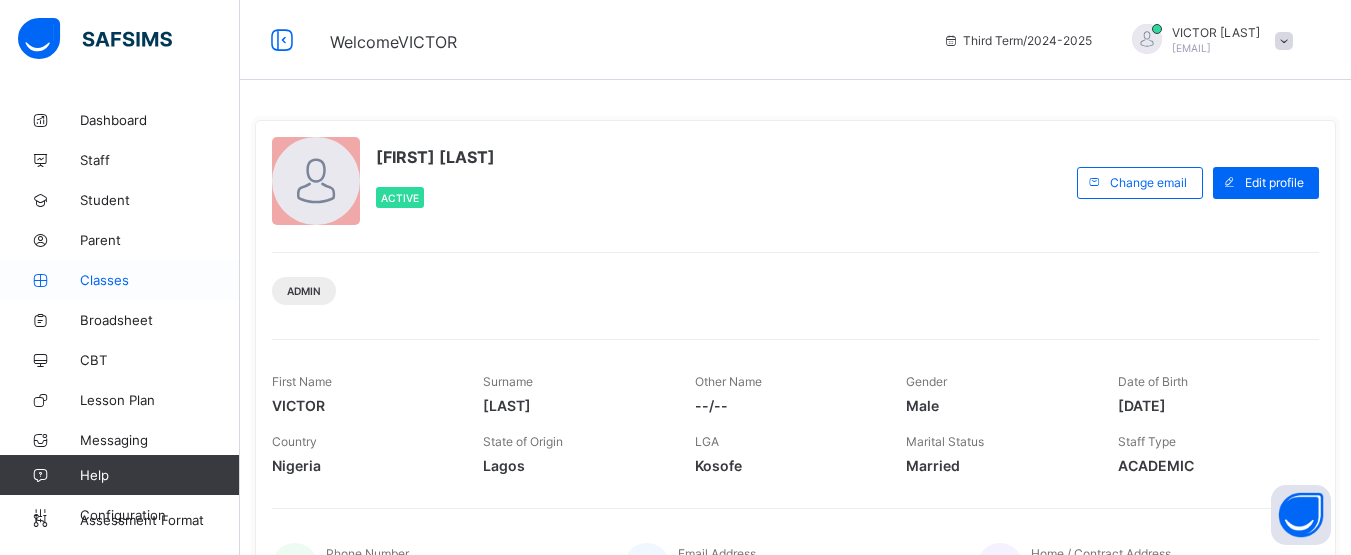 click on "Classes" at bounding box center [160, 280] 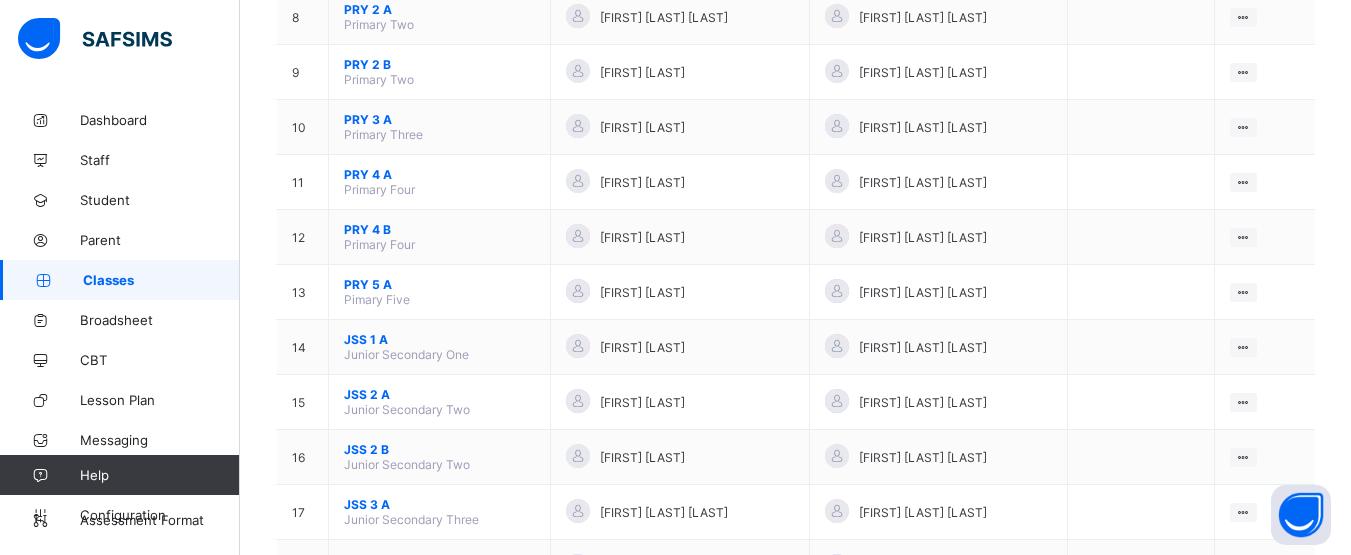 scroll, scrollTop: 842, scrollLeft: 0, axis: vertical 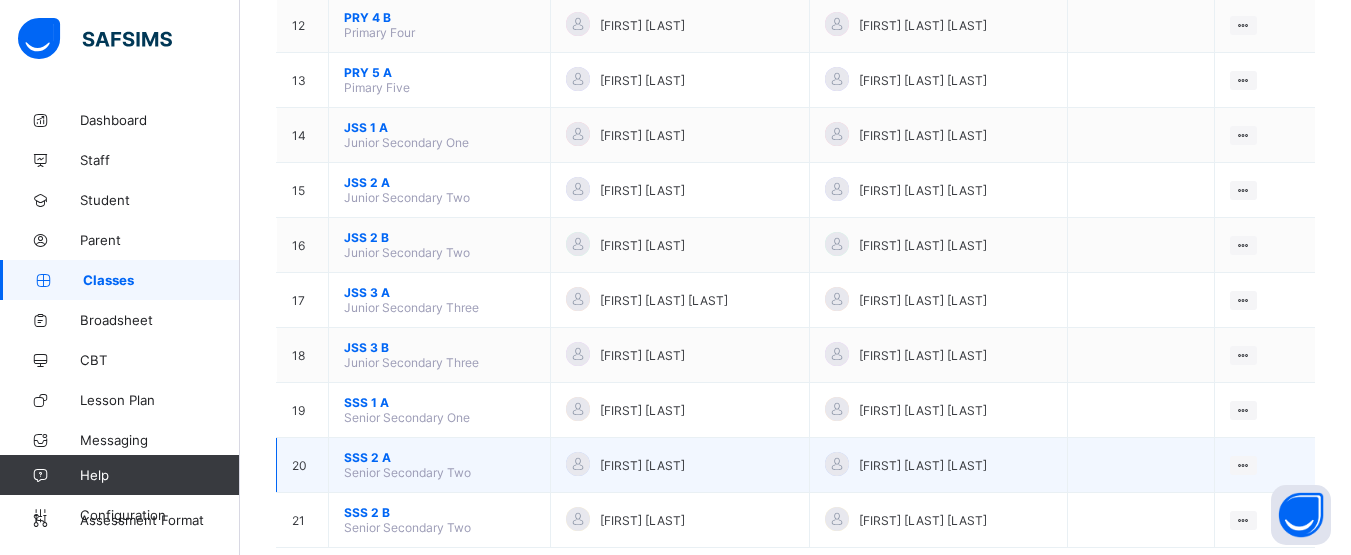 click on "SSS 2   A" at bounding box center [439, 457] 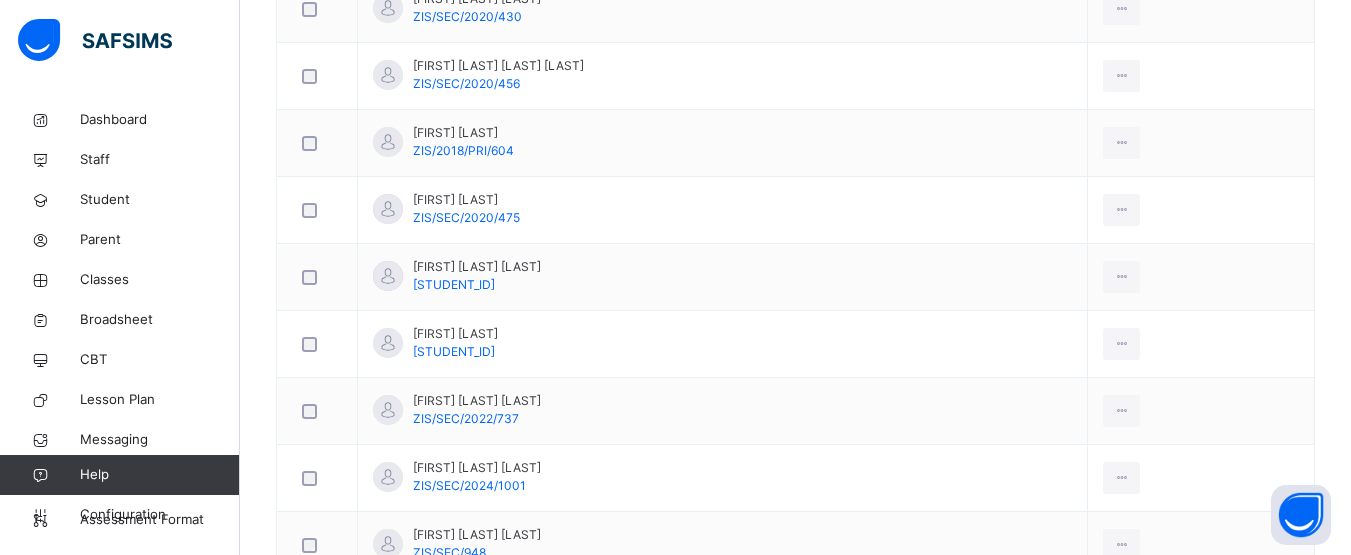 scroll, scrollTop: 1820, scrollLeft: 0, axis: vertical 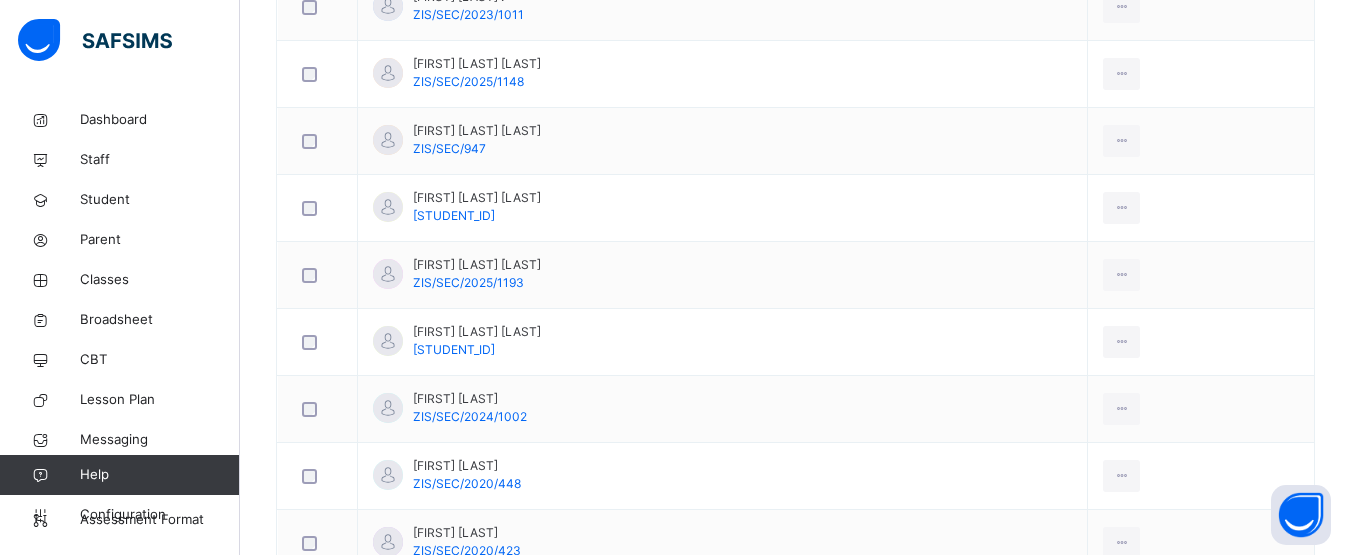 click on "Subjects" at bounding box center (416, -1424) 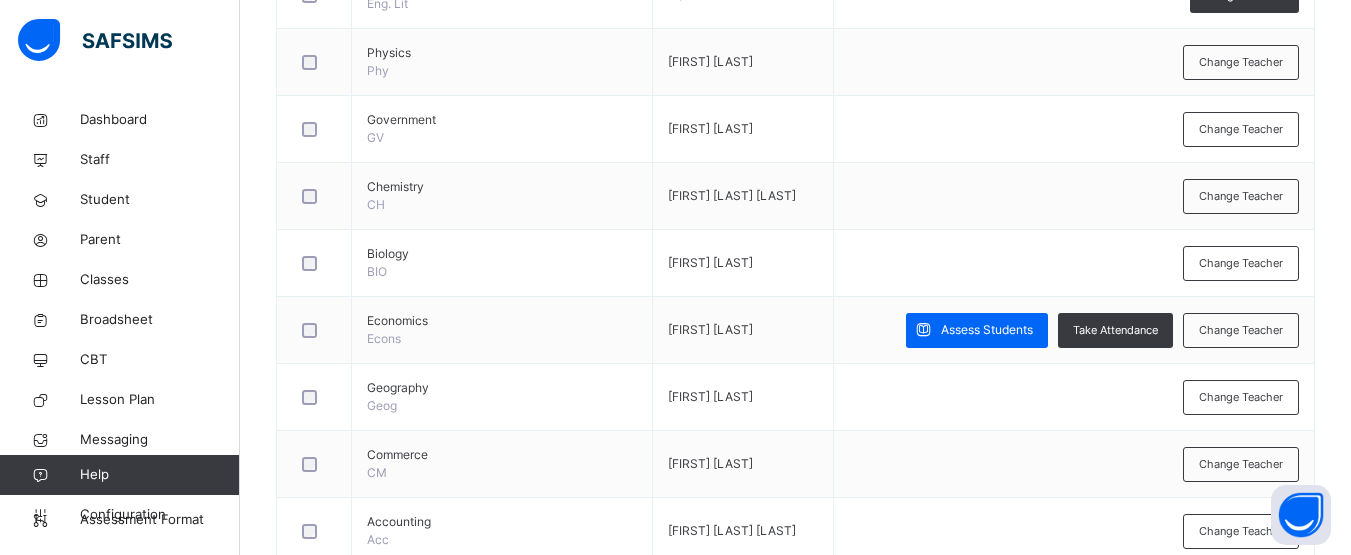 scroll, scrollTop: 1009, scrollLeft: 0, axis: vertical 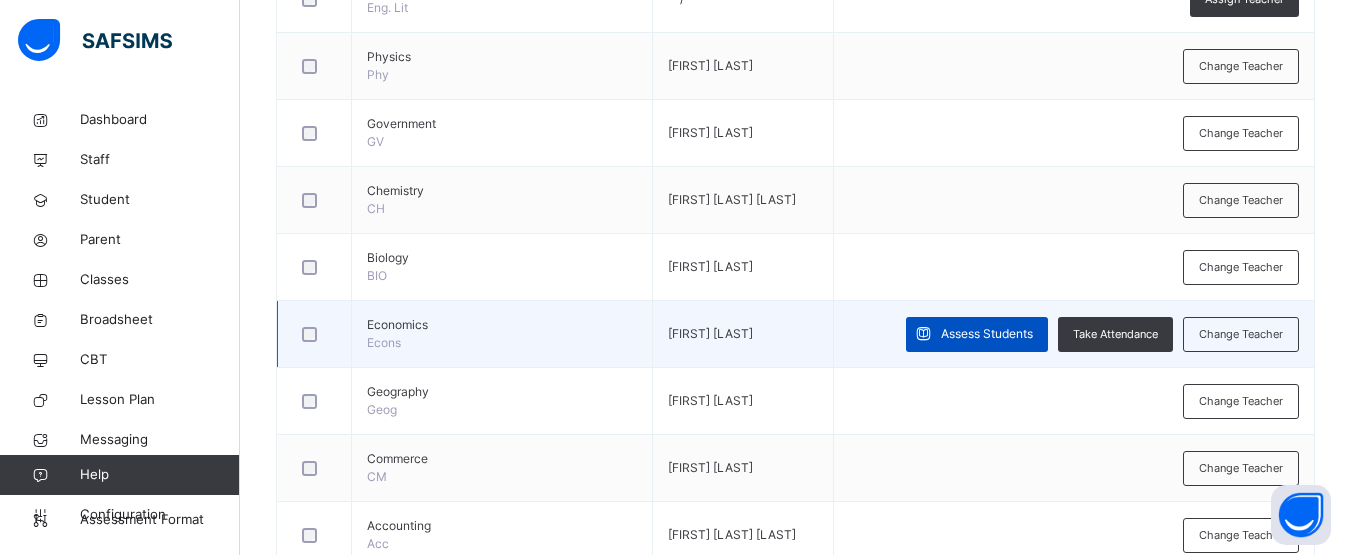 click on "Assess Students" at bounding box center (987, 334) 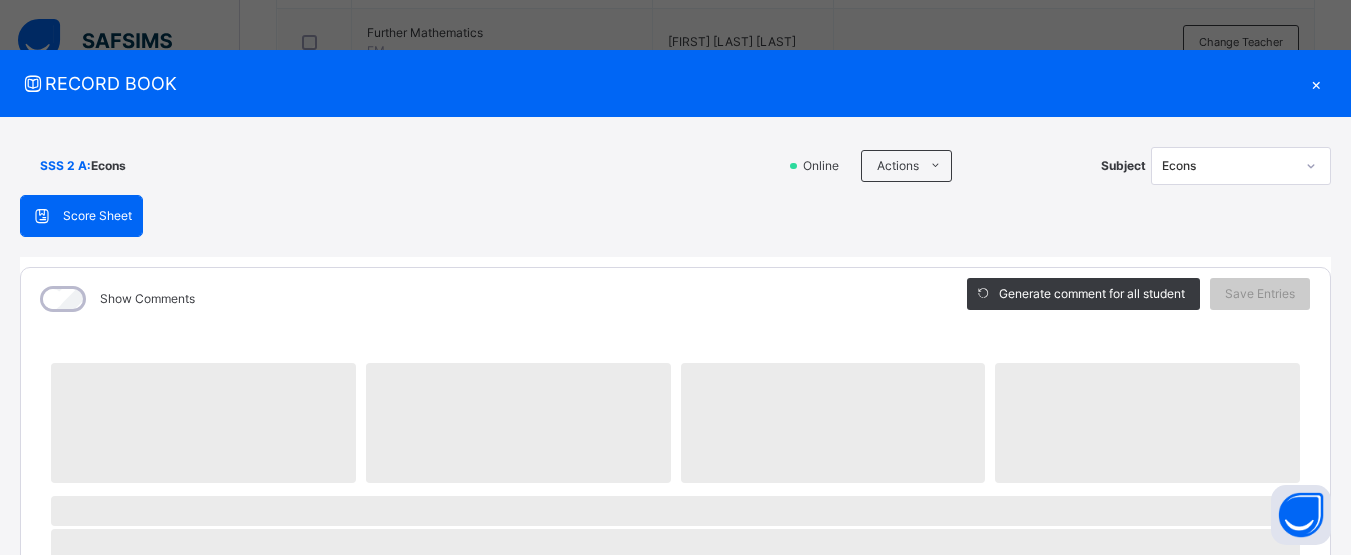 scroll, scrollTop: 1609, scrollLeft: 0, axis: vertical 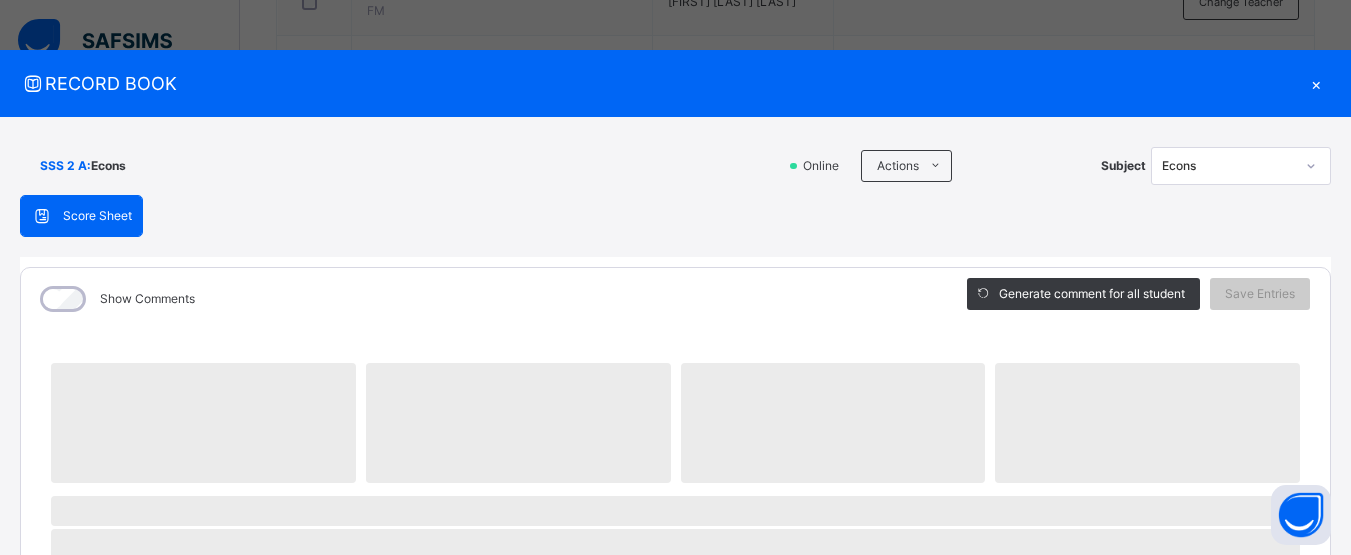 click on "Score Sheet Score Sheet Show Comments   Generate comment for all student   Save Entries Class Level:  SSS 2   A Subject:  Econs Session:  2024/2025 Session Session:  Third Term ‌ ‌ ‌ ‌ ‌ ‌ ‌ ‌ ‌ ‌ ‌ ‌ ‌ ‌ ‌ ‌ ‌ ‌ ‌ ‌ ‌ ‌ ‌ ‌ ‌ ‌ ‌ ‌ ‌   ×   Subject Teacher’s Comment Generate and see in full the comment developed by the AI with an option to regenerate the comment Sims Bot Please wait while the Sims Bot generates comments for all your students" at bounding box center (675, 777) 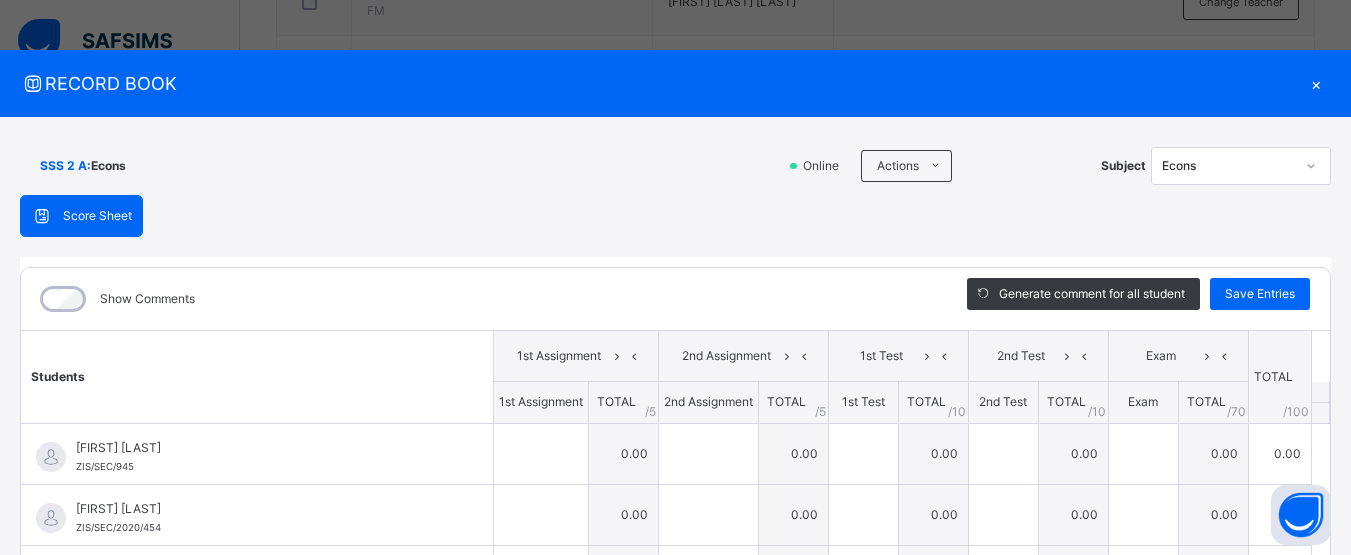 scroll, scrollTop: 240, scrollLeft: 0, axis: vertical 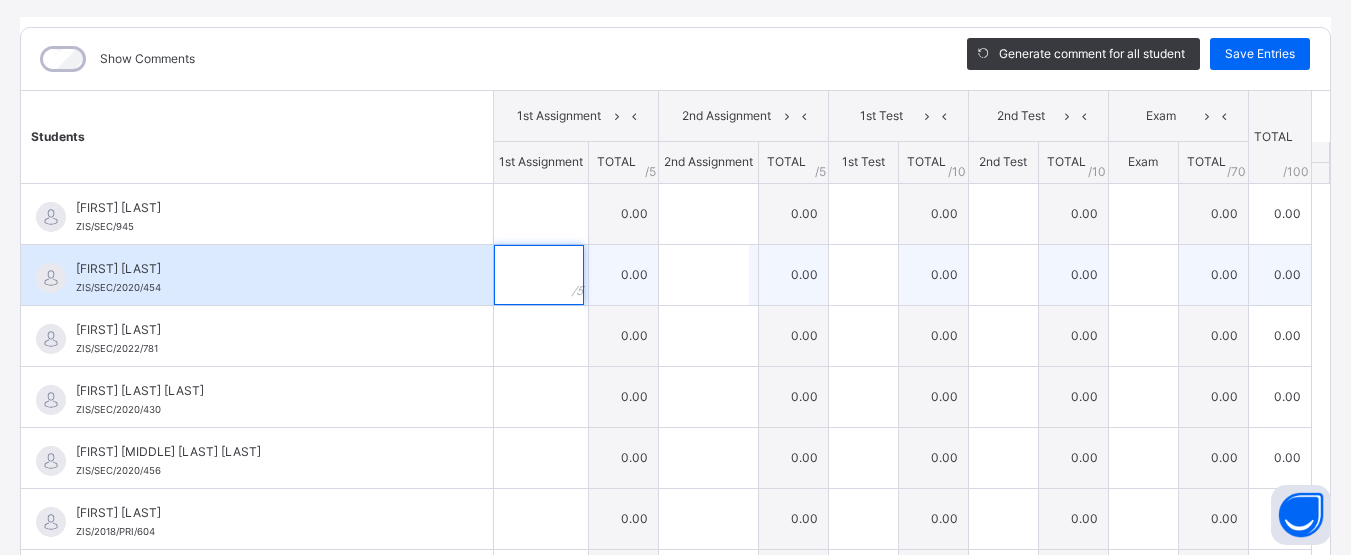 click at bounding box center (539, 275) 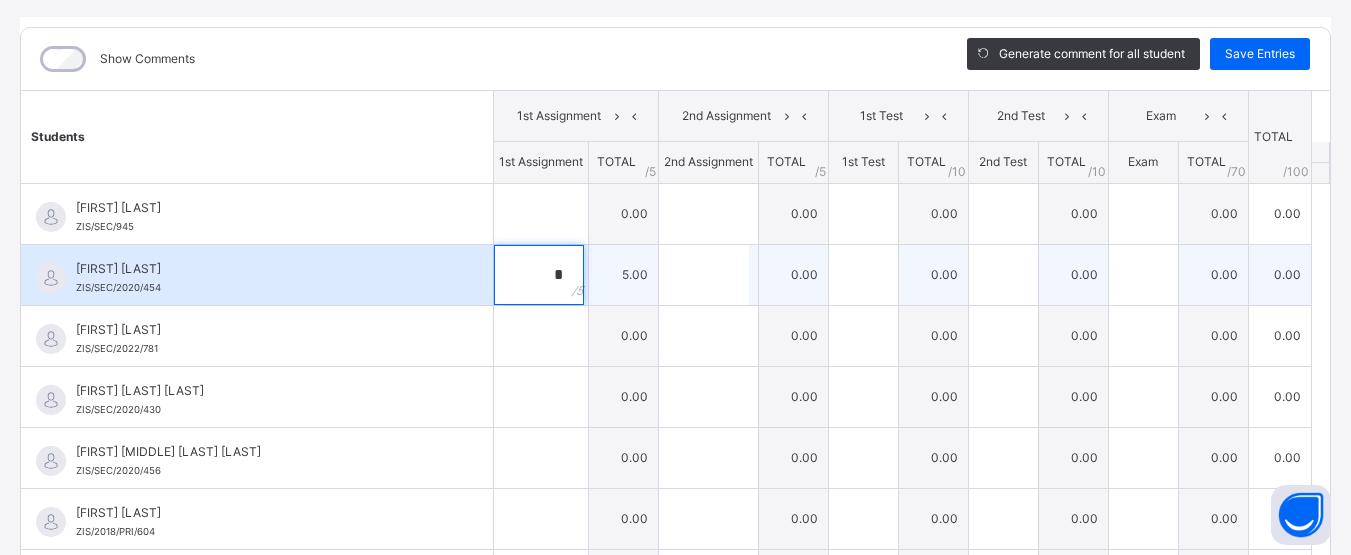 click on "*" at bounding box center [539, 275] 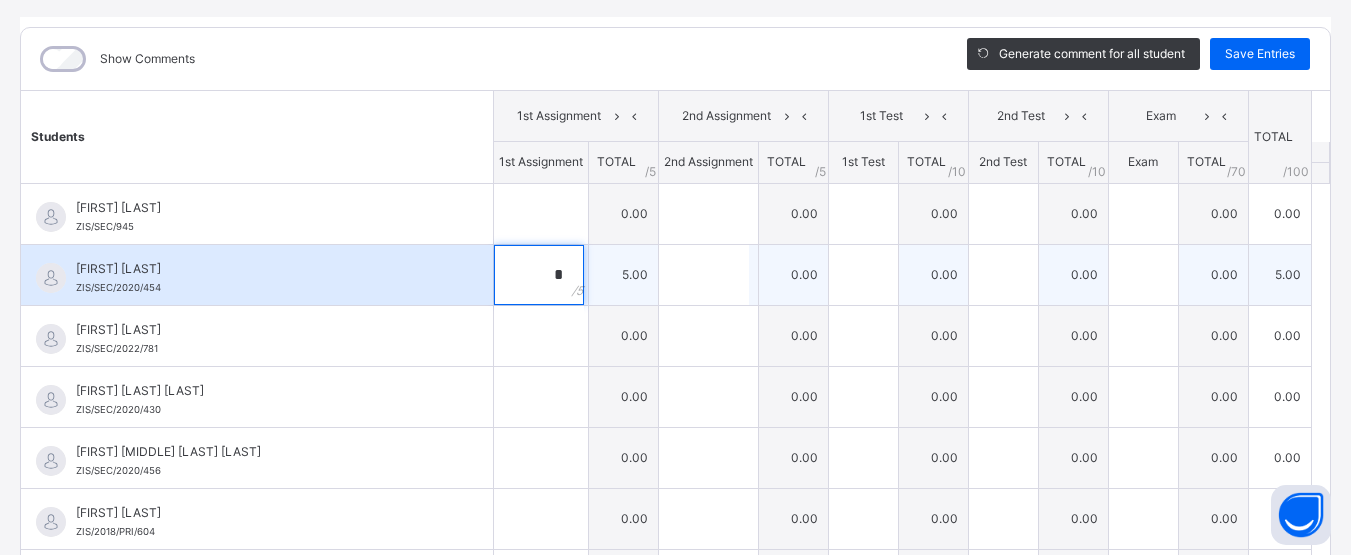 type on "*" 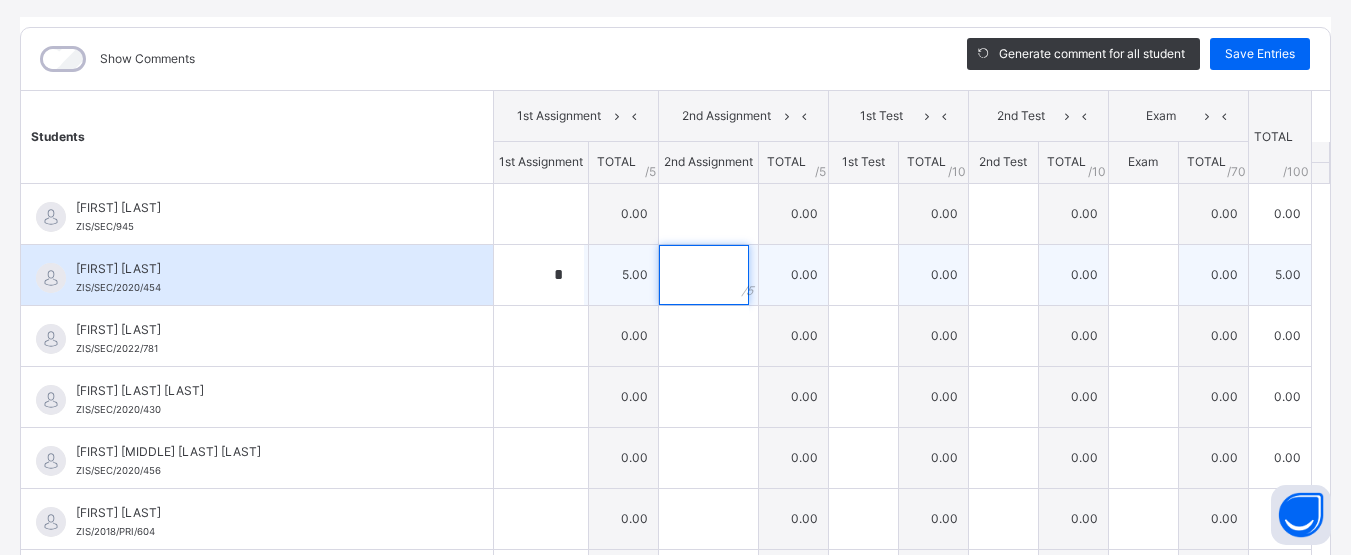 click at bounding box center (704, 275) 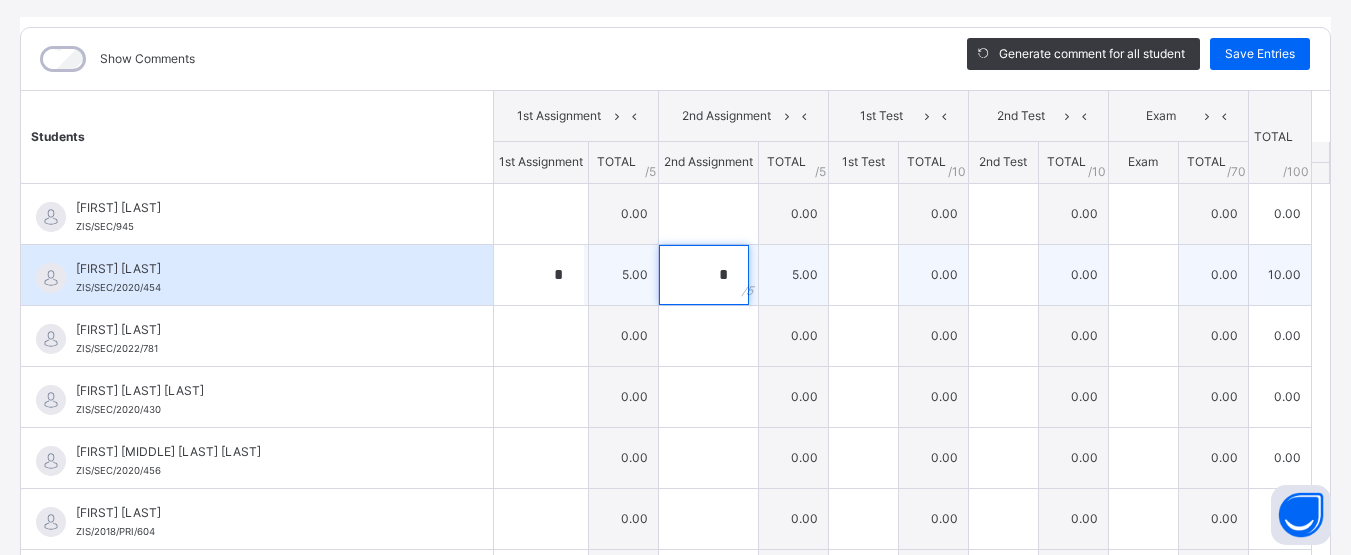 type on "*" 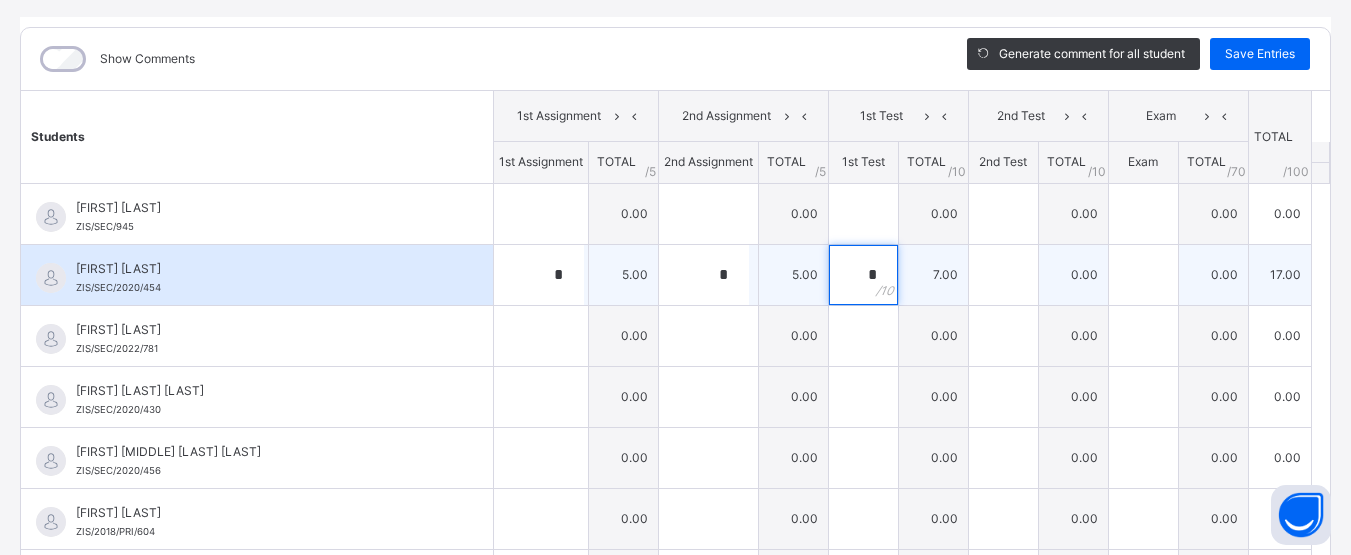type on "*" 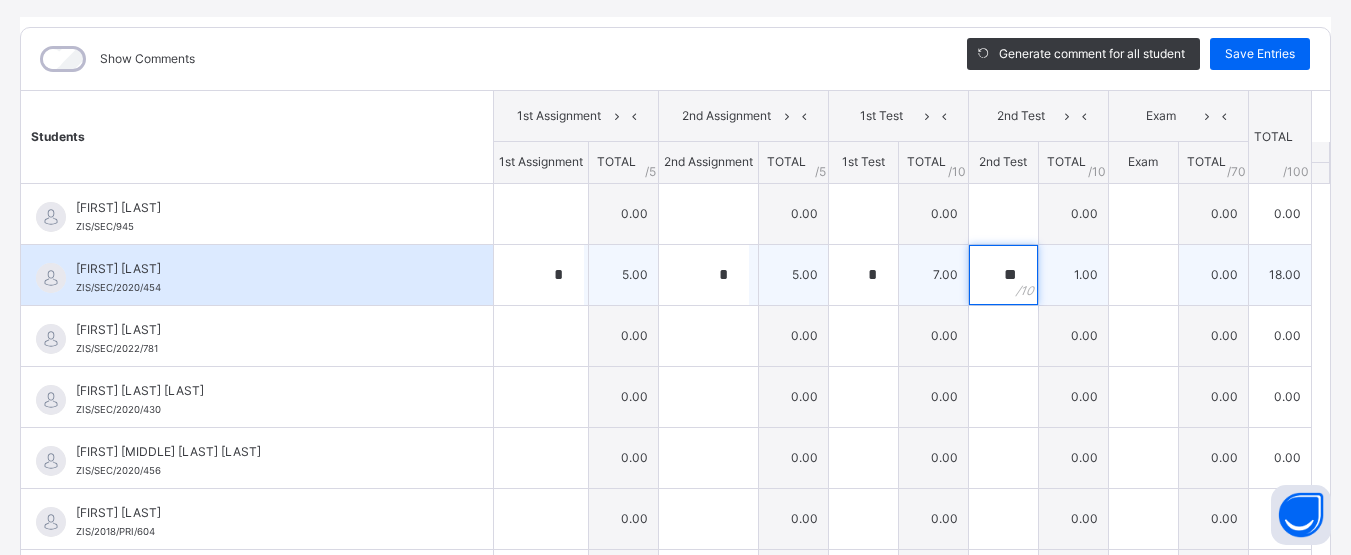 type on "**" 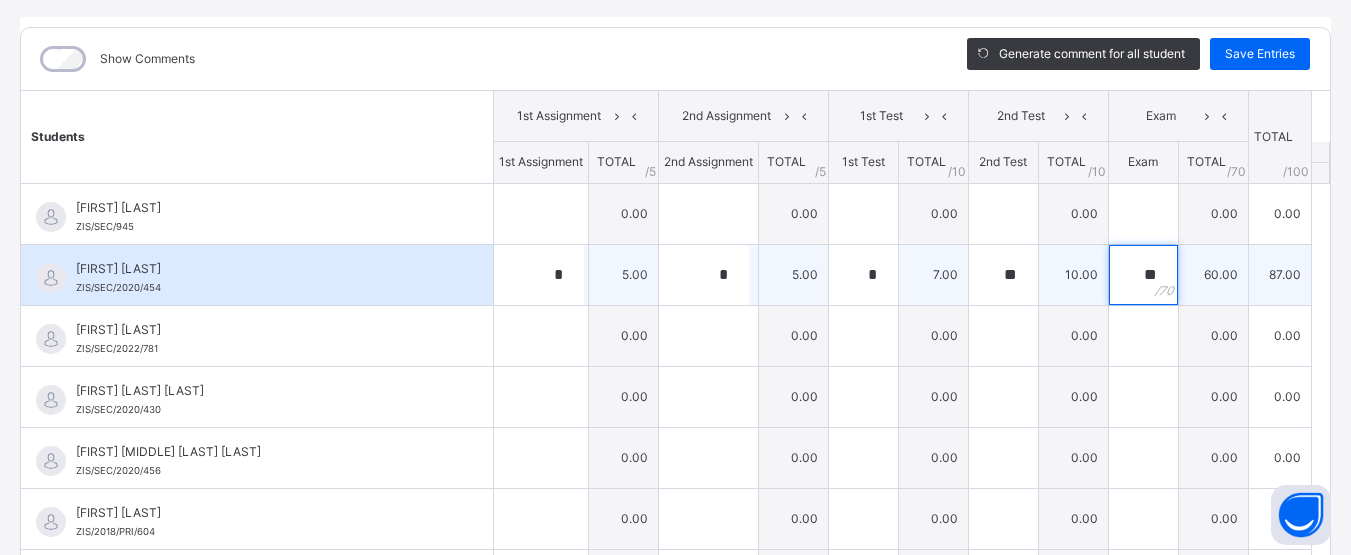 type on "**" 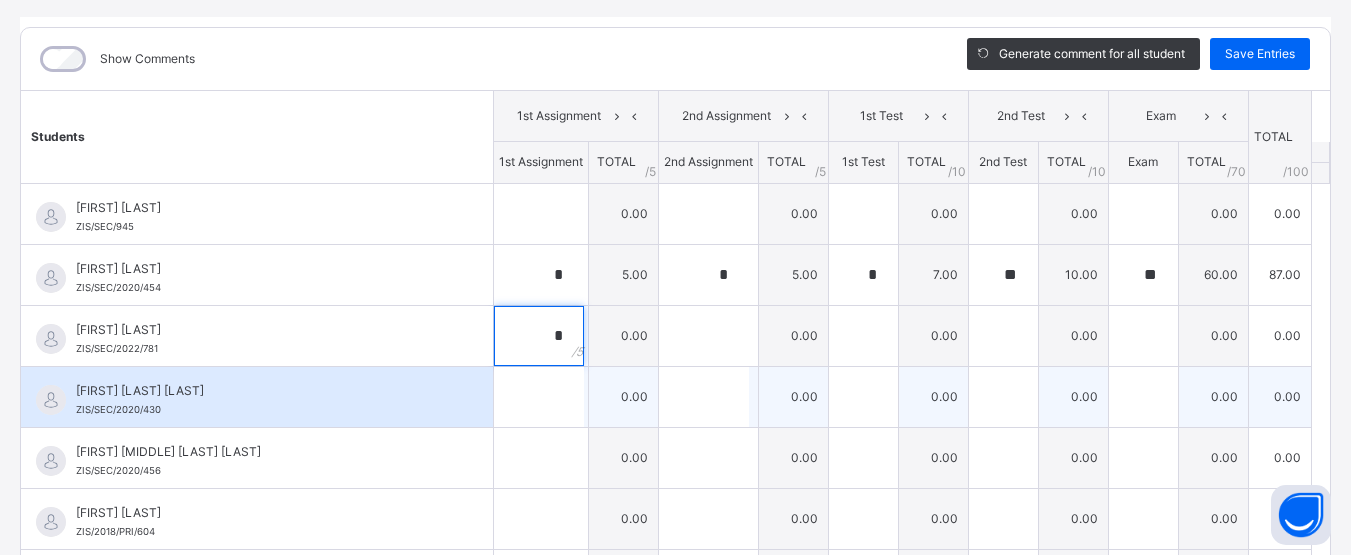 type on "*" 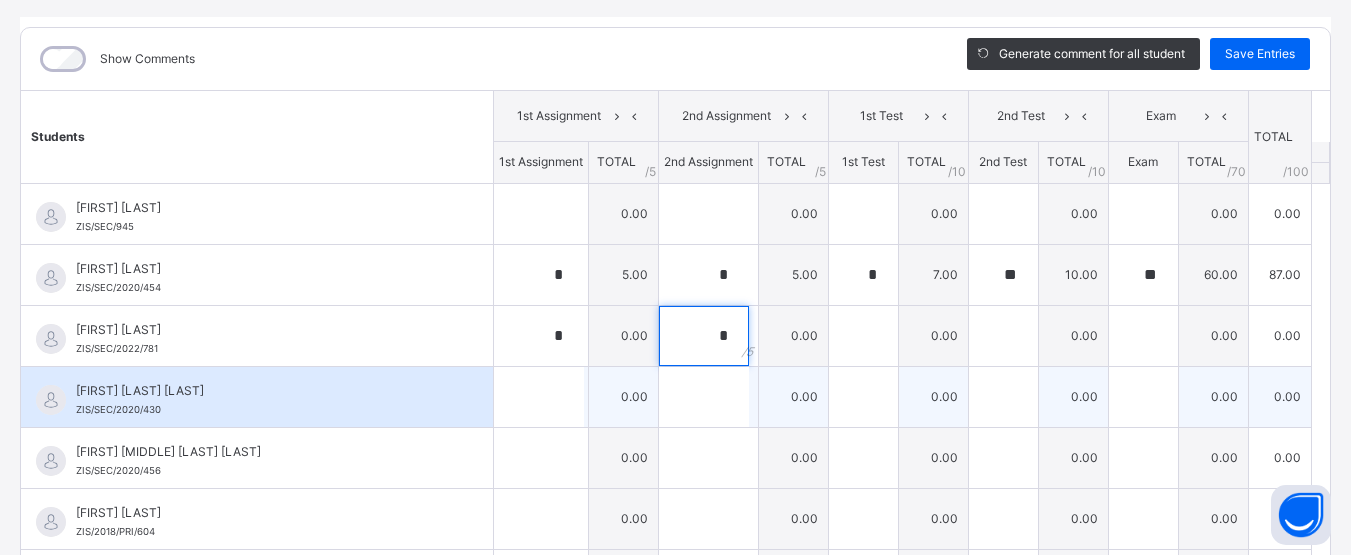 type on "*" 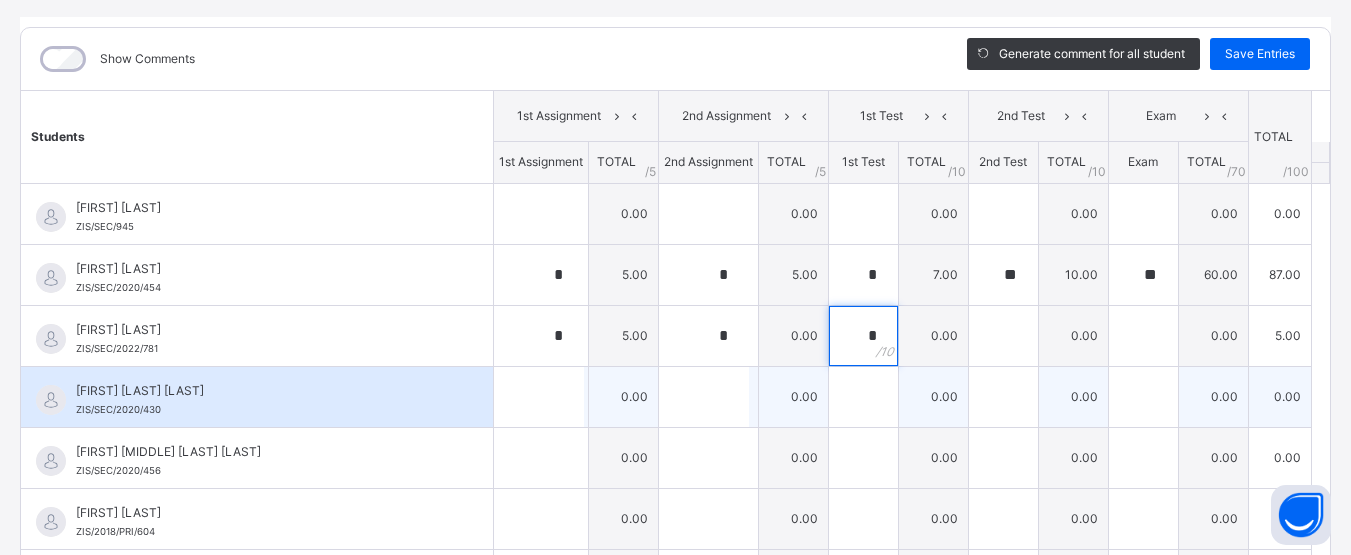 type on "*" 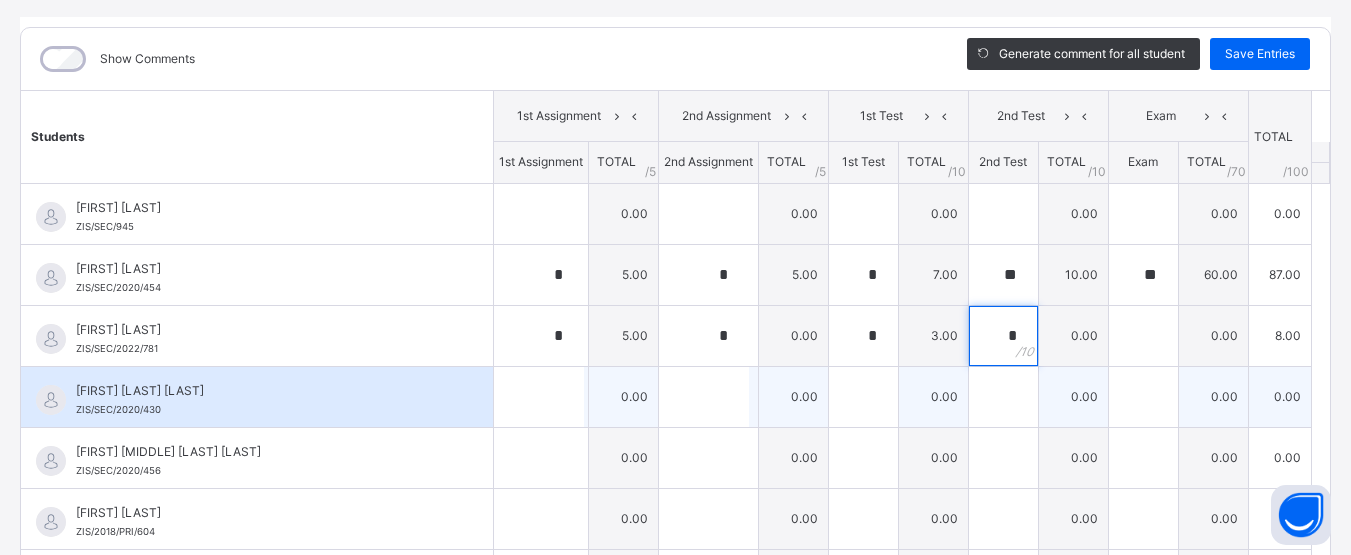type on "*" 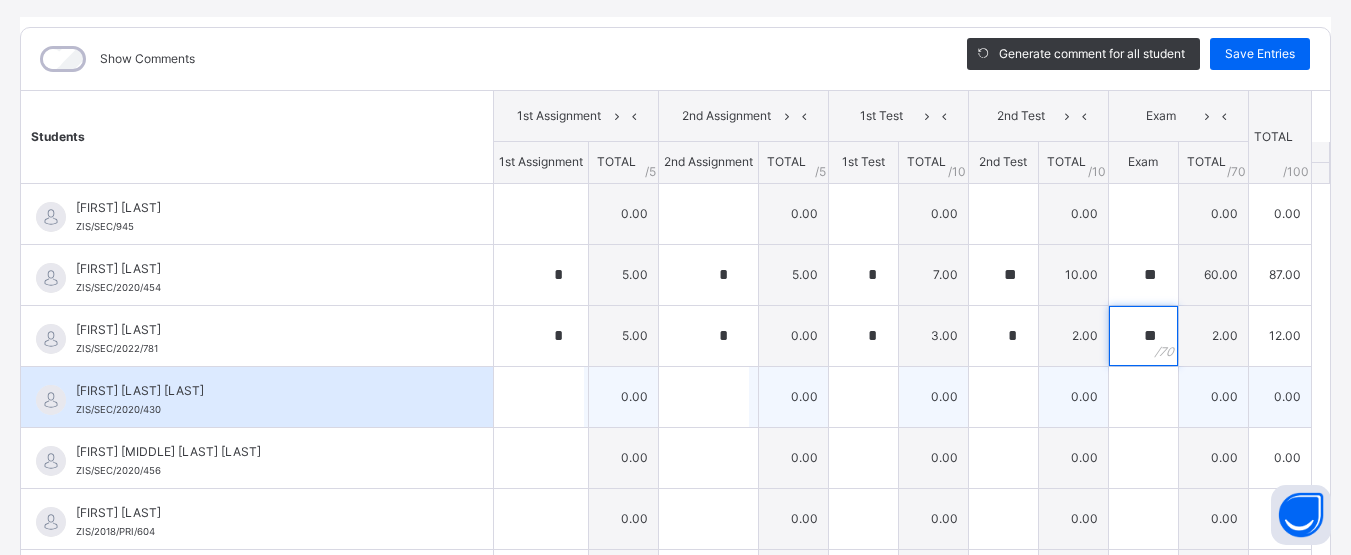 type on "**" 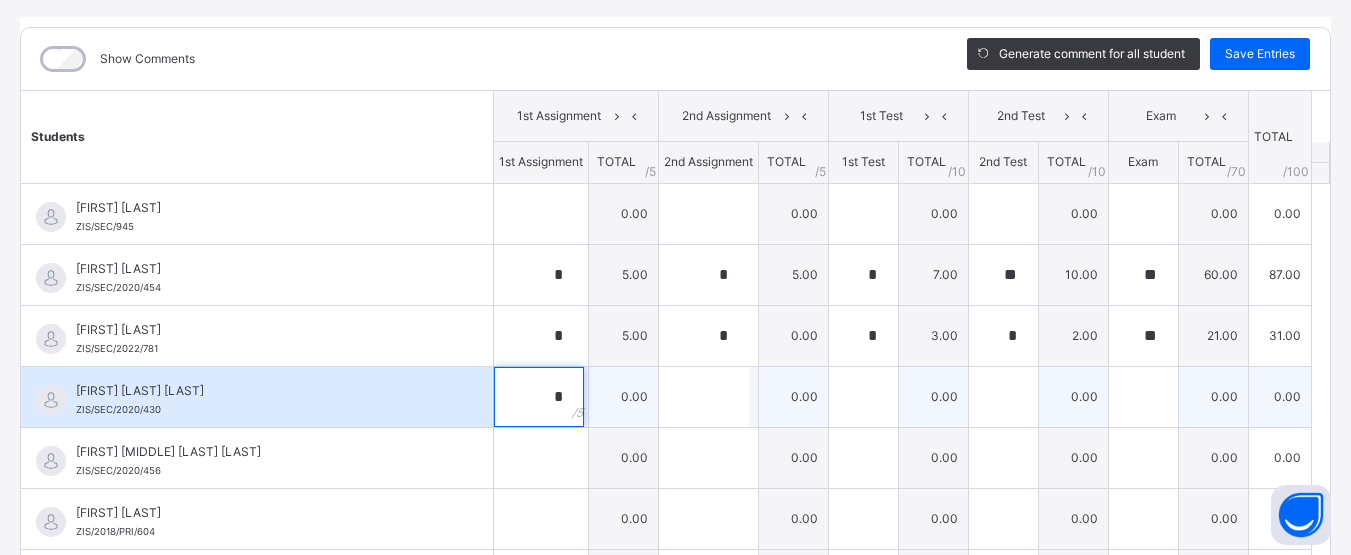 type on "*" 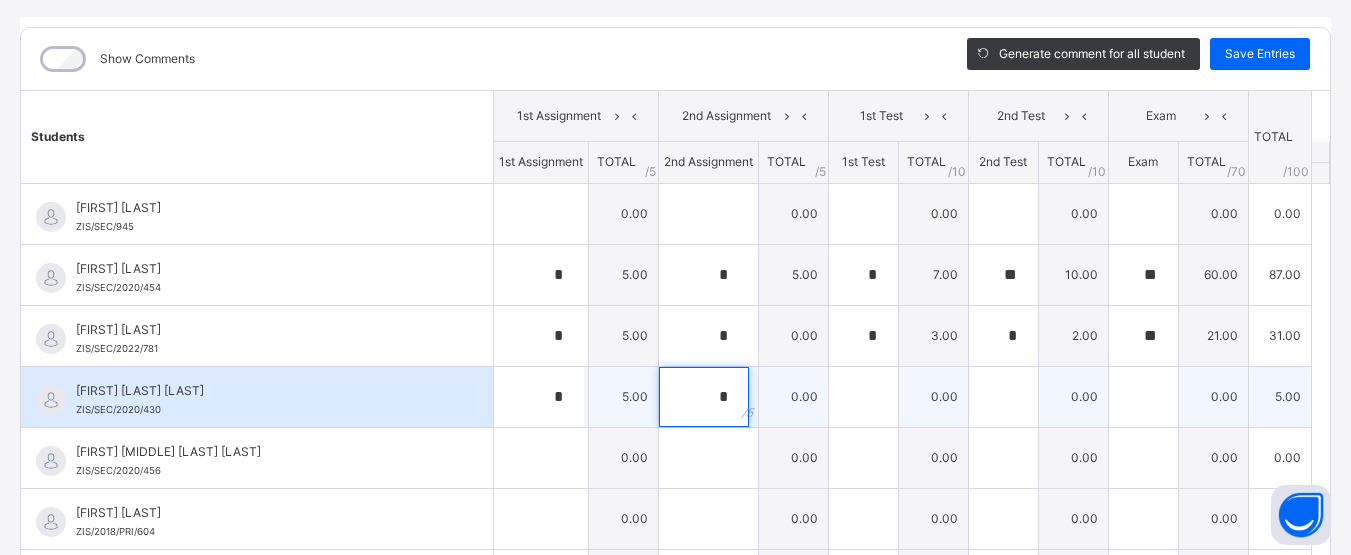 type on "*" 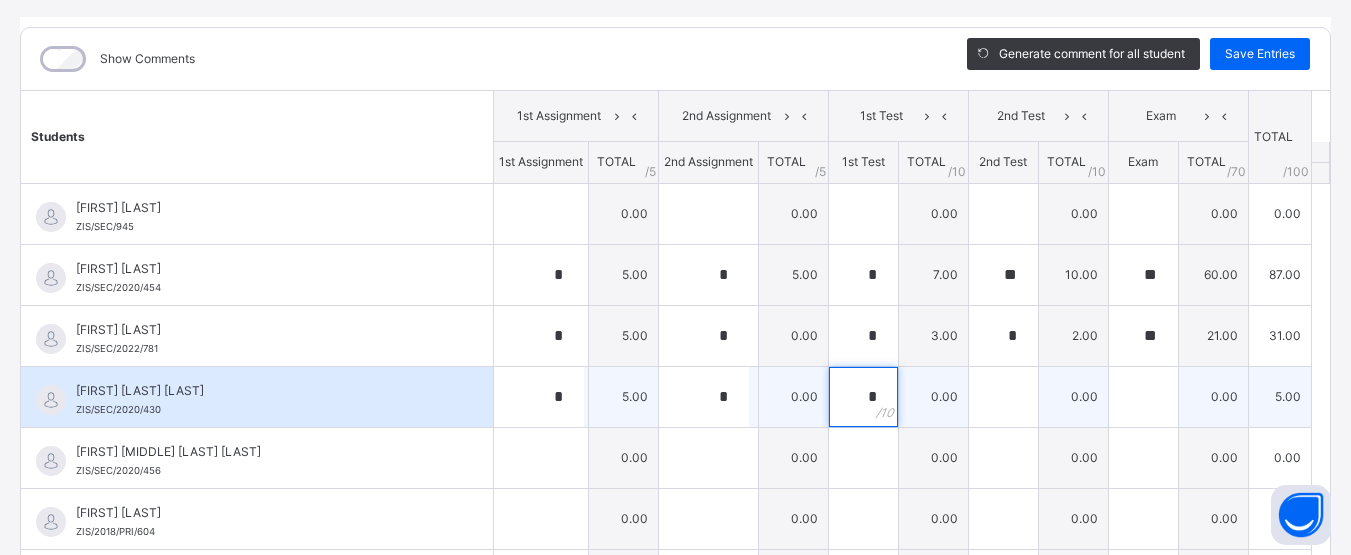 type on "*" 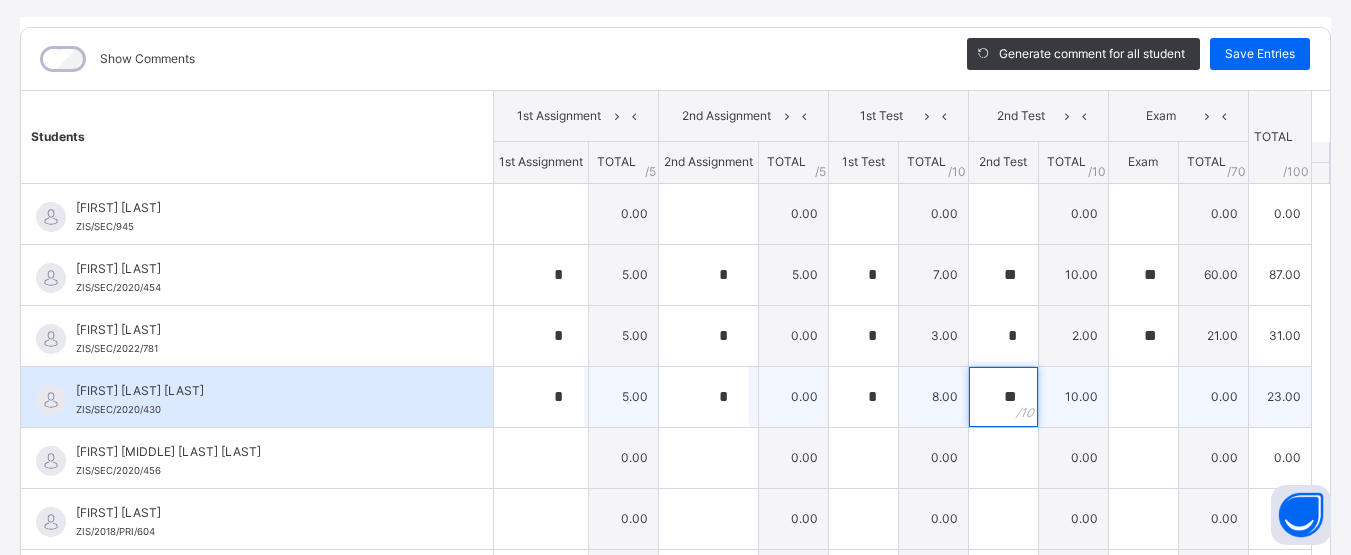type on "**" 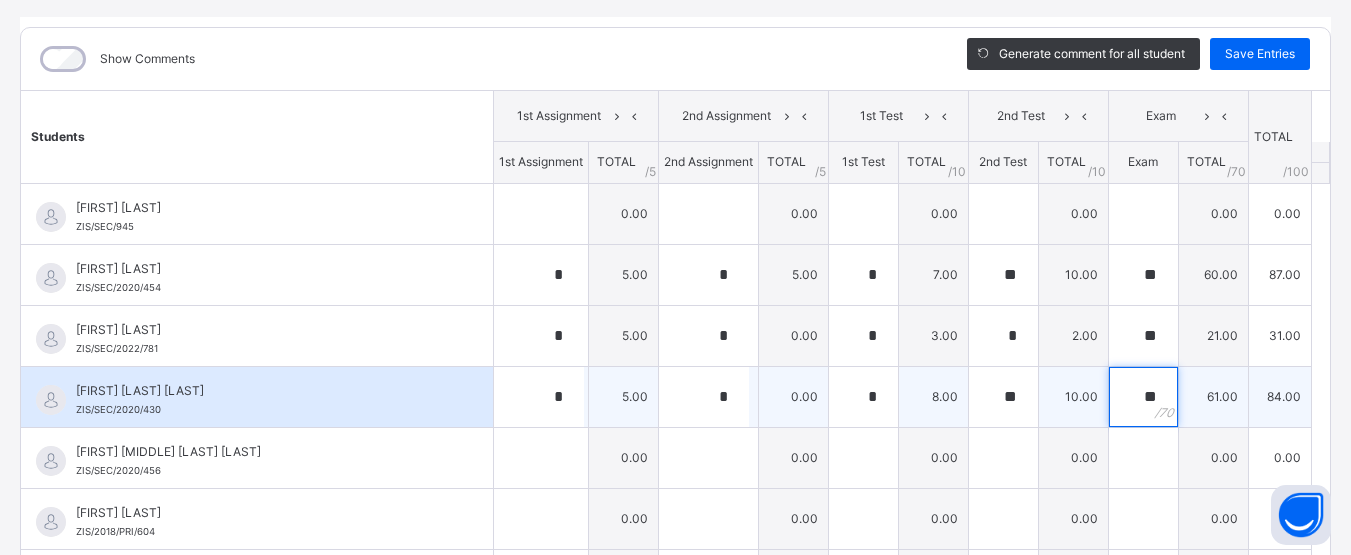 type on "**" 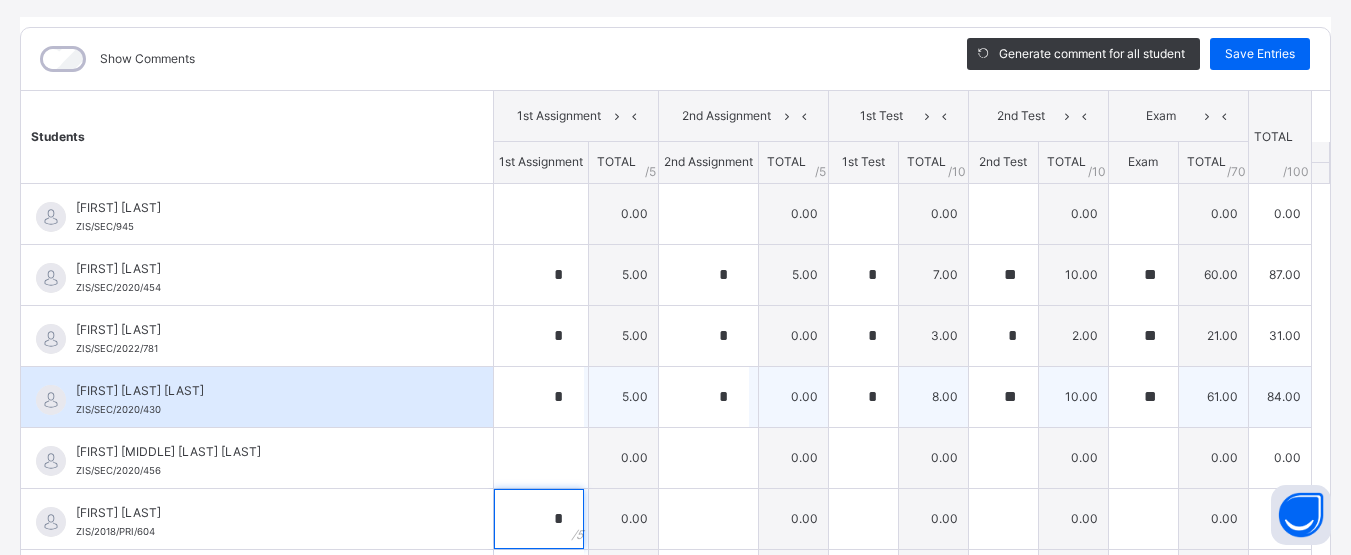 type on "*" 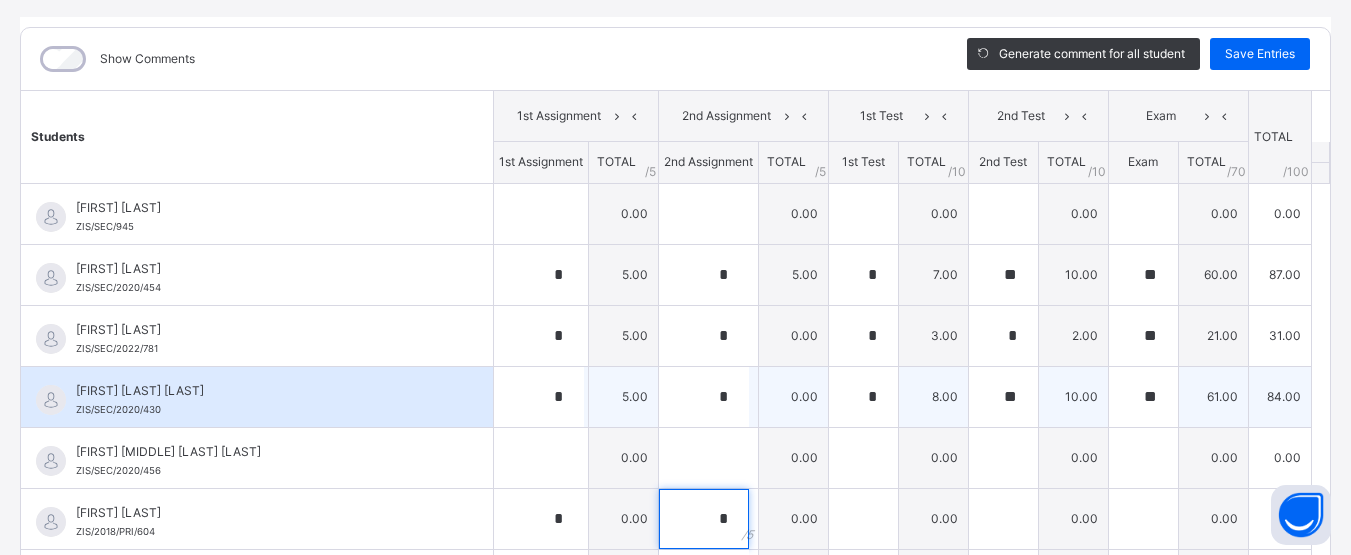 type on "*" 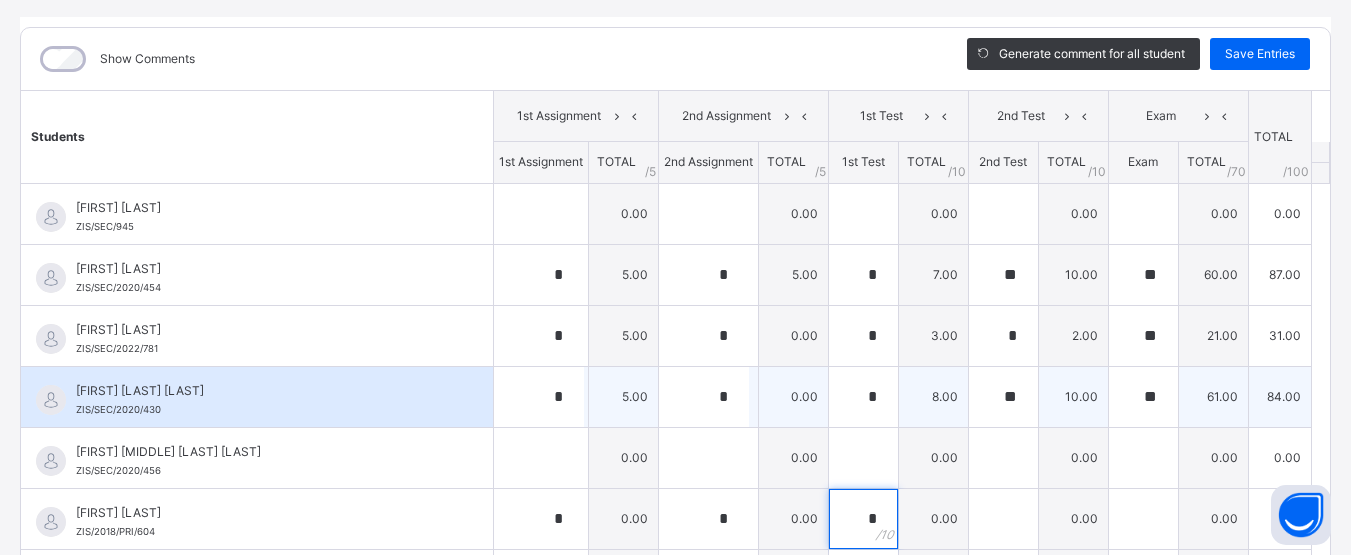 type on "*" 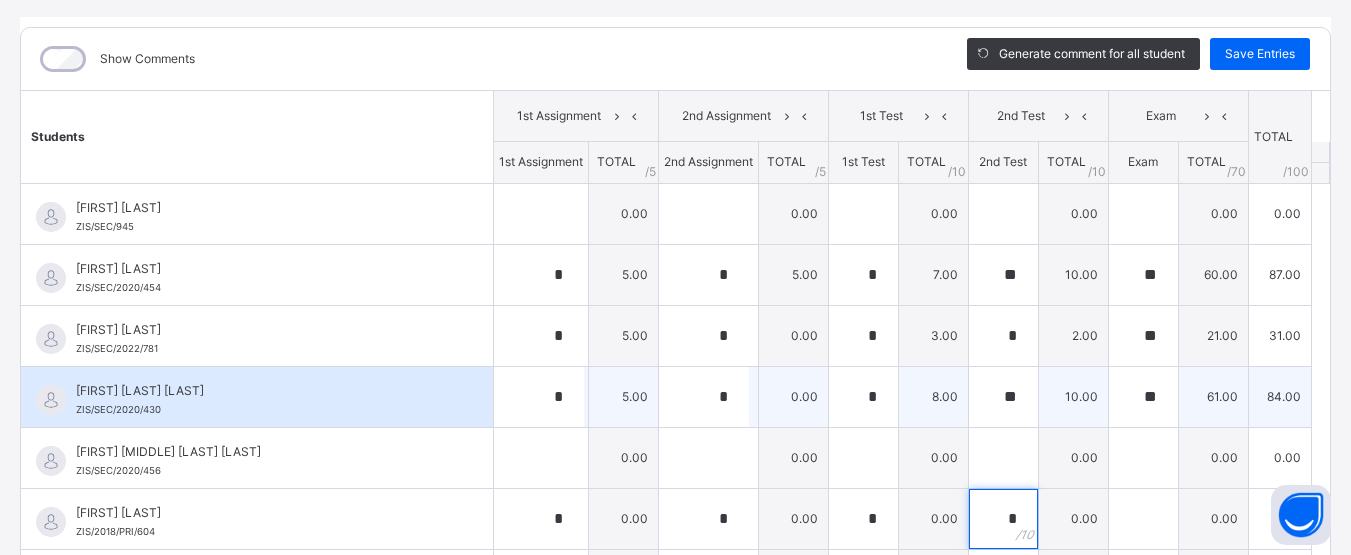 type on "*" 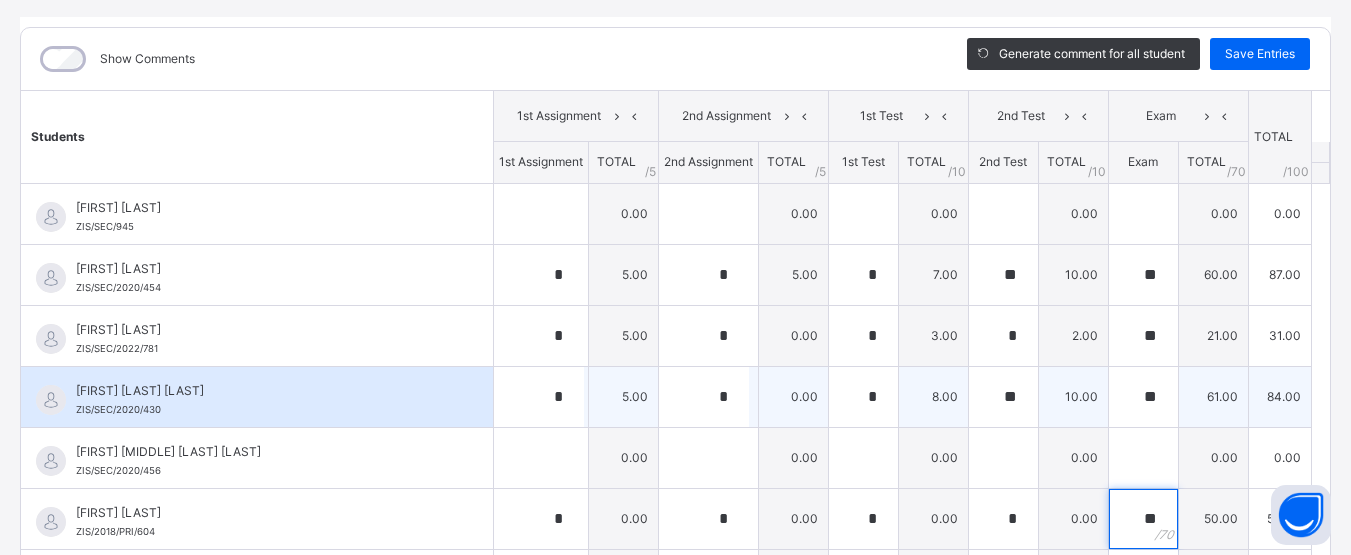 type on "**" 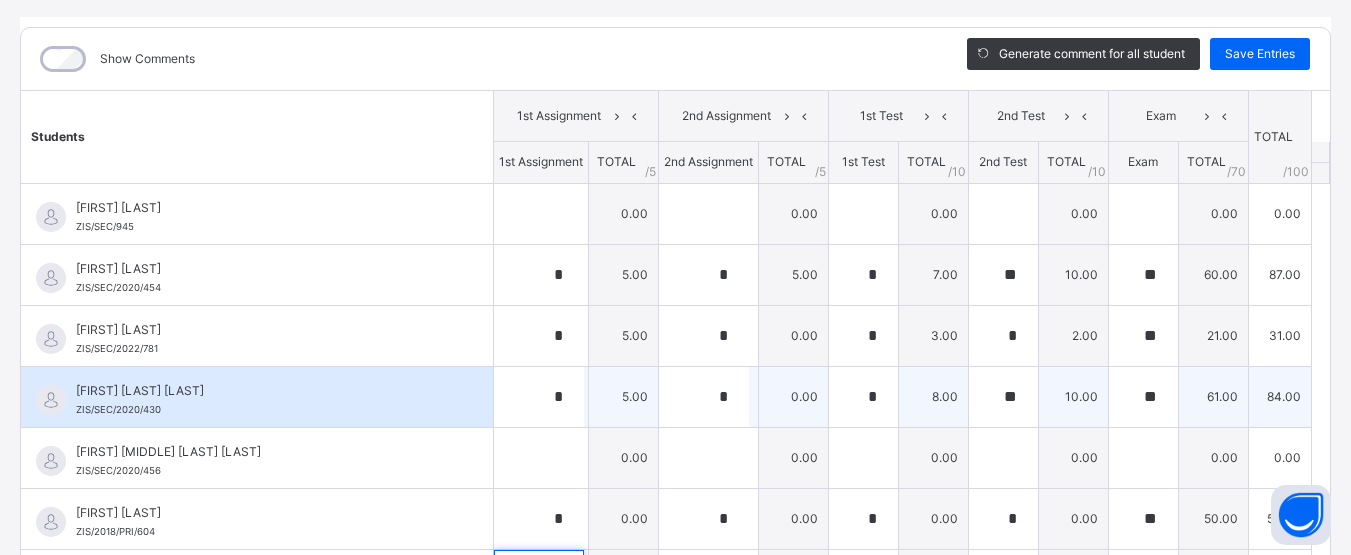 scroll, scrollTop: 20, scrollLeft: 0, axis: vertical 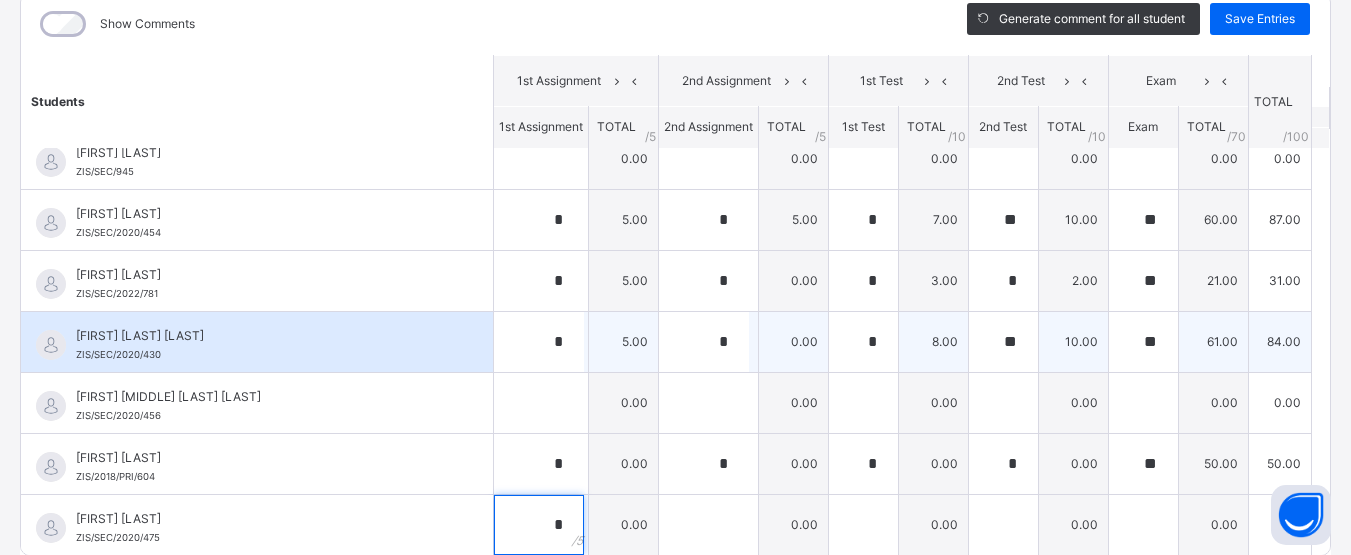 type on "*" 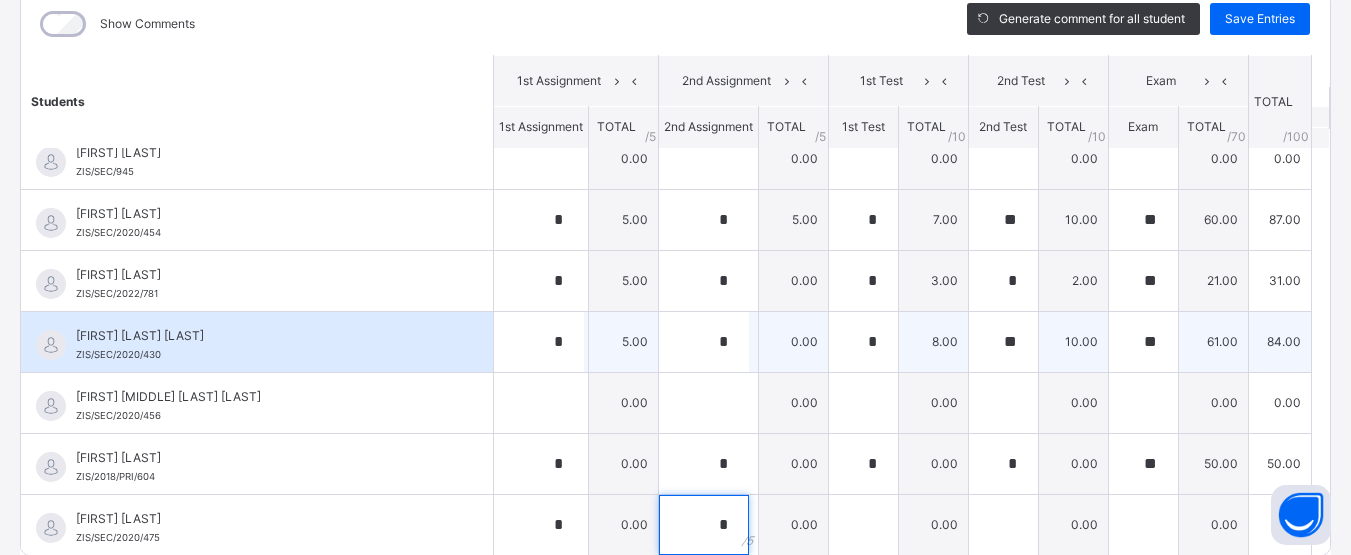 type on "*" 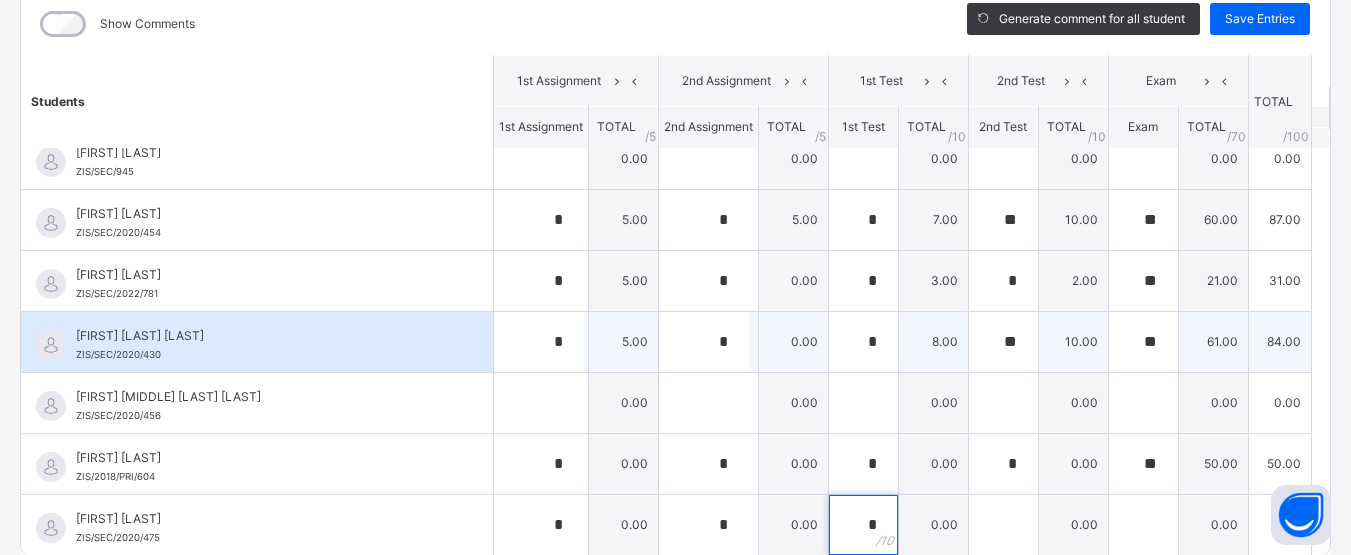 type on "*" 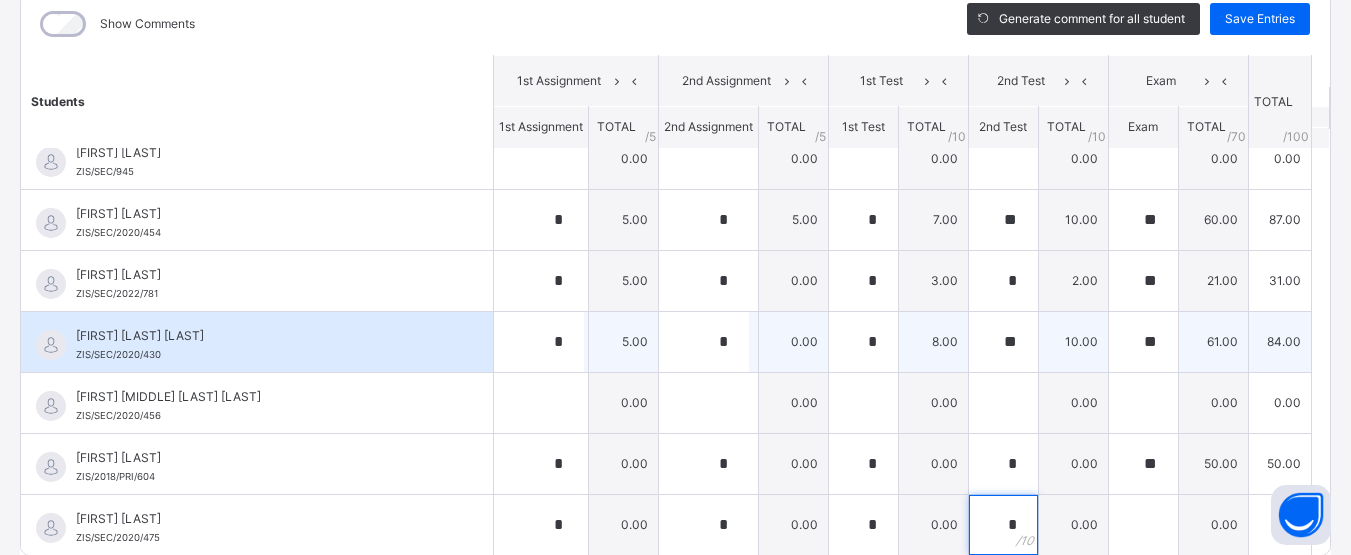 type on "*" 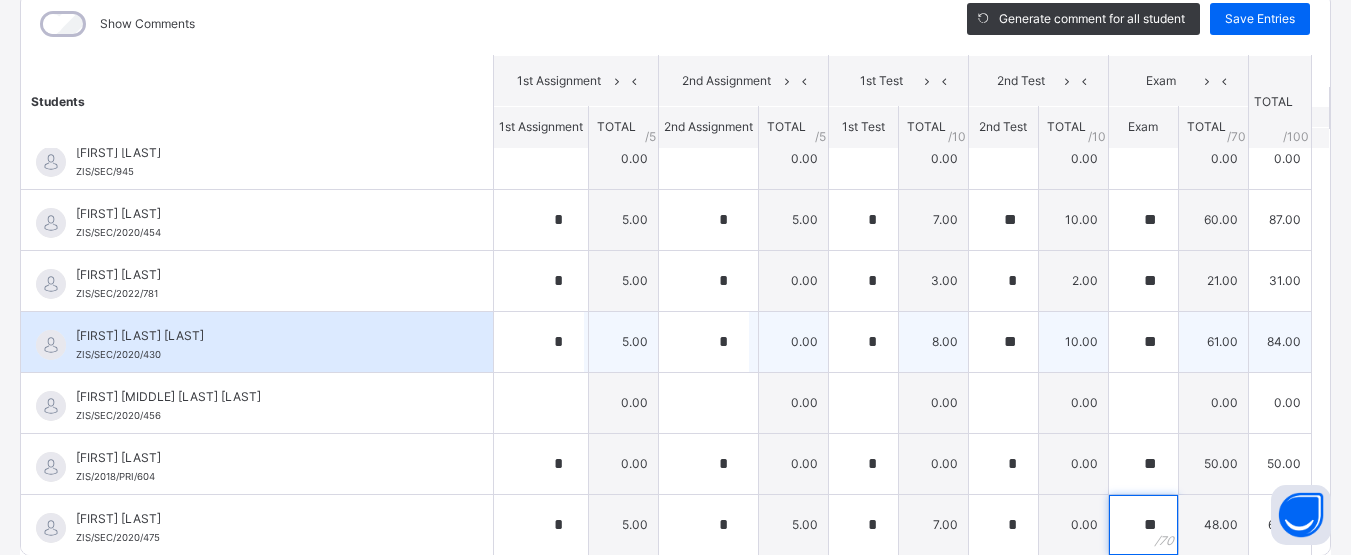 type on "**" 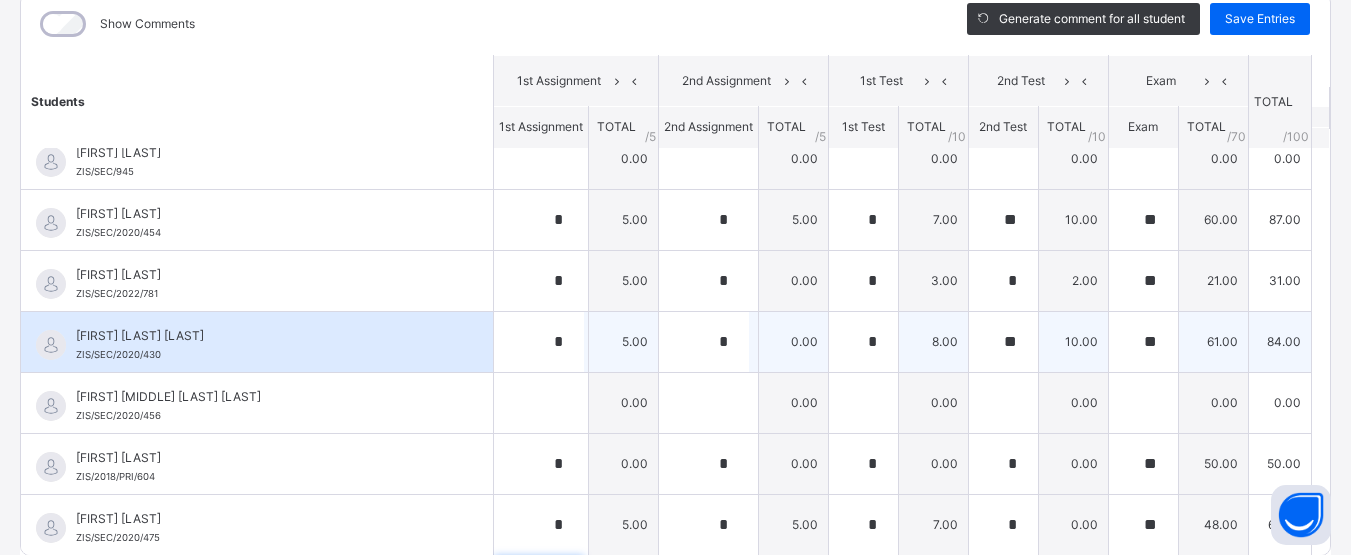 scroll, scrollTop: 301, scrollLeft: 0, axis: vertical 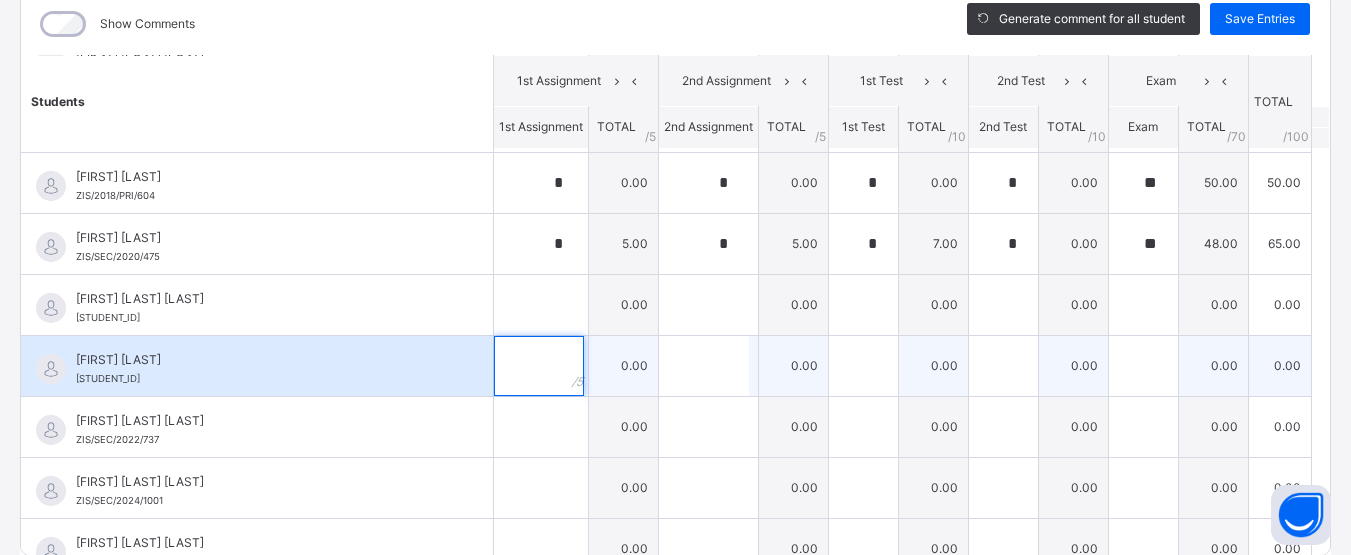 click at bounding box center (539, 366) 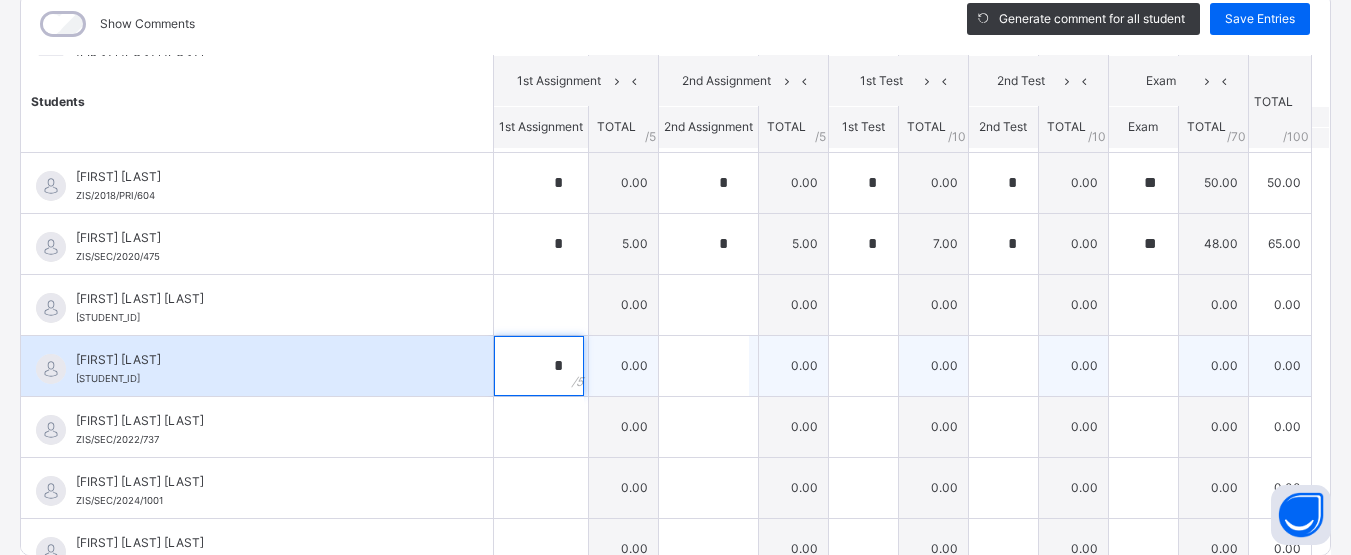 type on "*" 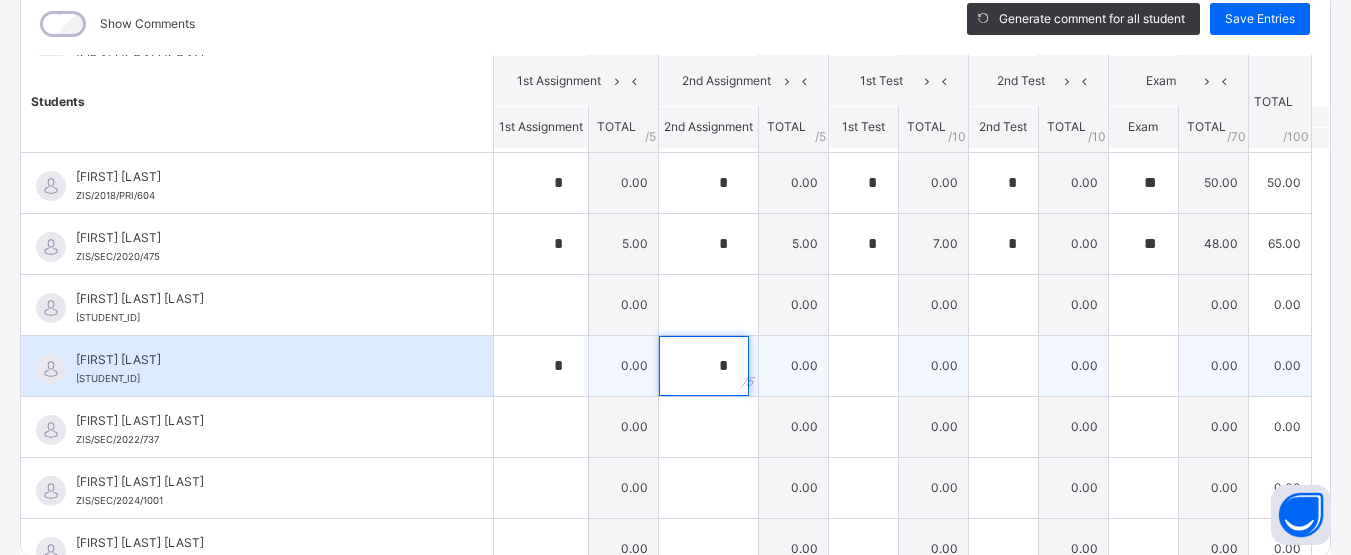type on "*" 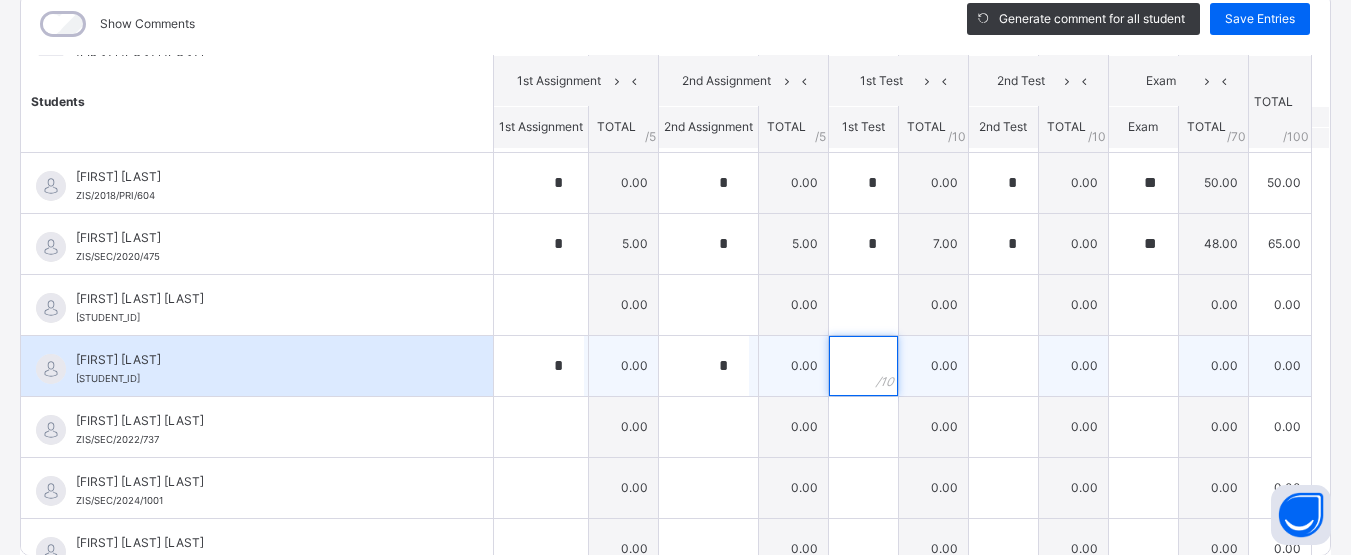 type on "*" 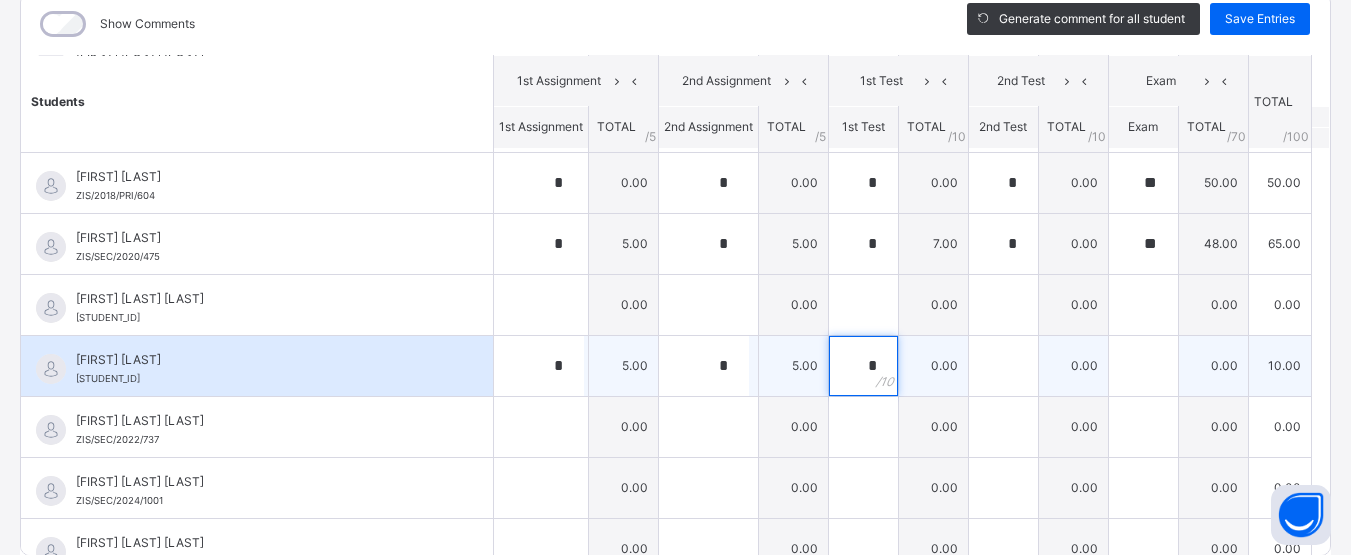 type on "*" 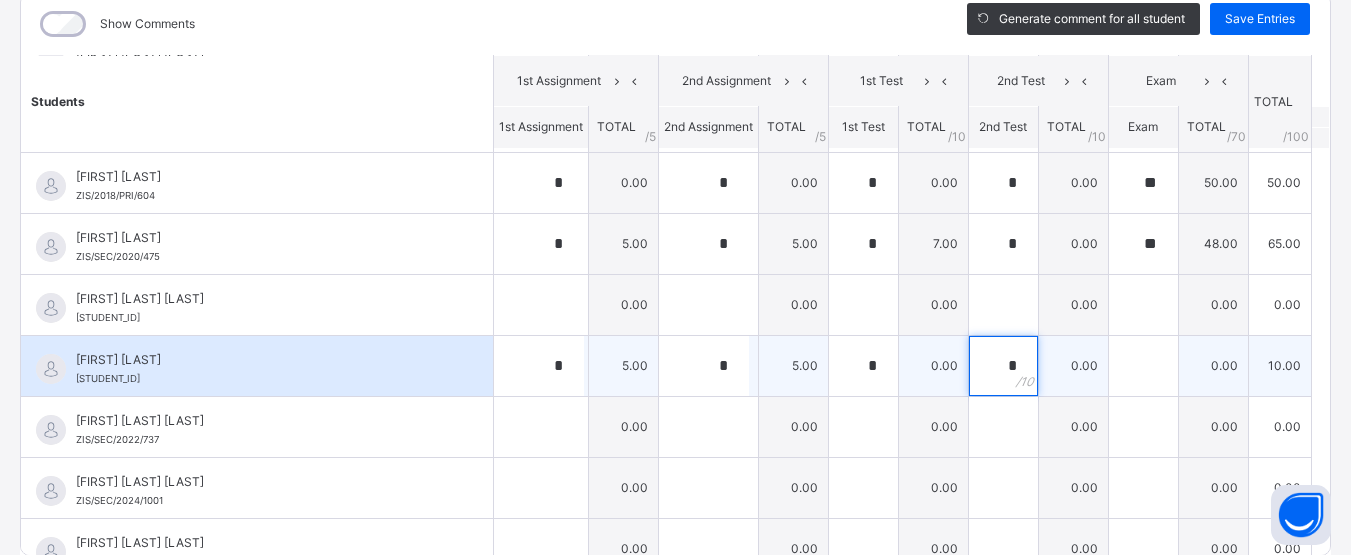 type on "*" 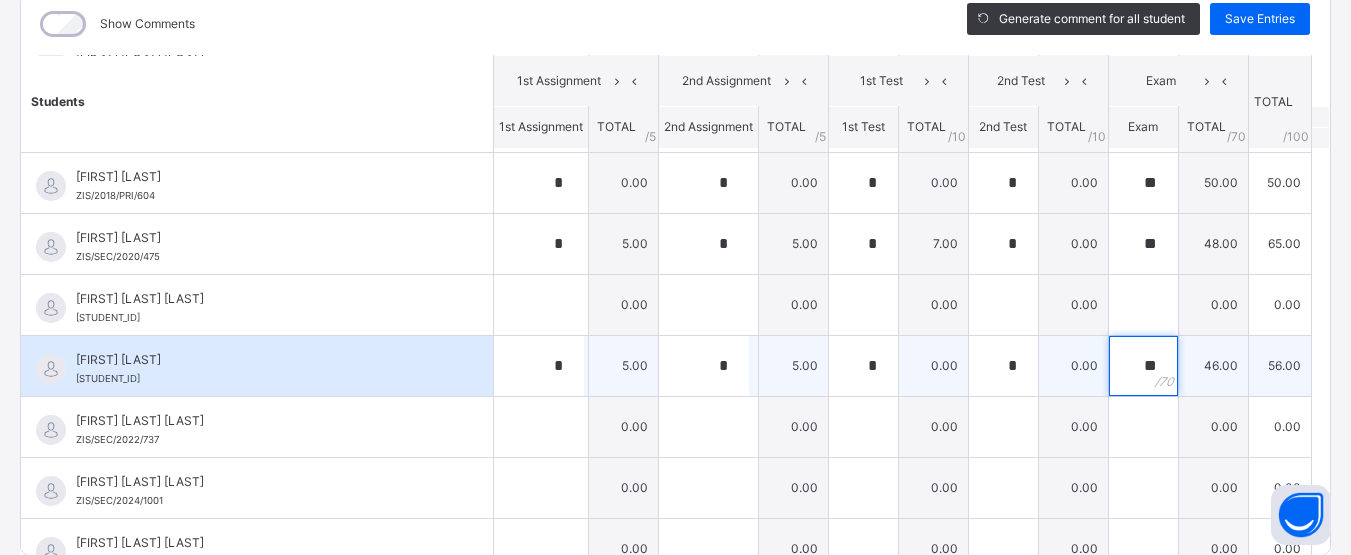 type on "**" 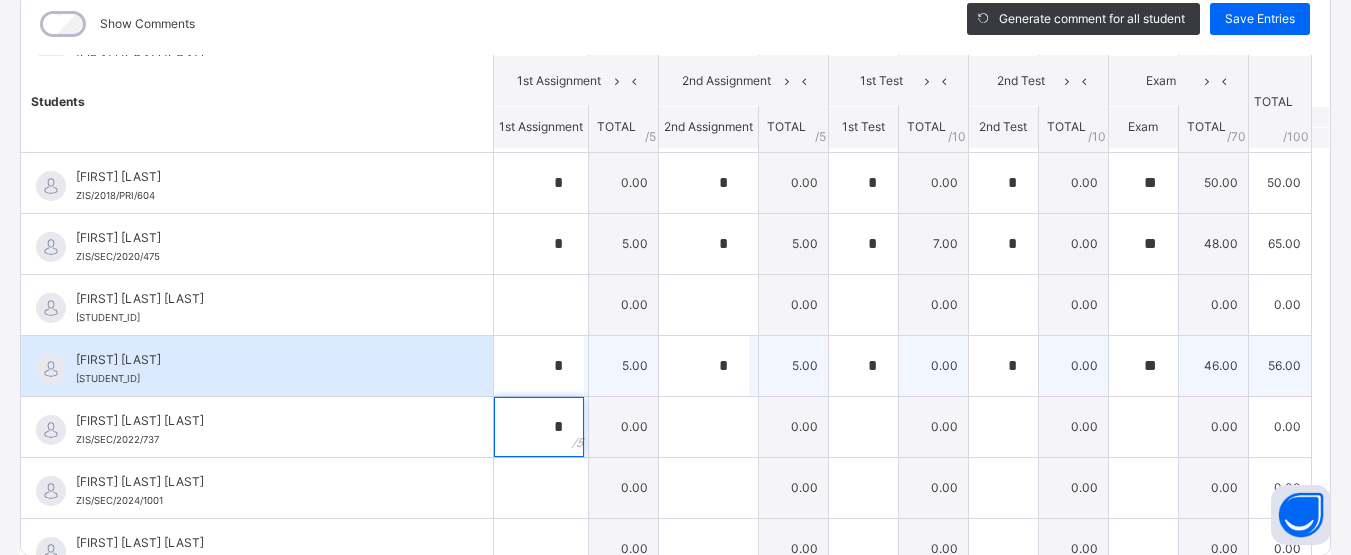 type on "*" 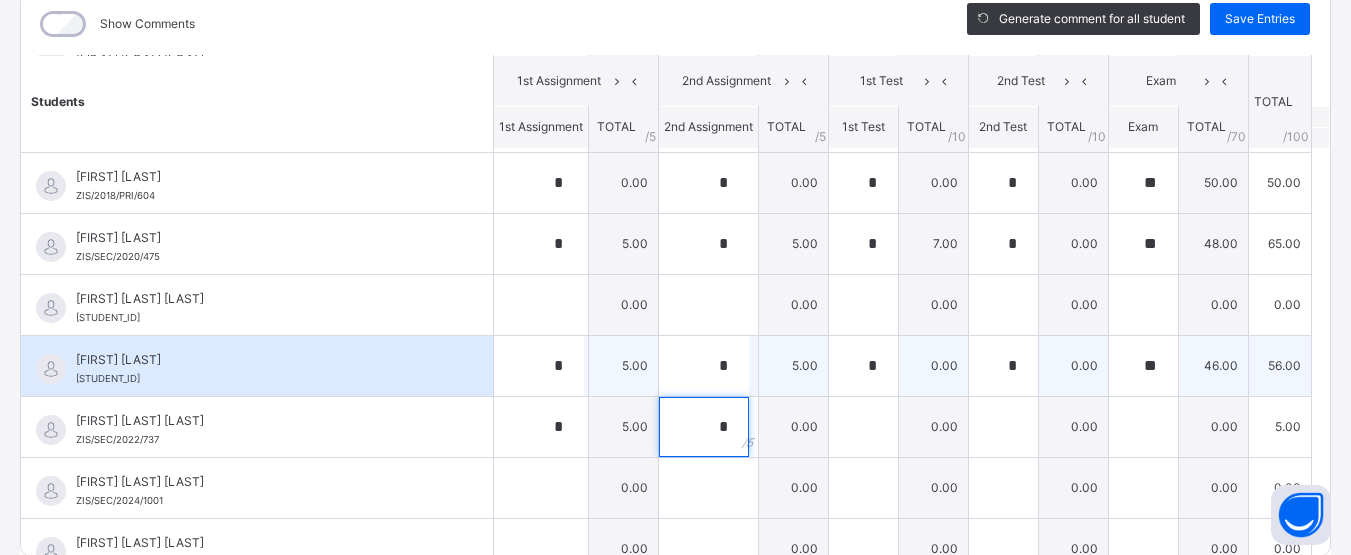 type on "*" 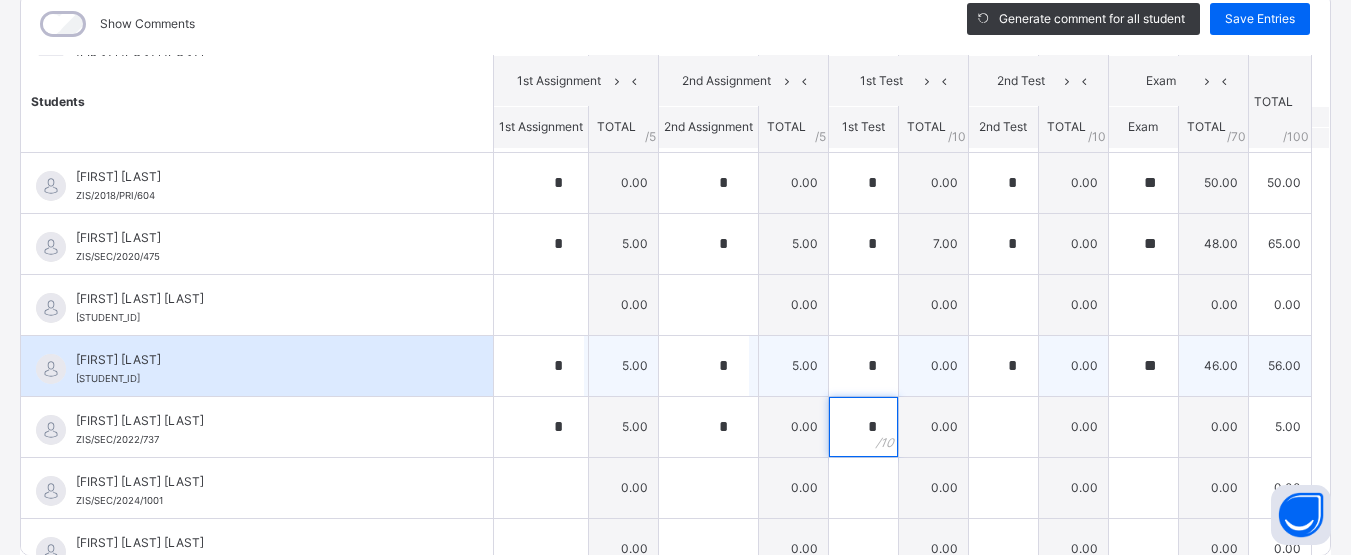 type on "*" 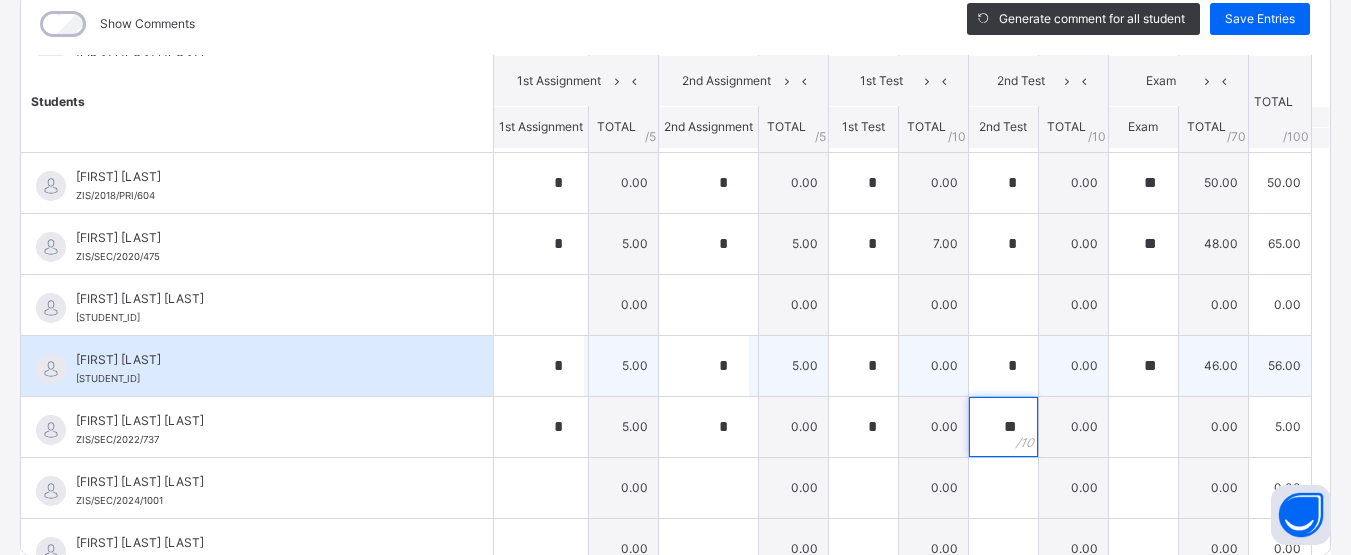 type on "**" 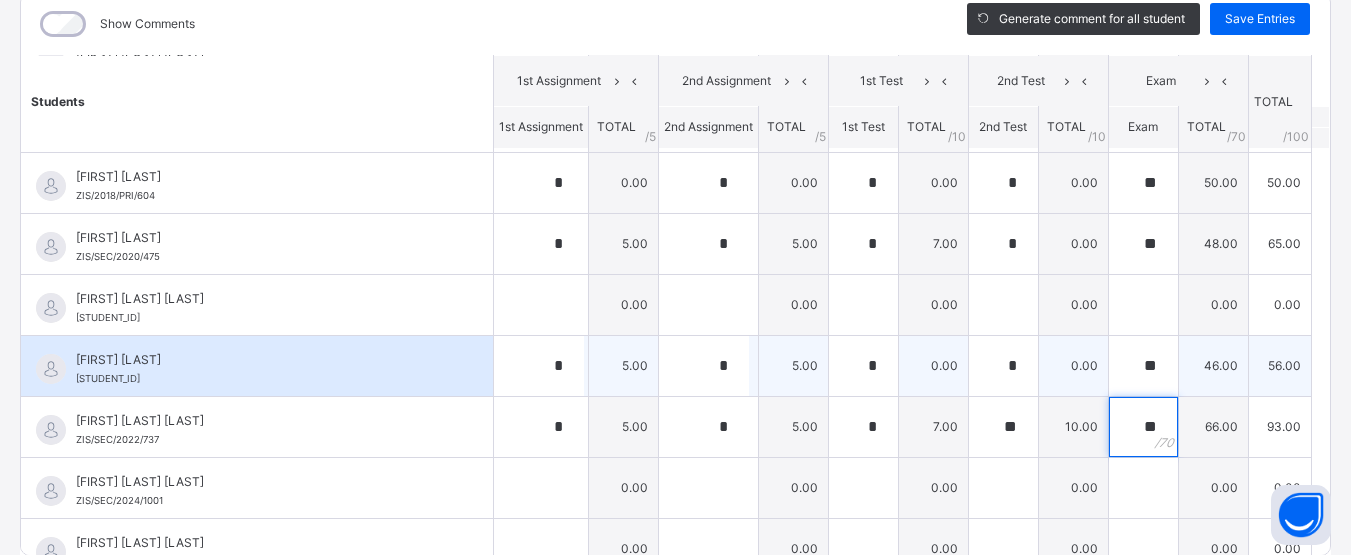 type on "**" 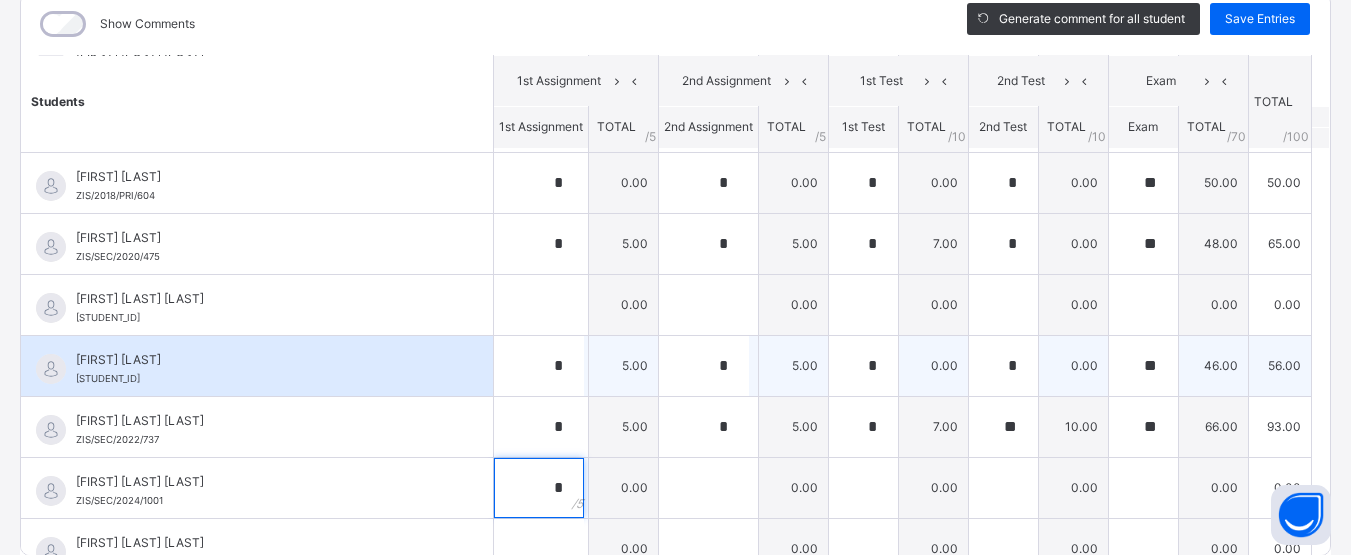 type on "*" 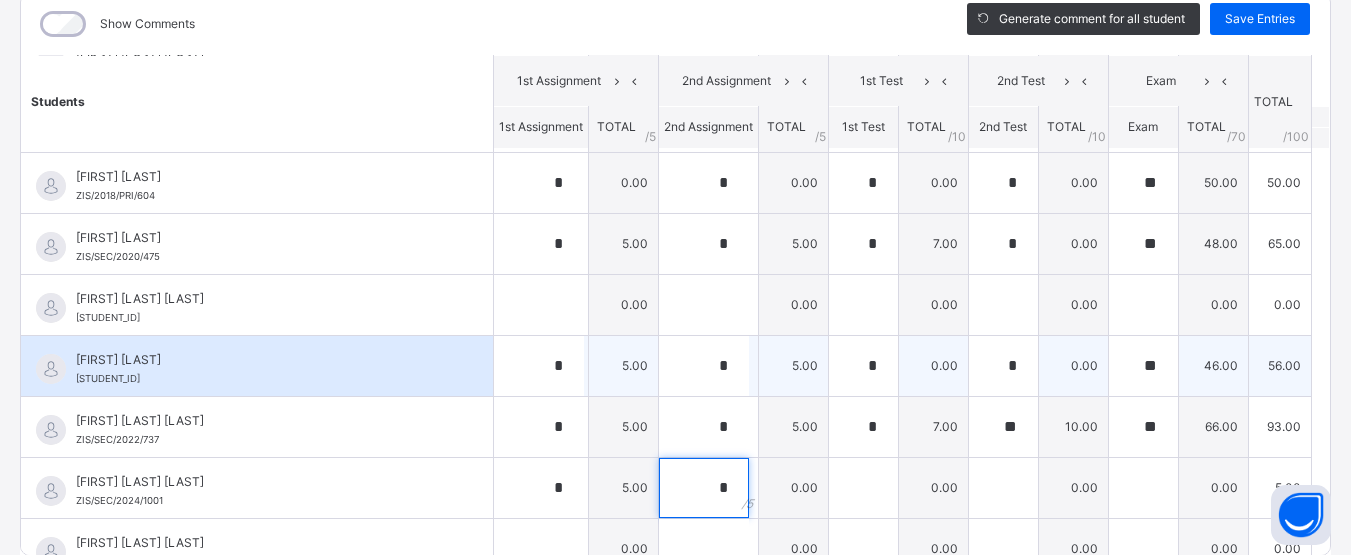type on "*" 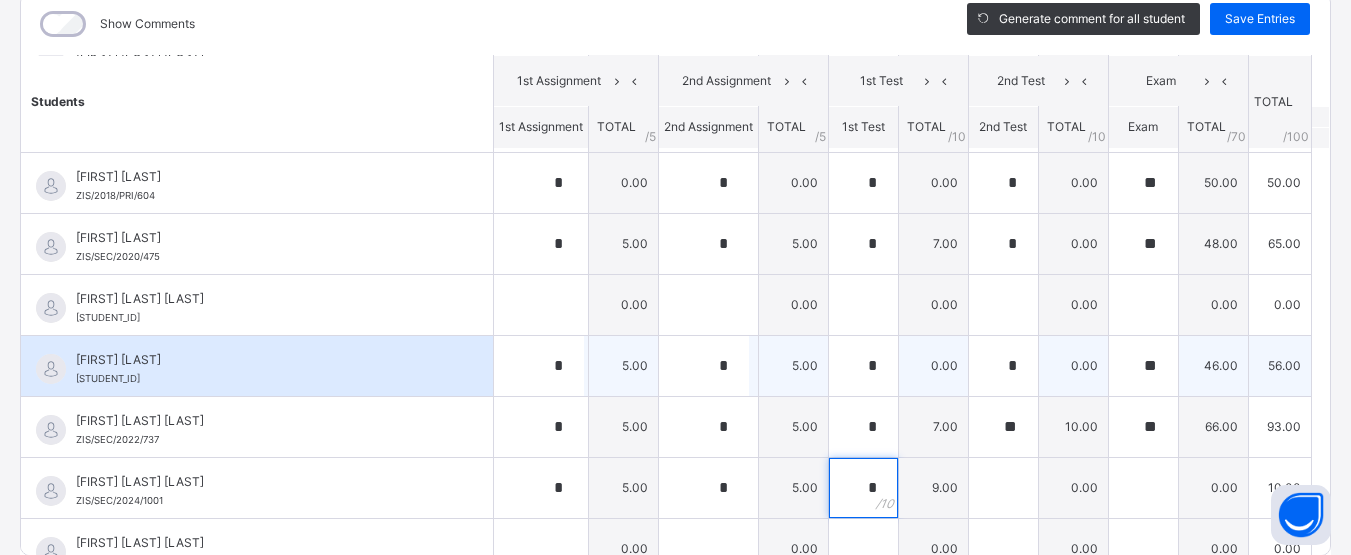 type on "*" 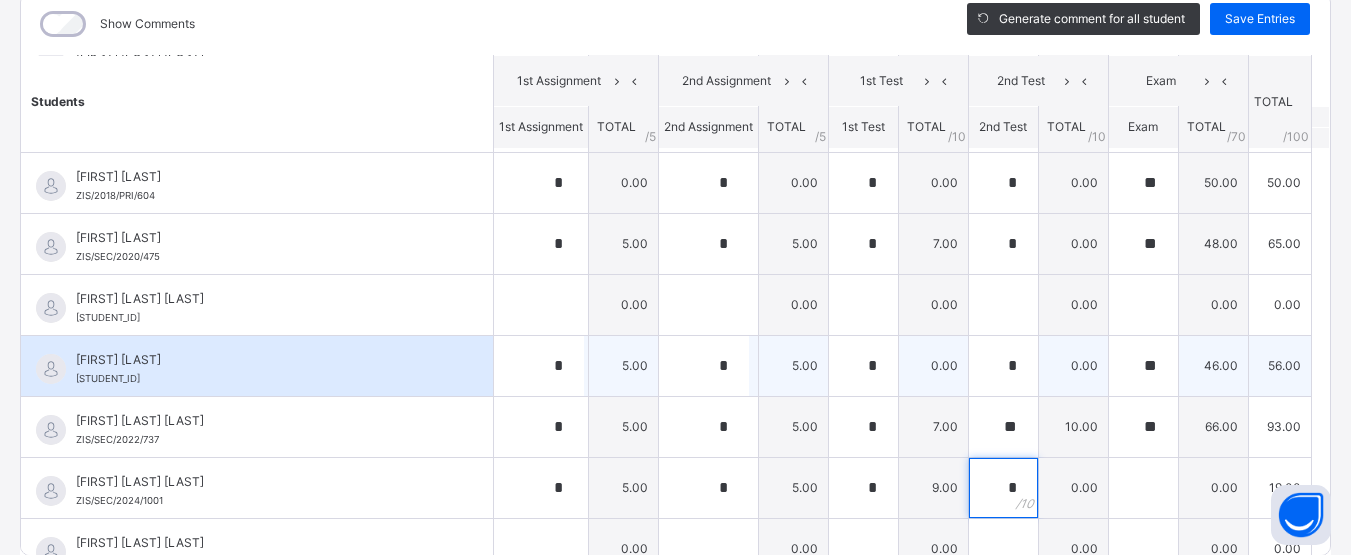 type on "*" 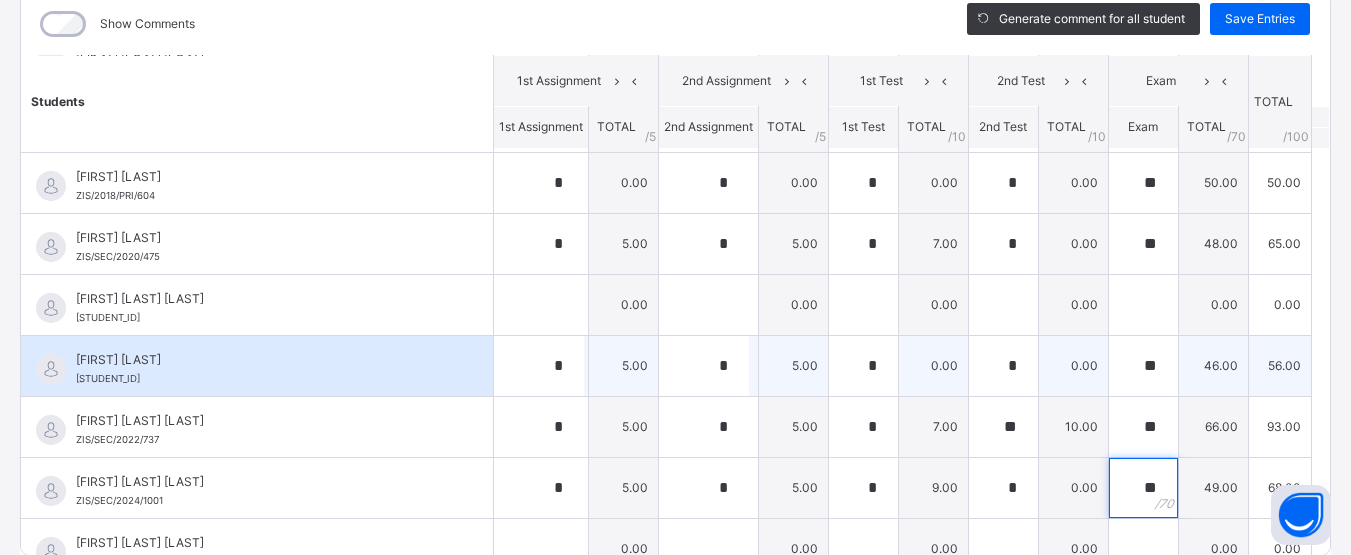 type on "**" 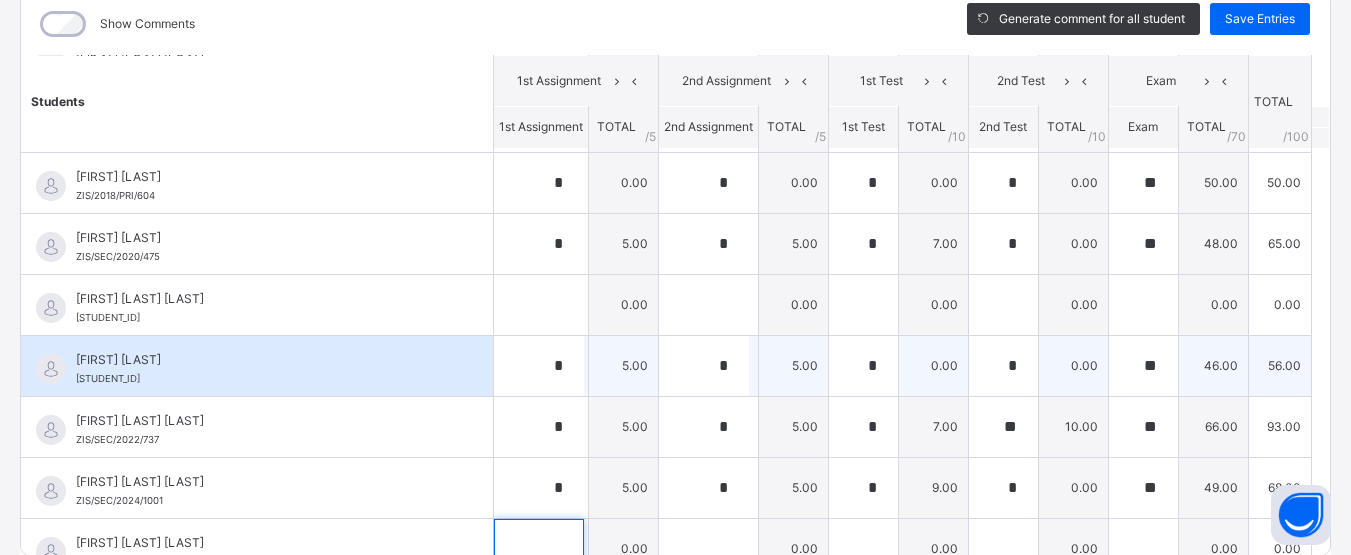 scroll, scrollTop: 325, scrollLeft: 0, axis: vertical 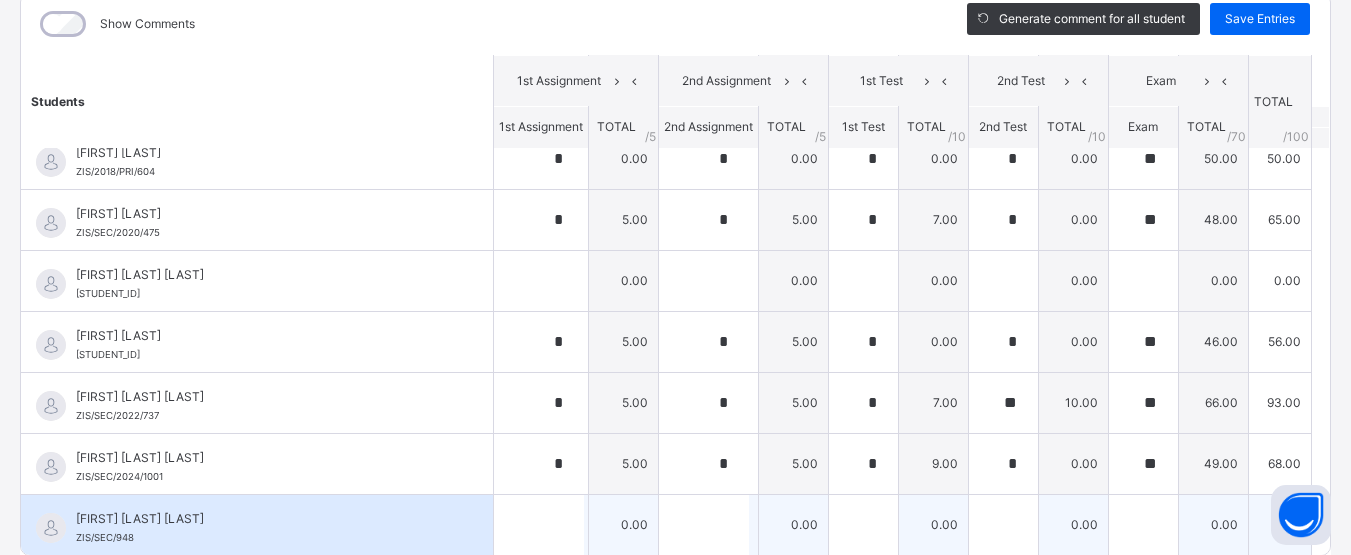 click on "[FIRST] [LAST] [LAST]" at bounding box center [262, 519] 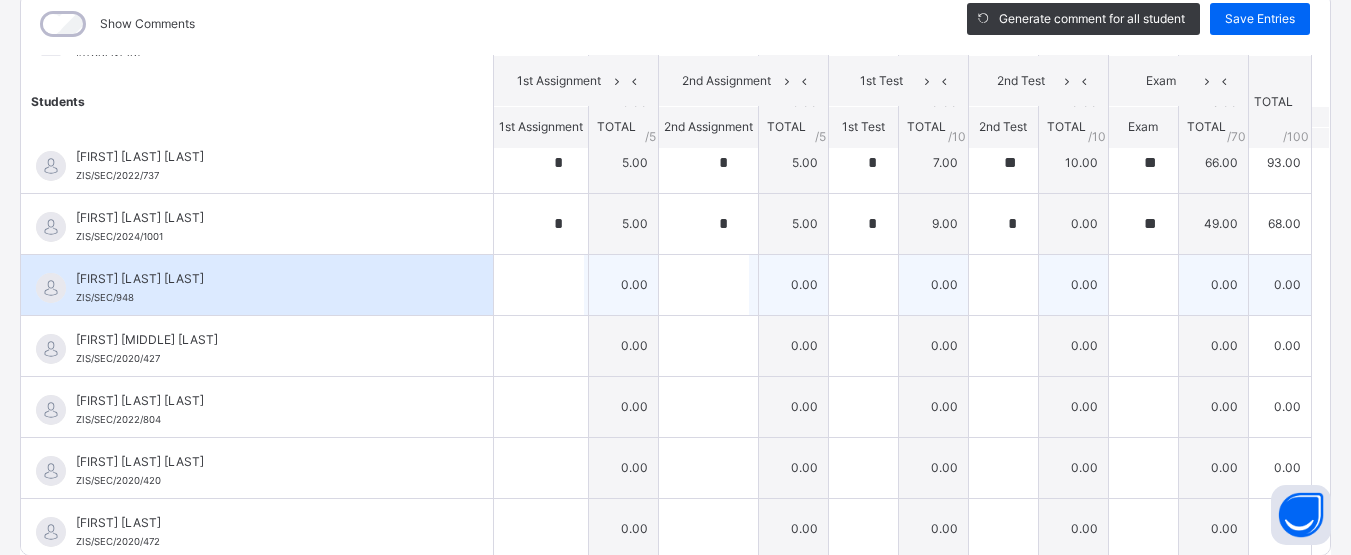 scroll, scrollTop: 605, scrollLeft: 0, axis: vertical 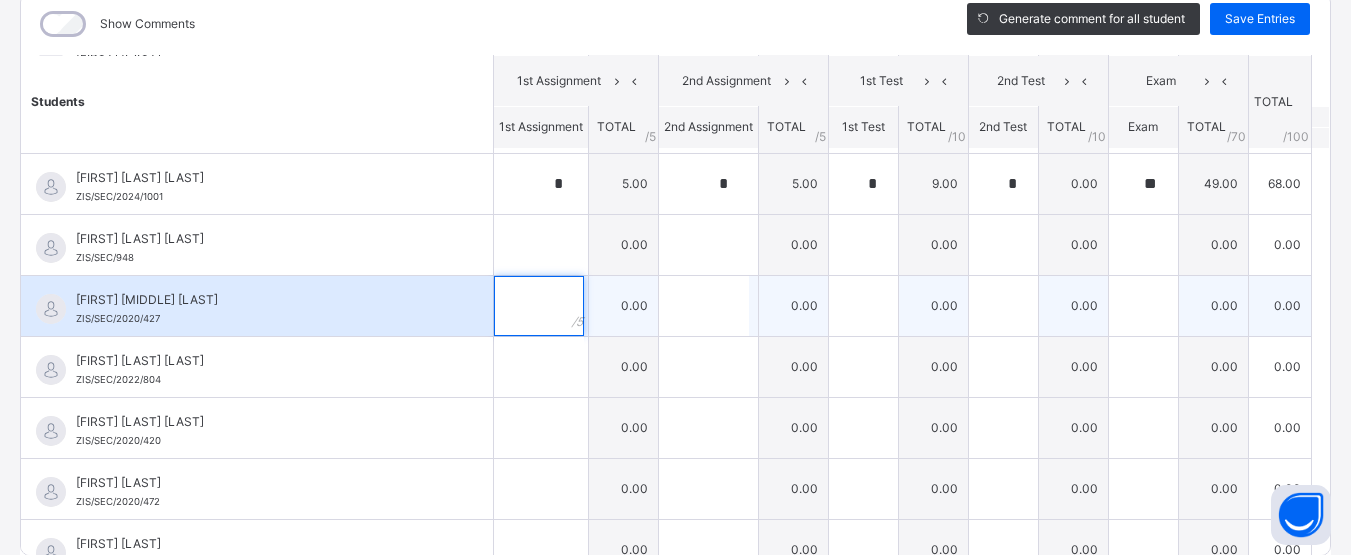 click at bounding box center [539, 306] 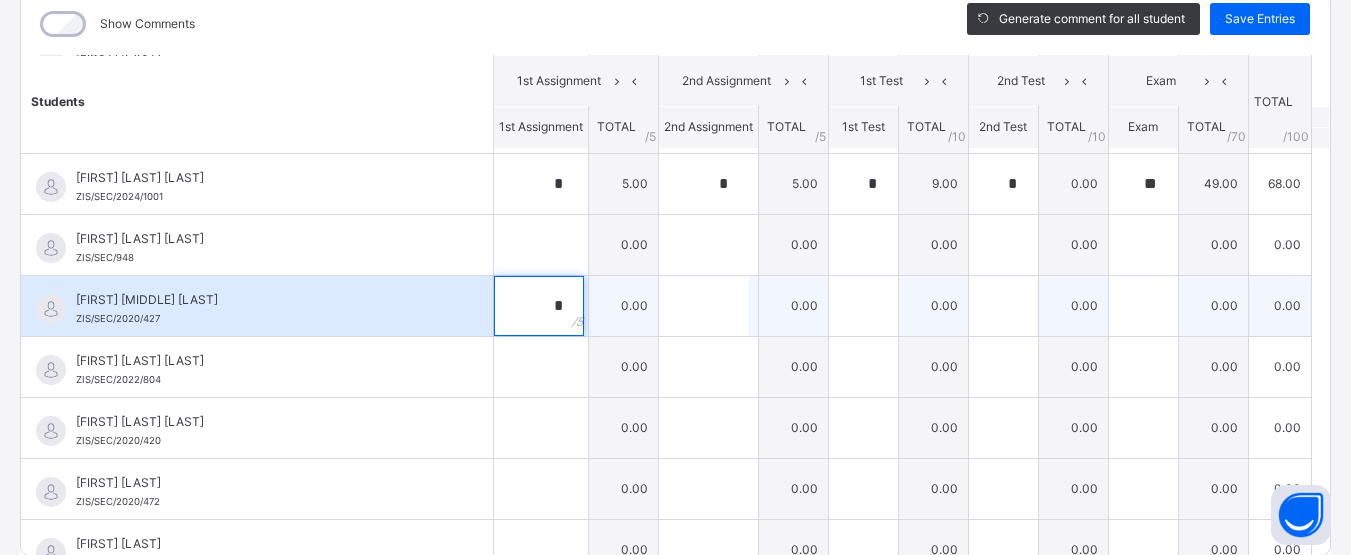 type on "*" 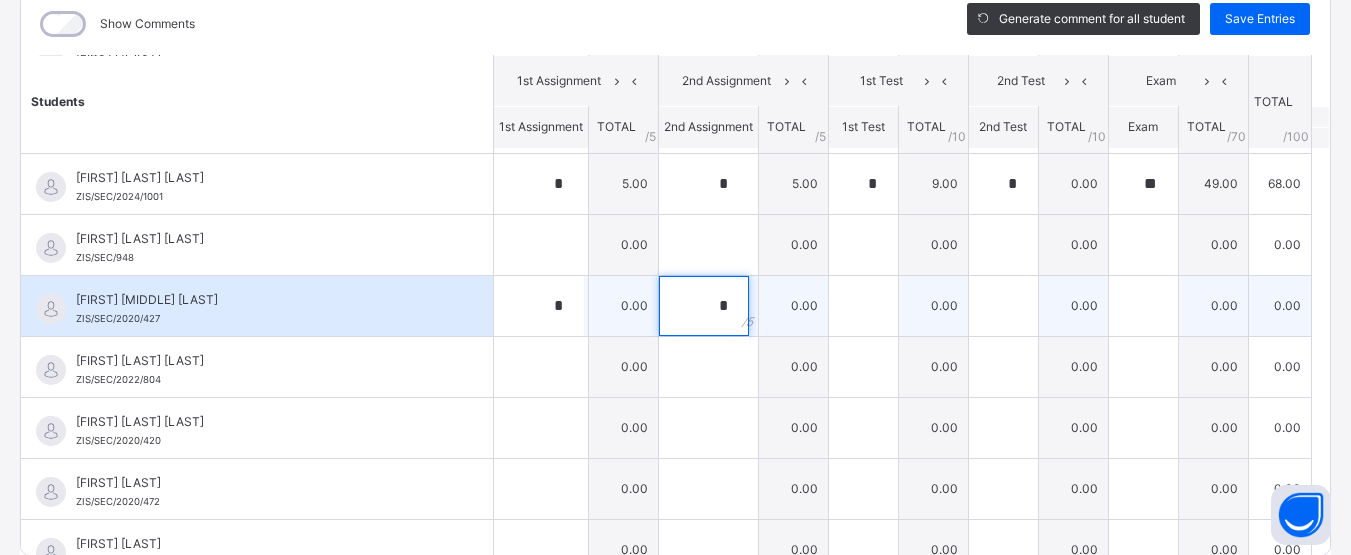 type on "*" 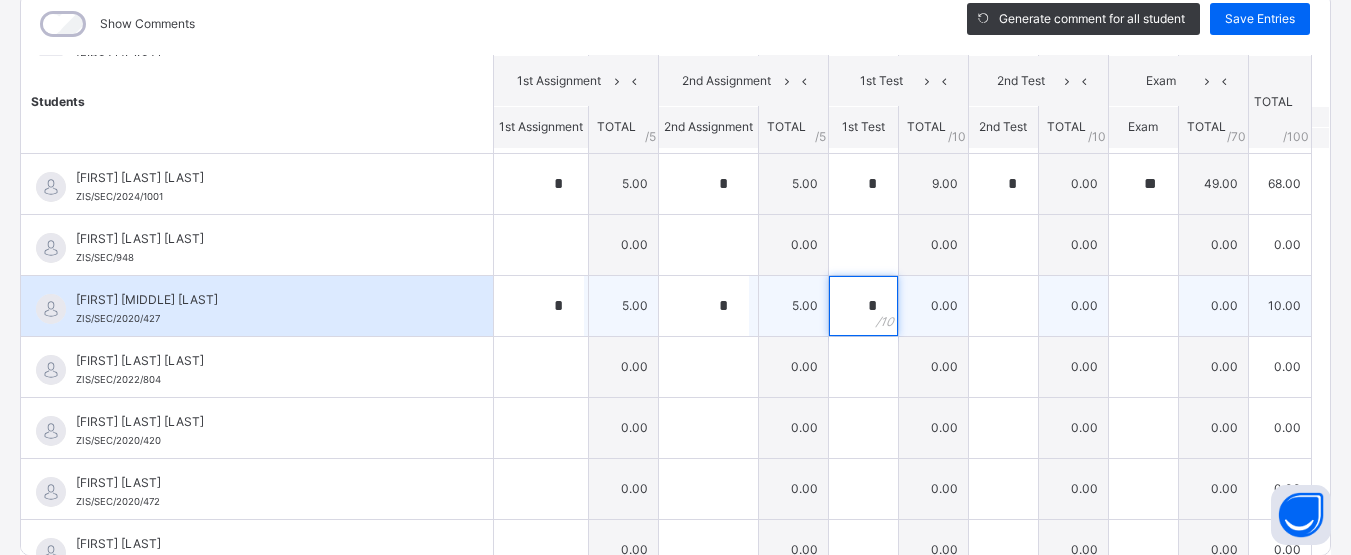 type on "*" 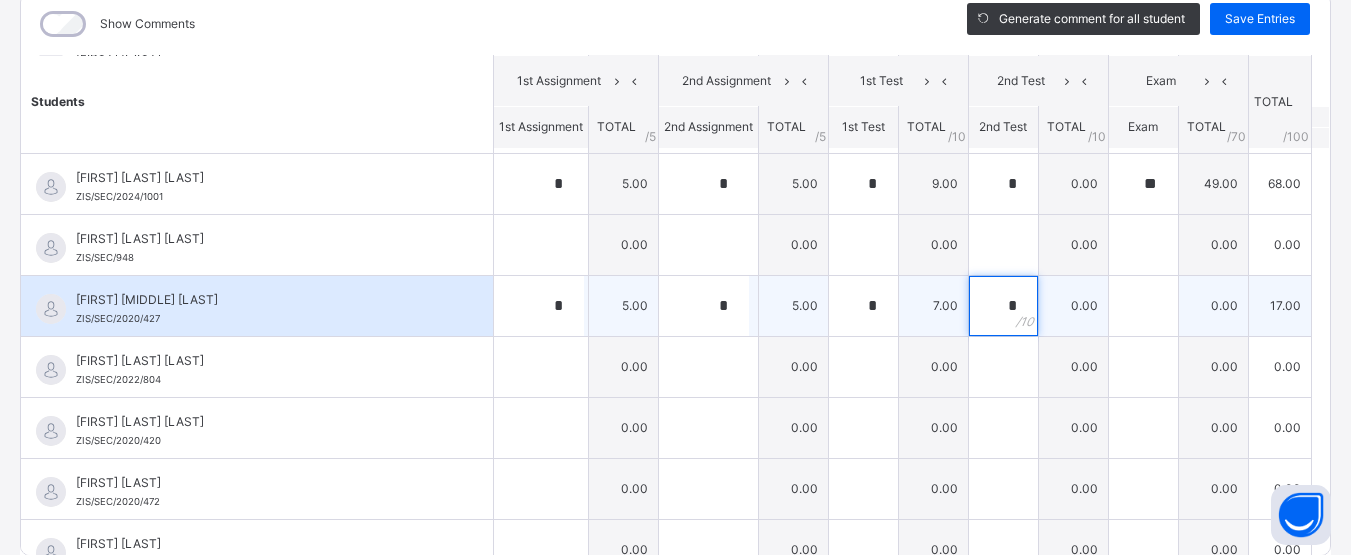 type on "*" 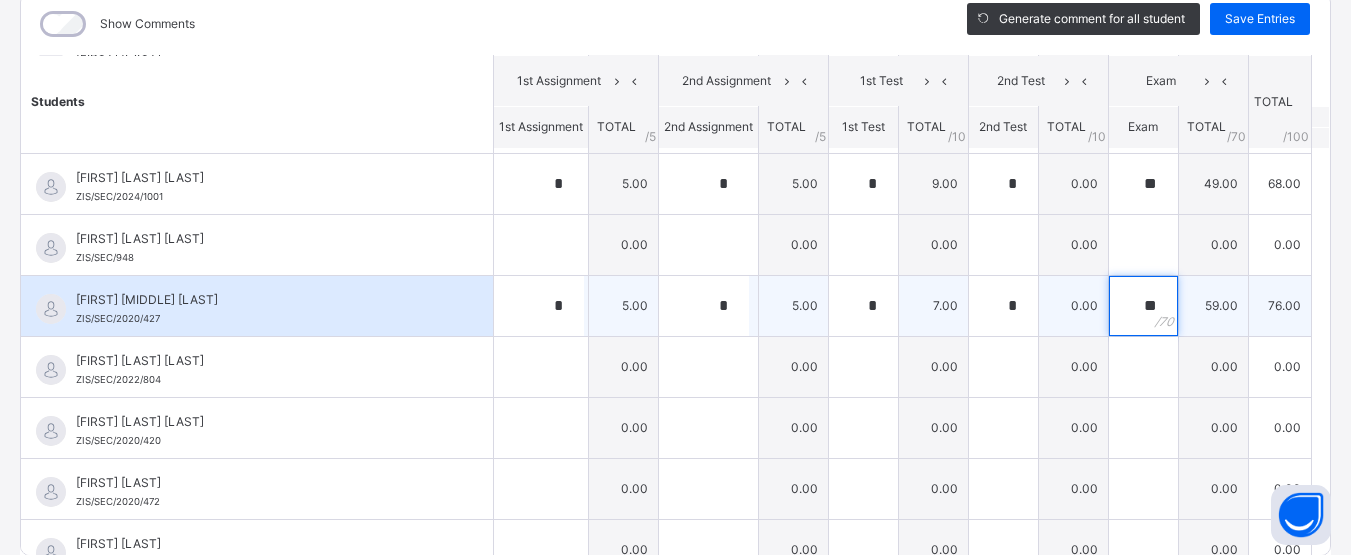 type on "**" 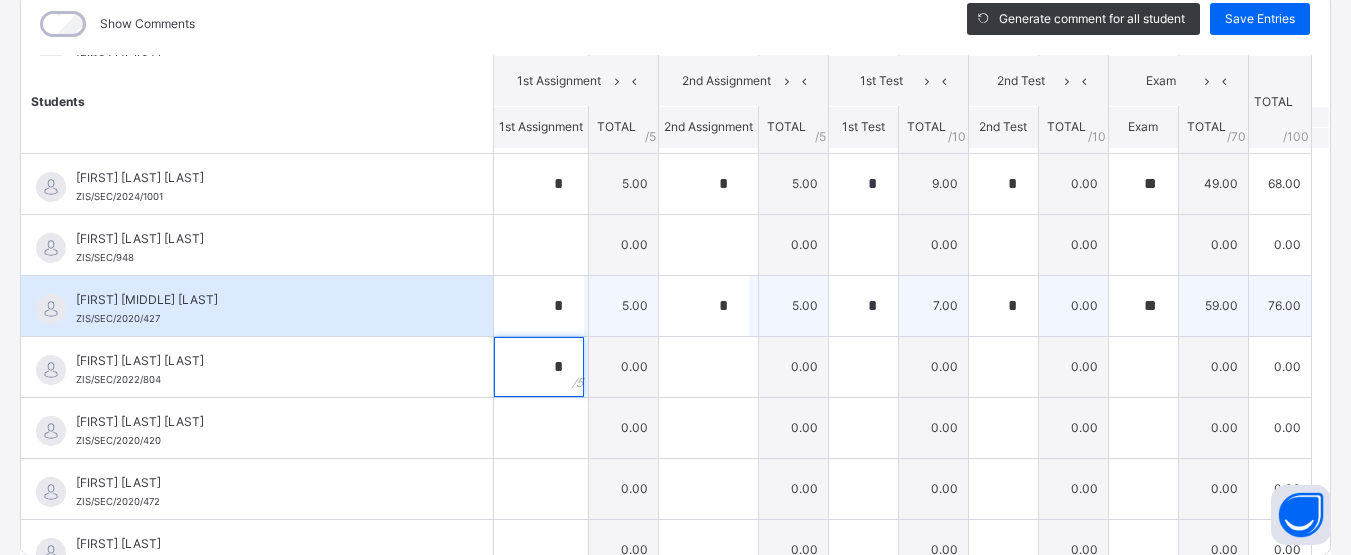 type on "*" 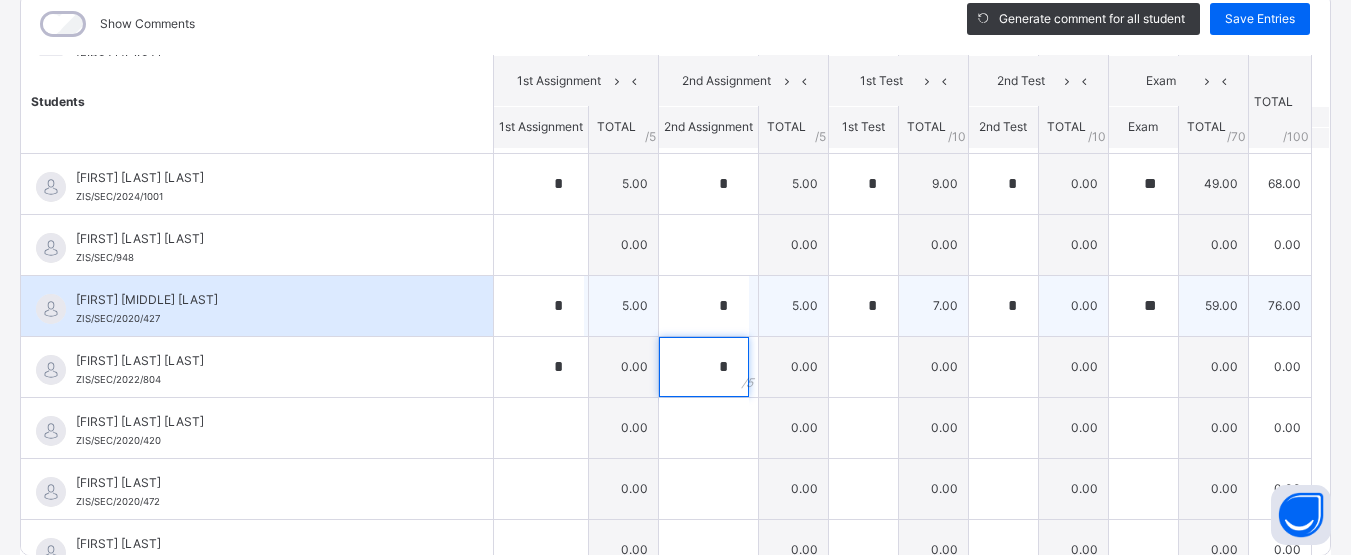 type on "*" 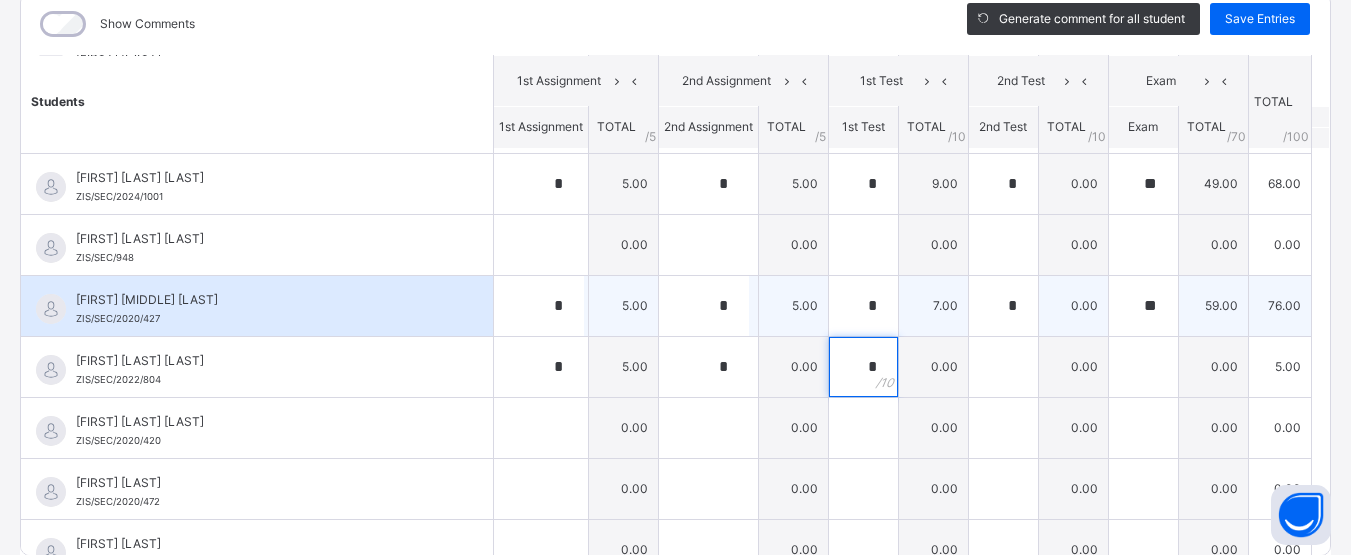 type on "*" 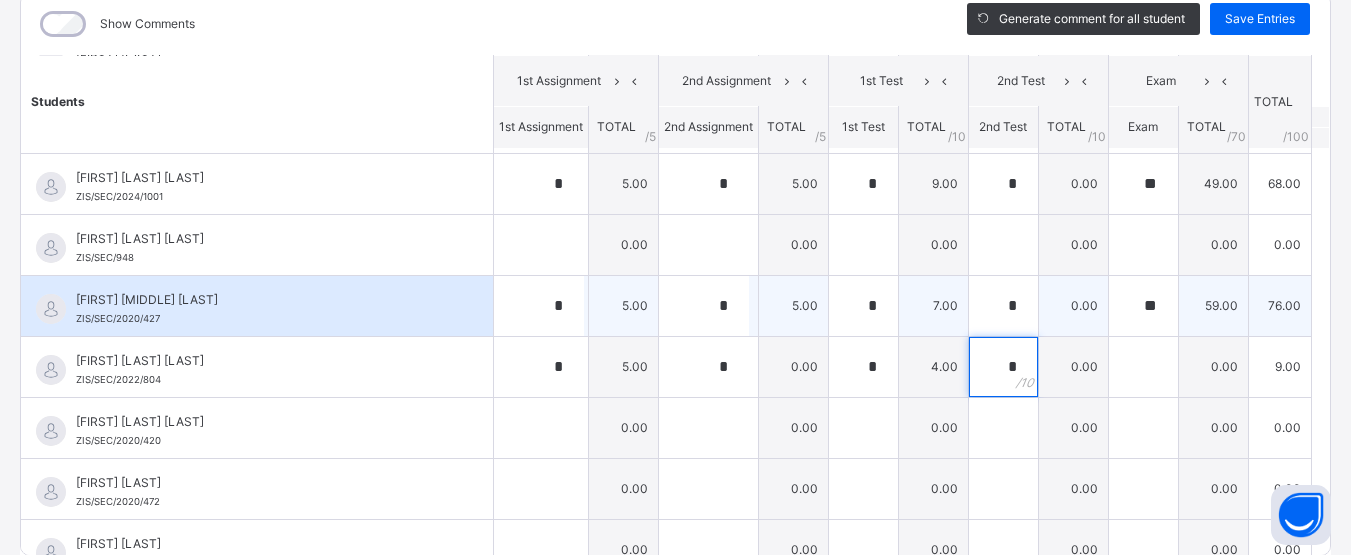 type on "*" 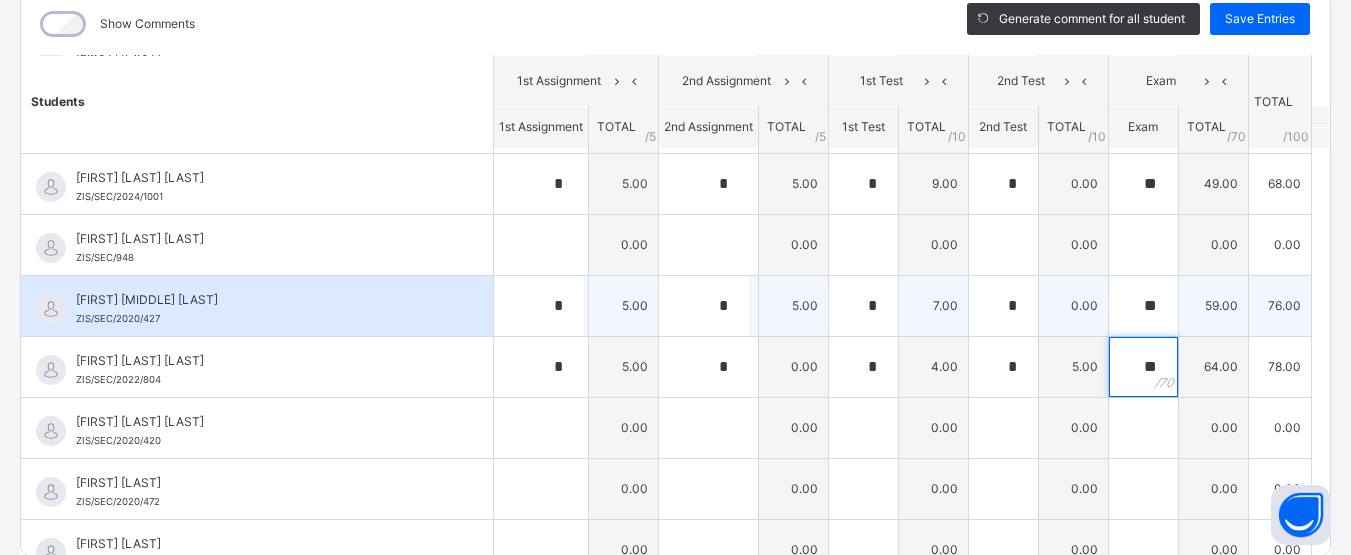type on "**" 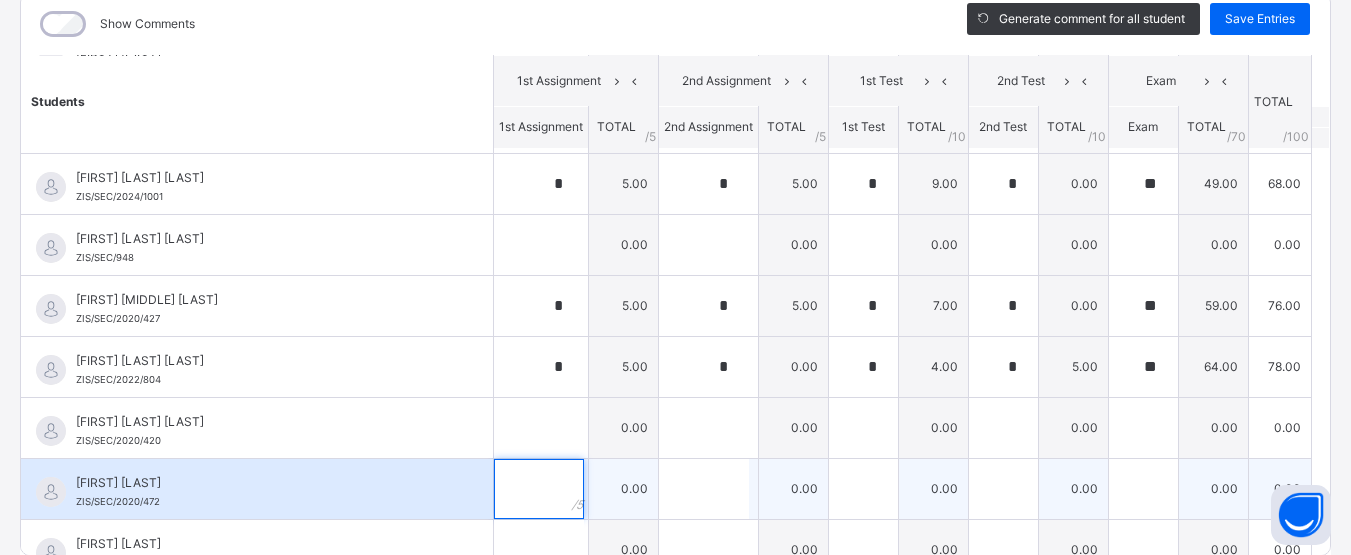 click at bounding box center (539, 489) 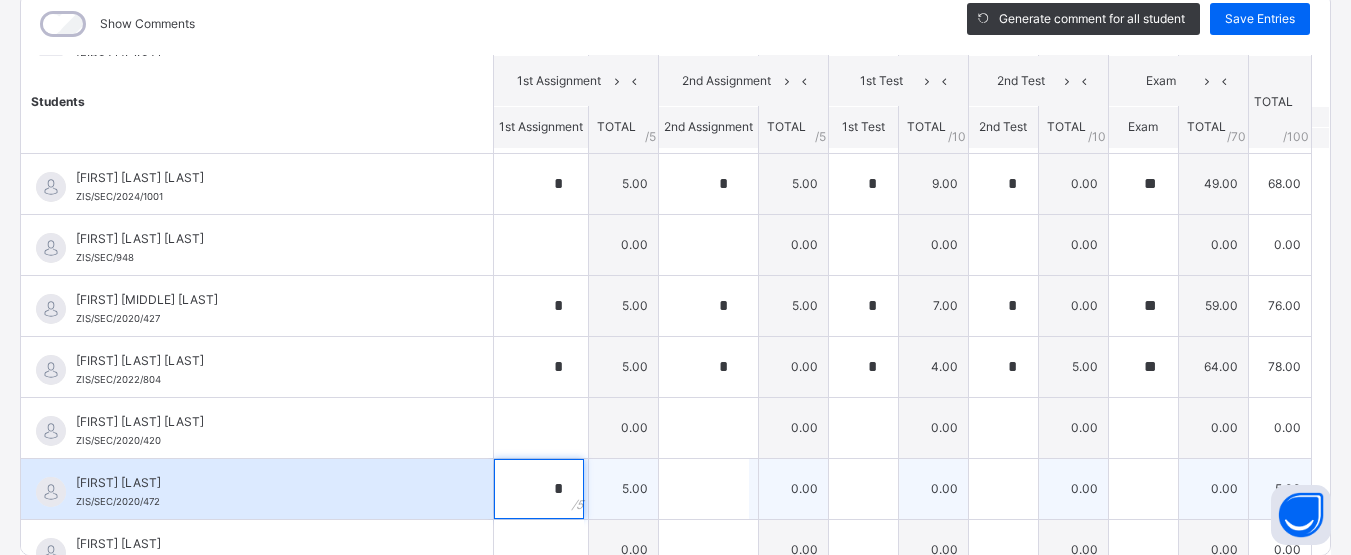 type on "*" 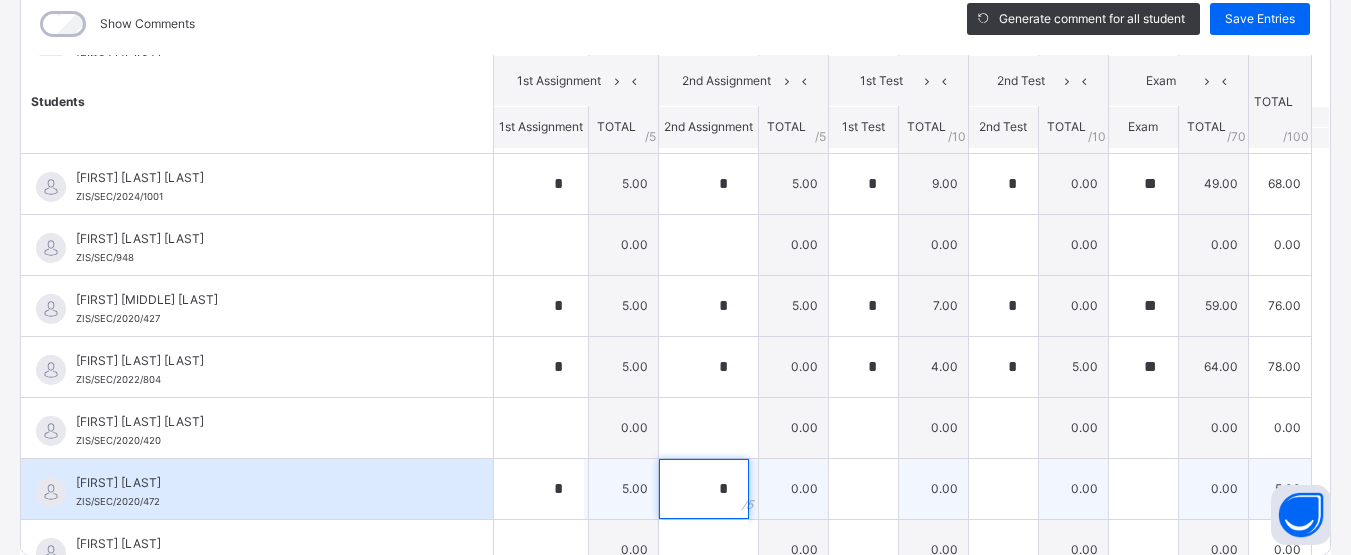 type on "*" 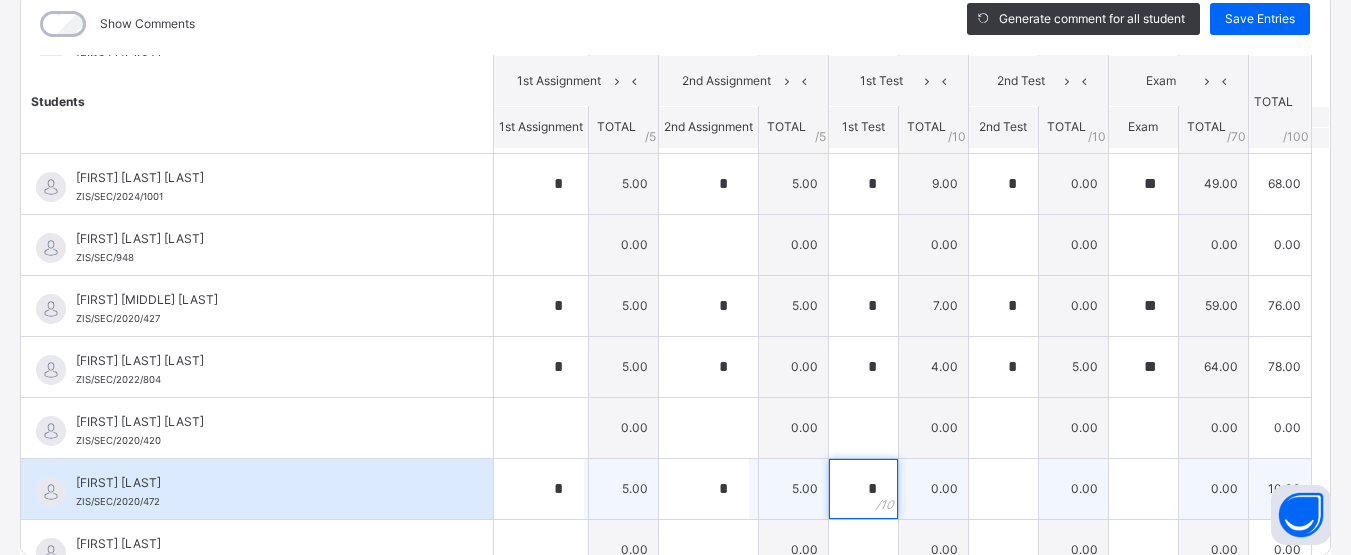 type on "*" 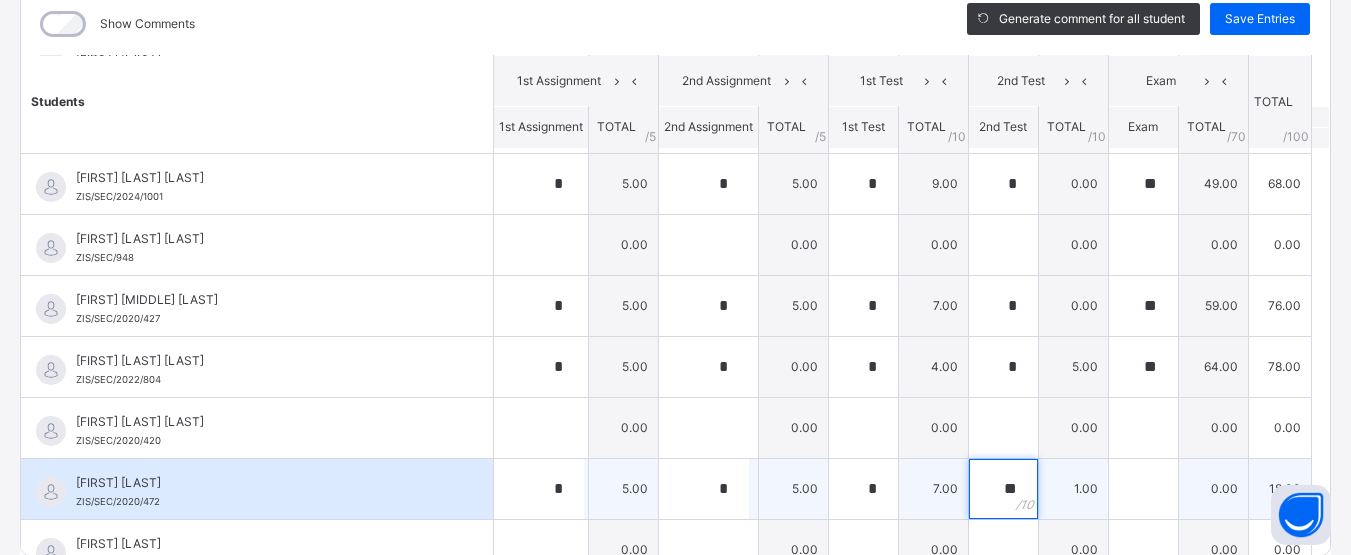type on "**" 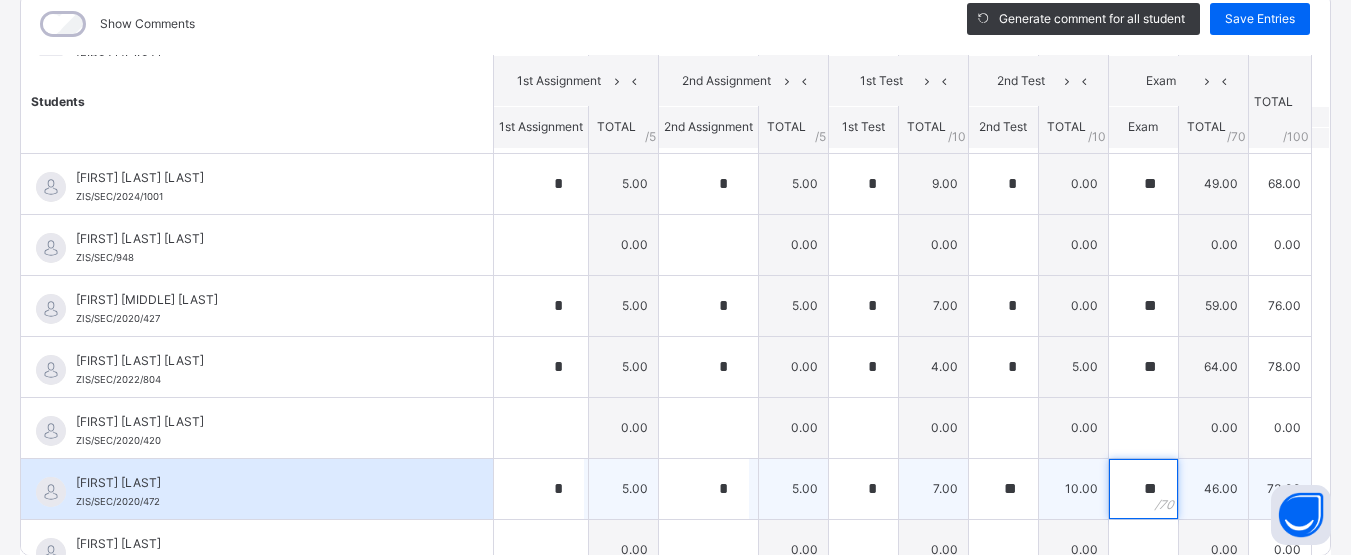 type on "**" 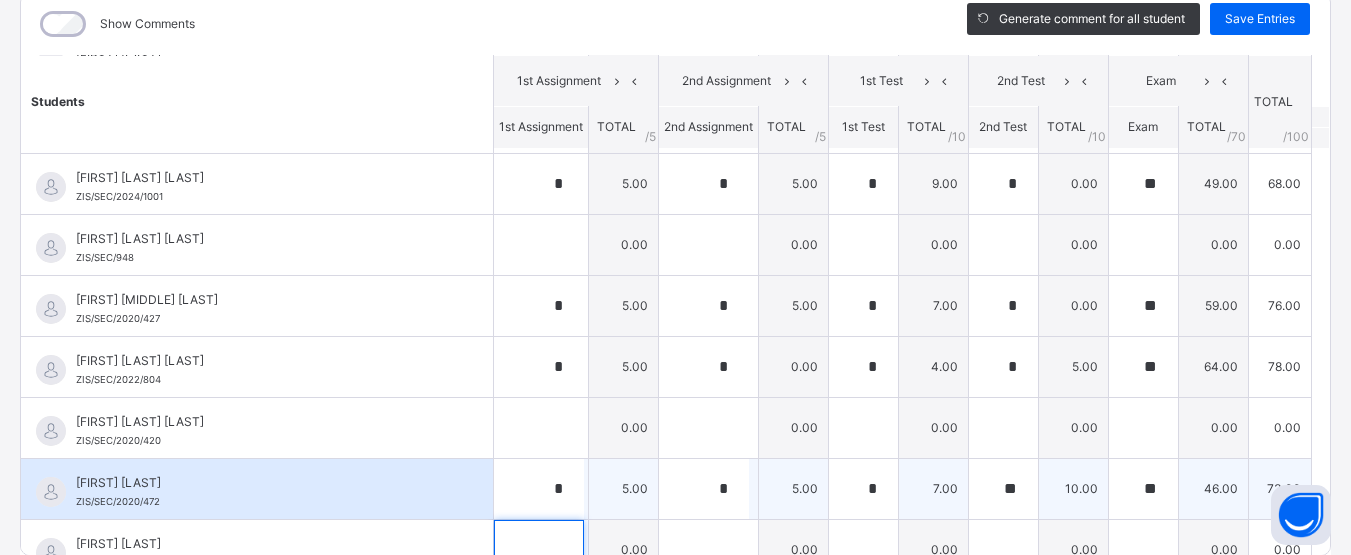 scroll, scrollTop: 630, scrollLeft: 0, axis: vertical 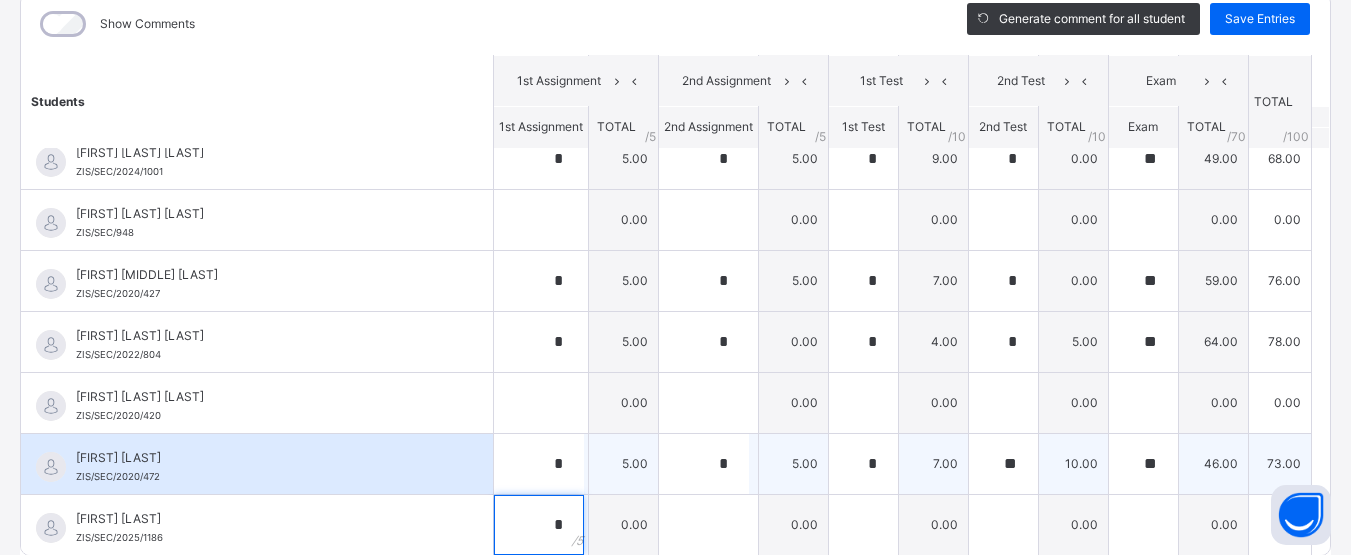 type on "*" 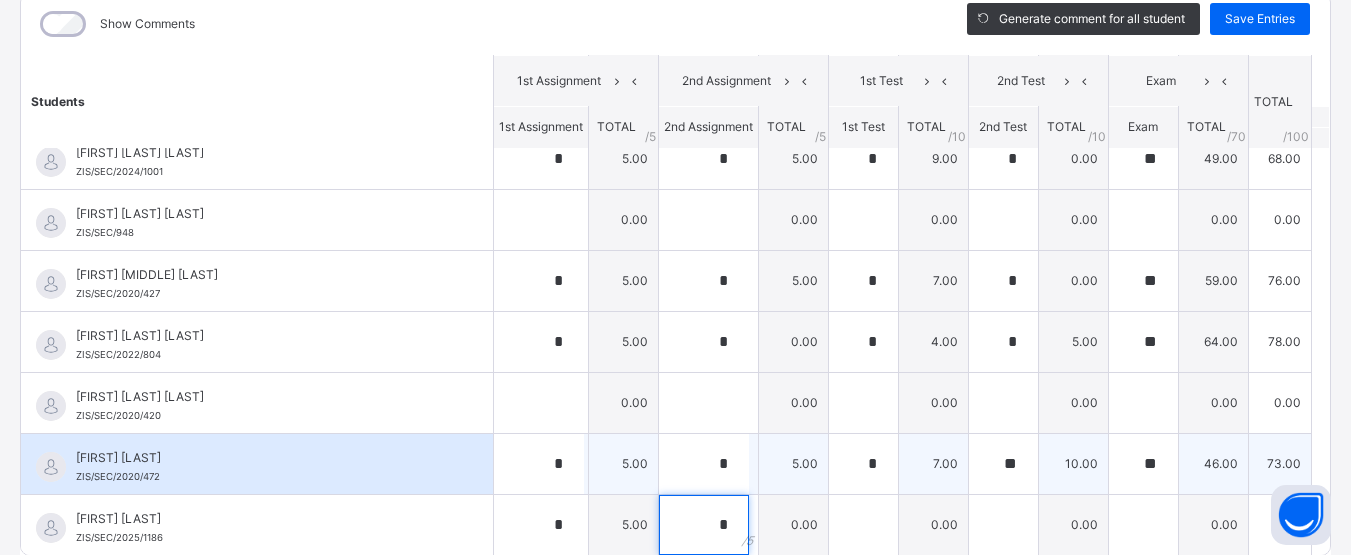 type on "*" 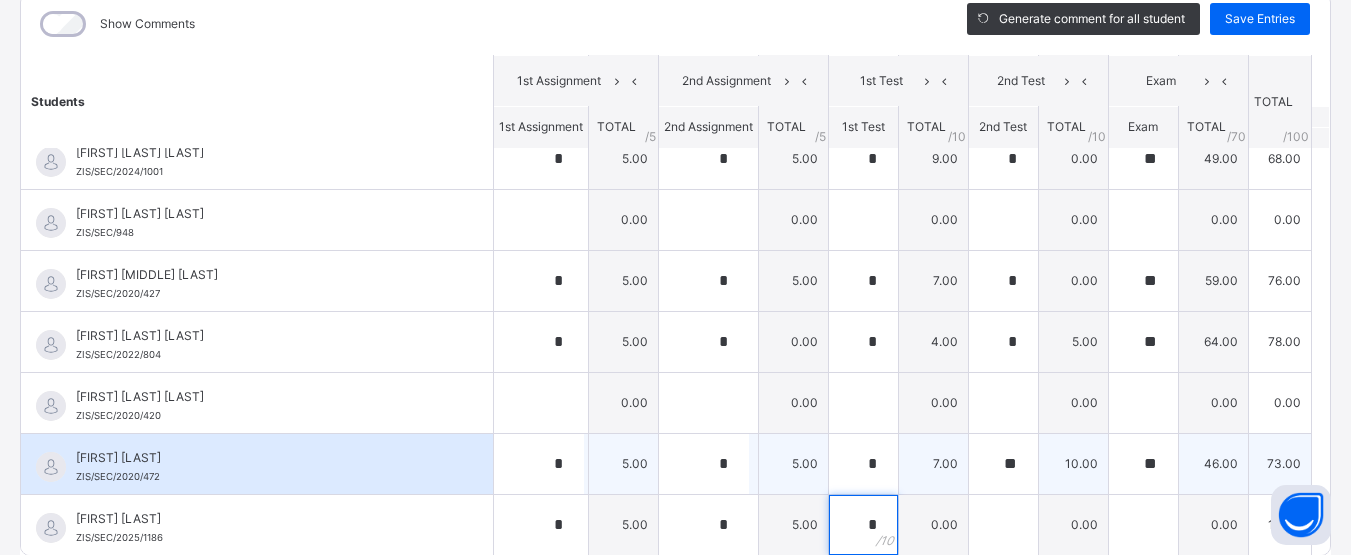 type on "*" 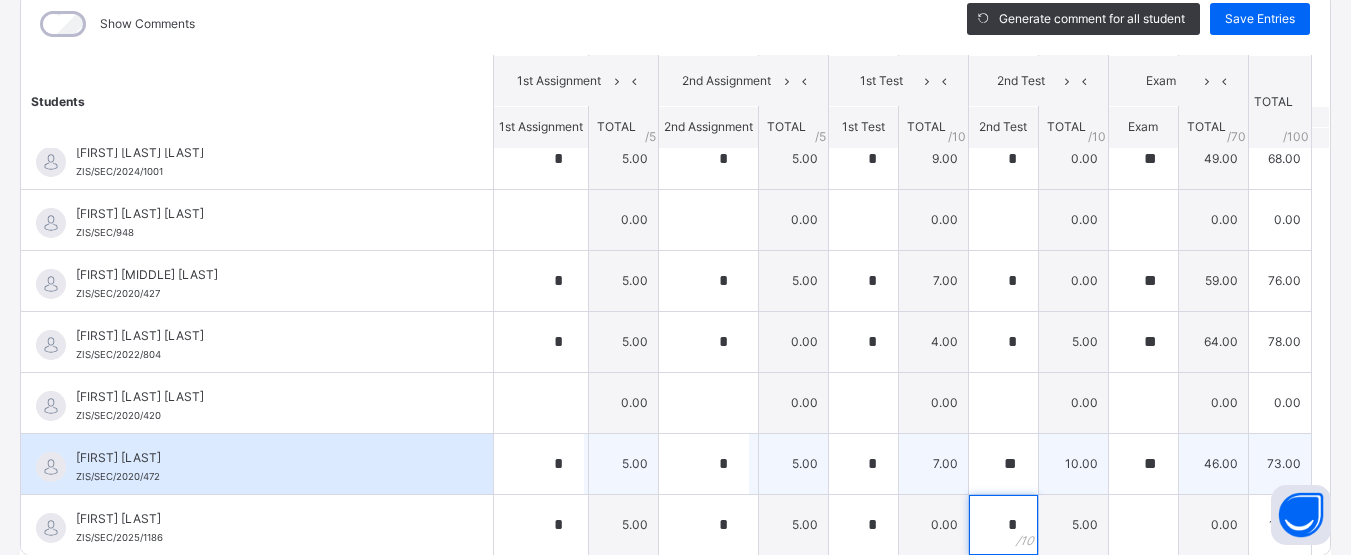 type on "*" 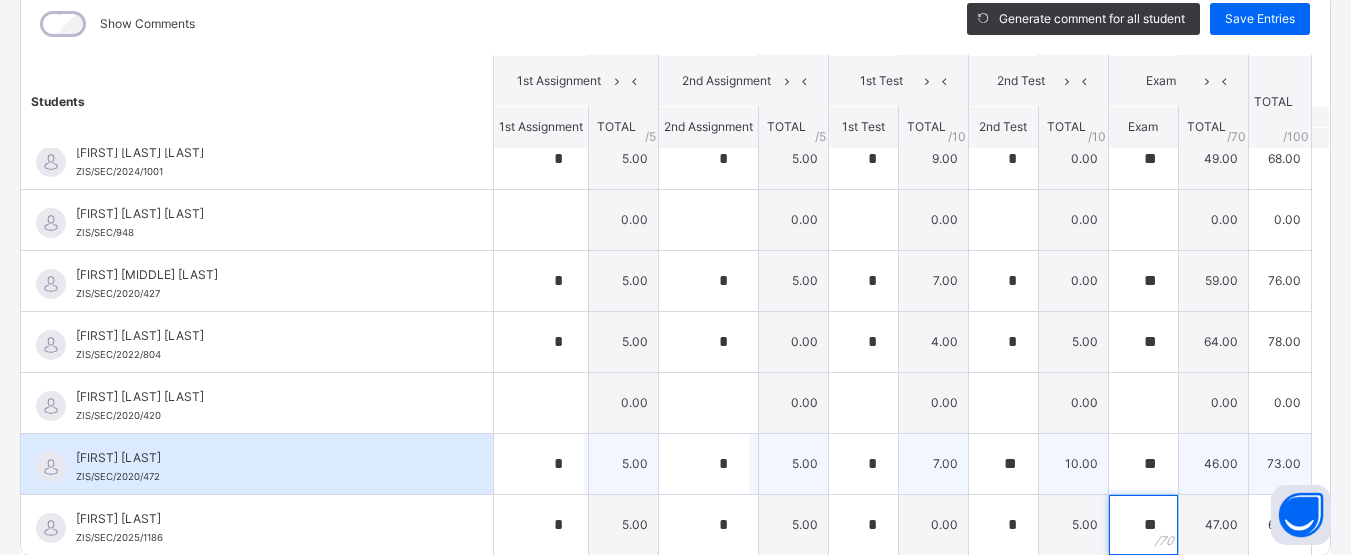 type on "**" 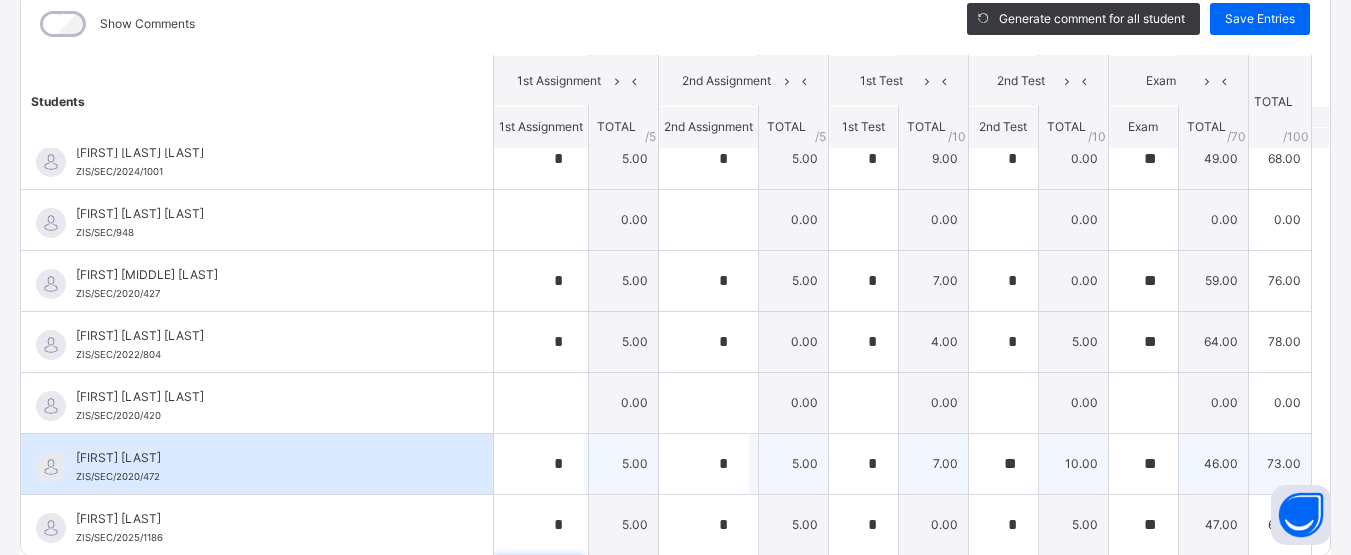 scroll, scrollTop: 911, scrollLeft: 0, axis: vertical 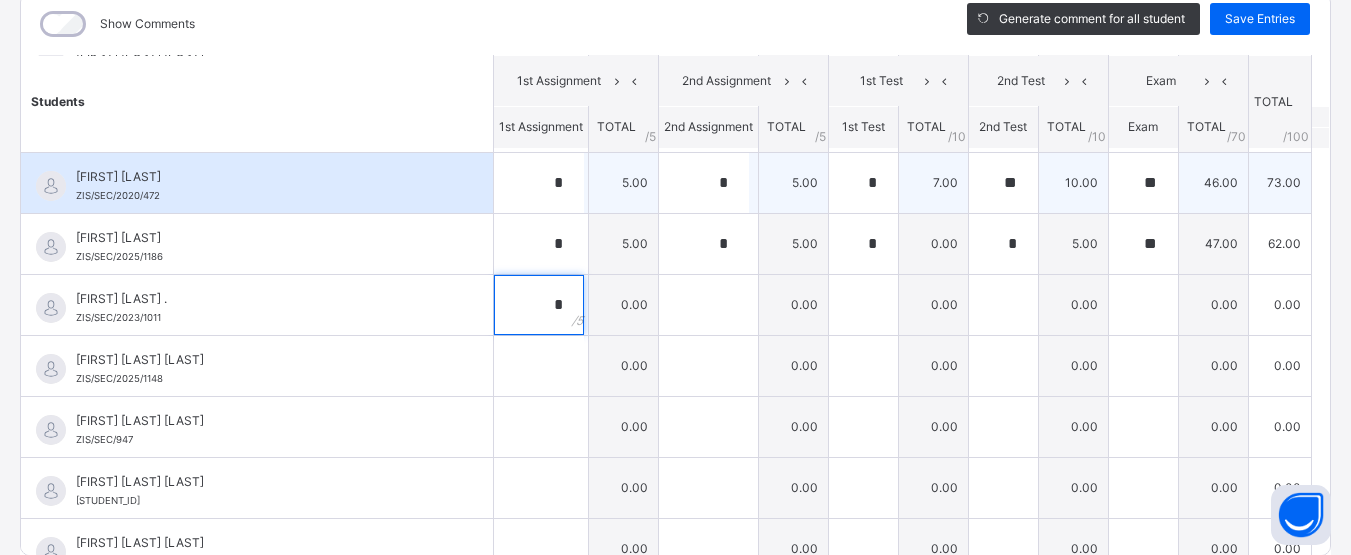 type on "*" 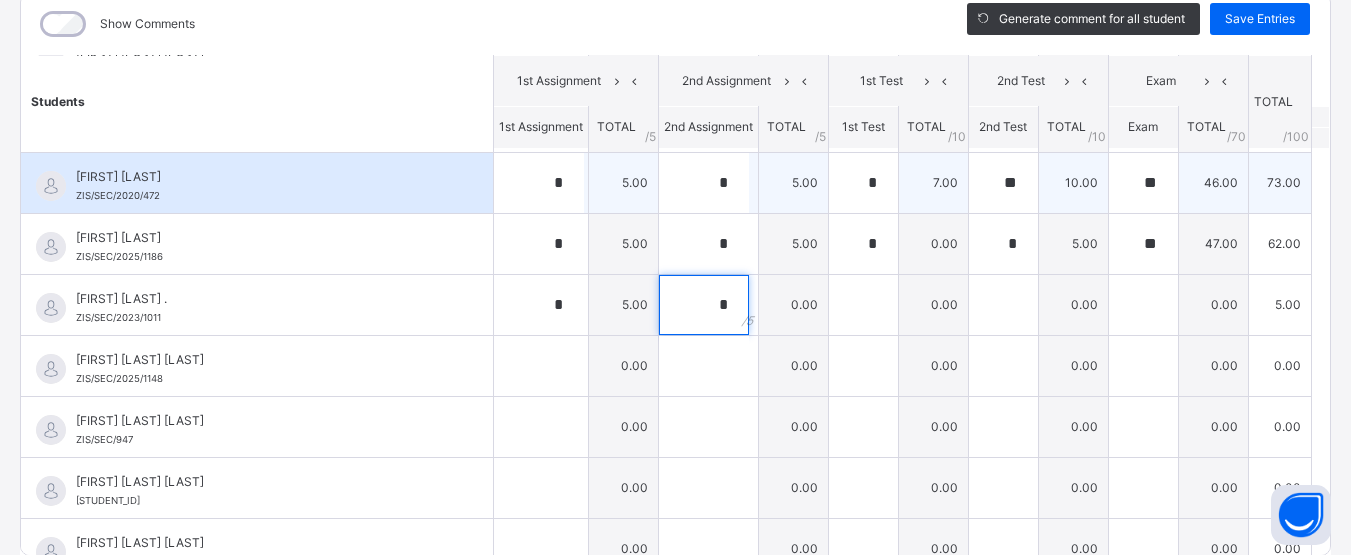 type on "*" 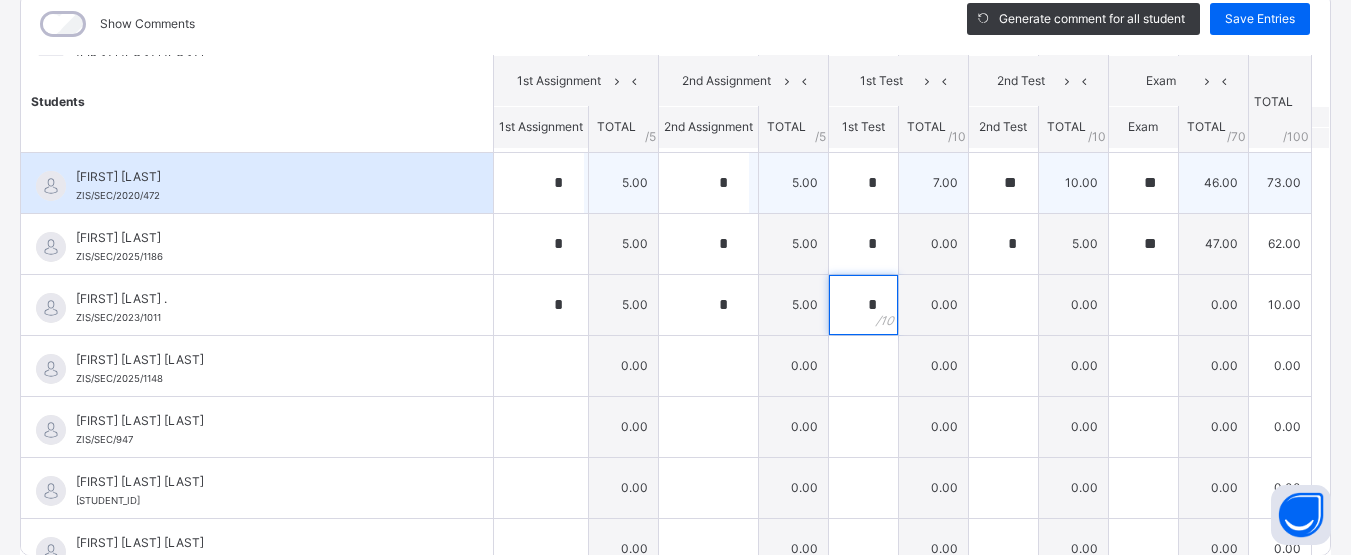 type on "*" 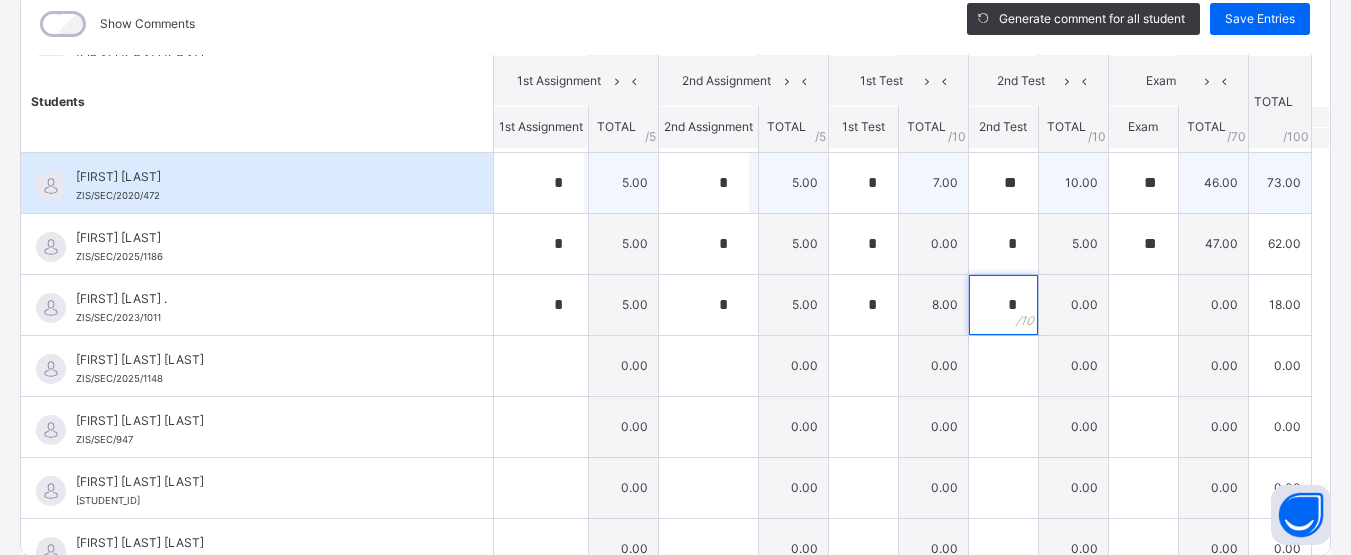 type on "*" 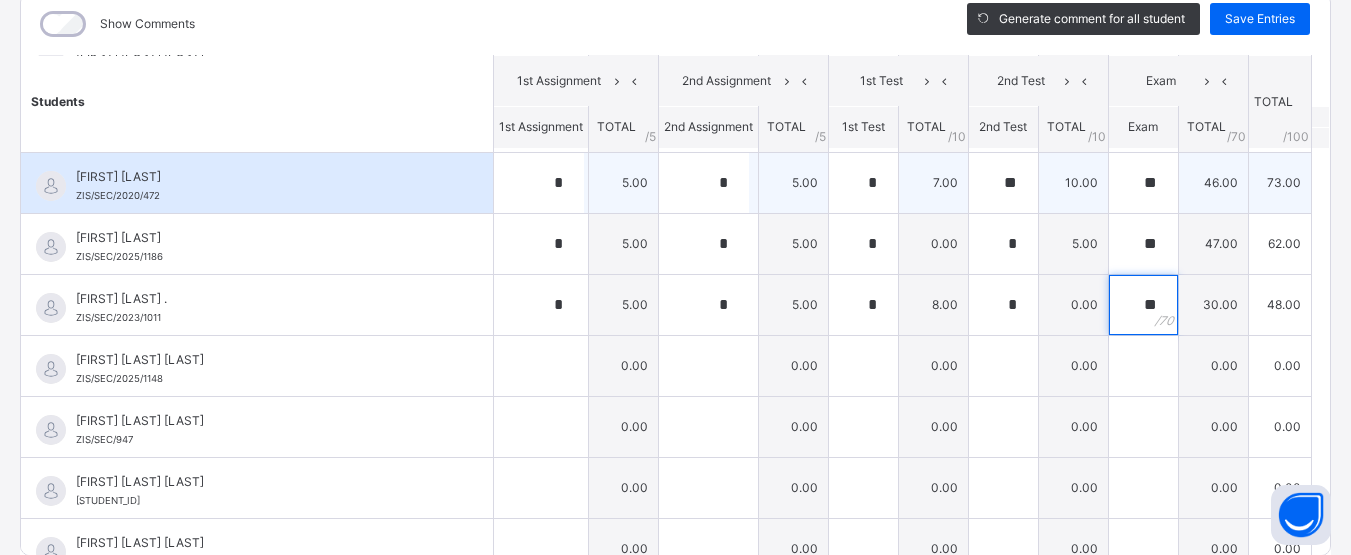 type on "**" 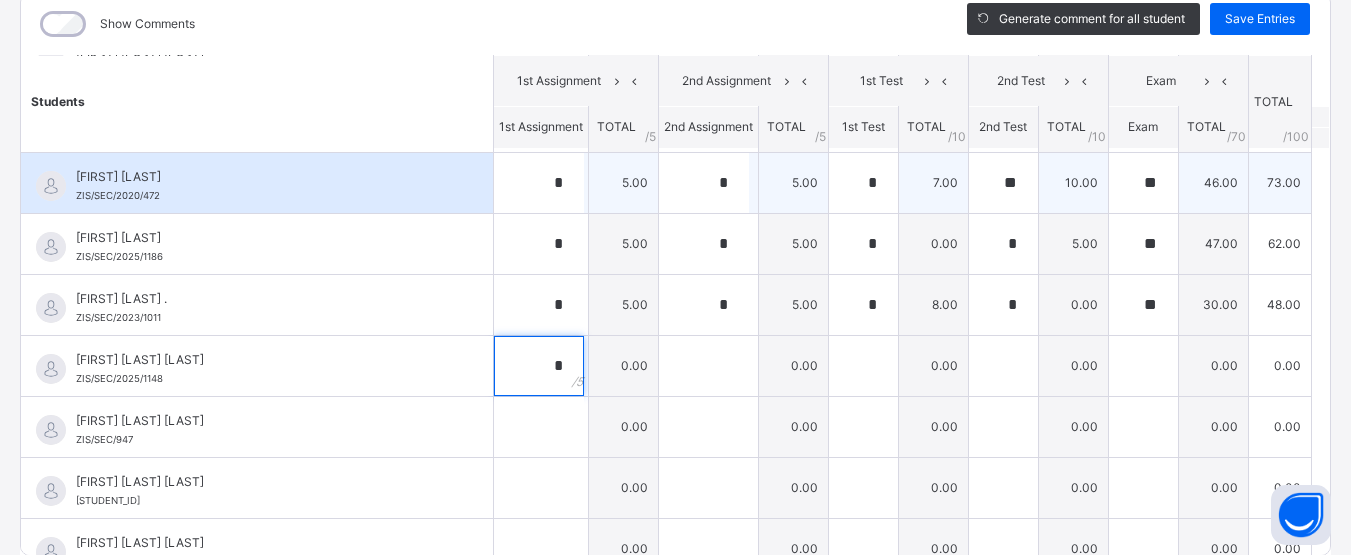 type on "*" 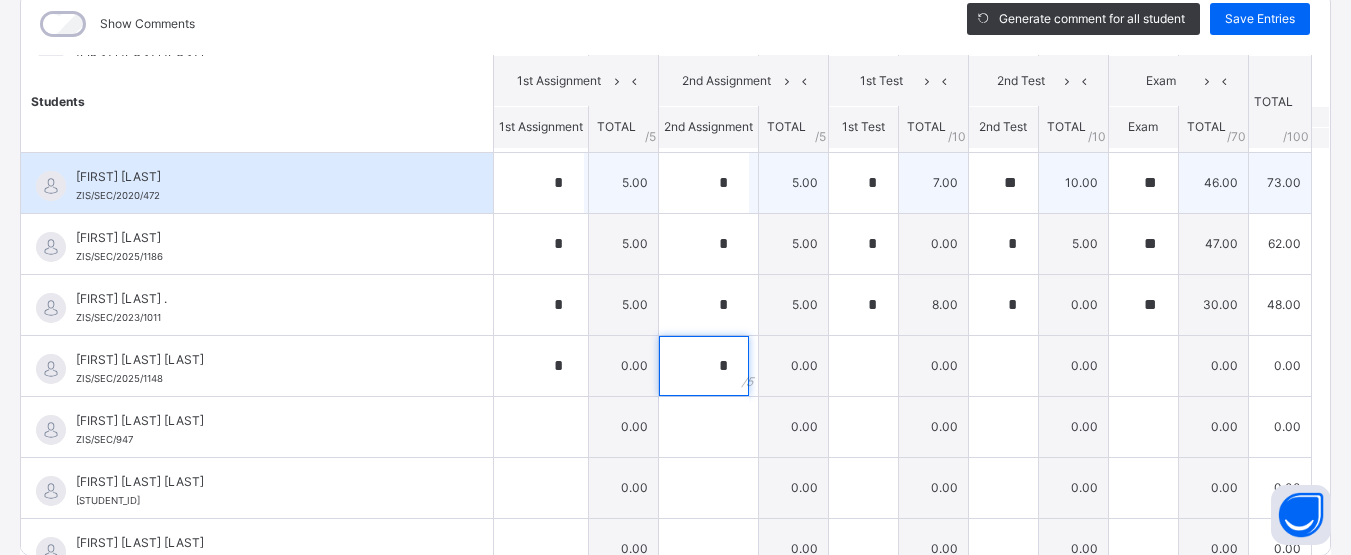 type on "*" 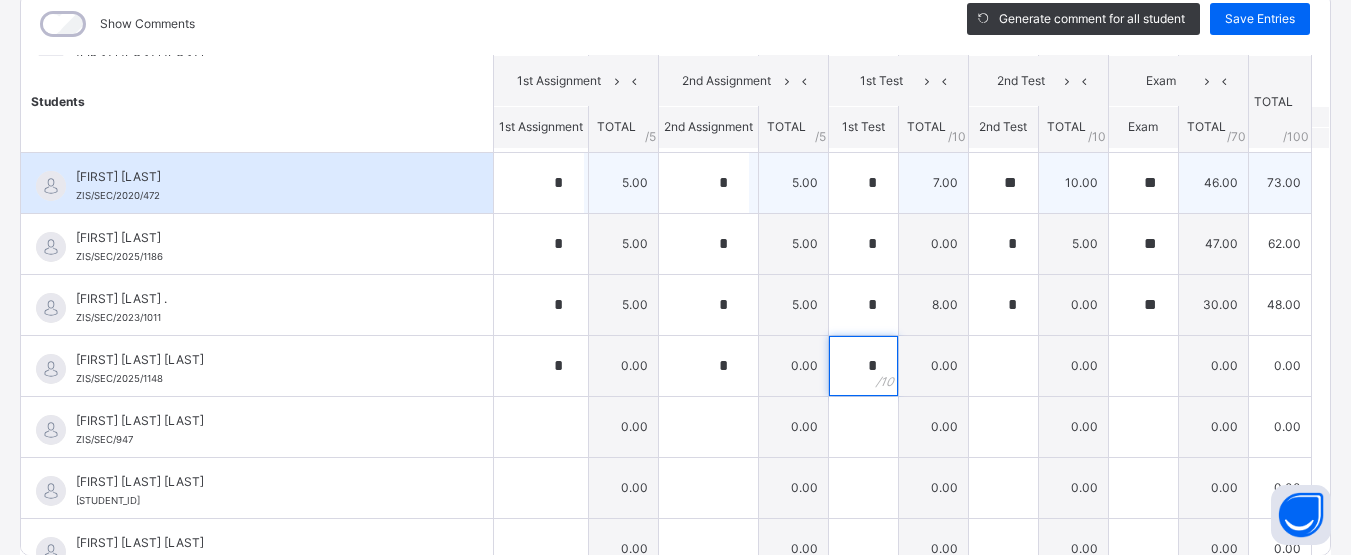 type on "*" 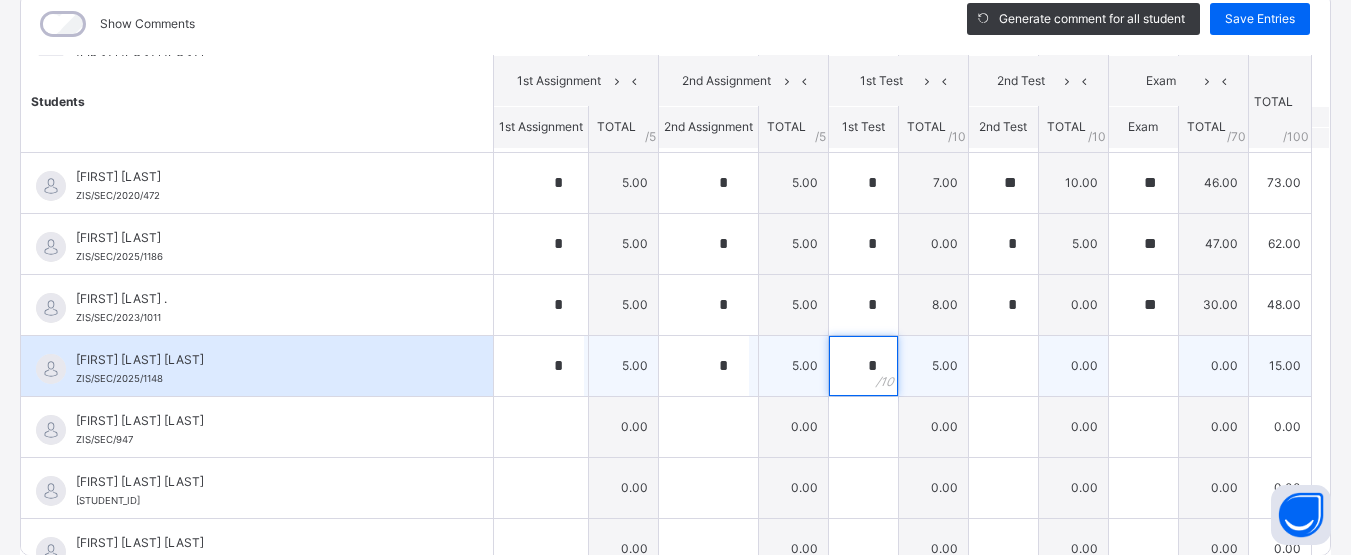 click on "*" at bounding box center [863, 366] 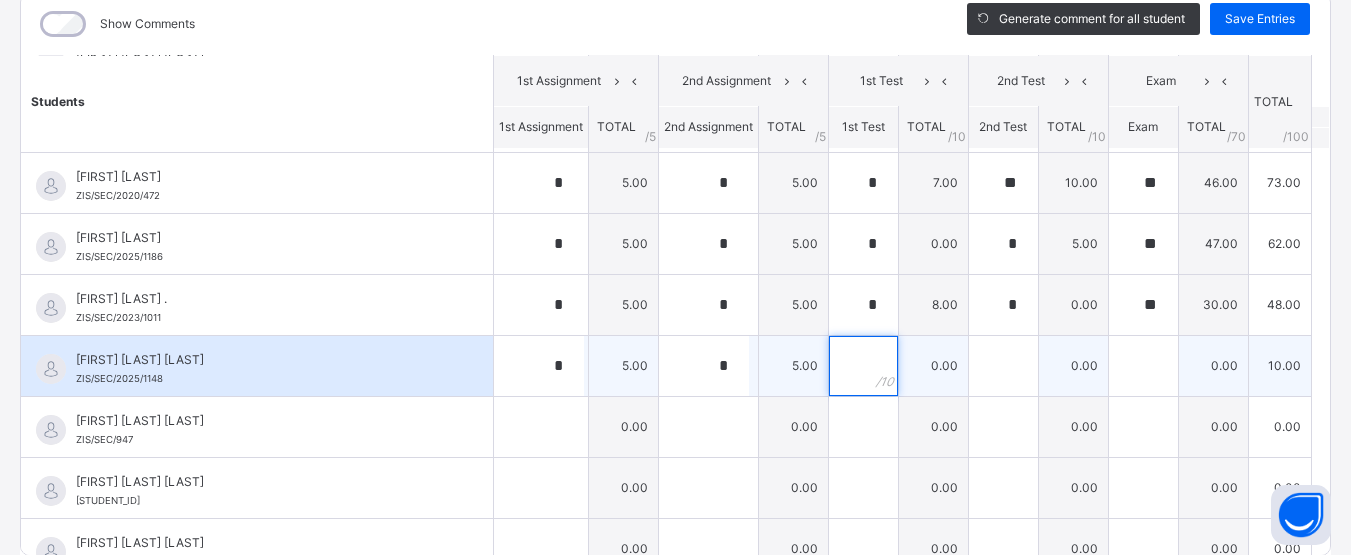 type 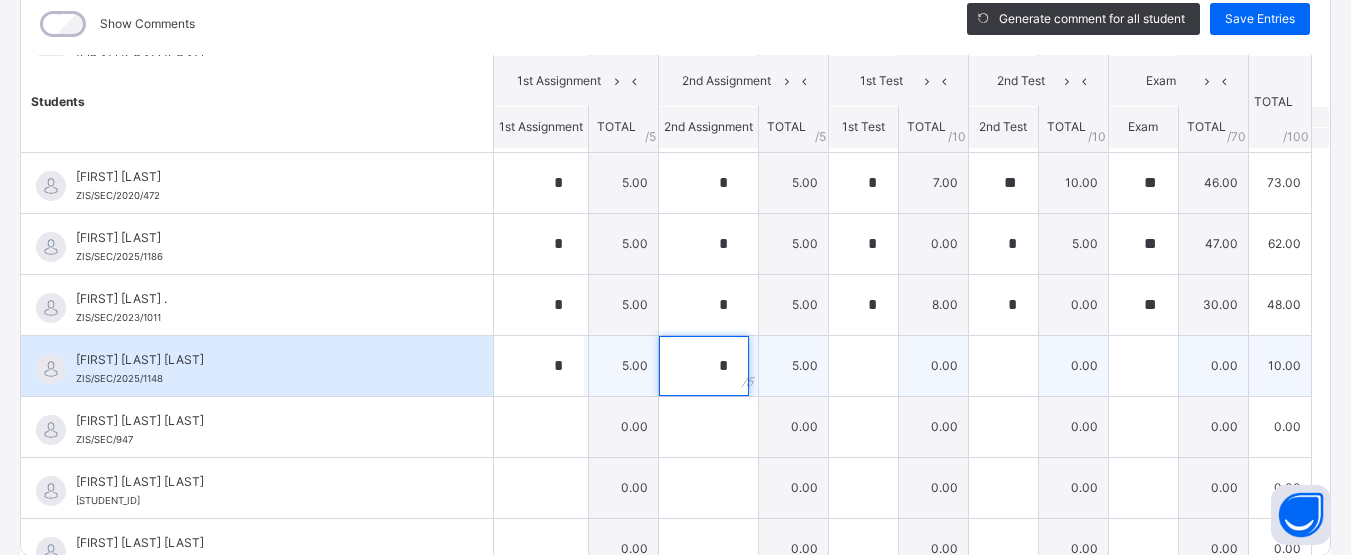click on "*" at bounding box center [704, 366] 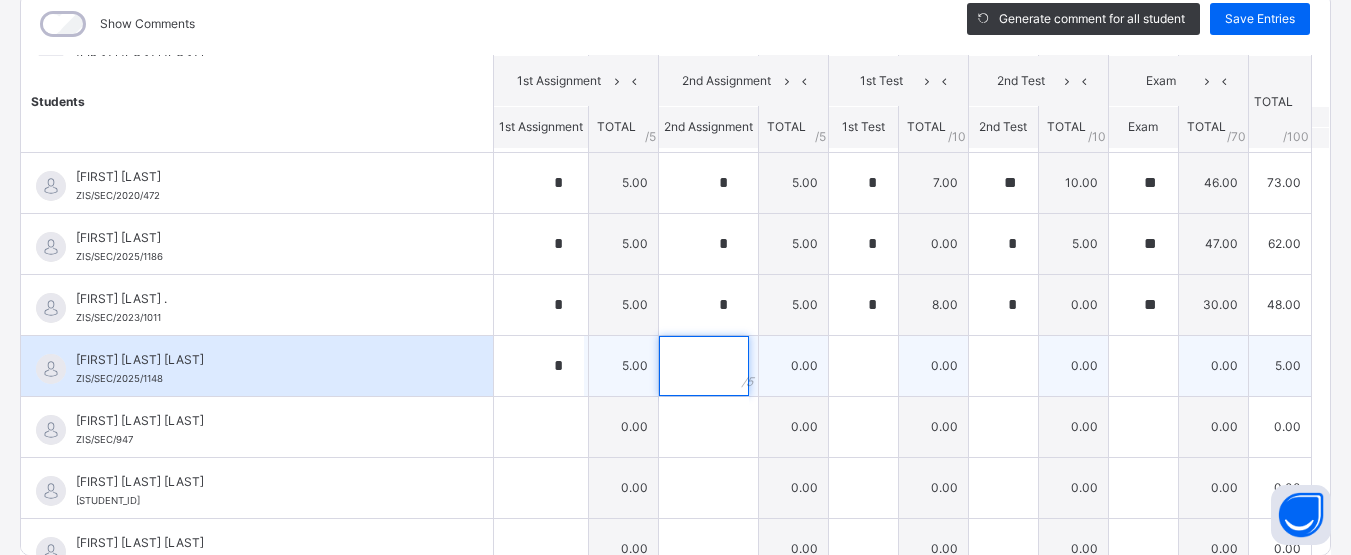 type 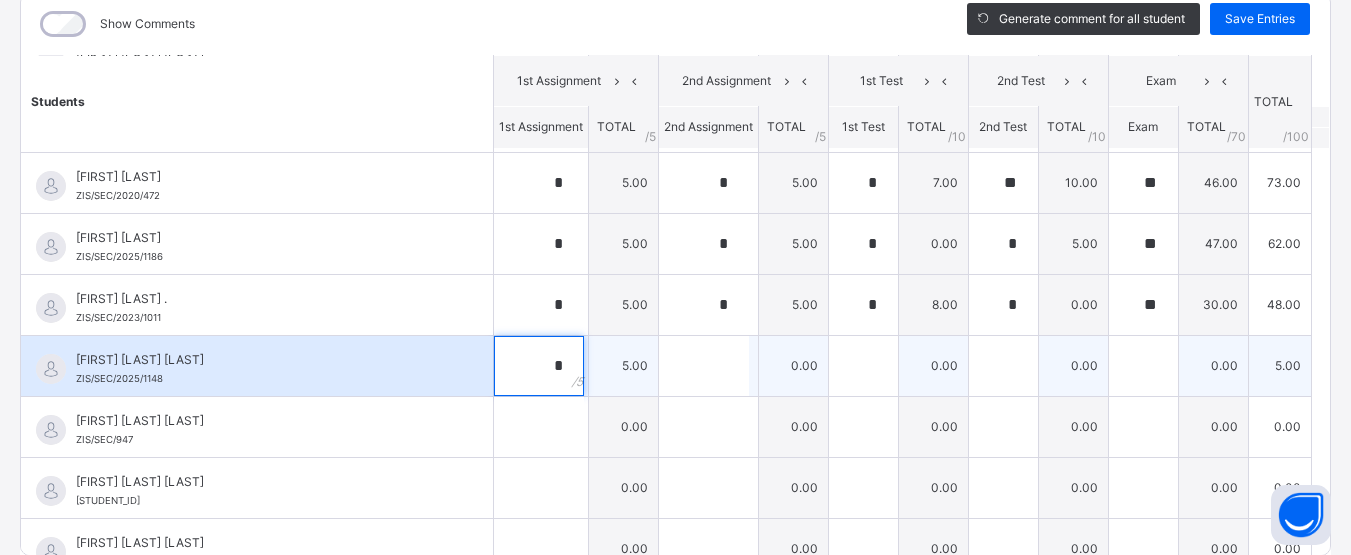 click on "*" at bounding box center (539, 366) 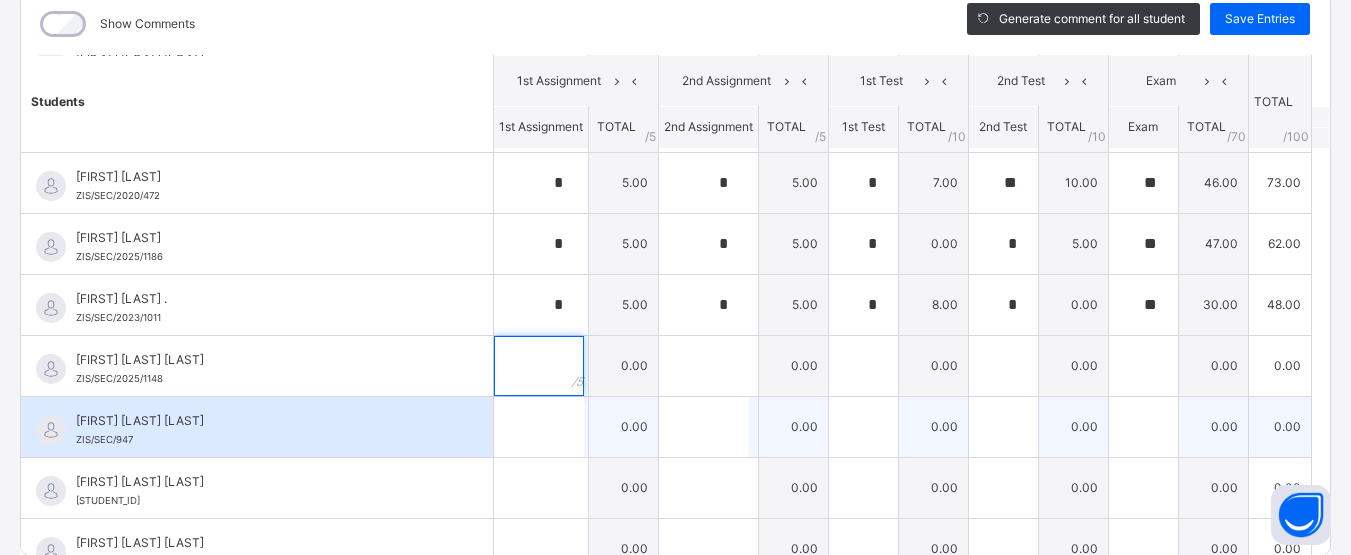 type 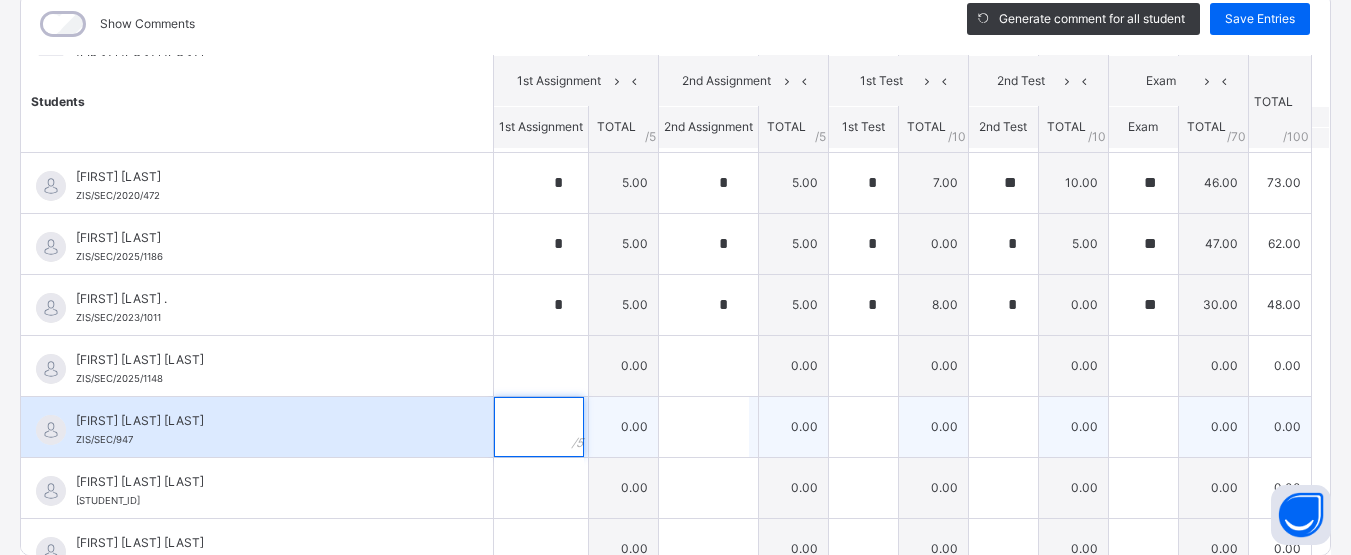 click at bounding box center (539, 427) 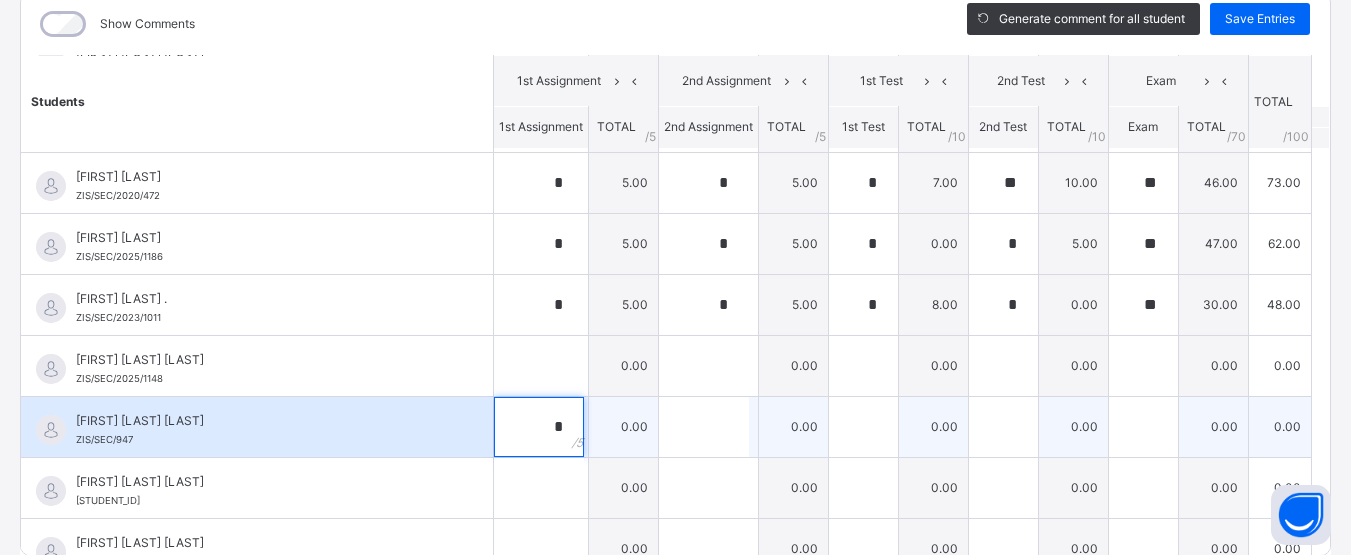type on "*" 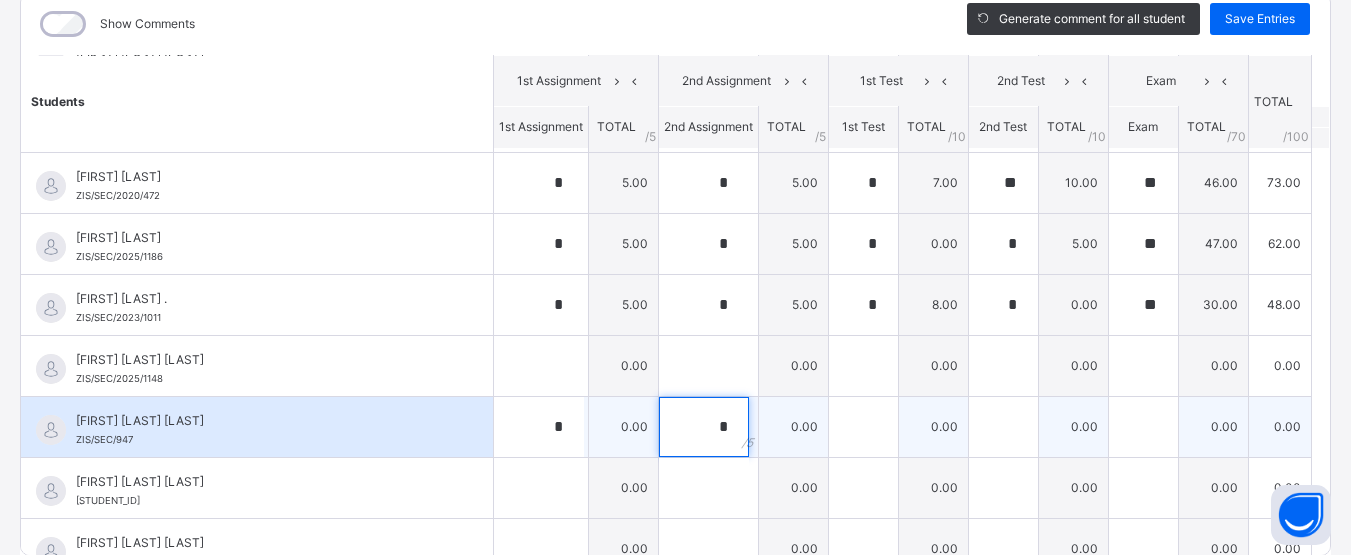 type on "*" 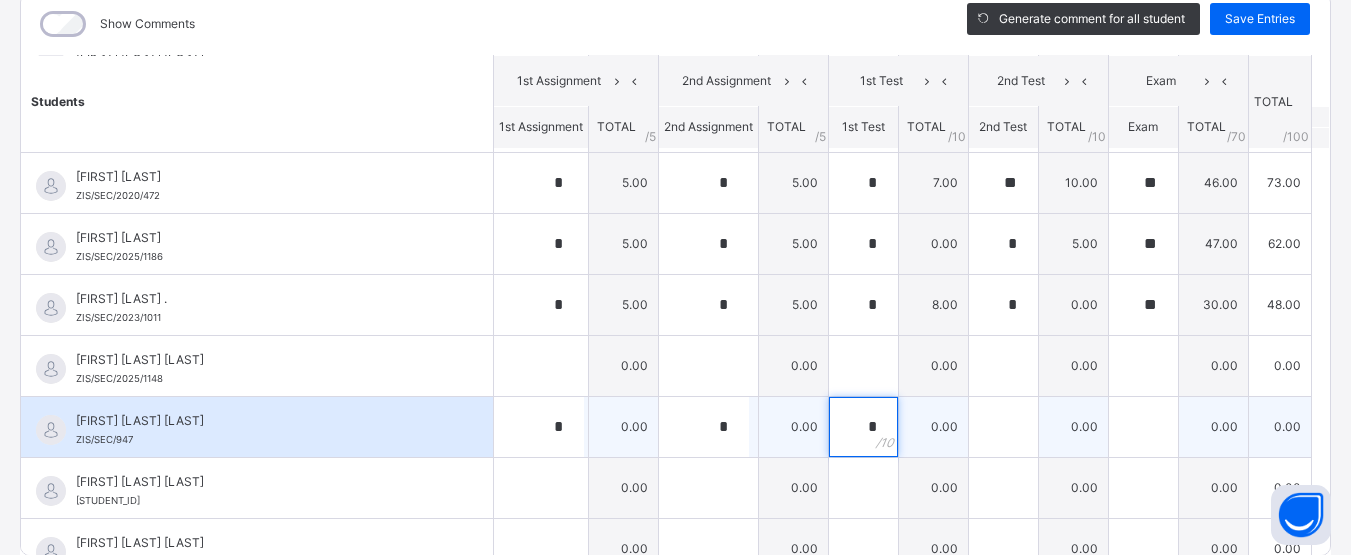 type on "*" 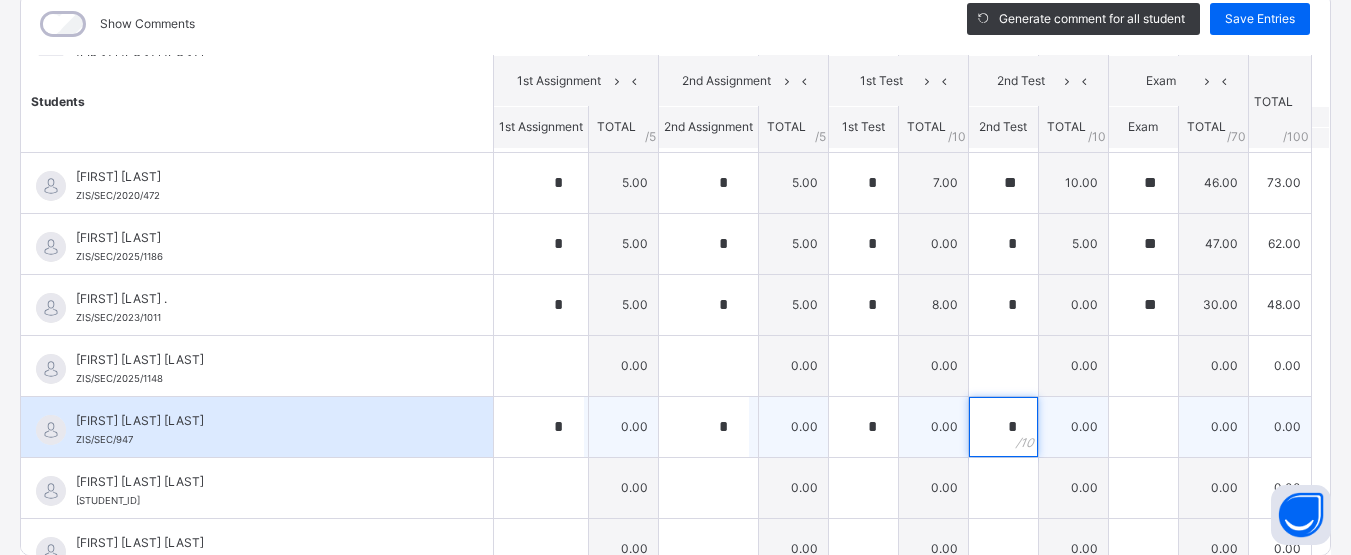 type on "*" 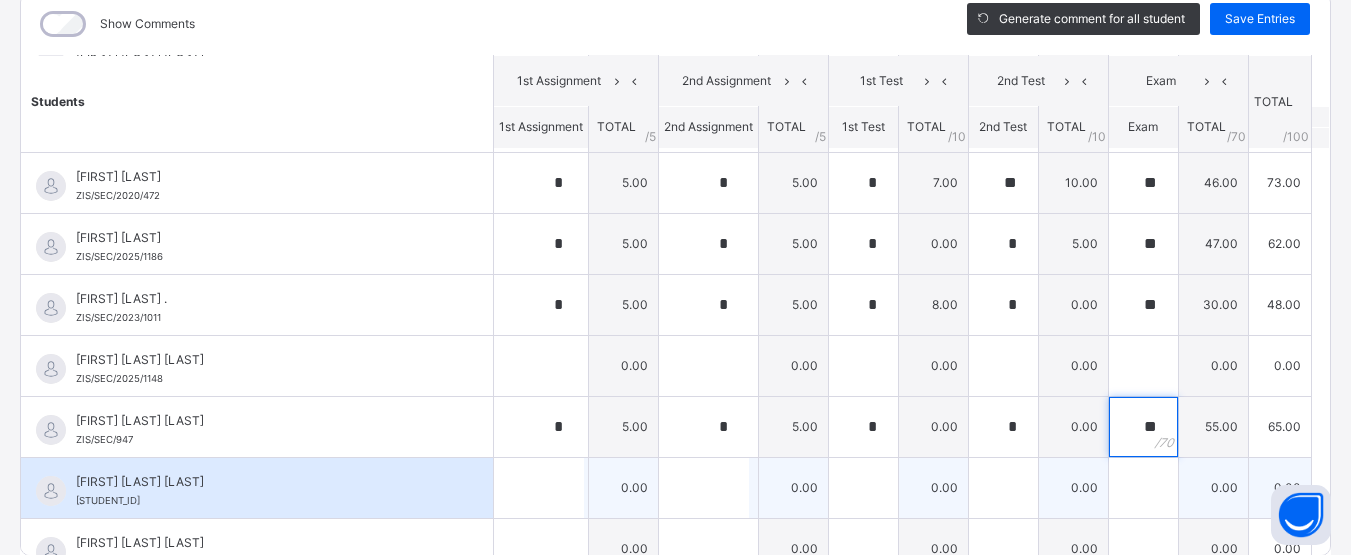type on "**" 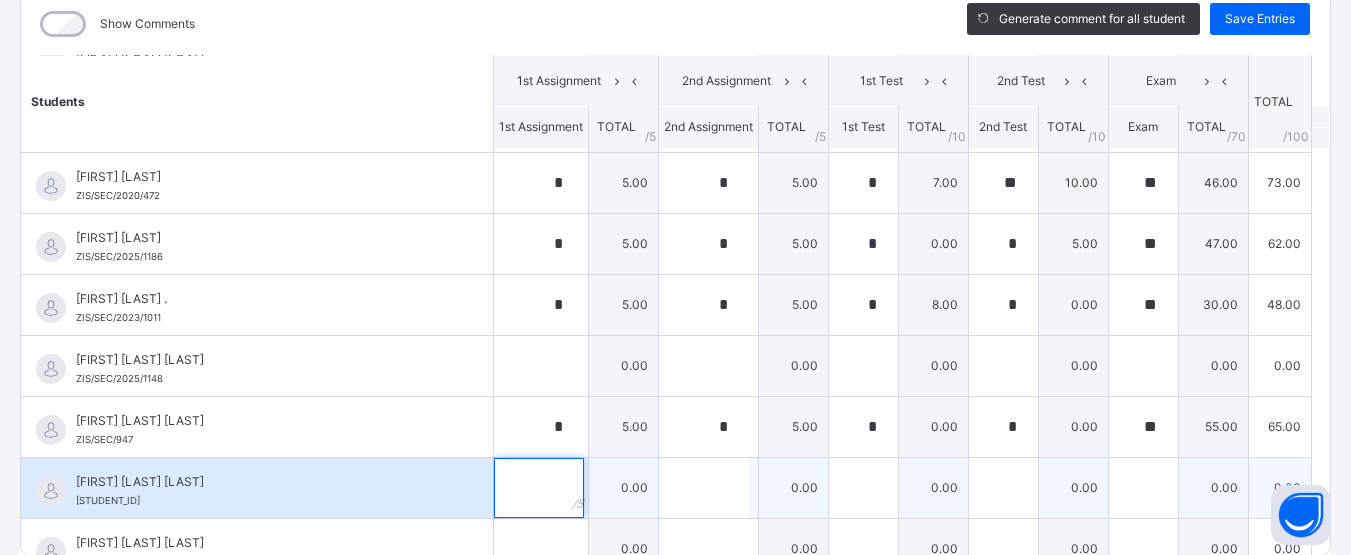 click at bounding box center [539, 488] 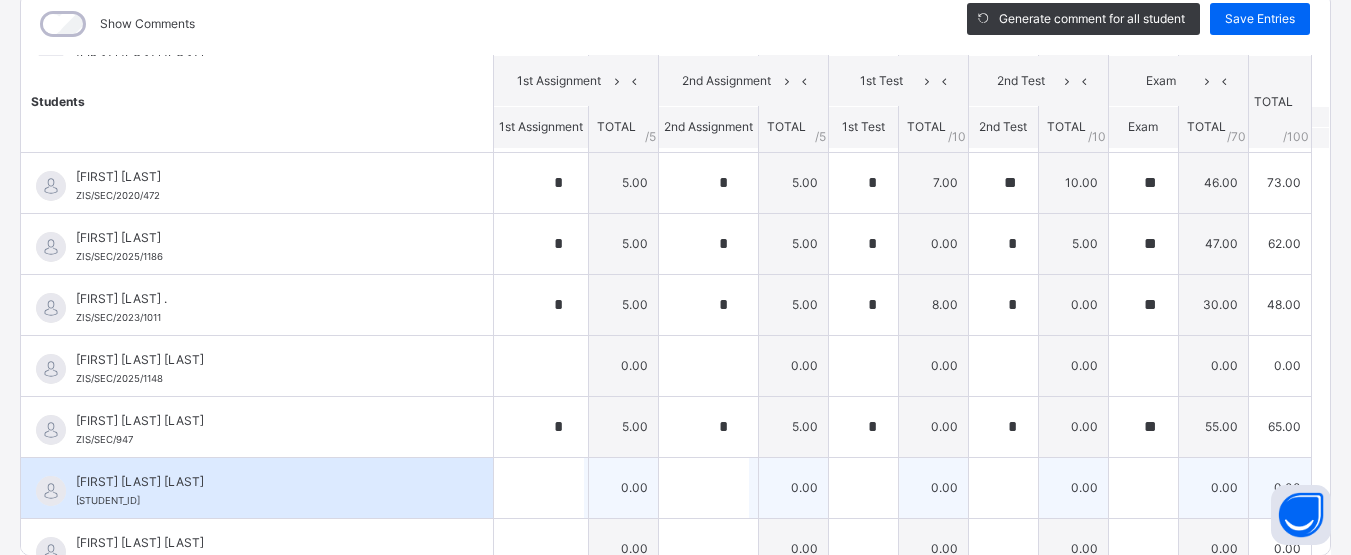 click on "[FIRST] [LAST] [STUDENT_ID]" at bounding box center [257, 488] 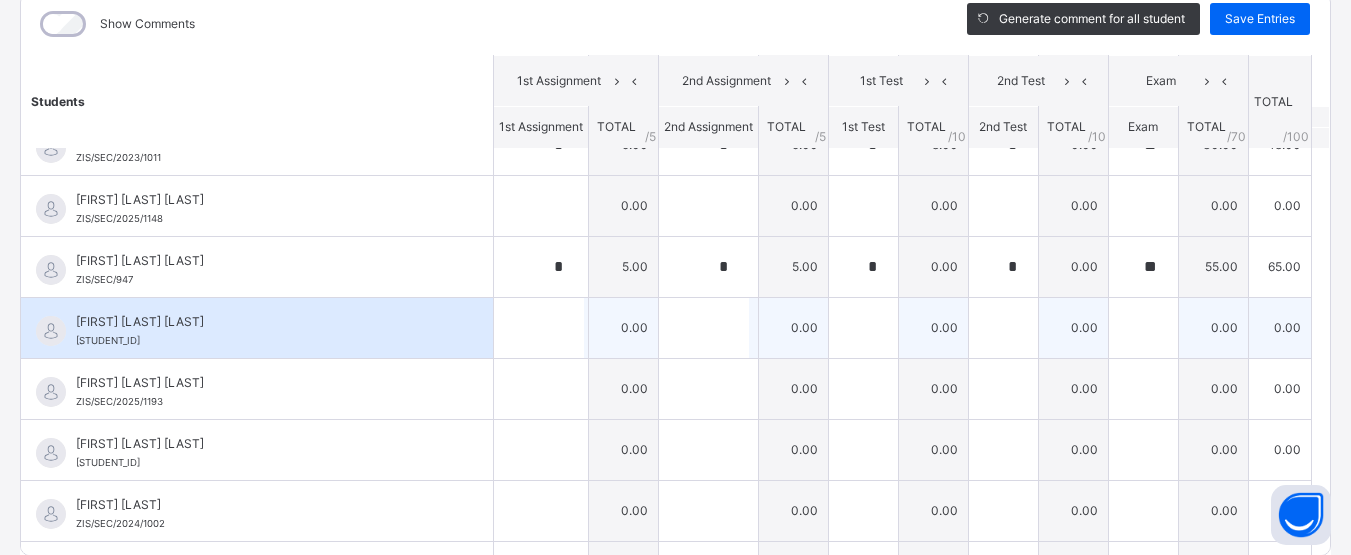 scroll, scrollTop: 1111, scrollLeft: 0, axis: vertical 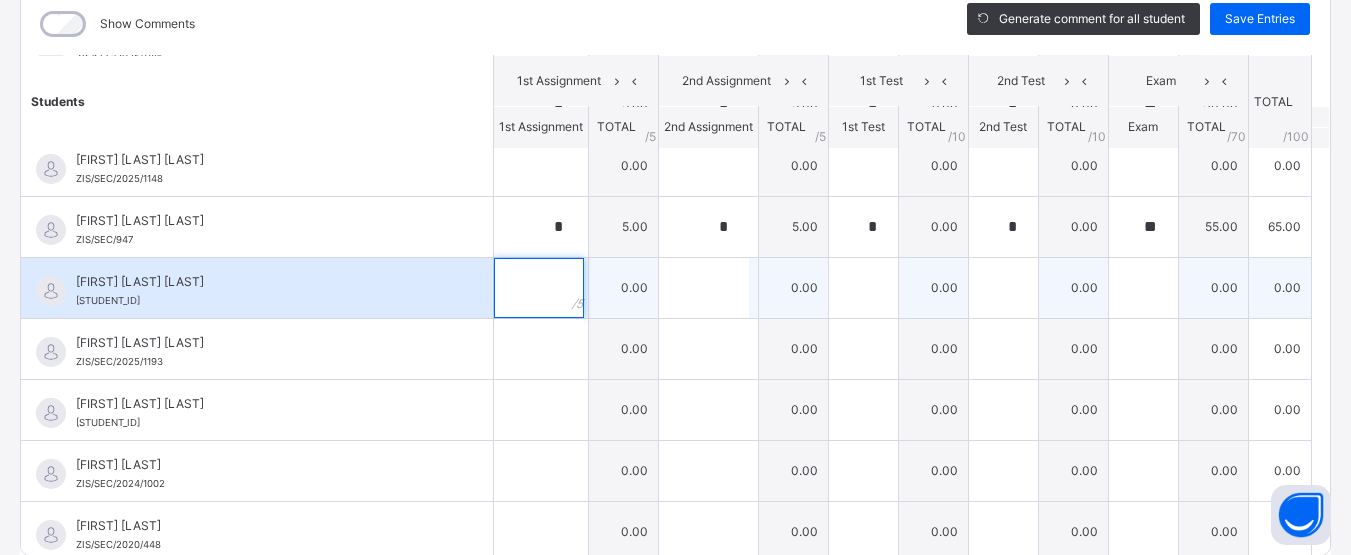click at bounding box center [539, 288] 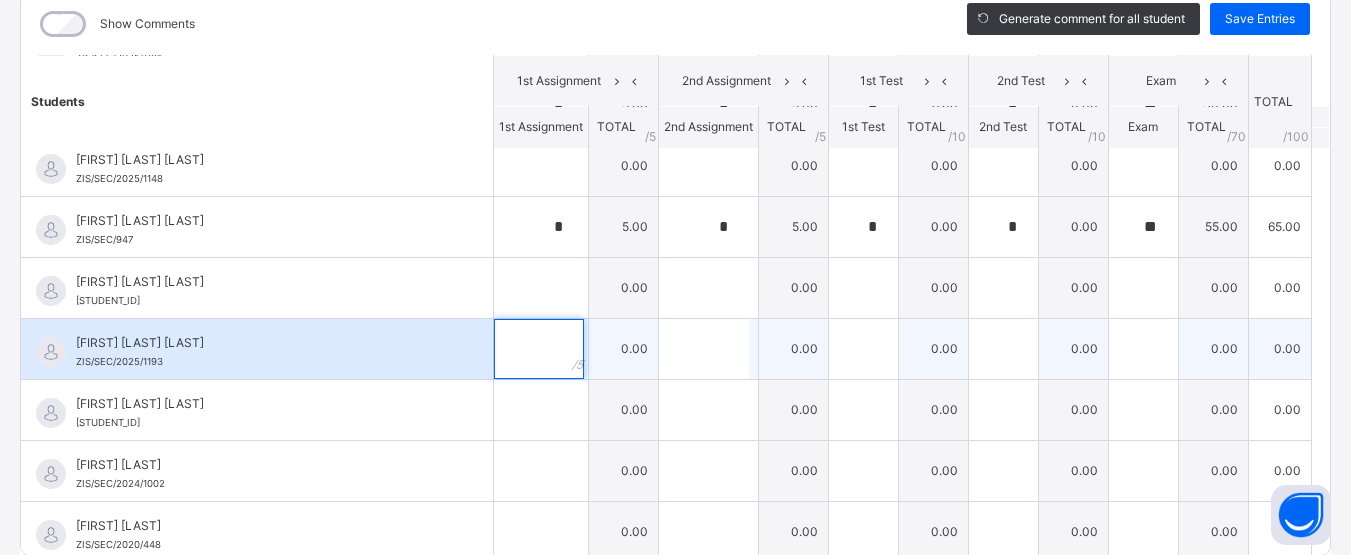 click at bounding box center [539, 349] 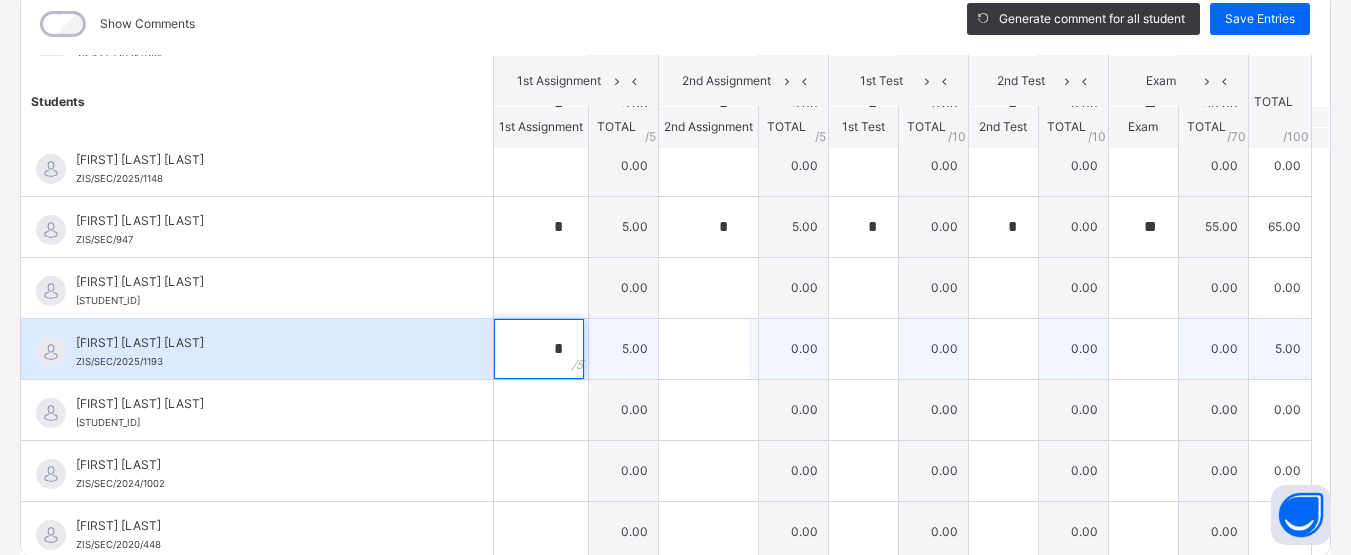 type on "*" 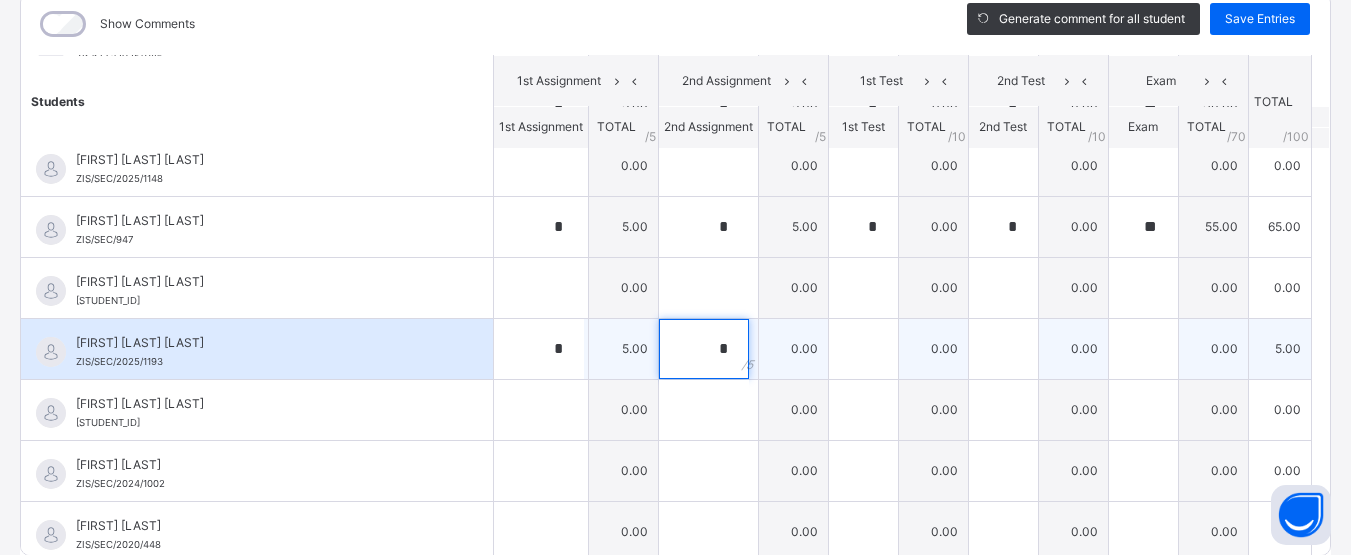 type on "*" 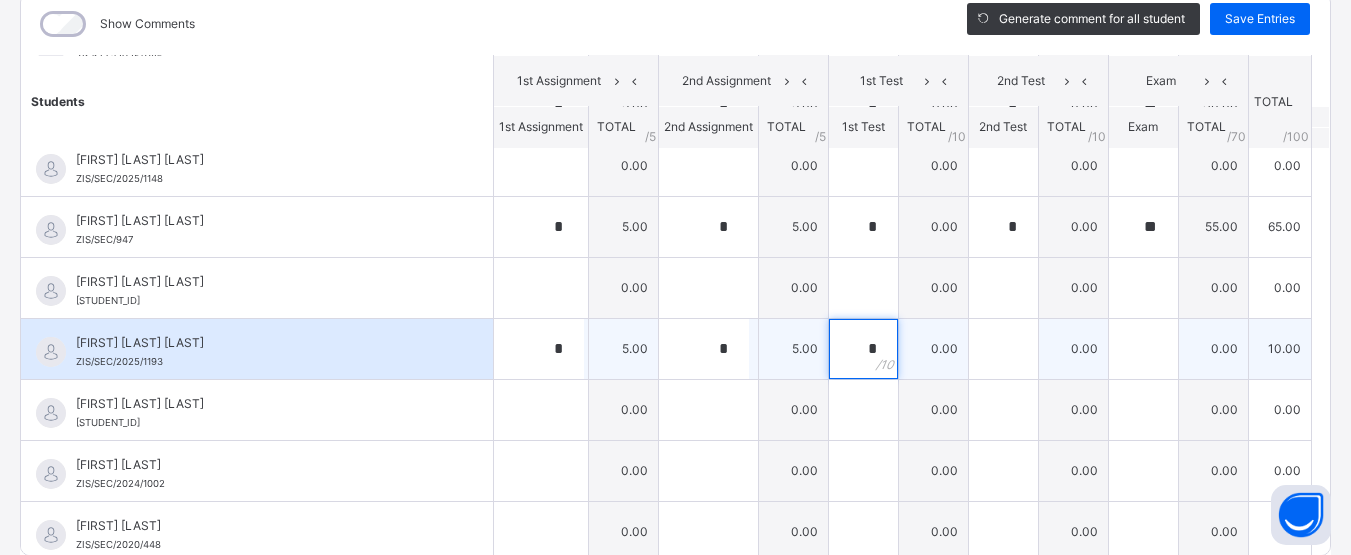 type on "*" 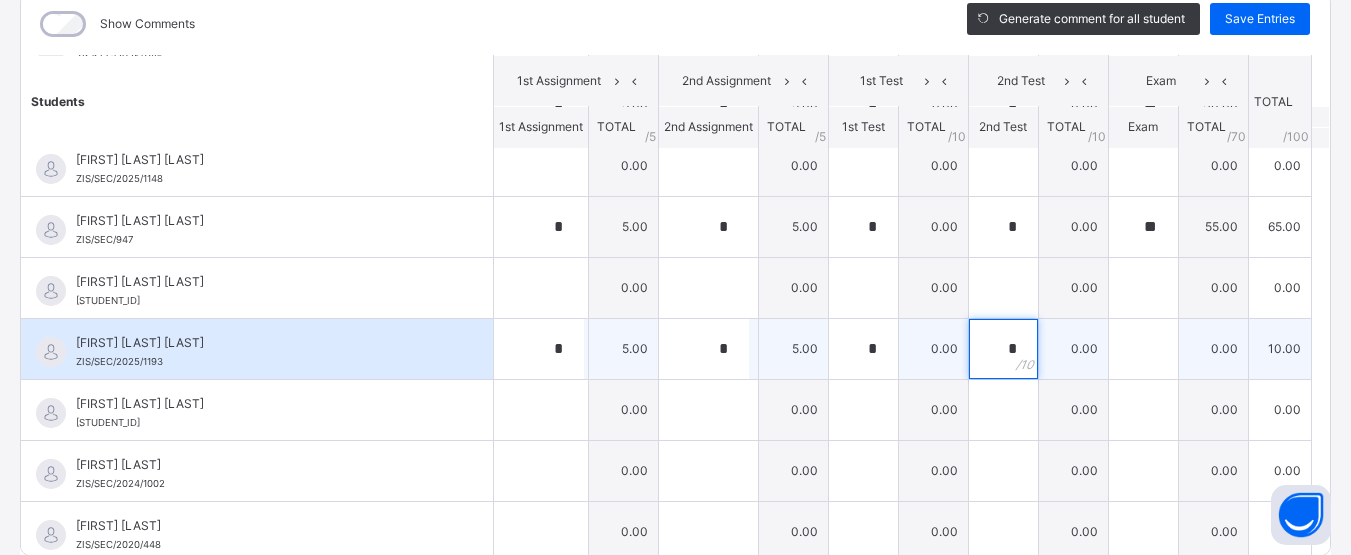 type on "*" 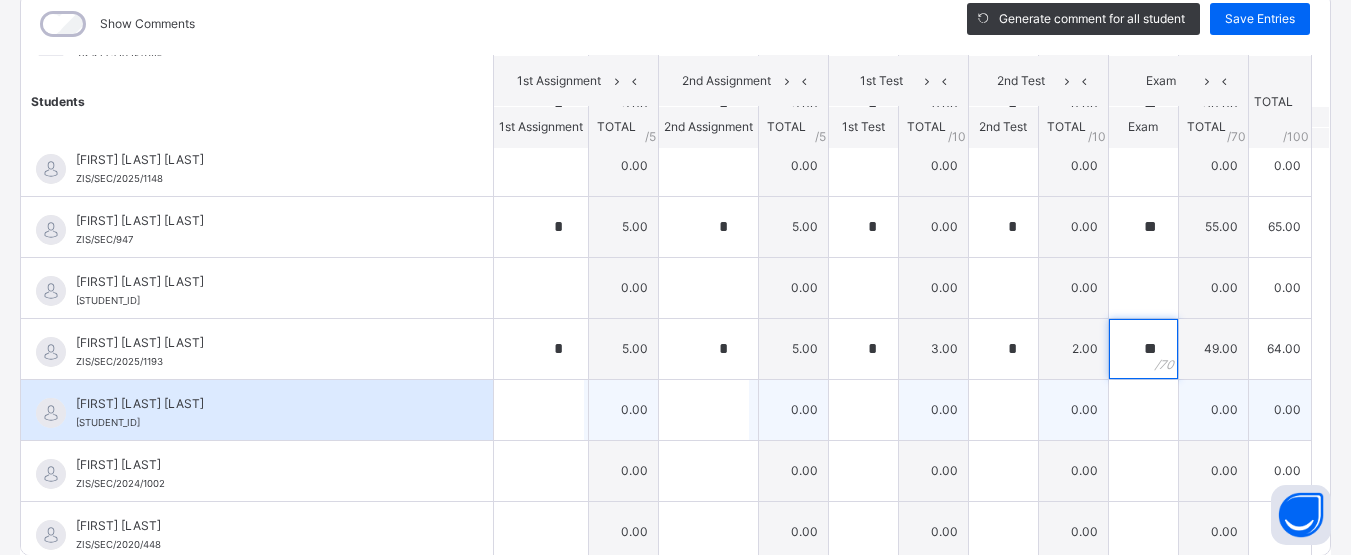 type on "**" 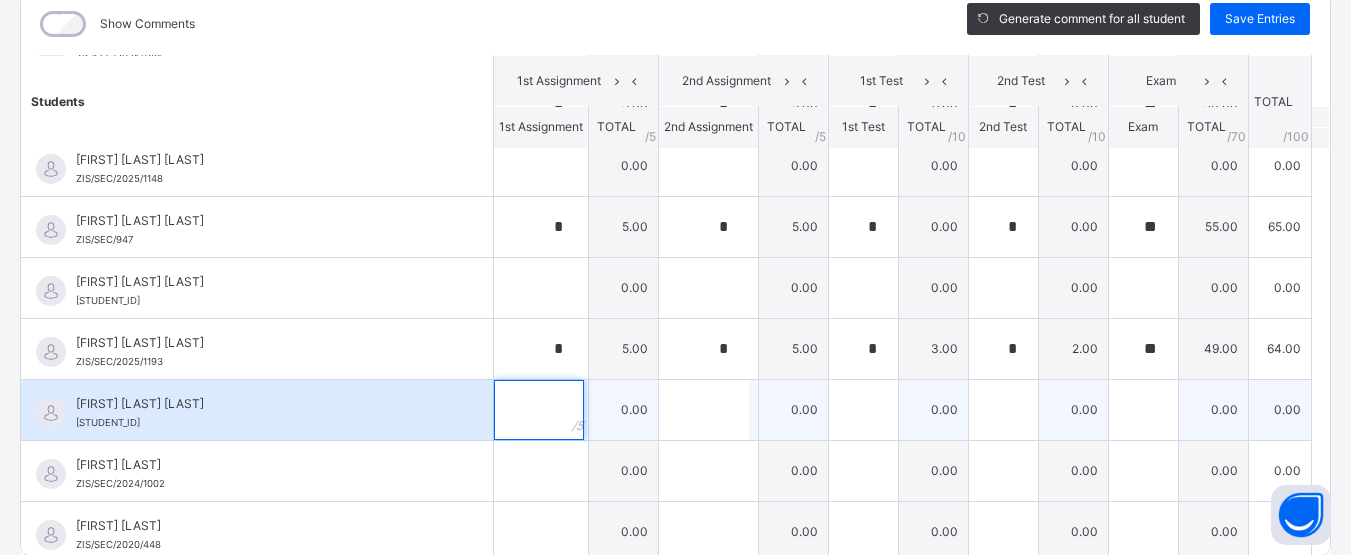 click at bounding box center (539, 410) 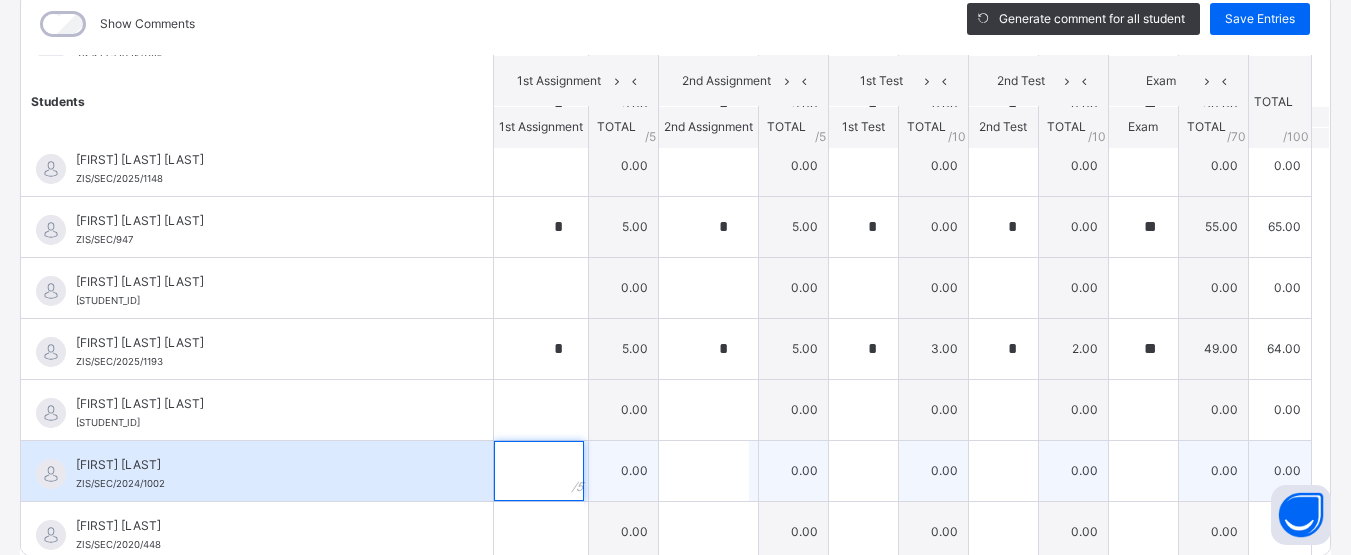 click at bounding box center (539, 471) 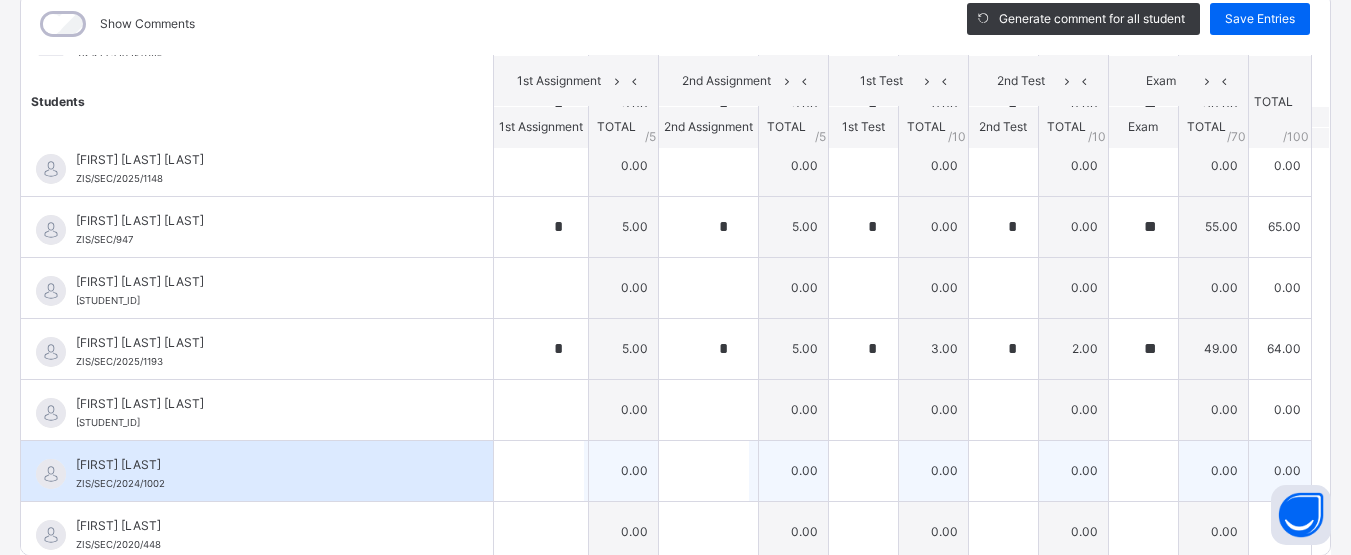 click on "[FIRST] [LAST]" at bounding box center [262, 465] 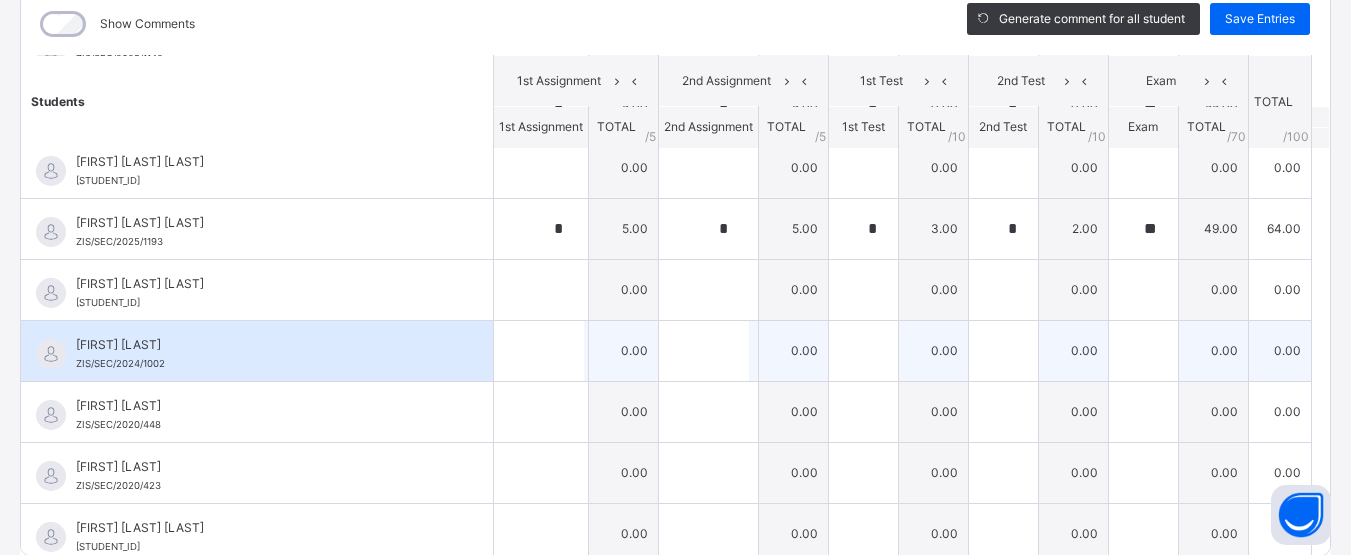 scroll, scrollTop: 1271, scrollLeft: 0, axis: vertical 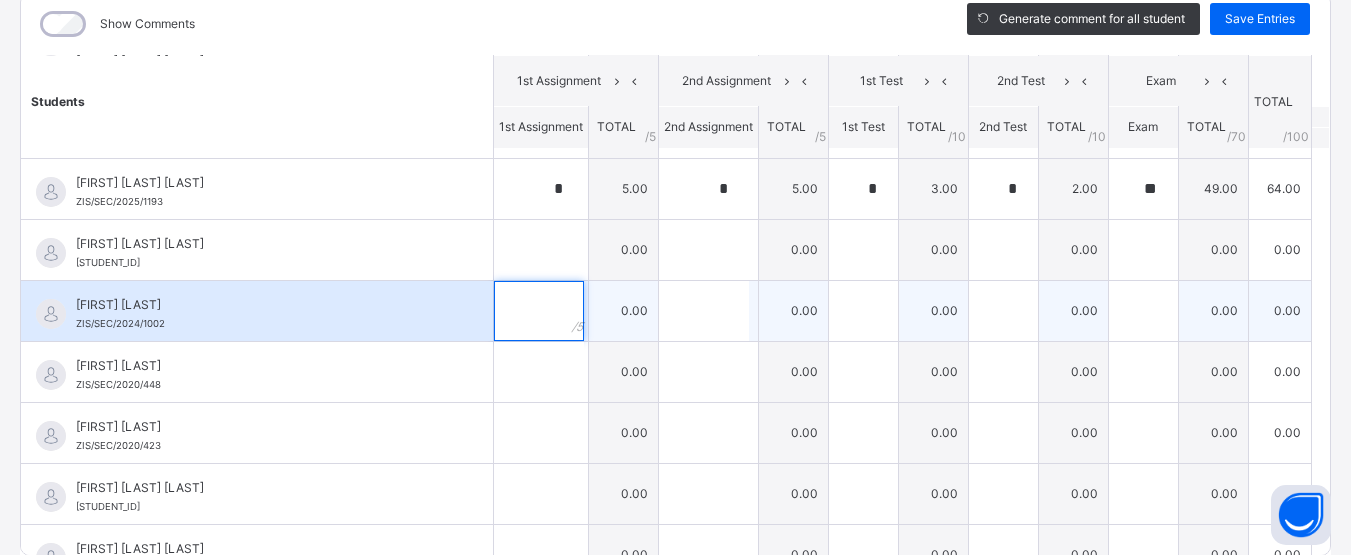 click at bounding box center (539, 311) 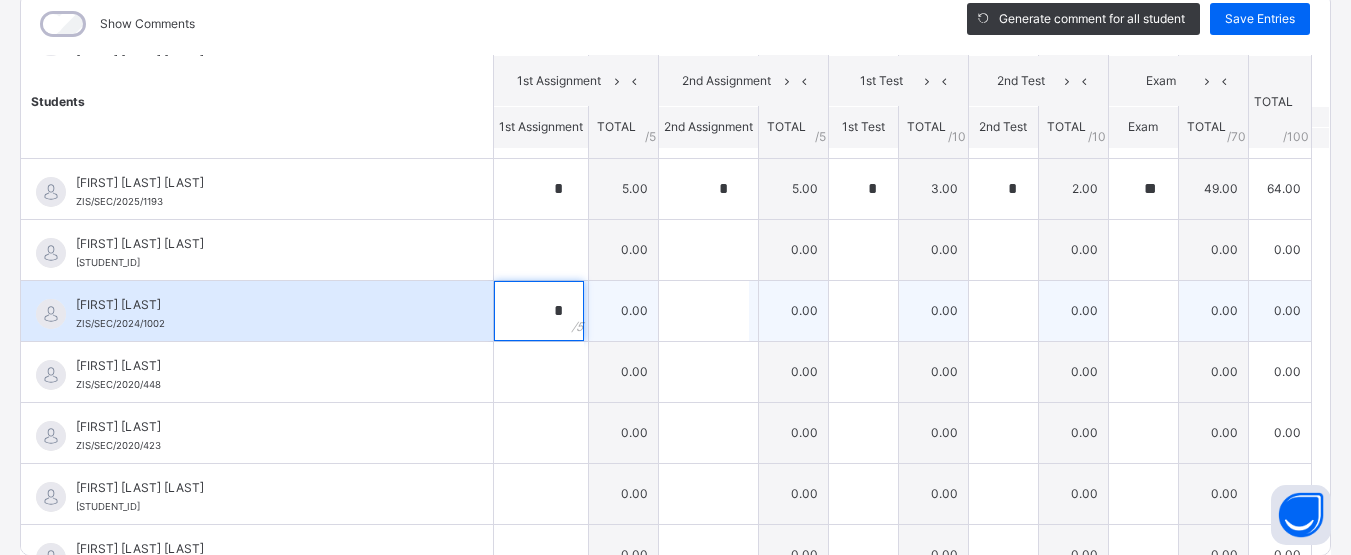 type on "*" 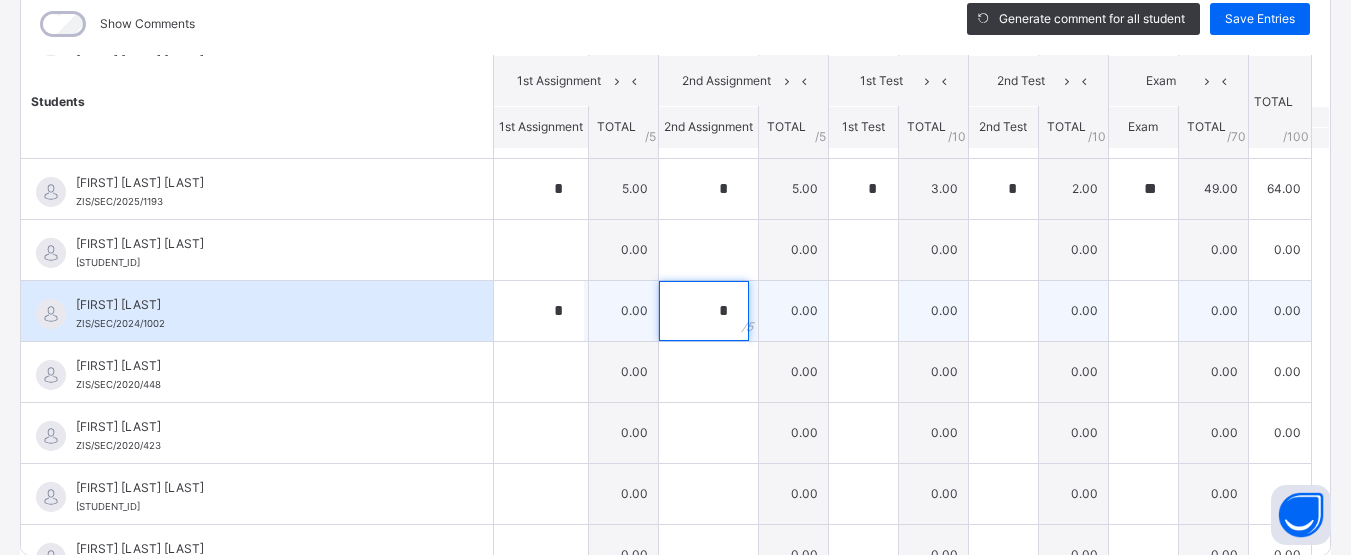 type on "*" 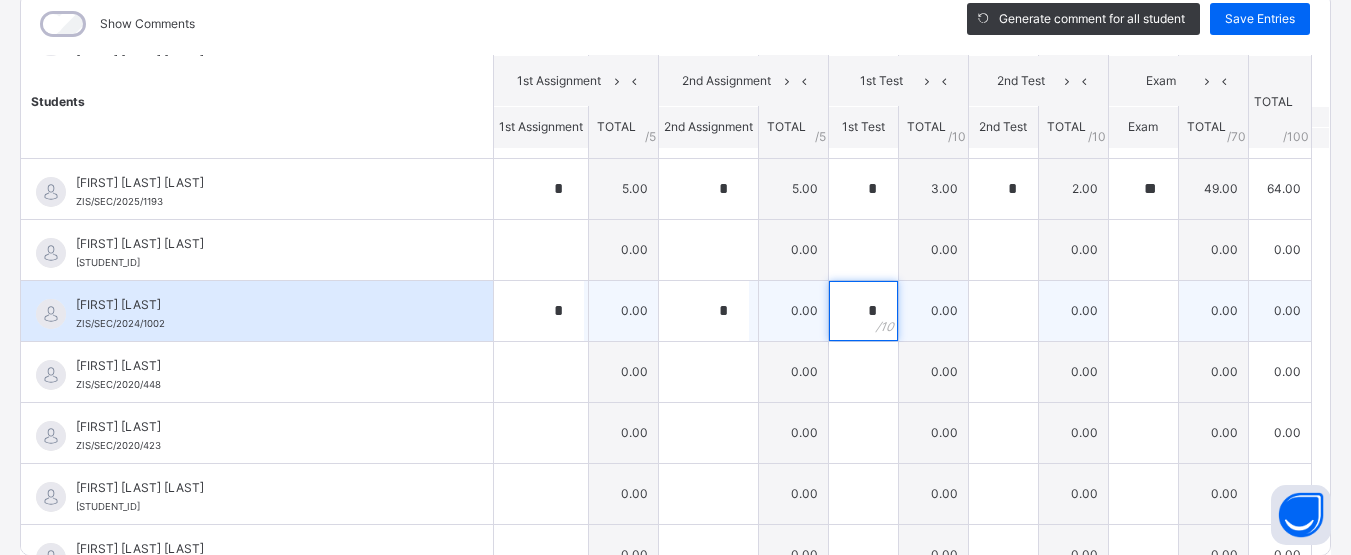 type on "*" 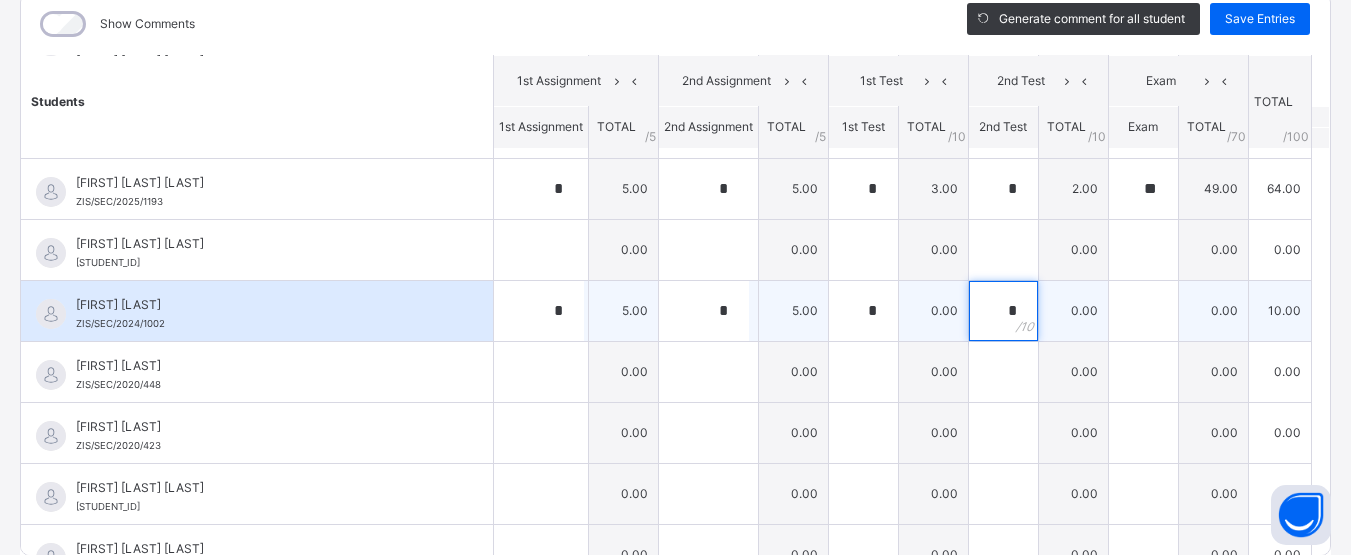 type on "*" 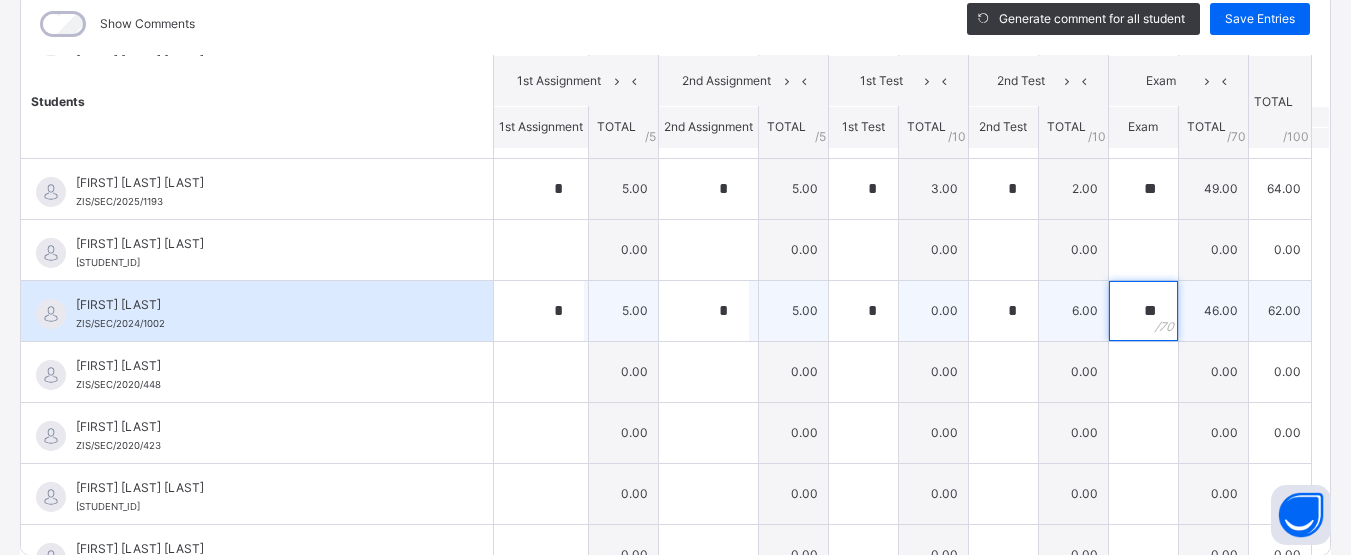 type on "**" 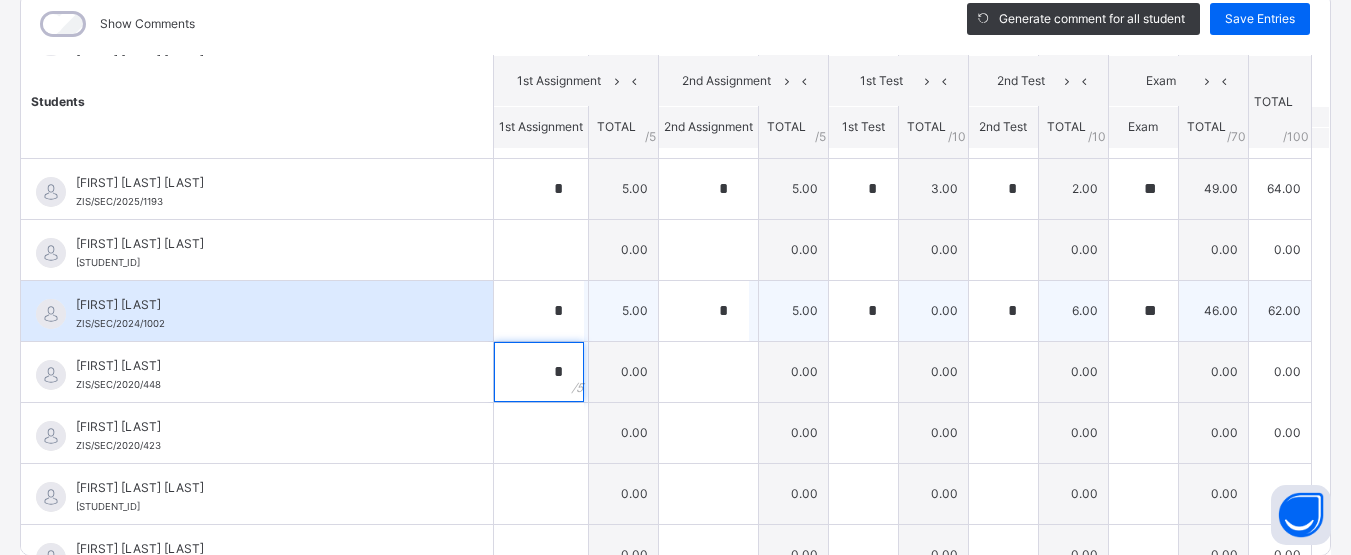 type on "*" 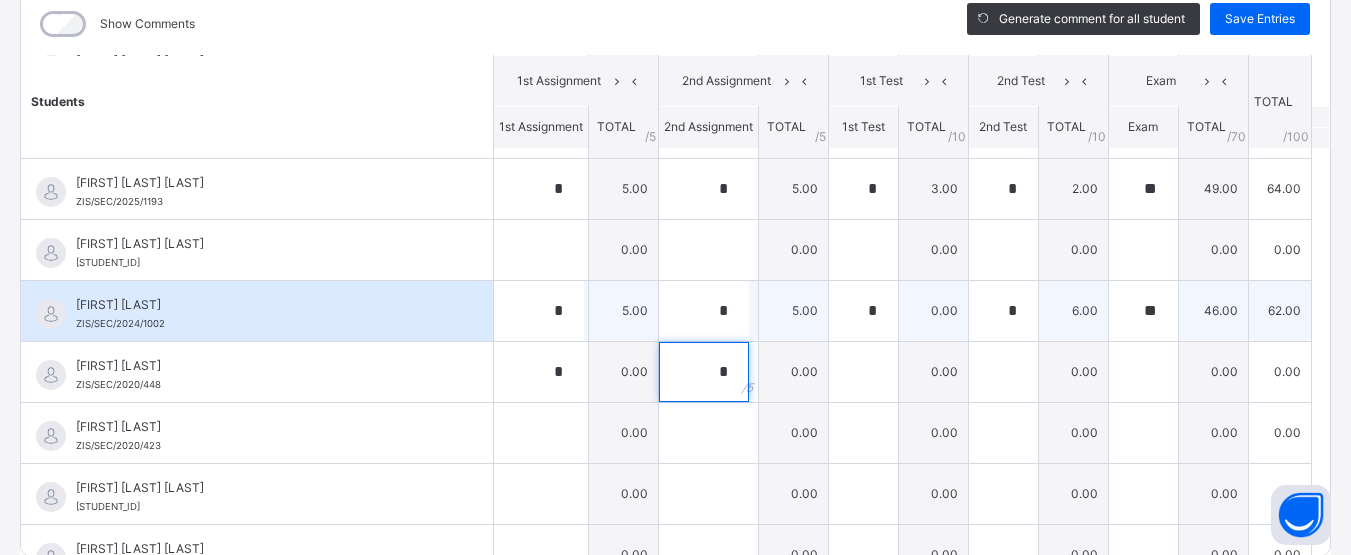 type on "*" 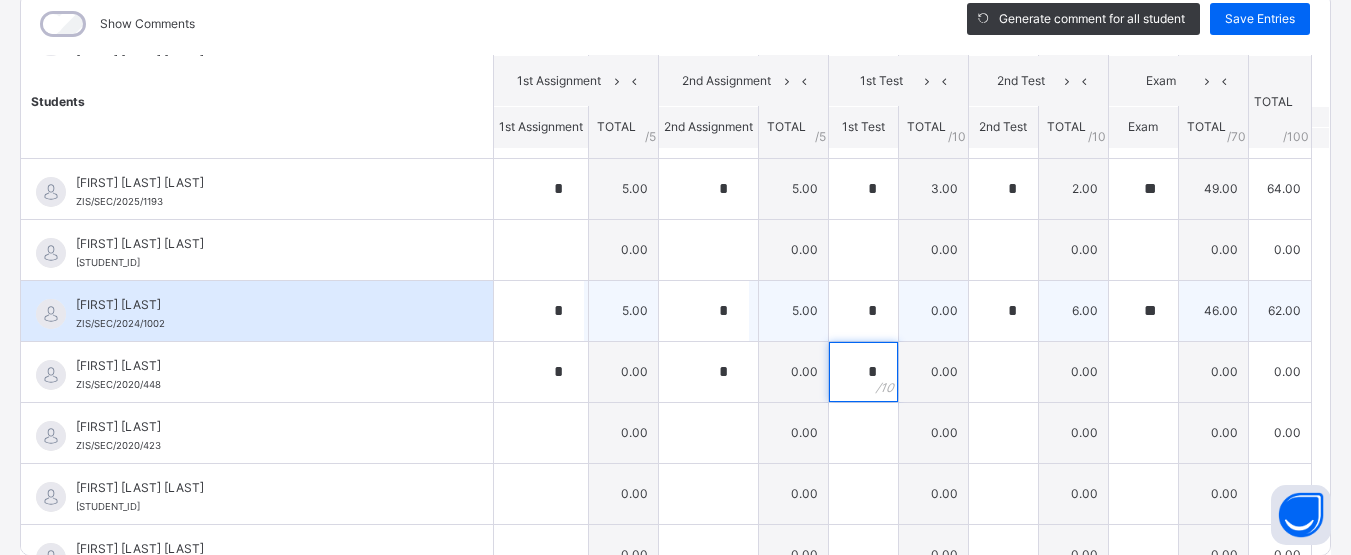 type on "*" 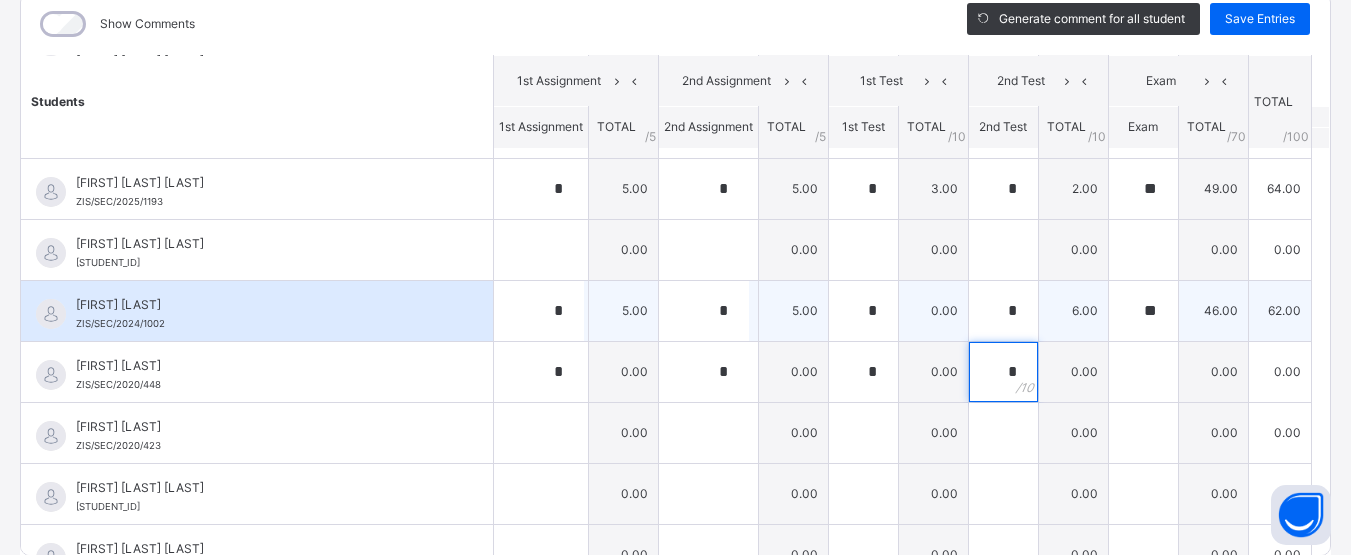type on "*" 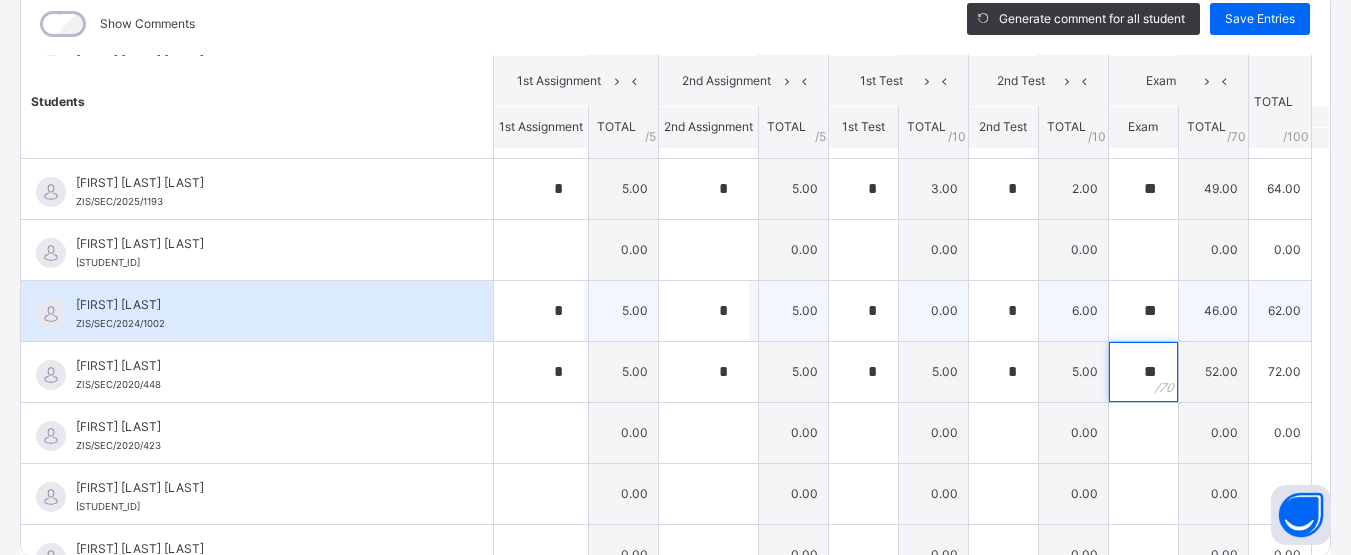 type on "**" 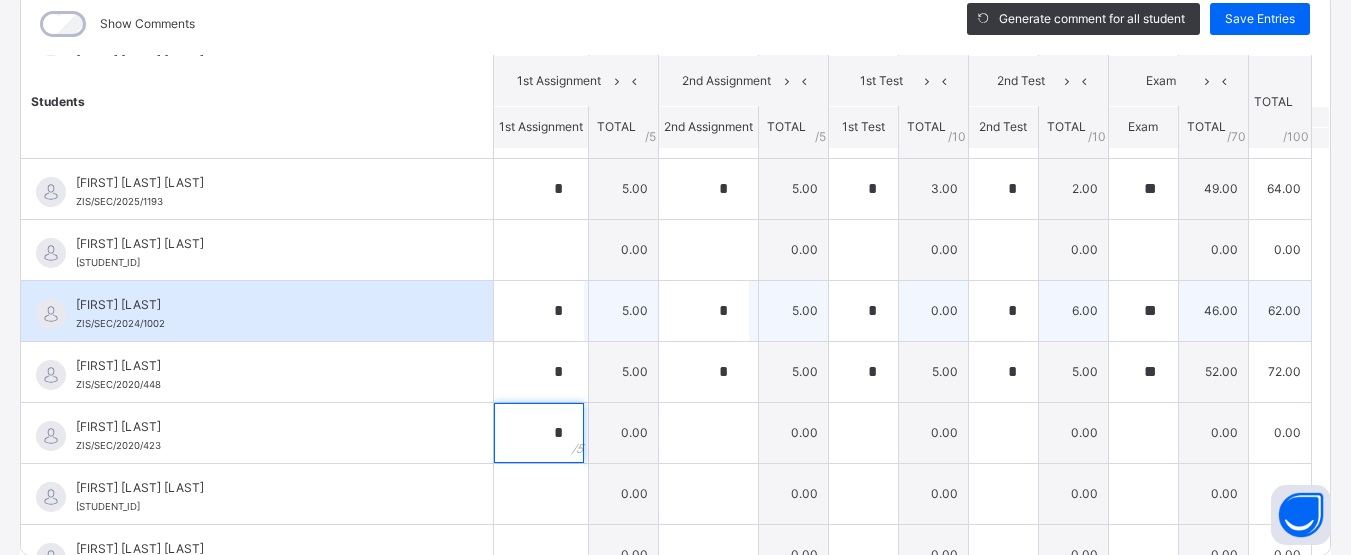 type on "*" 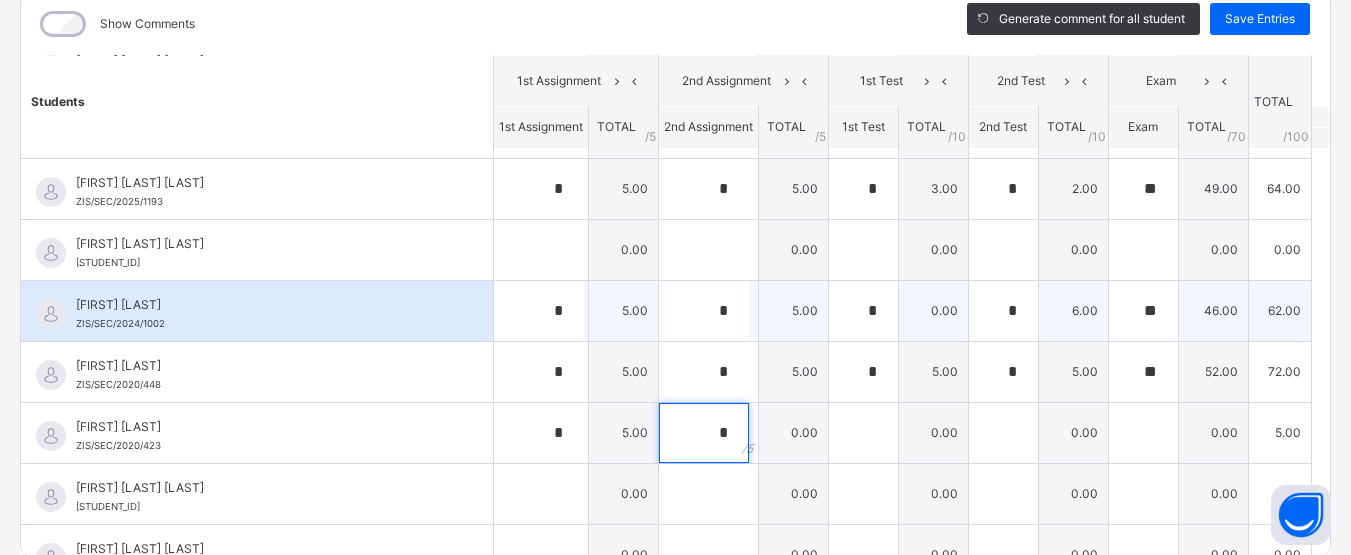 type on "*" 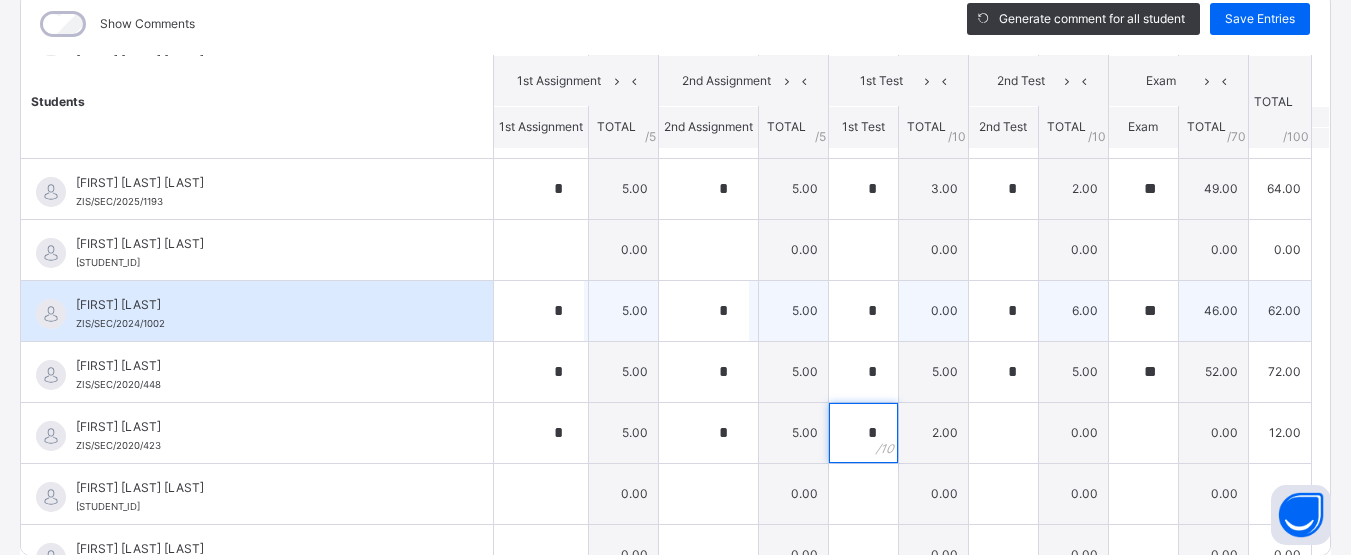 type on "*" 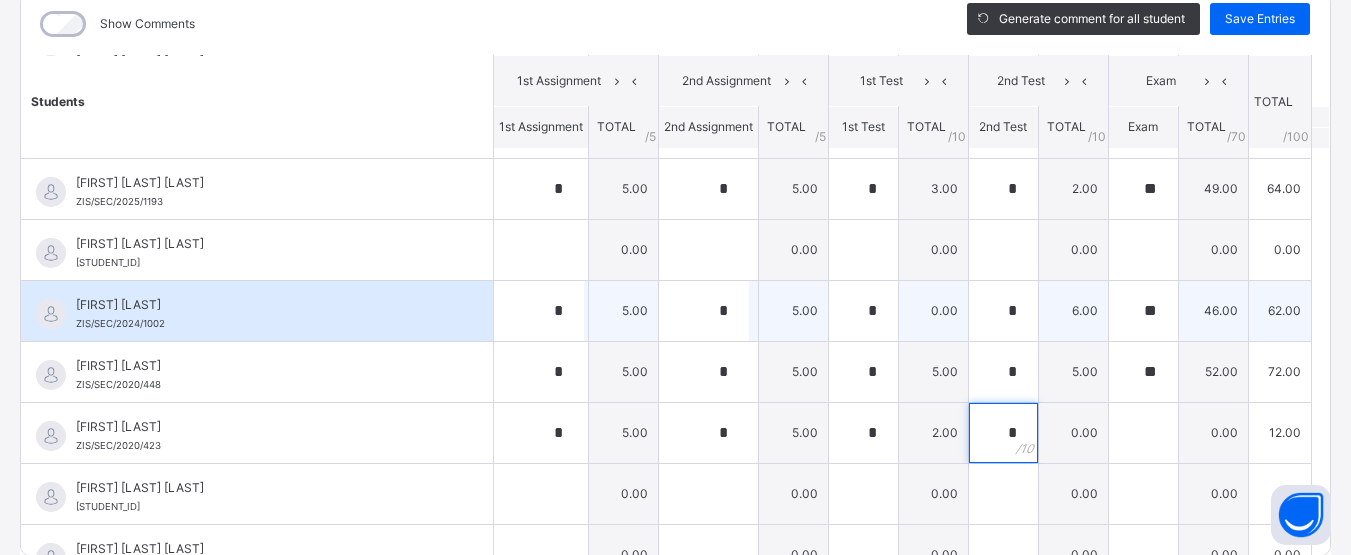 type on "*" 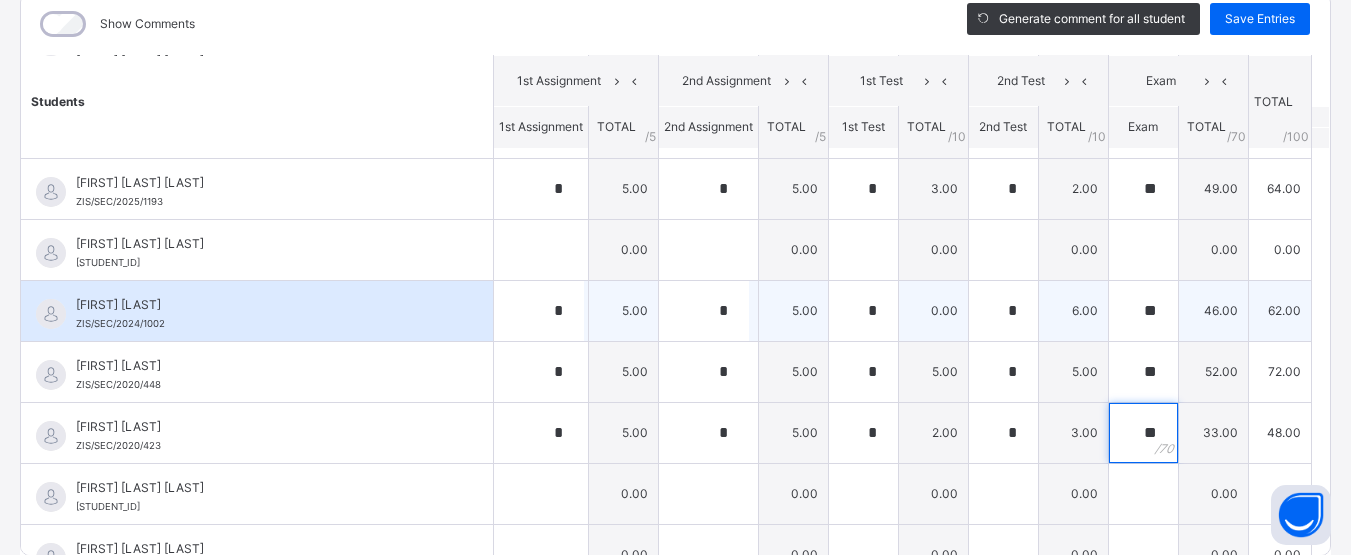 type on "**" 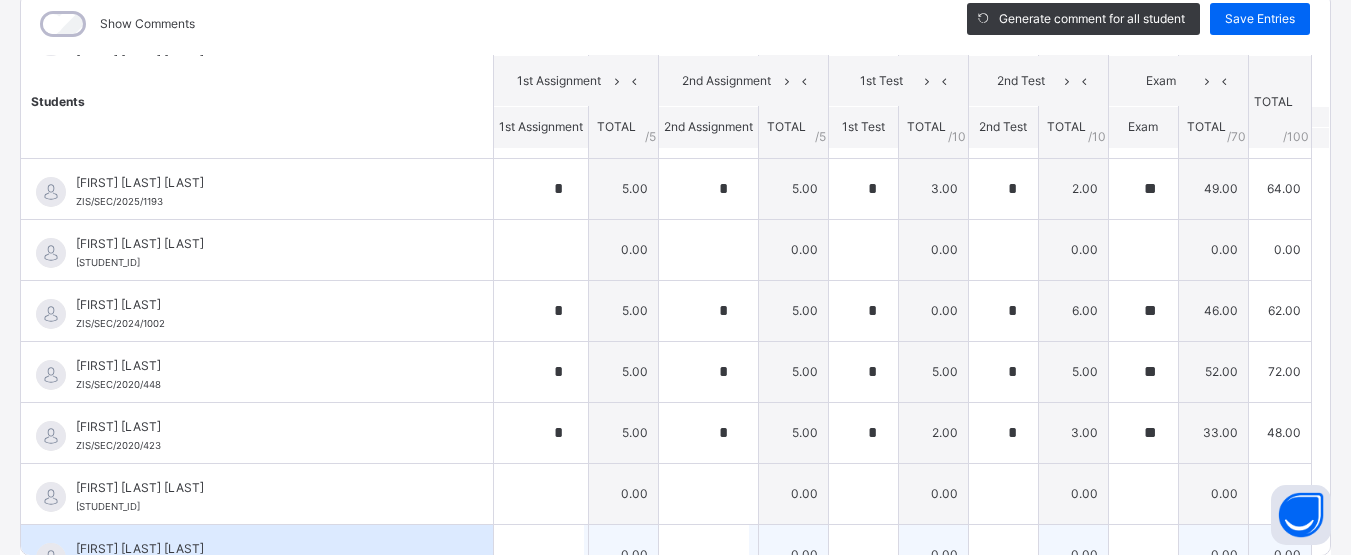 click on "[FIRST] [LAST] [LAST] [STUDENT_ID]" at bounding box center (257, 555) 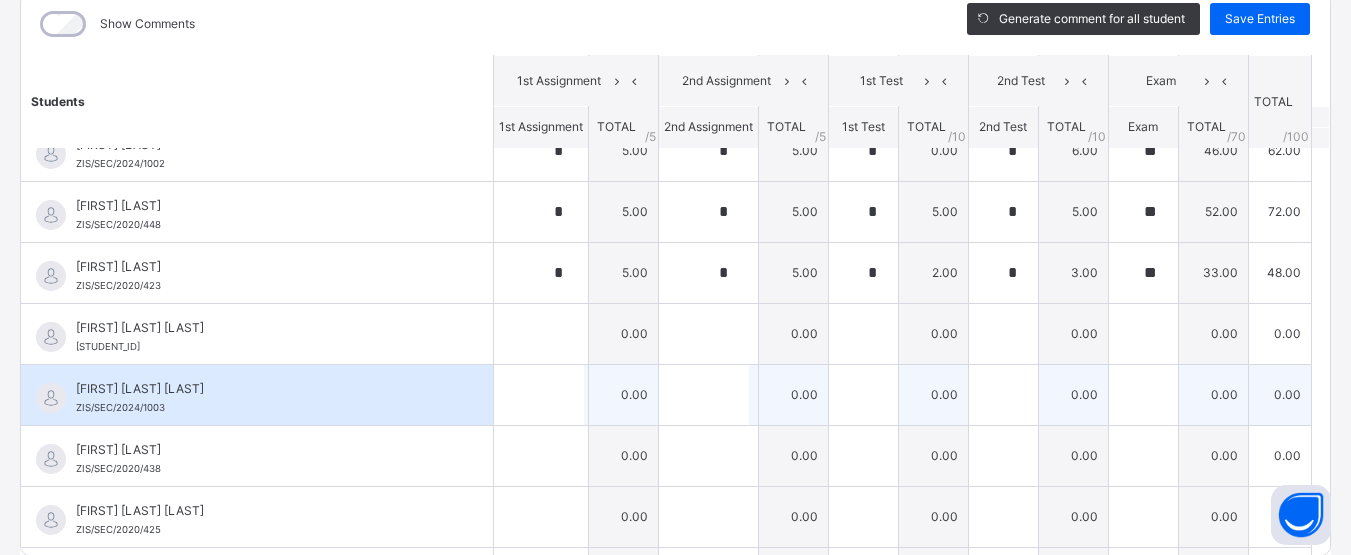 scroll, scrollTop: 1471, scrollLeft: 0, axis: vertical 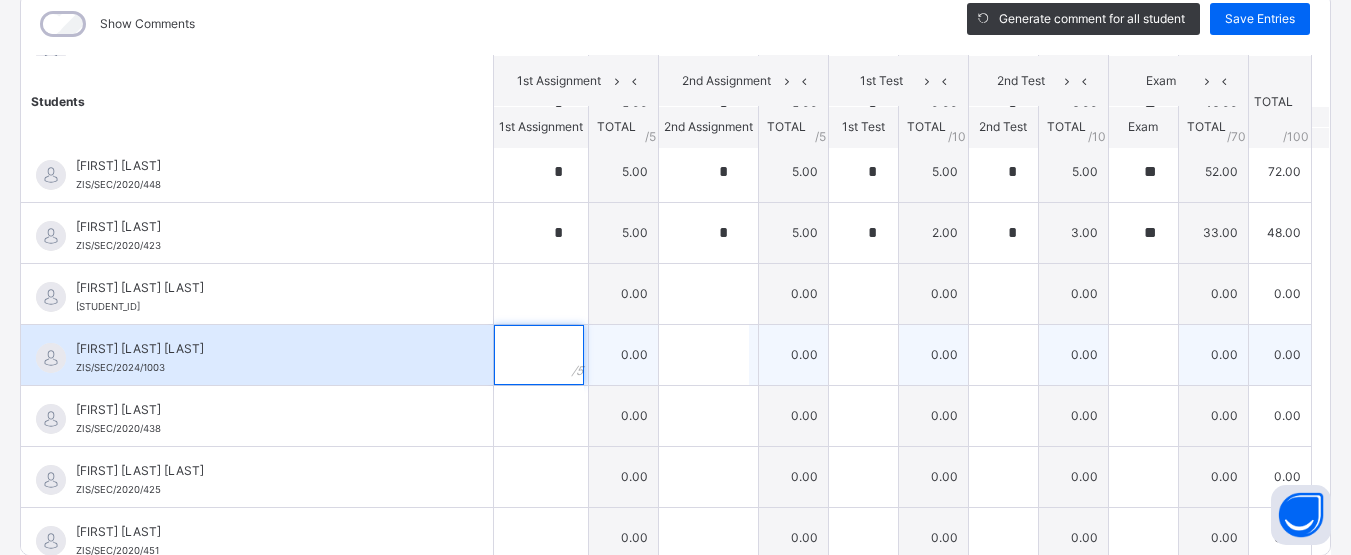 click at bounding box center [539, 355] 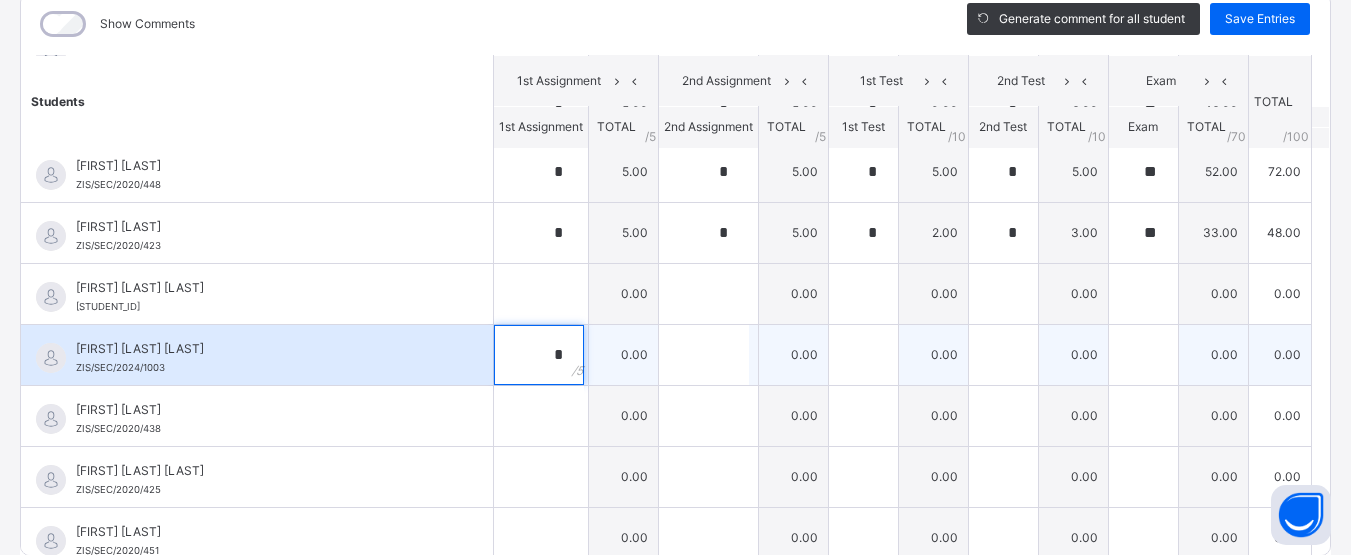 type on "*" 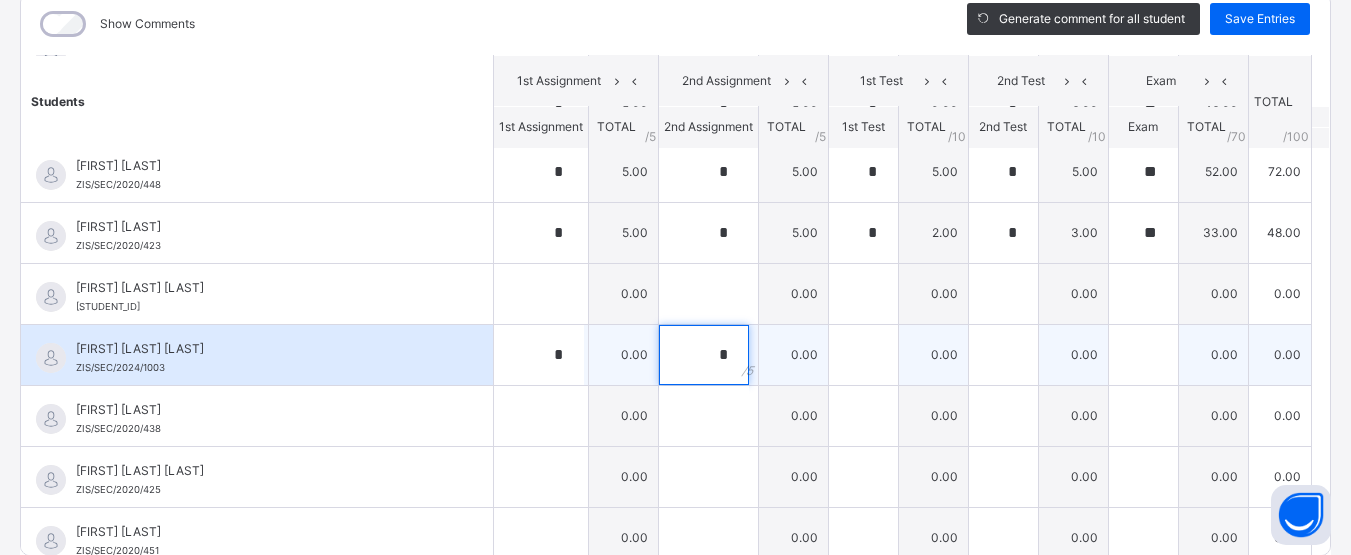 type on "*" 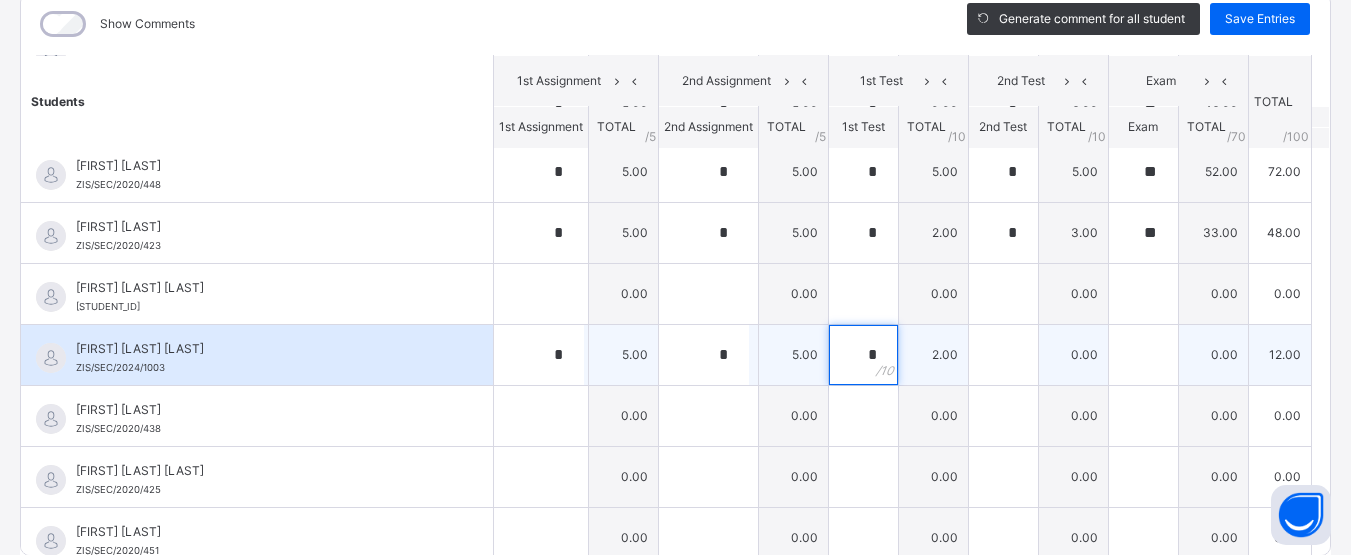 type on "*" 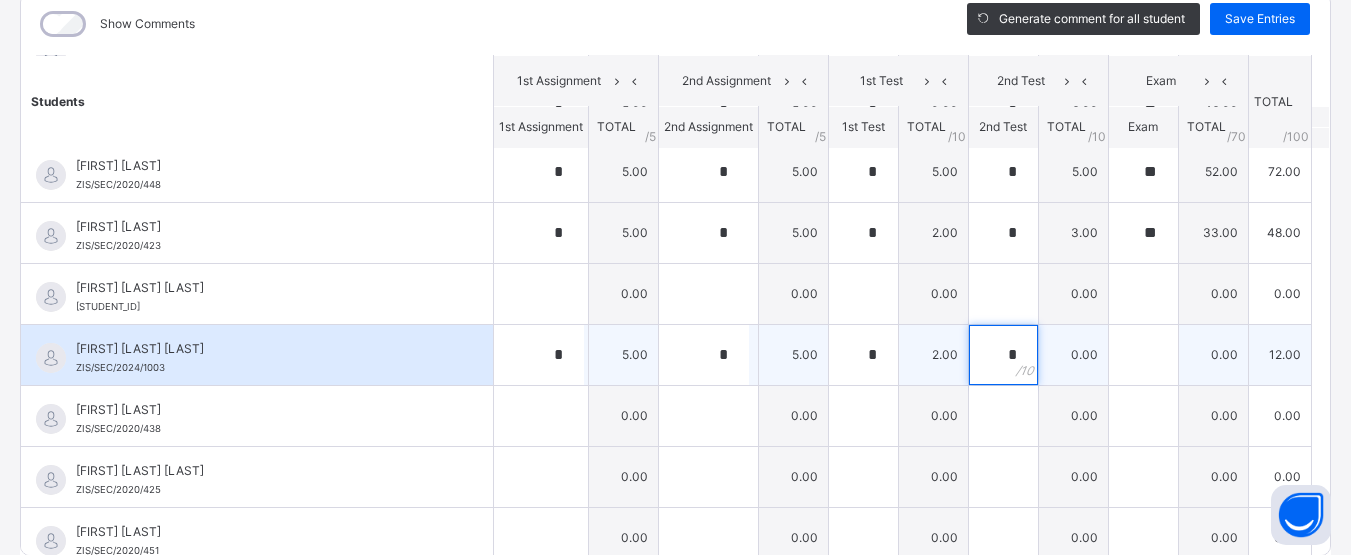 type on "*" 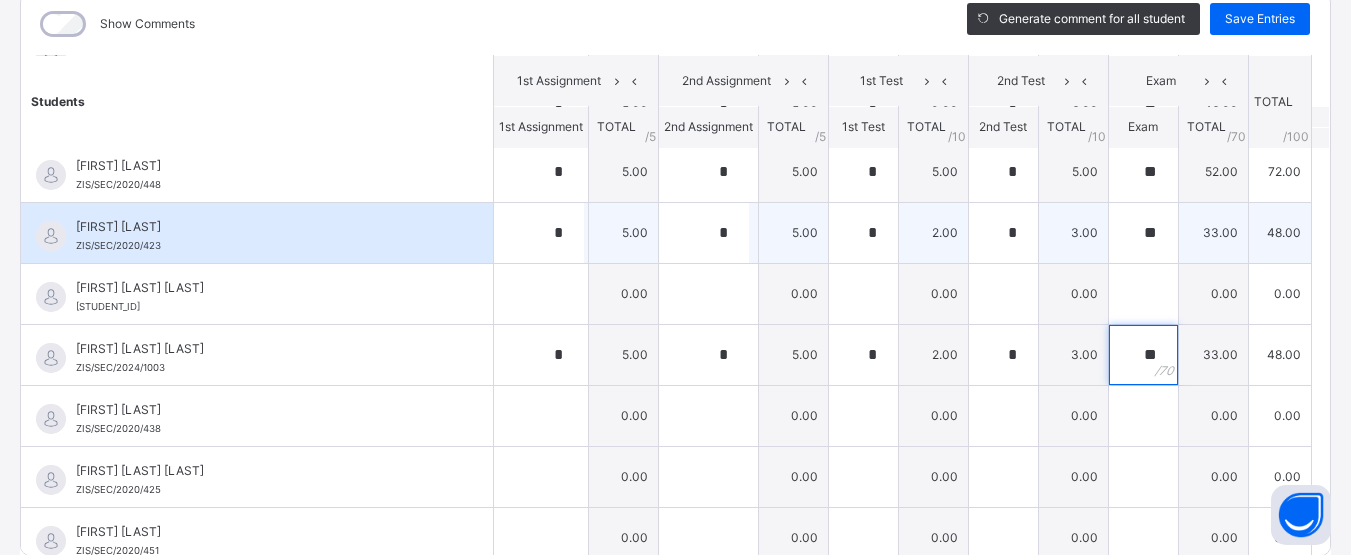 type on "**" 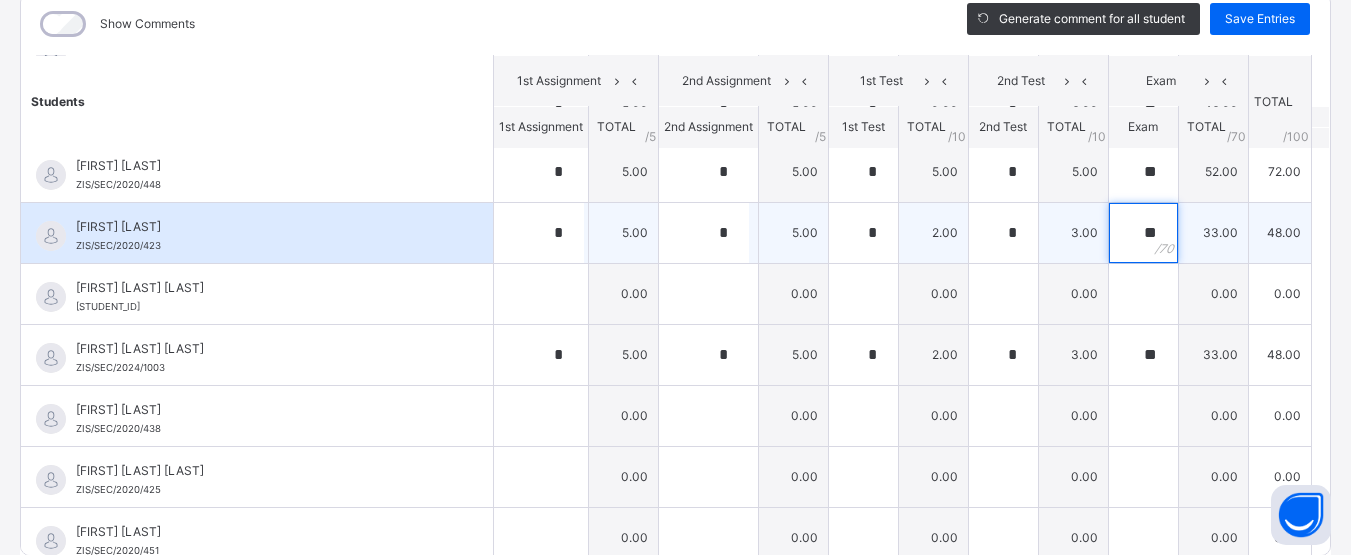 click on "**" at bounding box center [1143, 233] 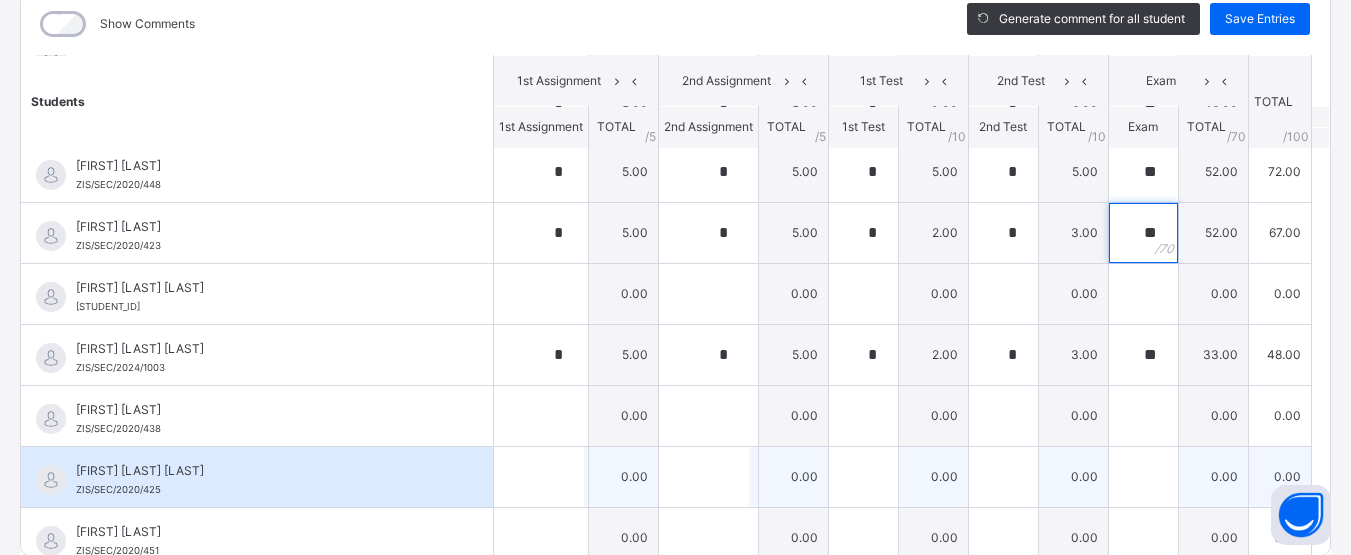 type on "**" 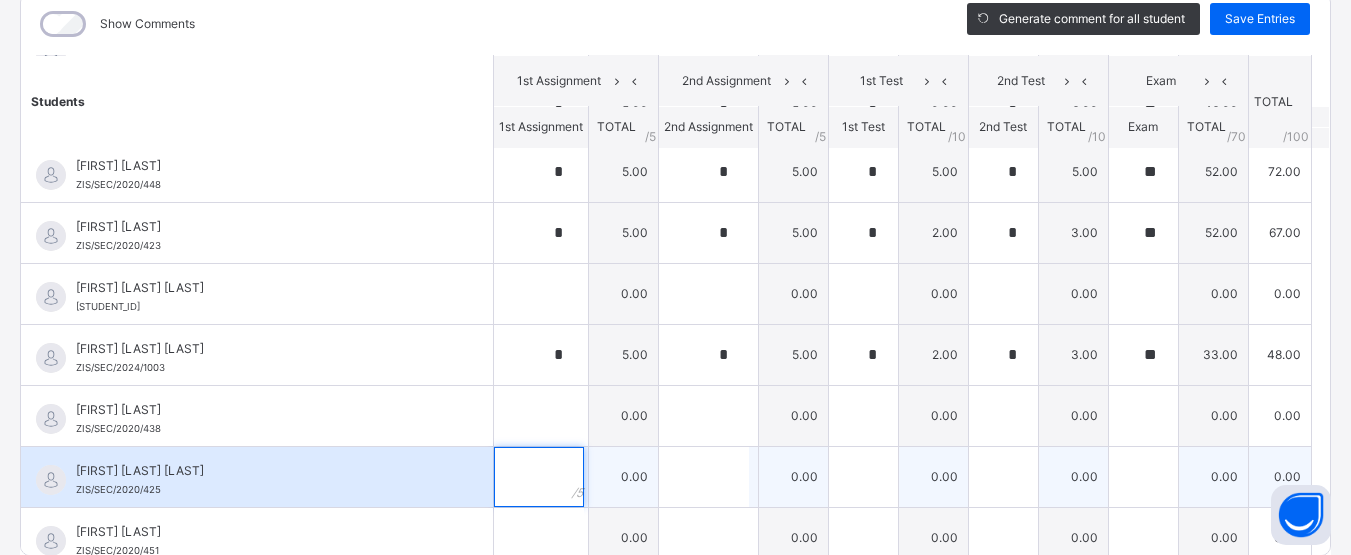 click at bounding box center (539, 477) 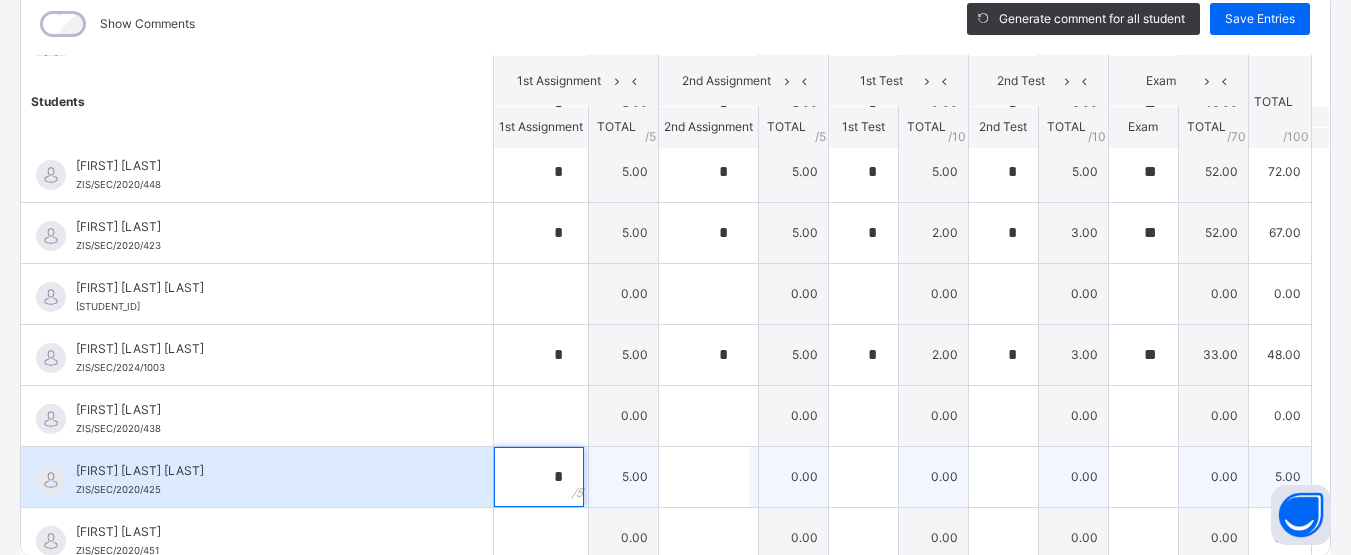 type on "*" 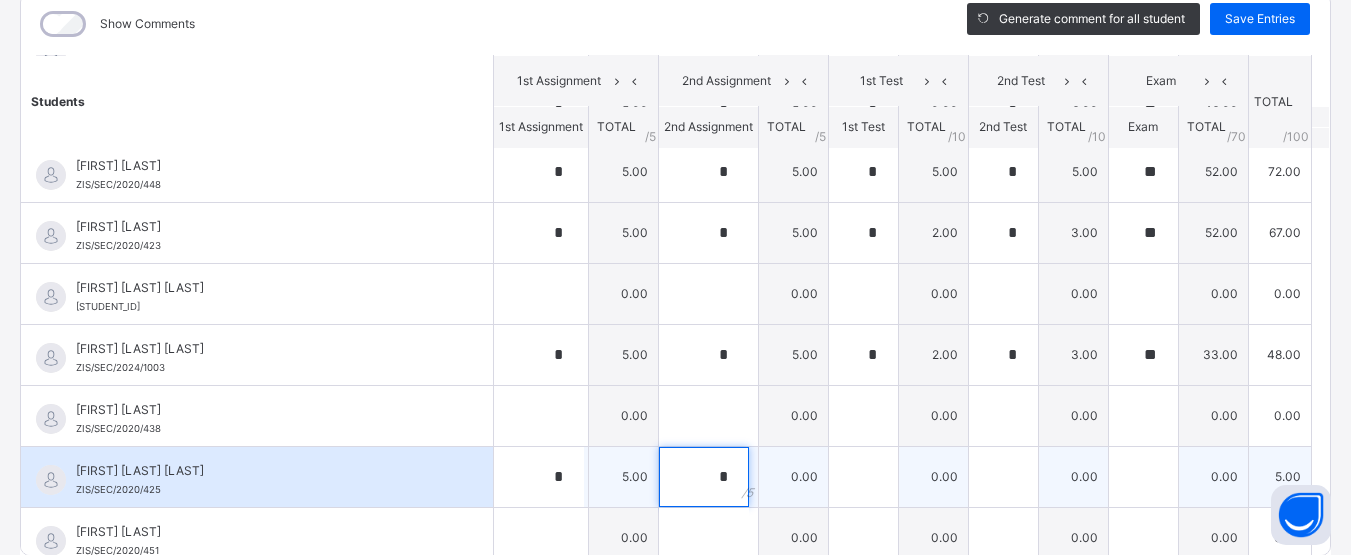 type on "*" 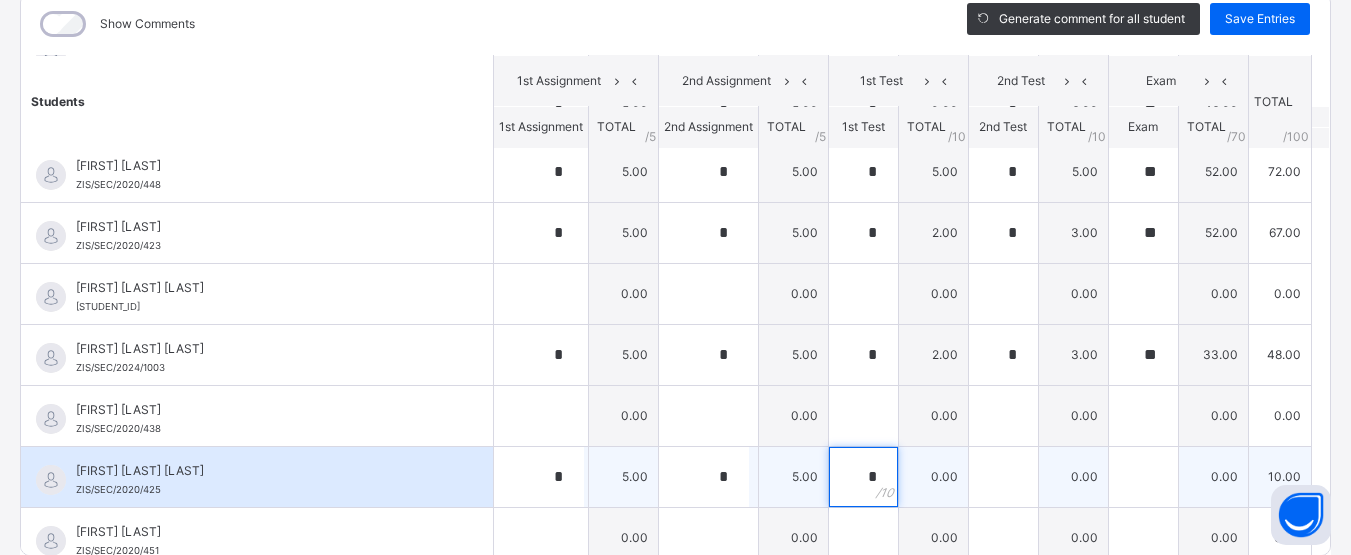 type on "*" 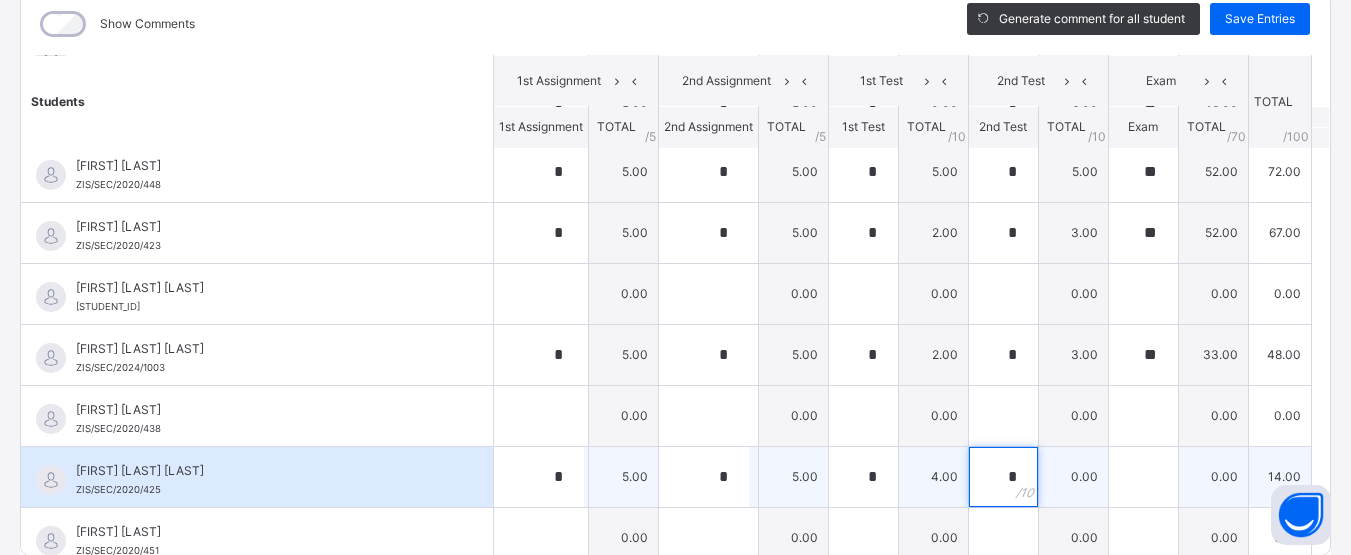 type on "*" 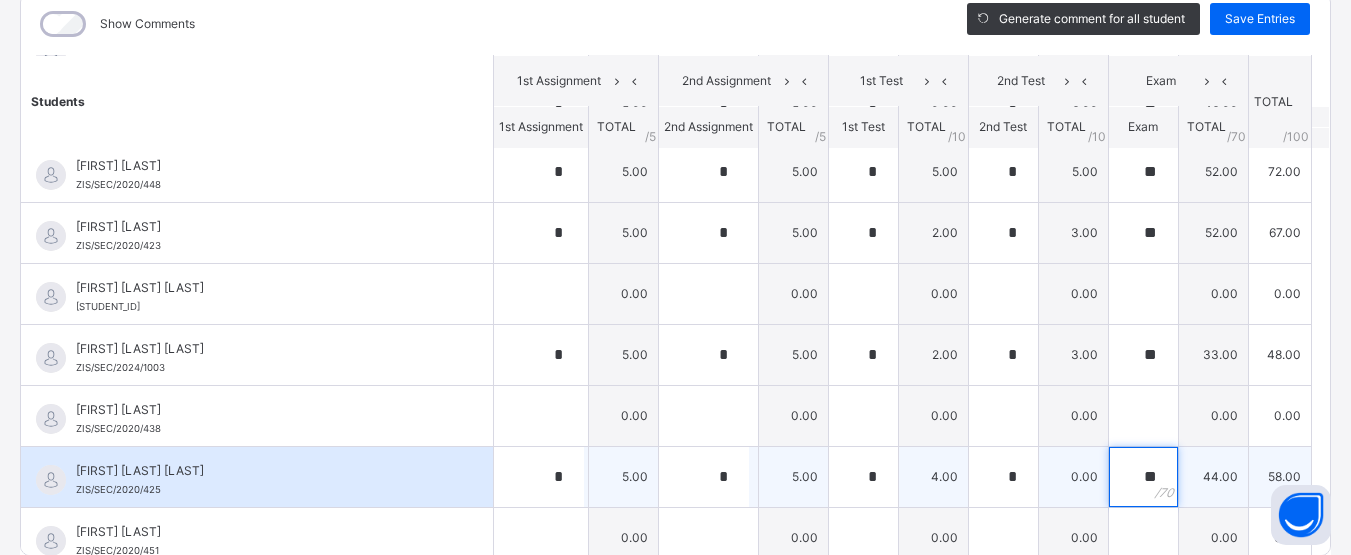 type on "**" 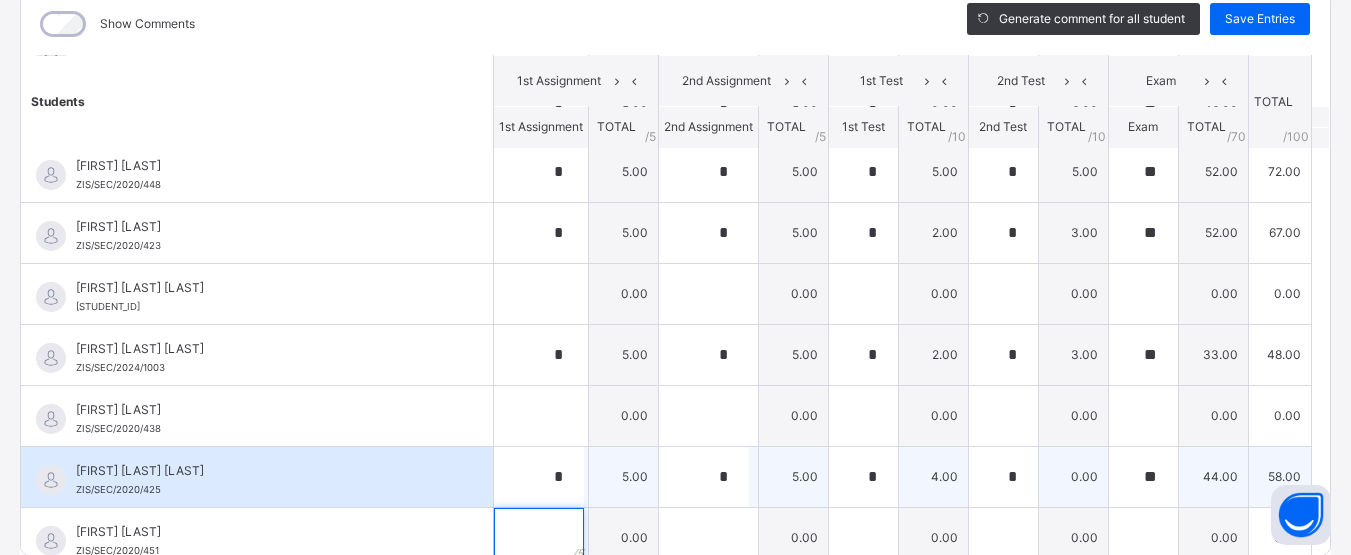 scroll, scrollTop: 1484, scrollLeft: 0, axis: vertical 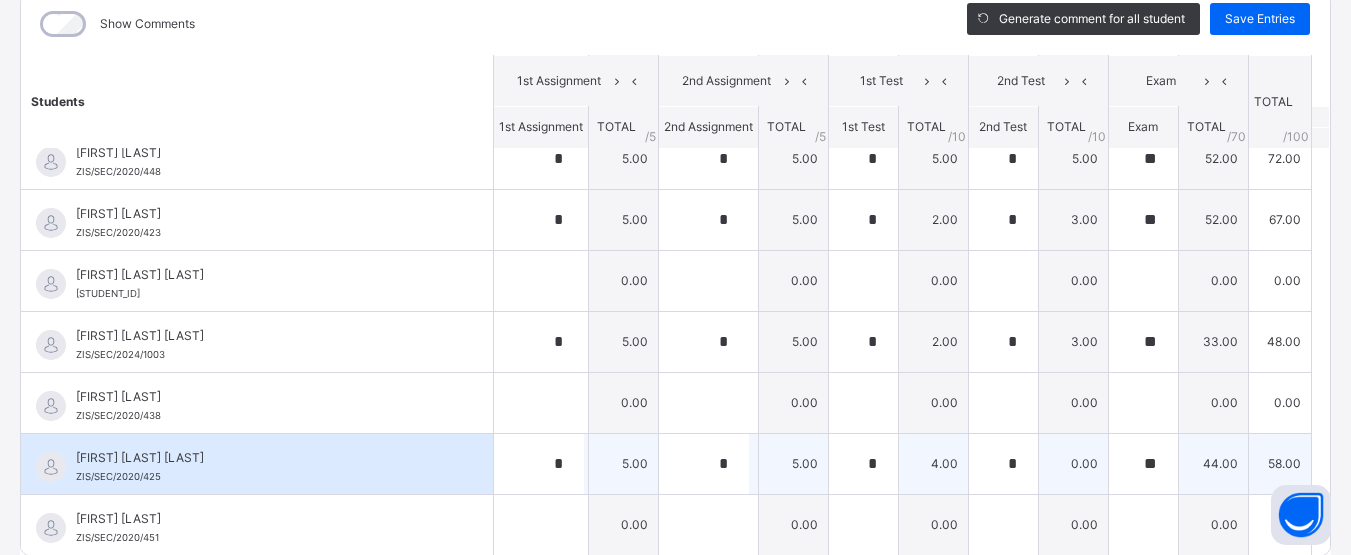 click on "[FIRST] [LAST] [LAST] ZIS/SEC/2020/425" at bounding box center (262, 467) 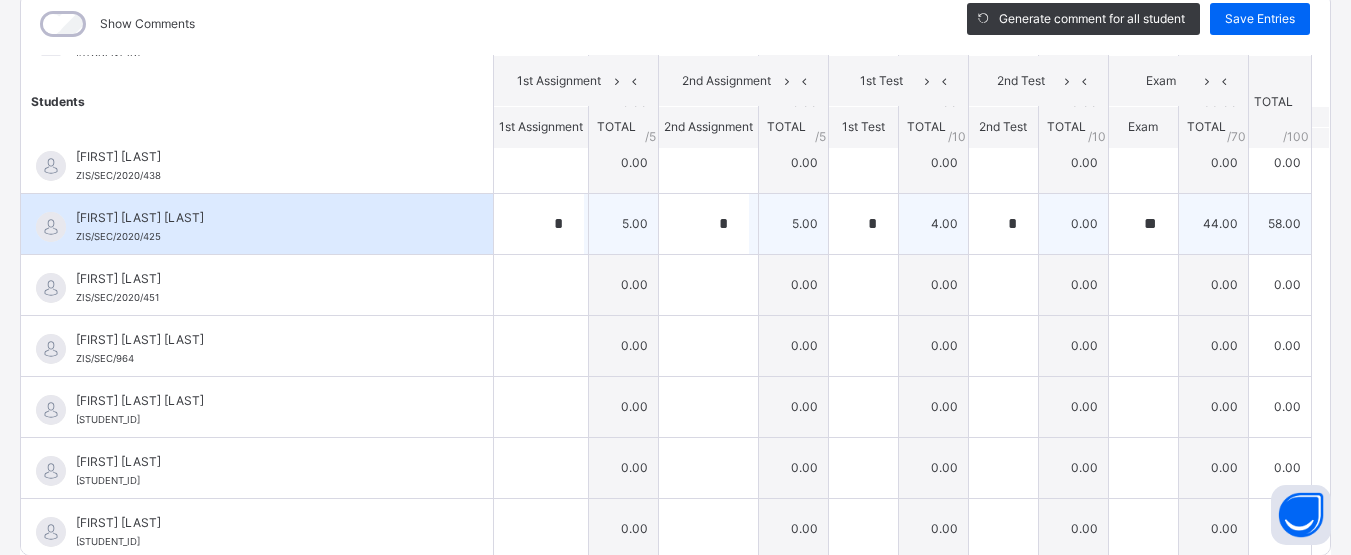 scroll, scrollTop: 1764, scrollLeft: 0, axis: vertical 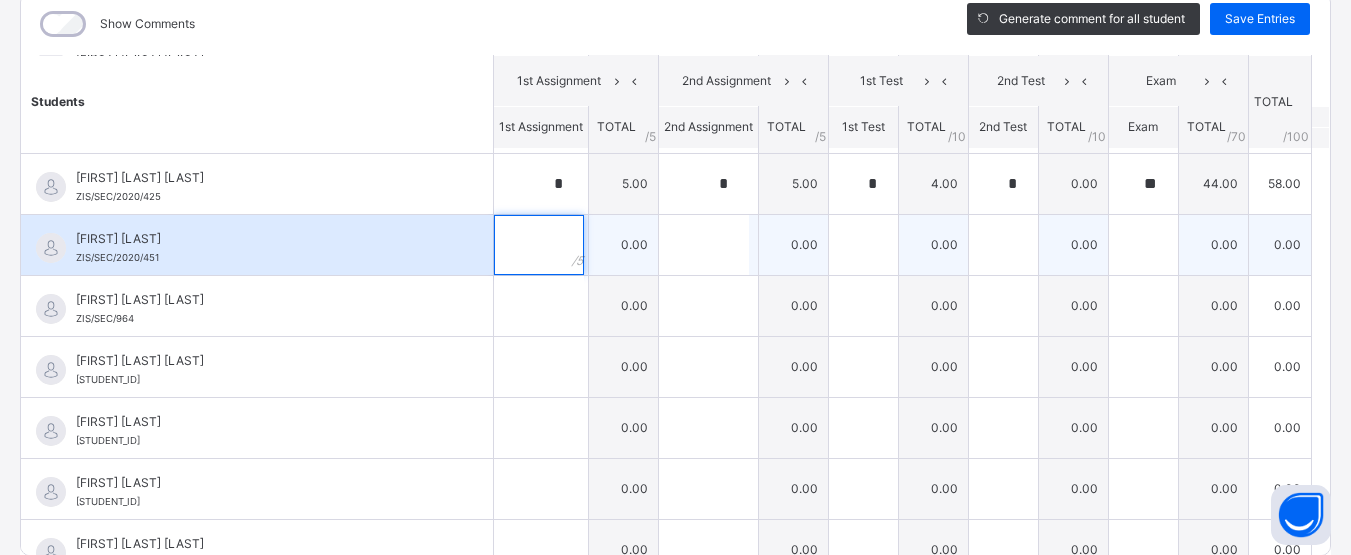 click at bounding box center (541, 245) 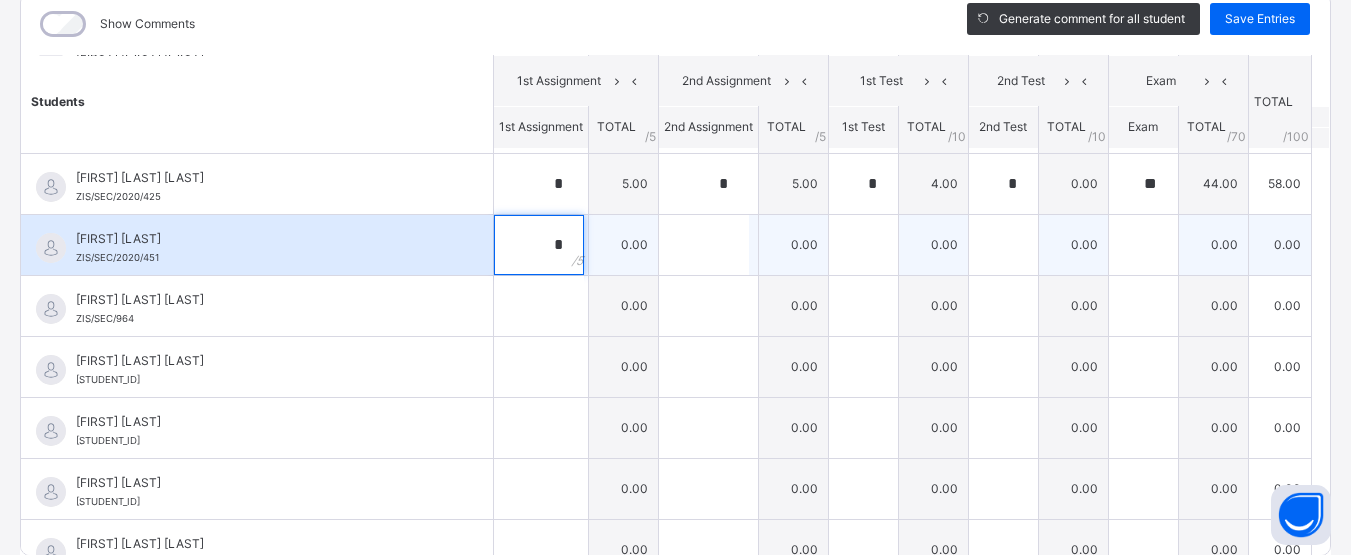 type on "*" 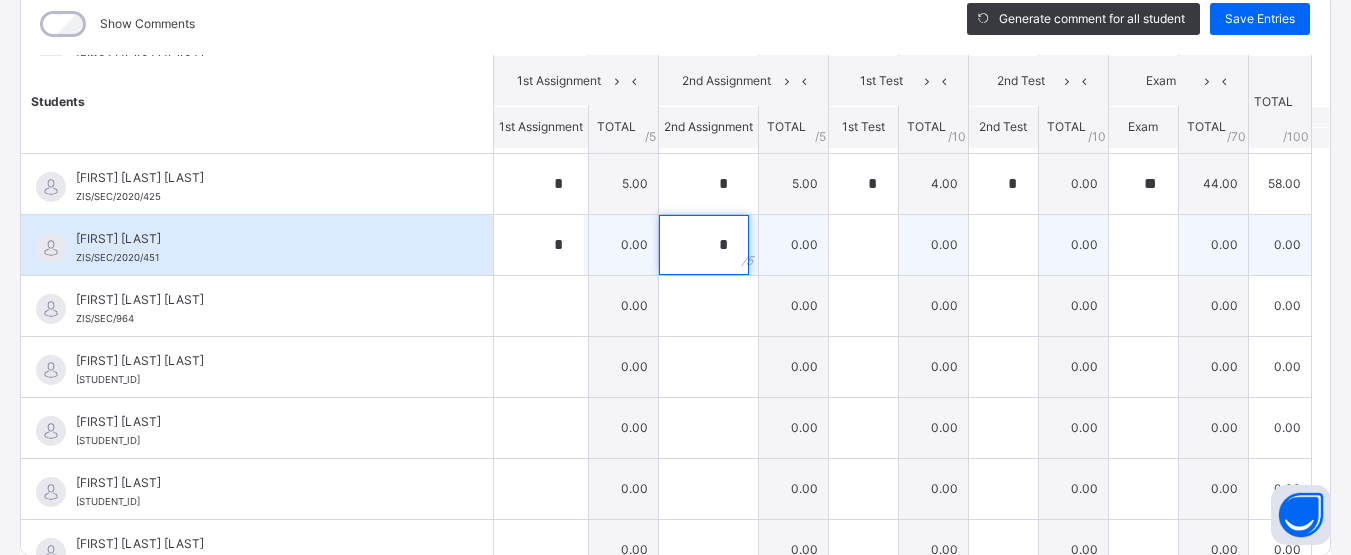 type on "*" 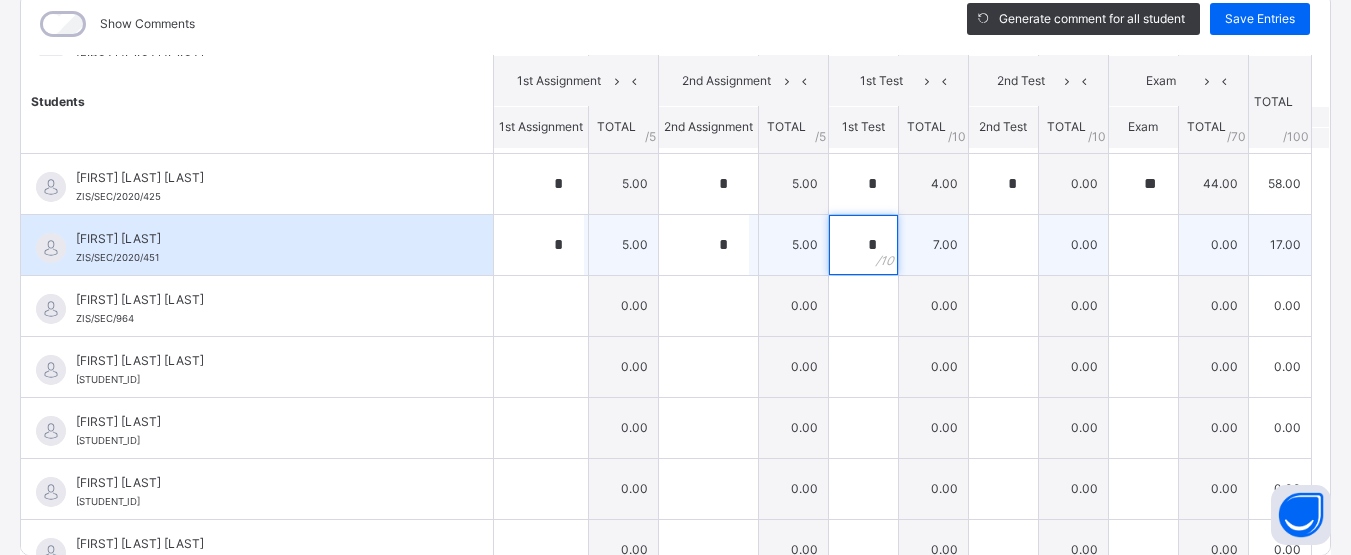 type on "*" 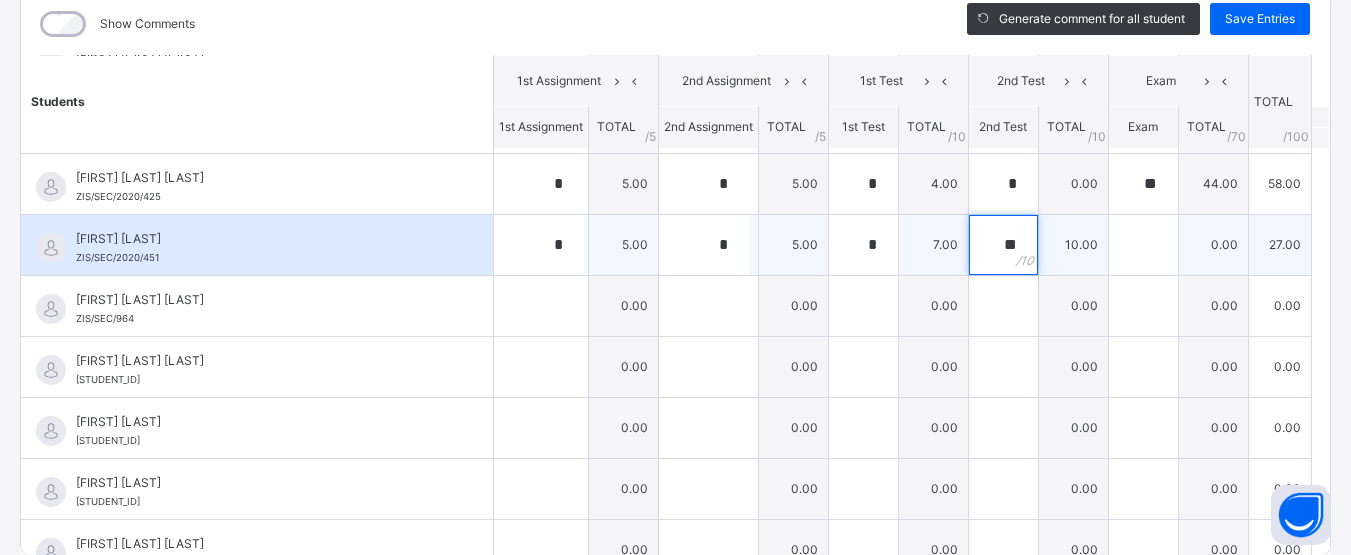 type on "**" 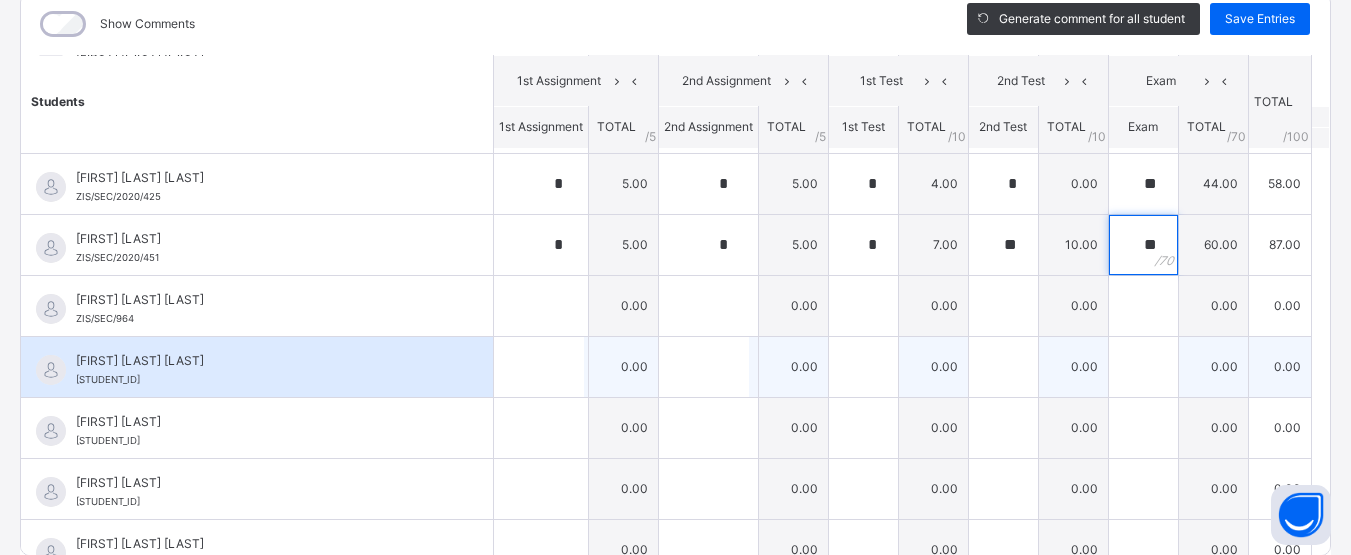 type on "**" 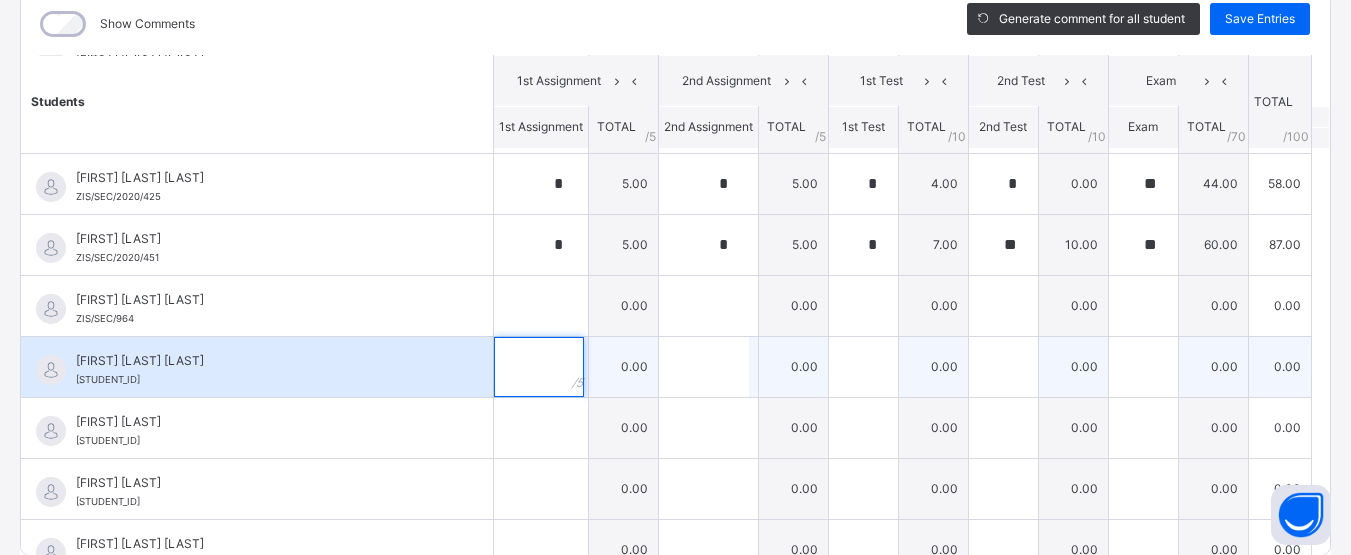 click at bounding box center [539, 367] 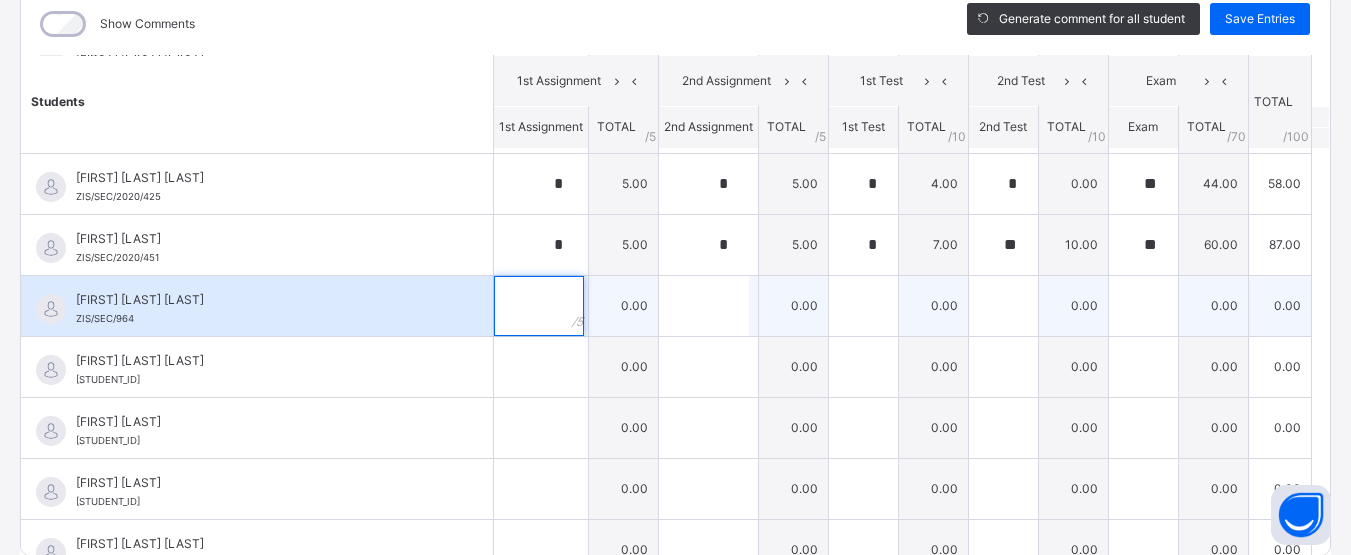 click at bounding box center [539, 306] 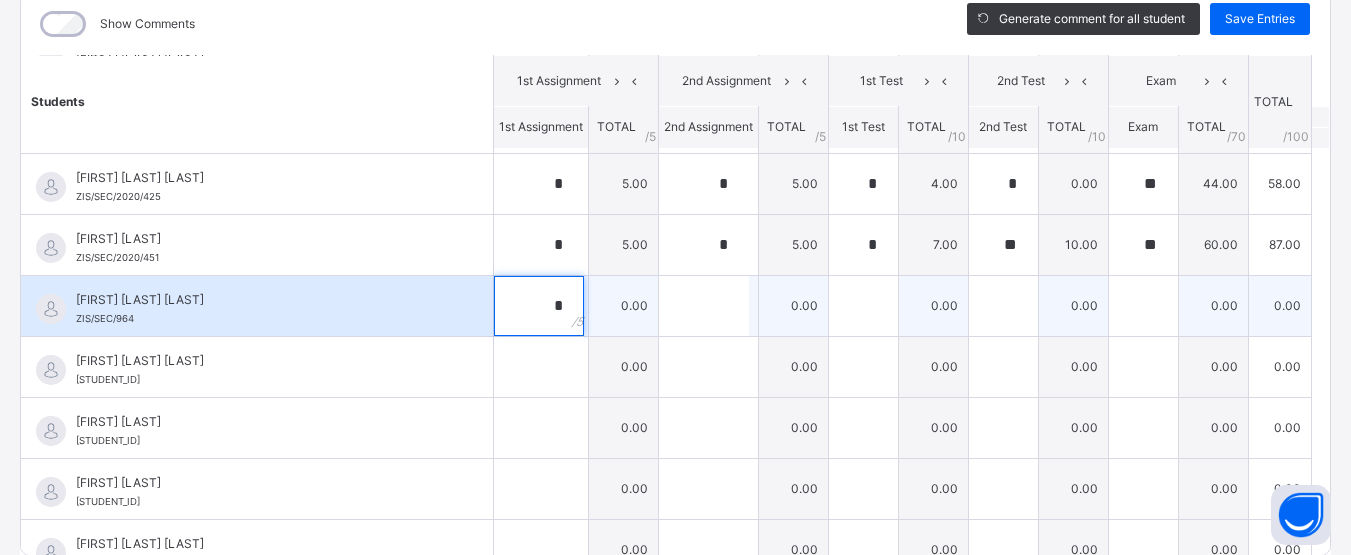 type on "*" 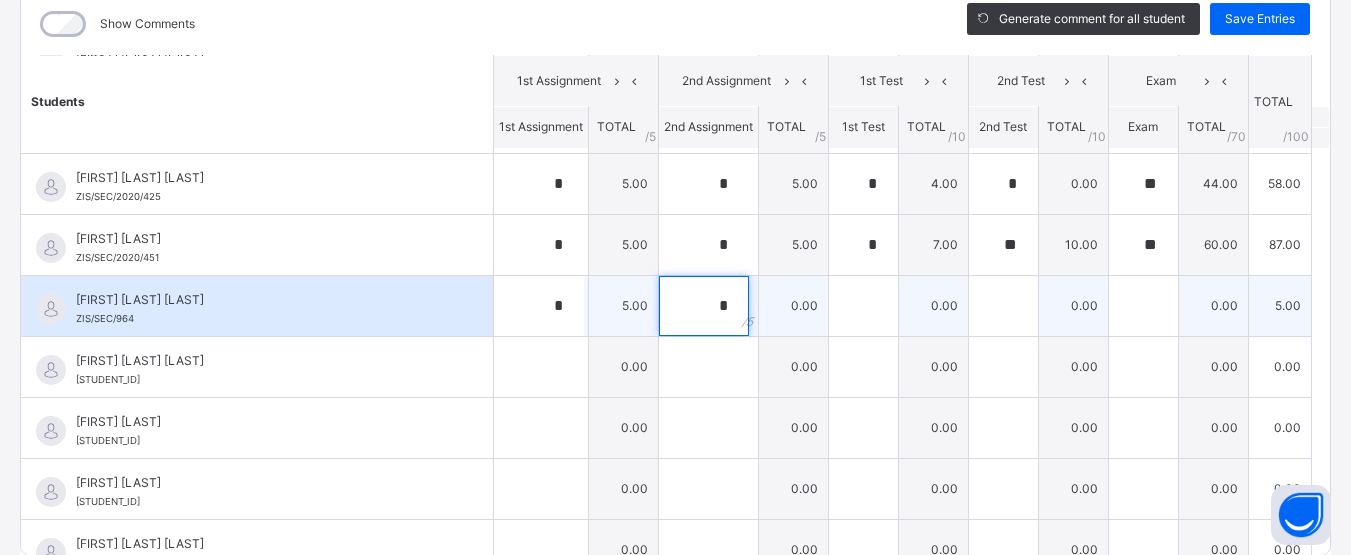 type on "*" 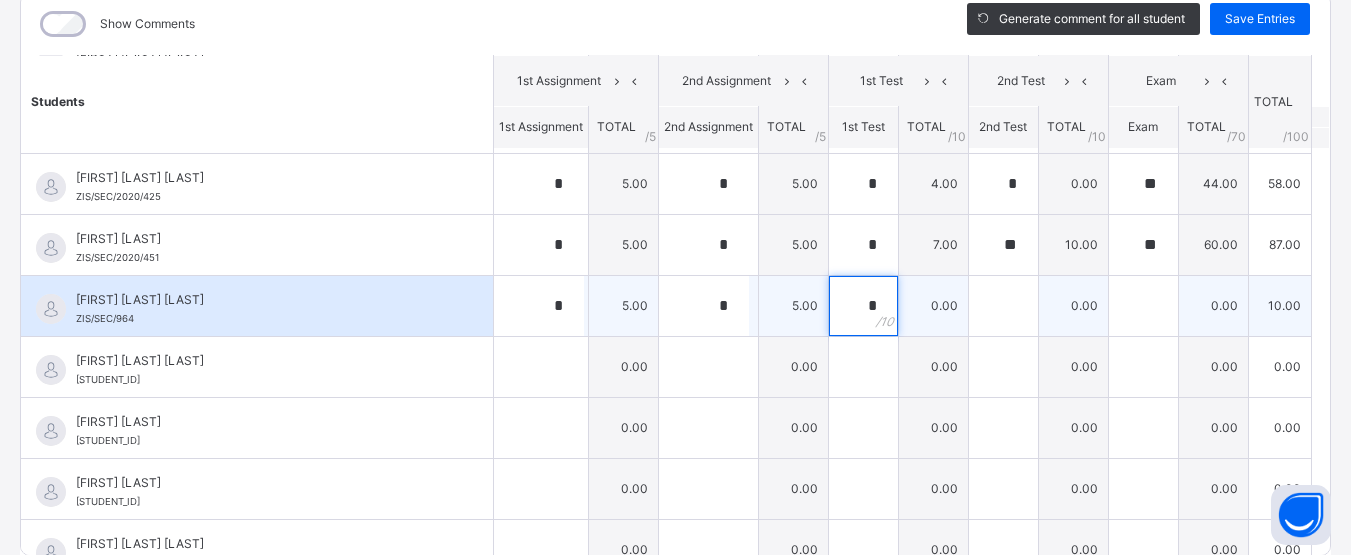 type on "*" 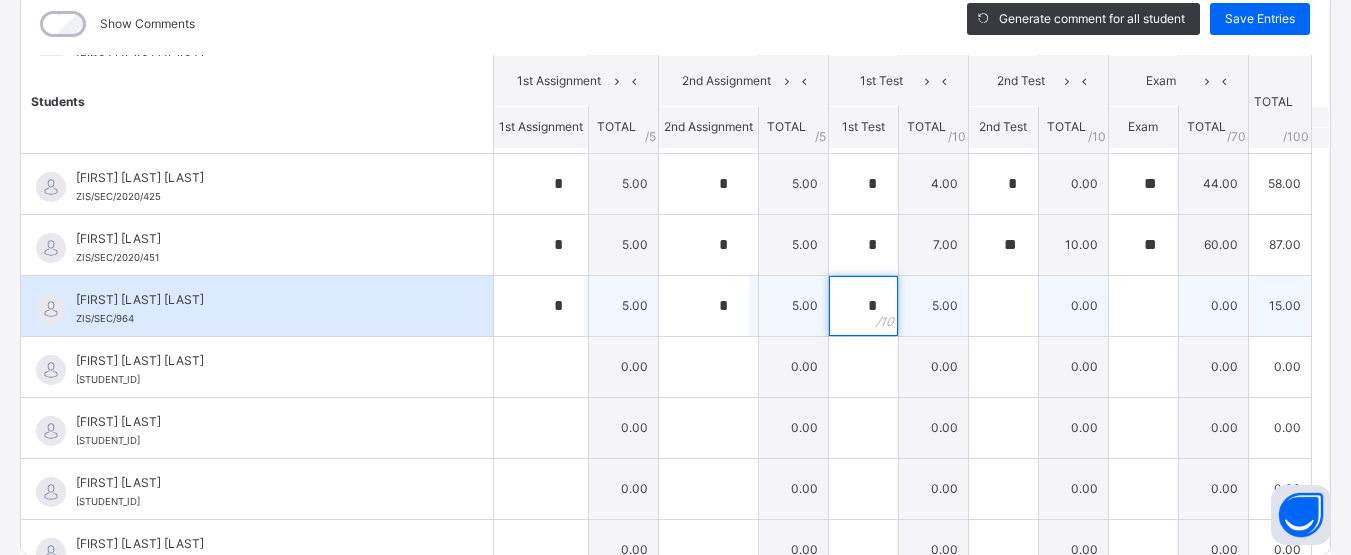 click on "*" at bounding box center (863, 306) 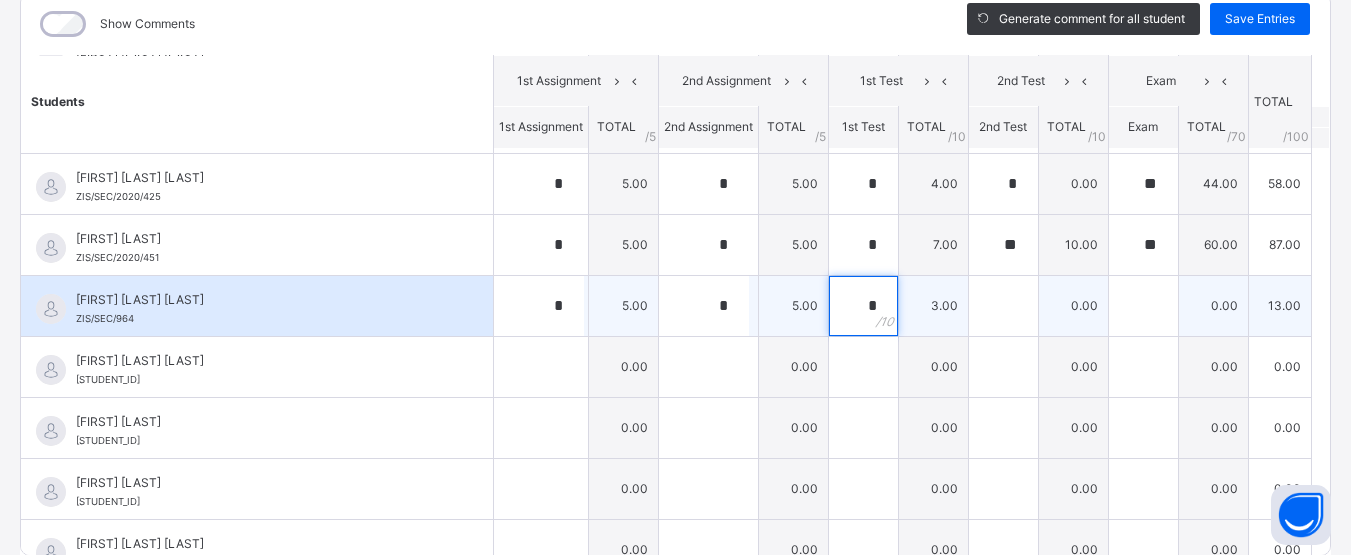 type on "*" 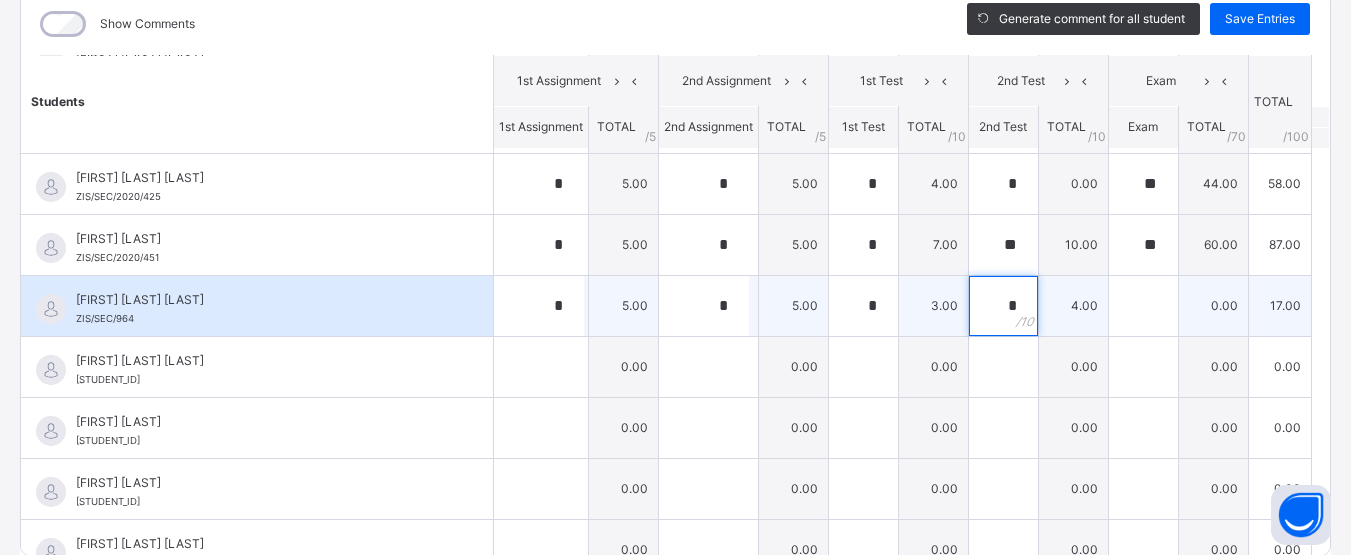 type on "*" 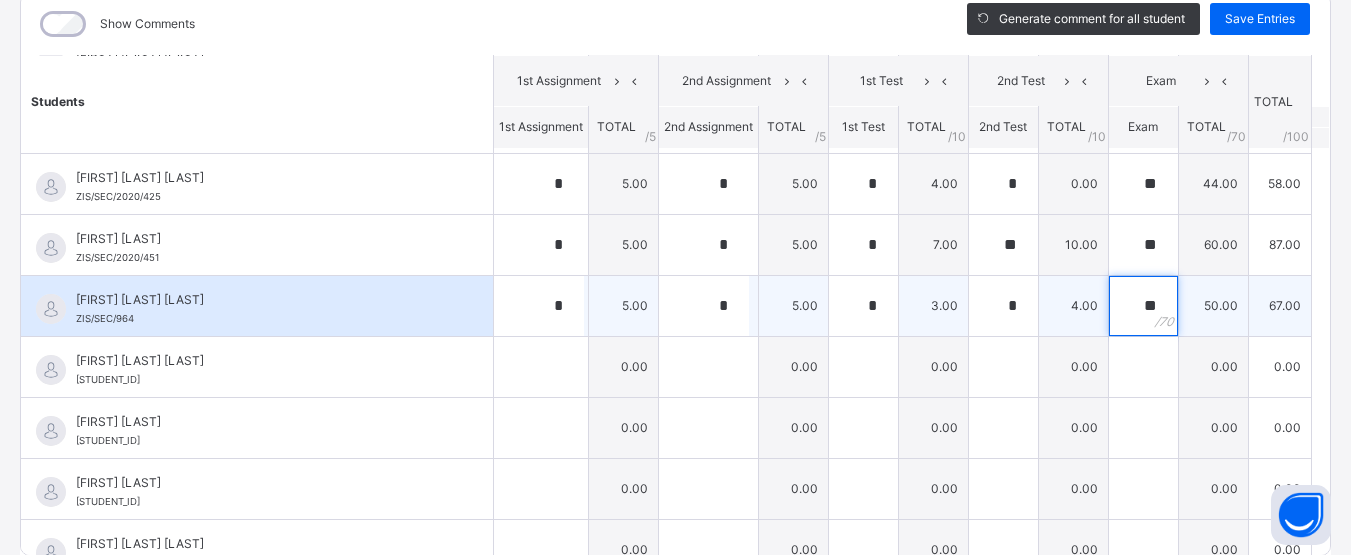 type on "**" 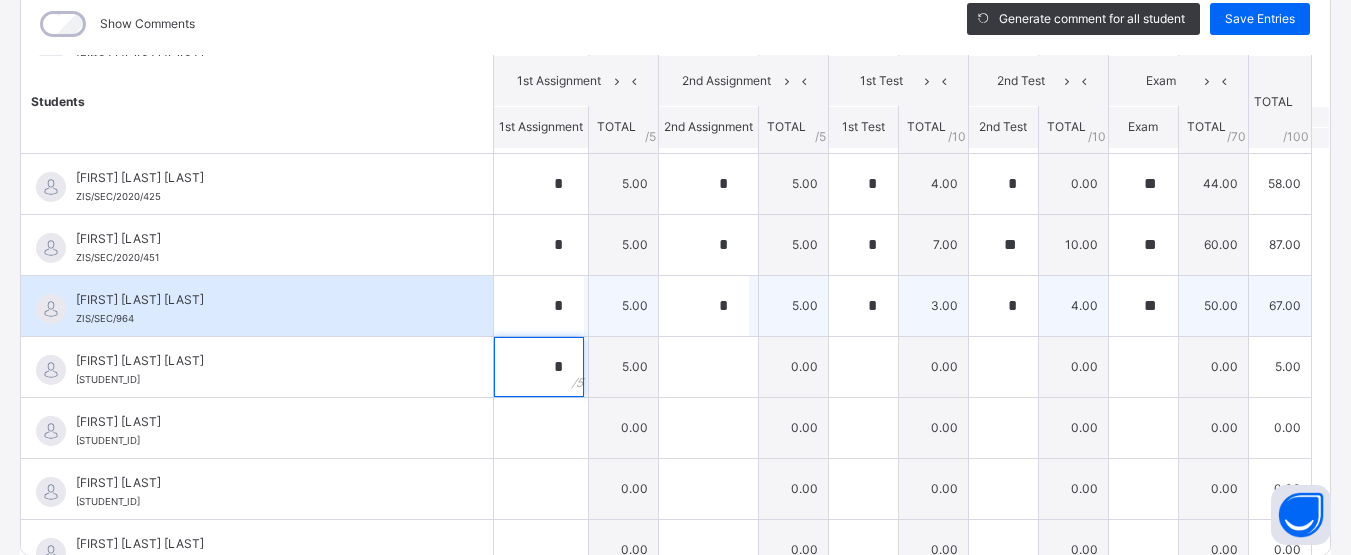 type on "*" 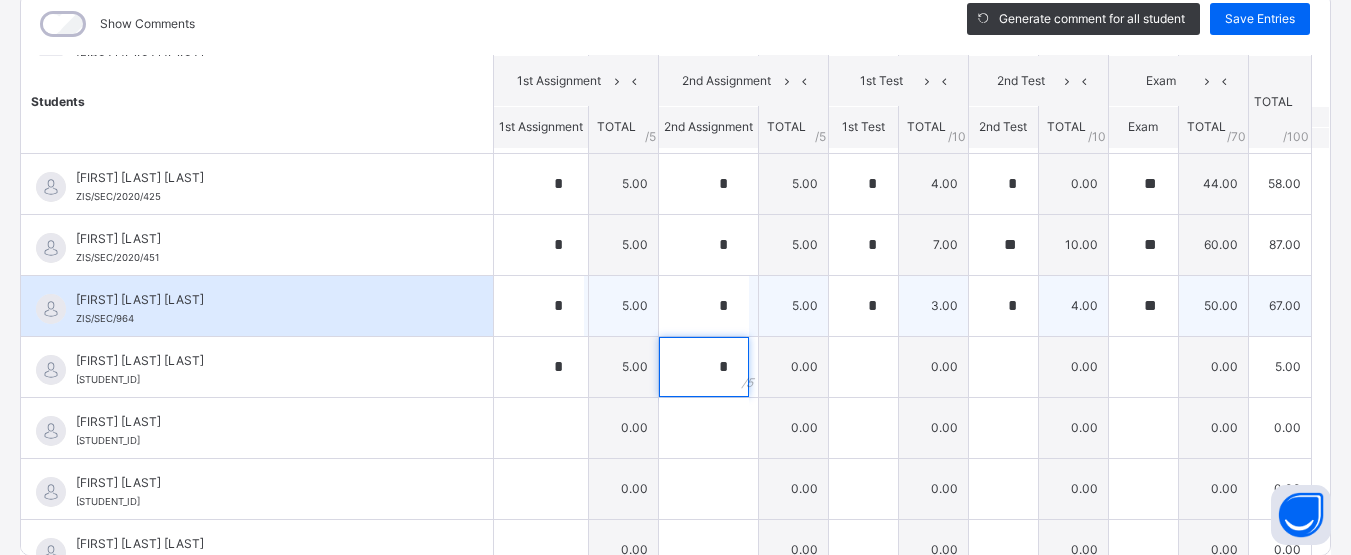type on "*" 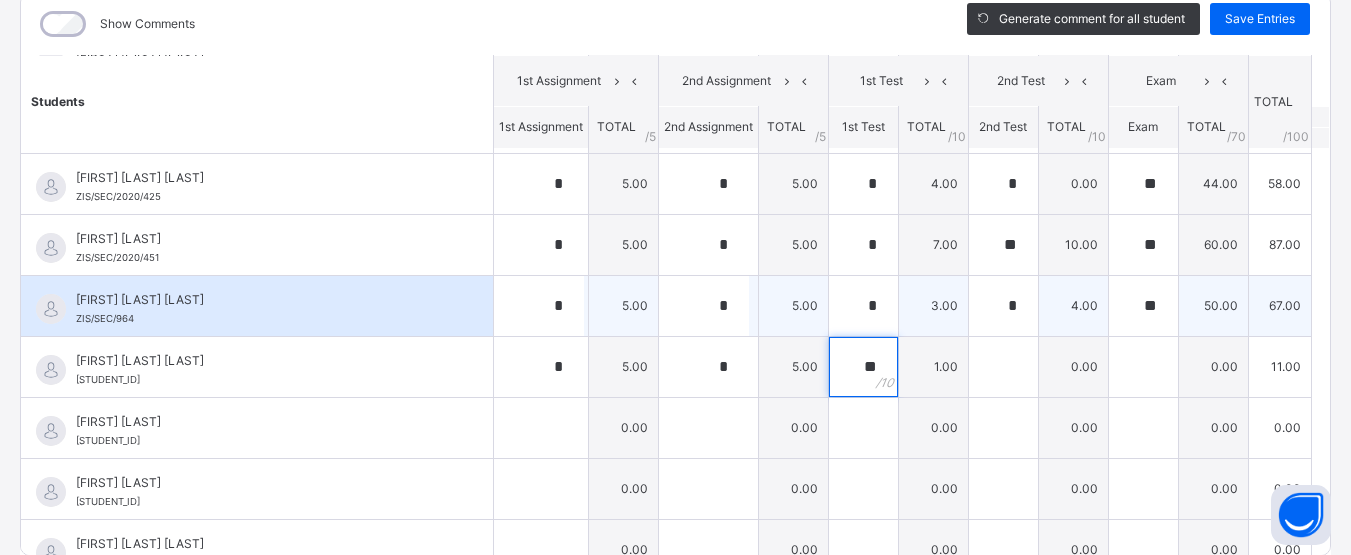 type on "**" 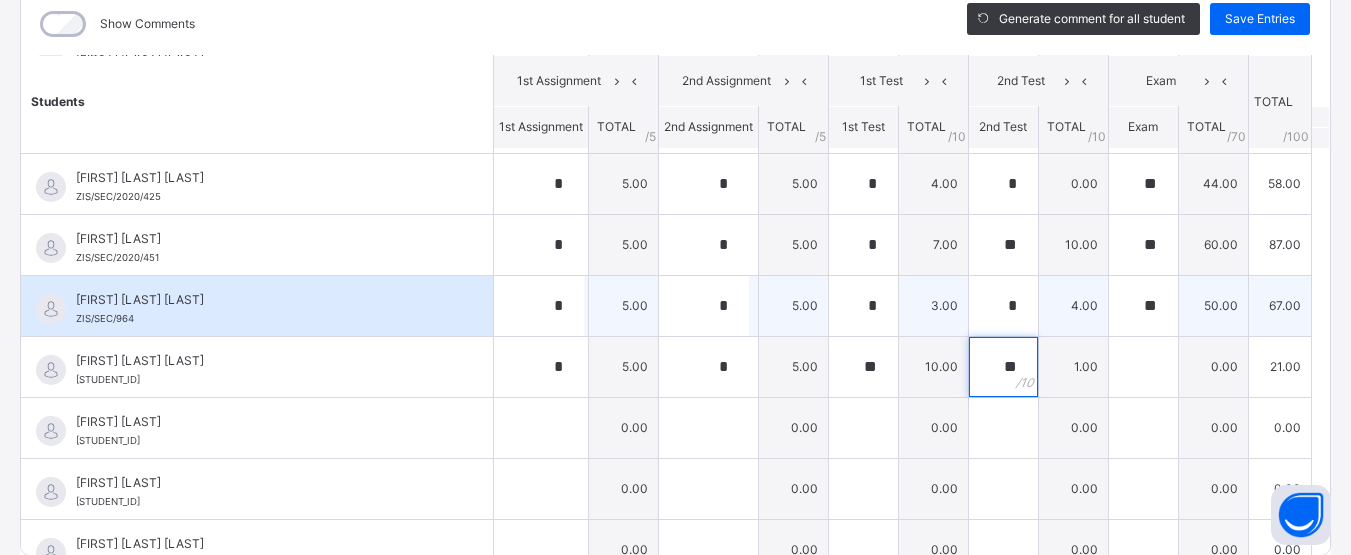 type on "**" 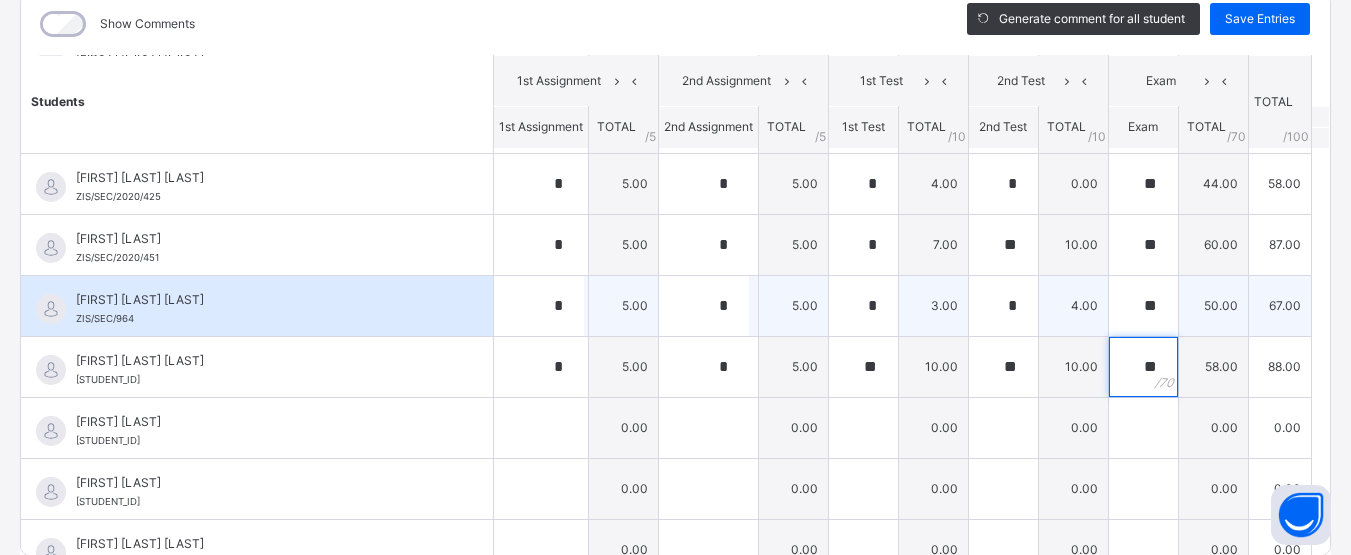 type on "**" 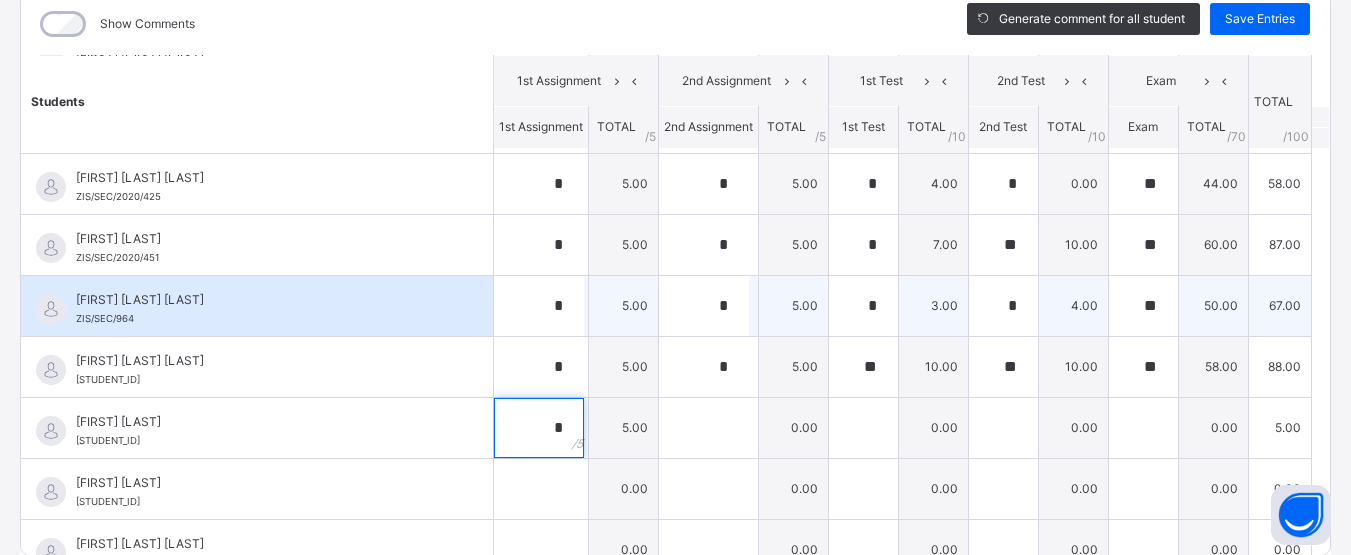 type on "*" 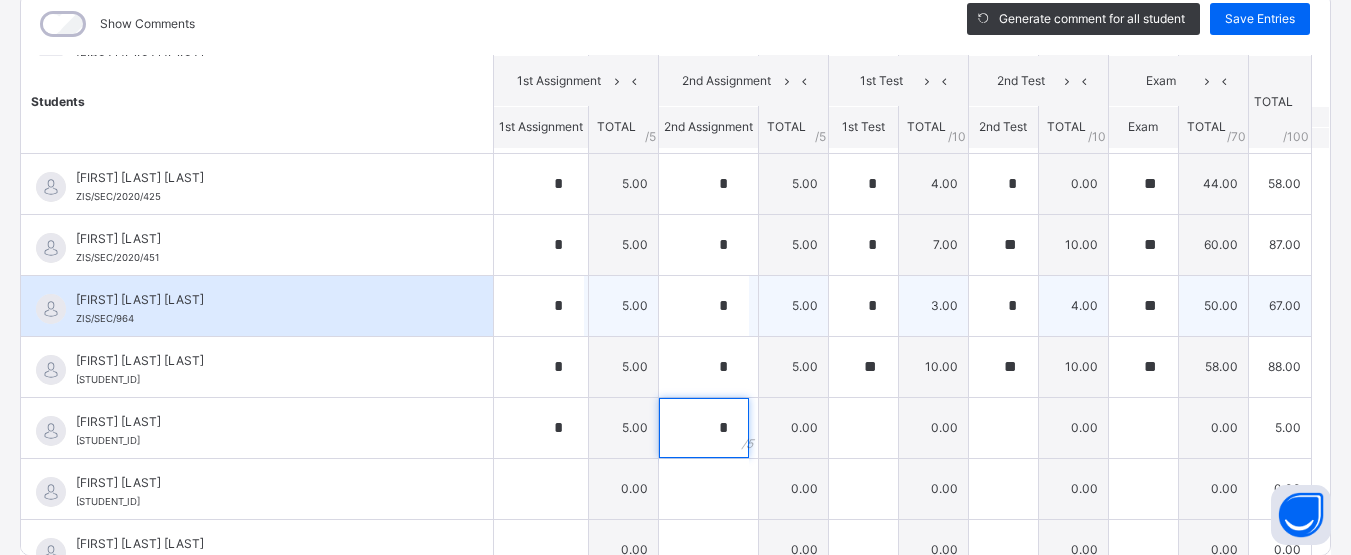 type on "*" 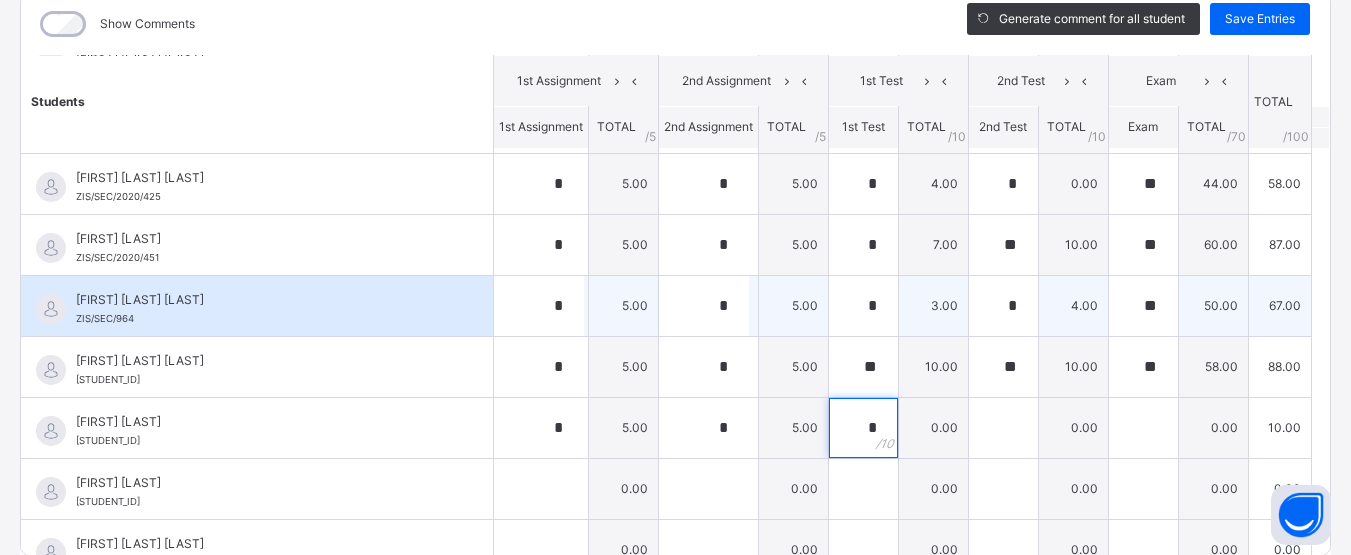 type on "*" 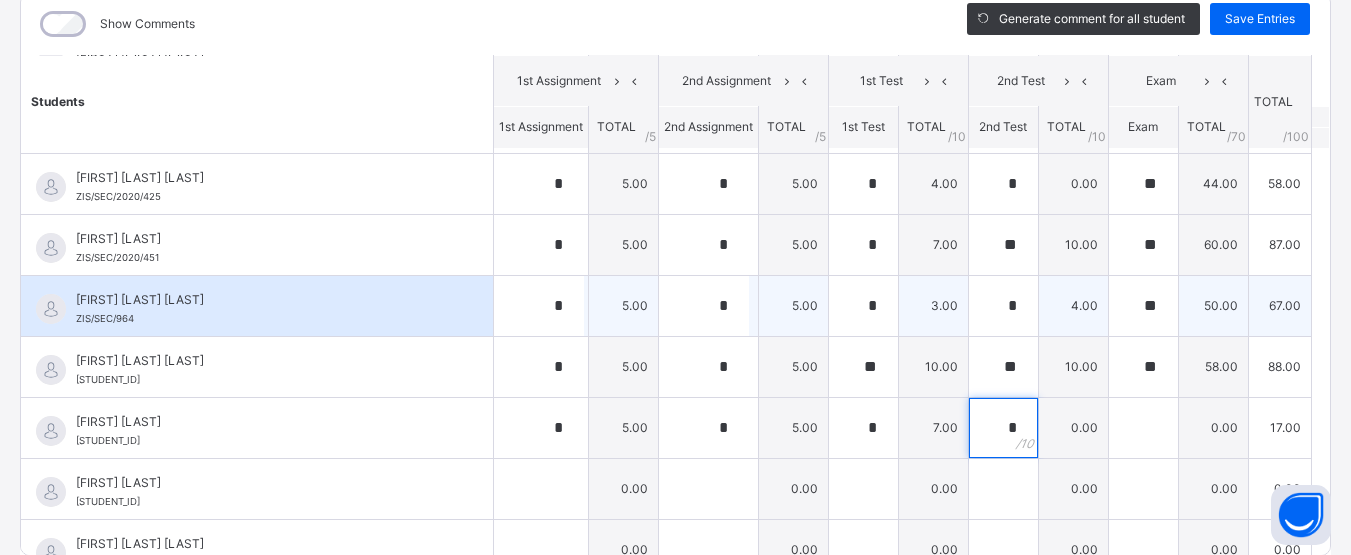 type on "*" 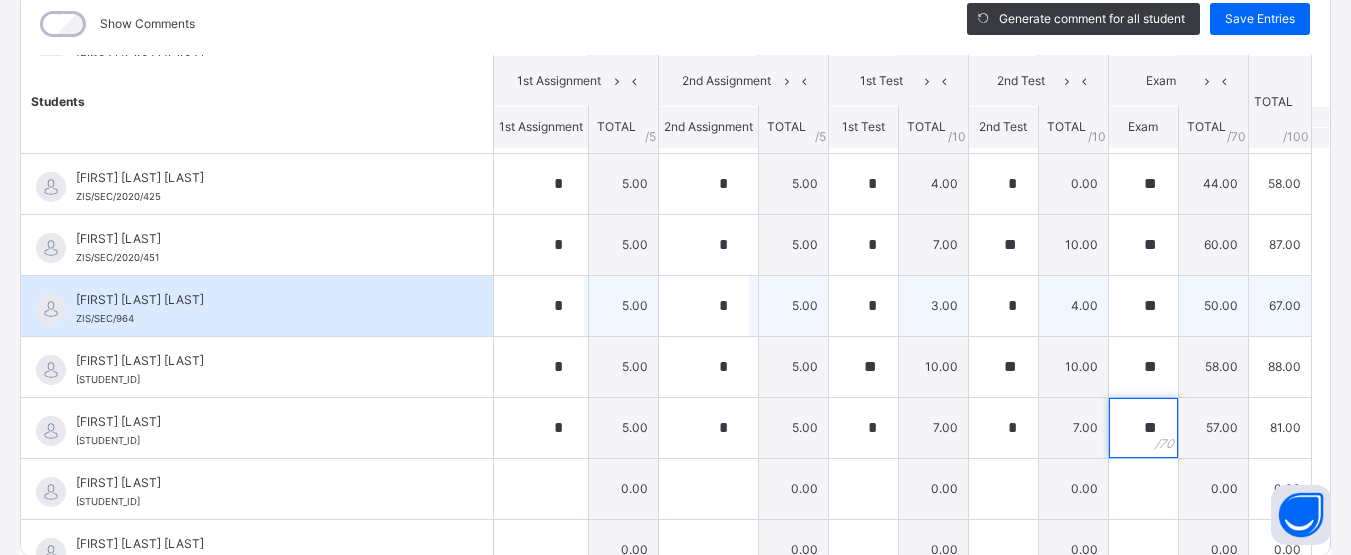 type on "**" 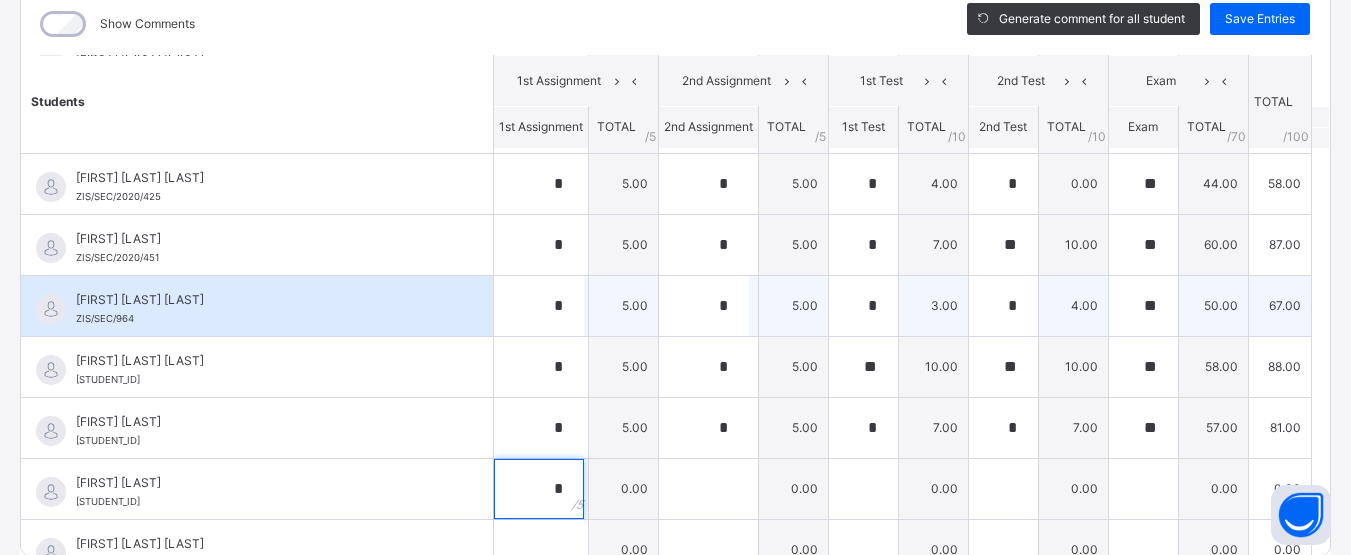 type on "*" 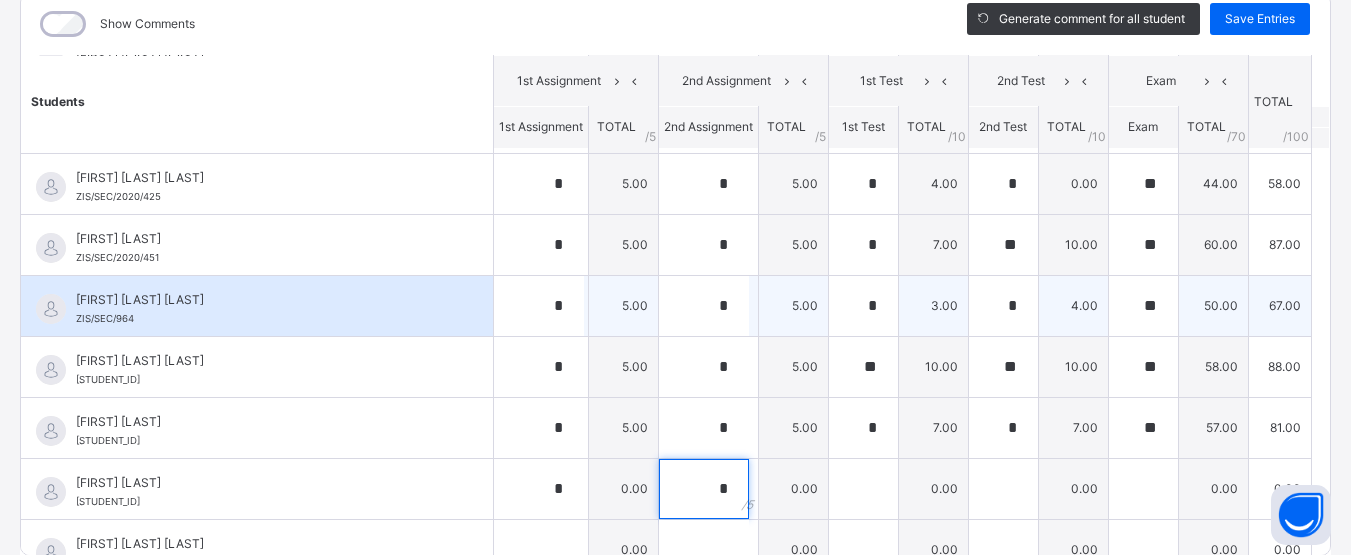 type on "*" 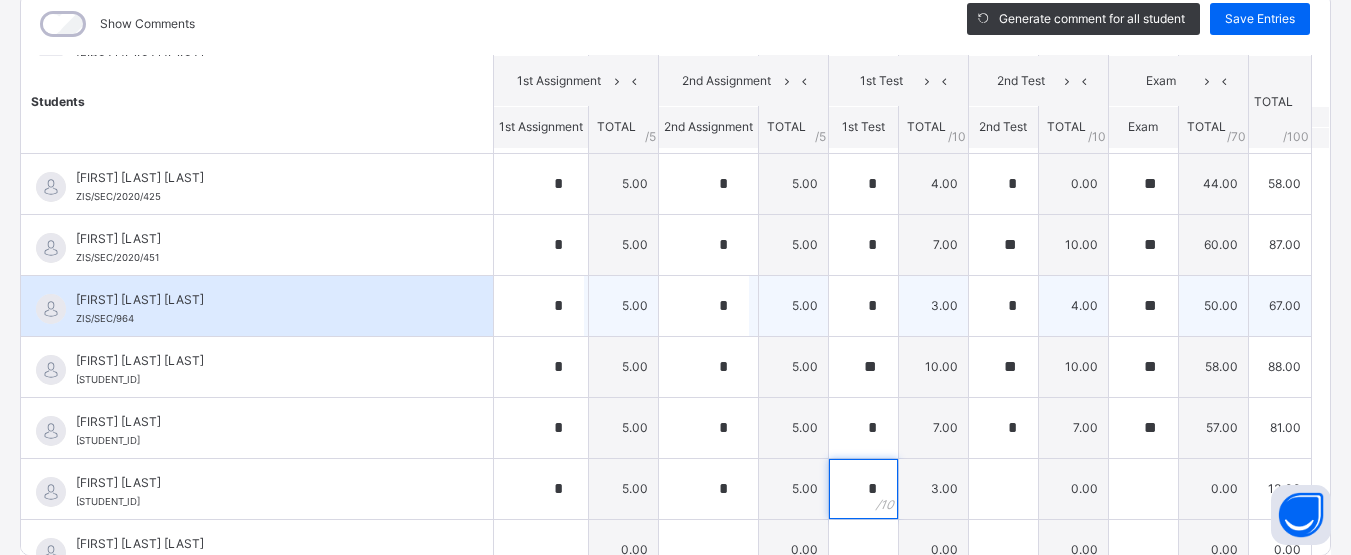type on "*" 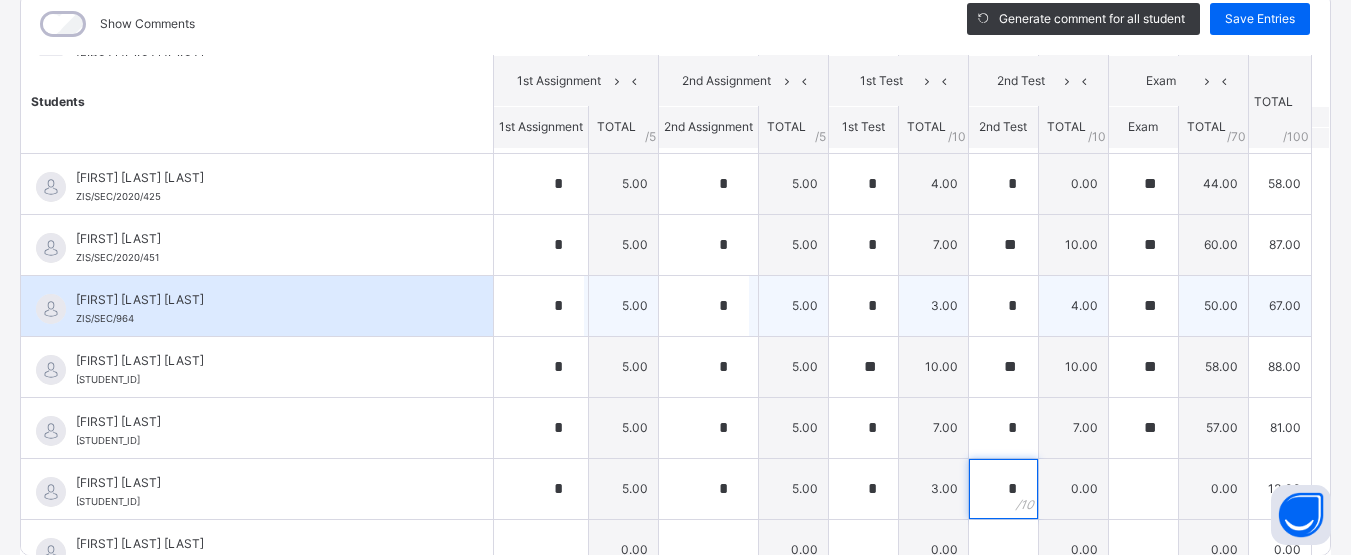 type on "*" 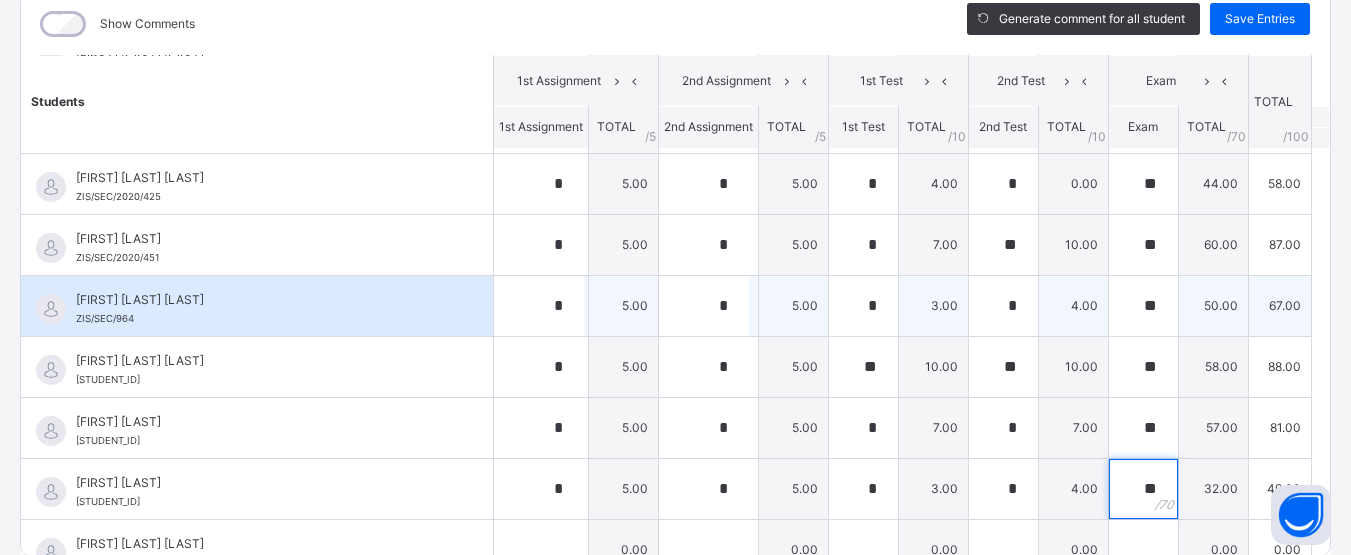 type on "**" 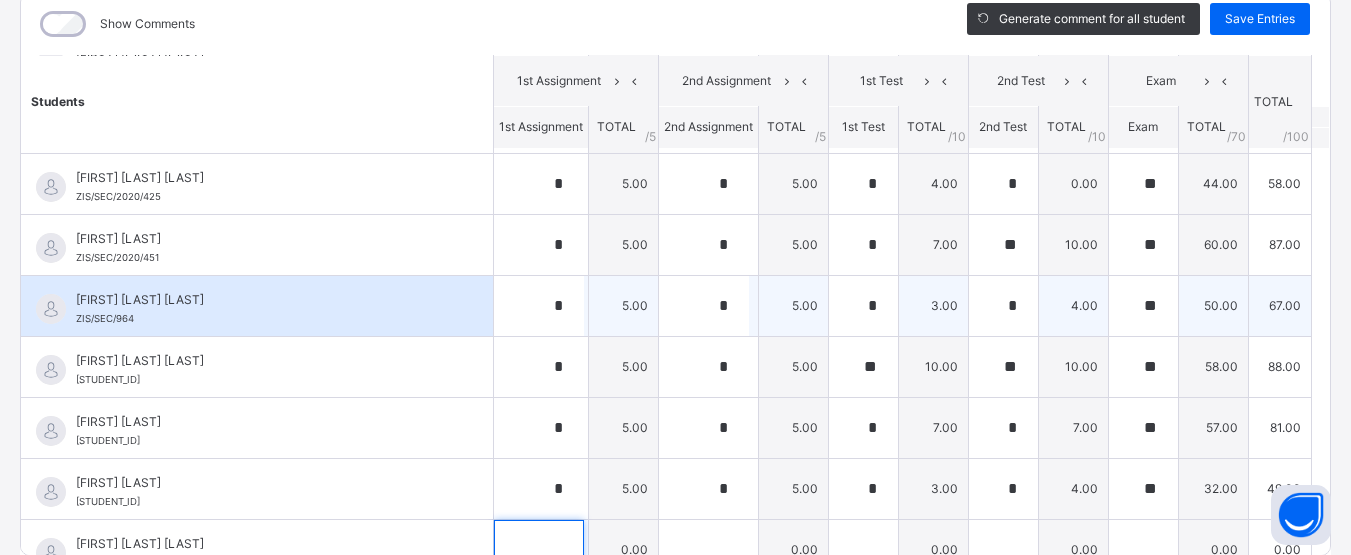 scroll, scrollTop: 1789, scrollLeft: 0, axis: vertical 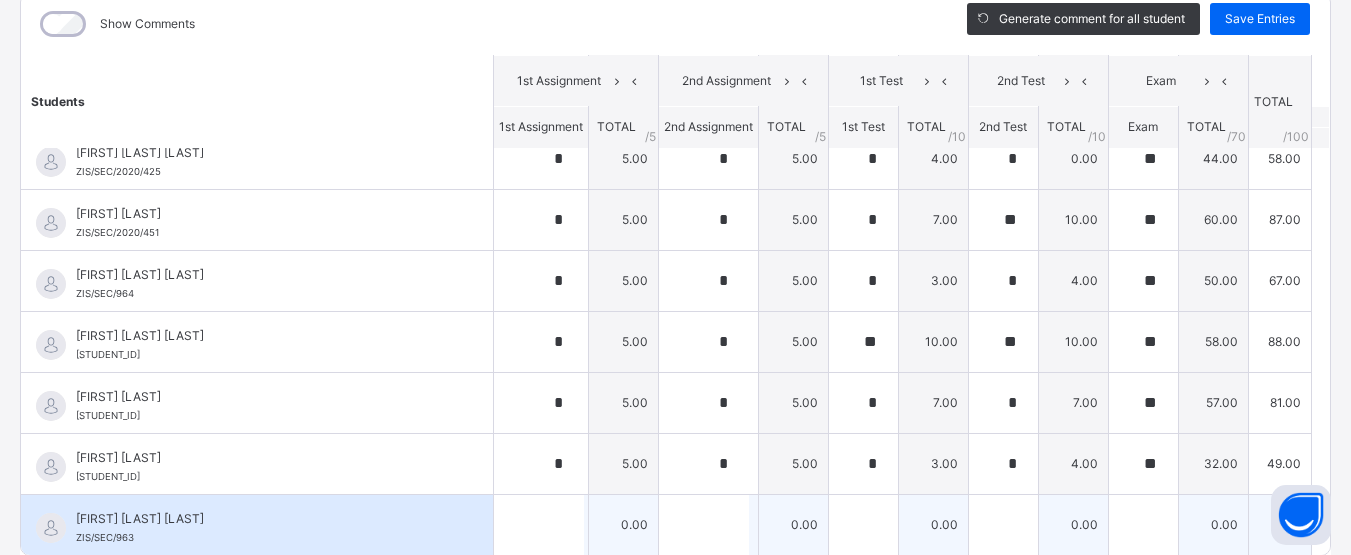 click on "[FIRST] [LAST] [LAST] ZIS/SEC/963" at bounding box center (257, 525) 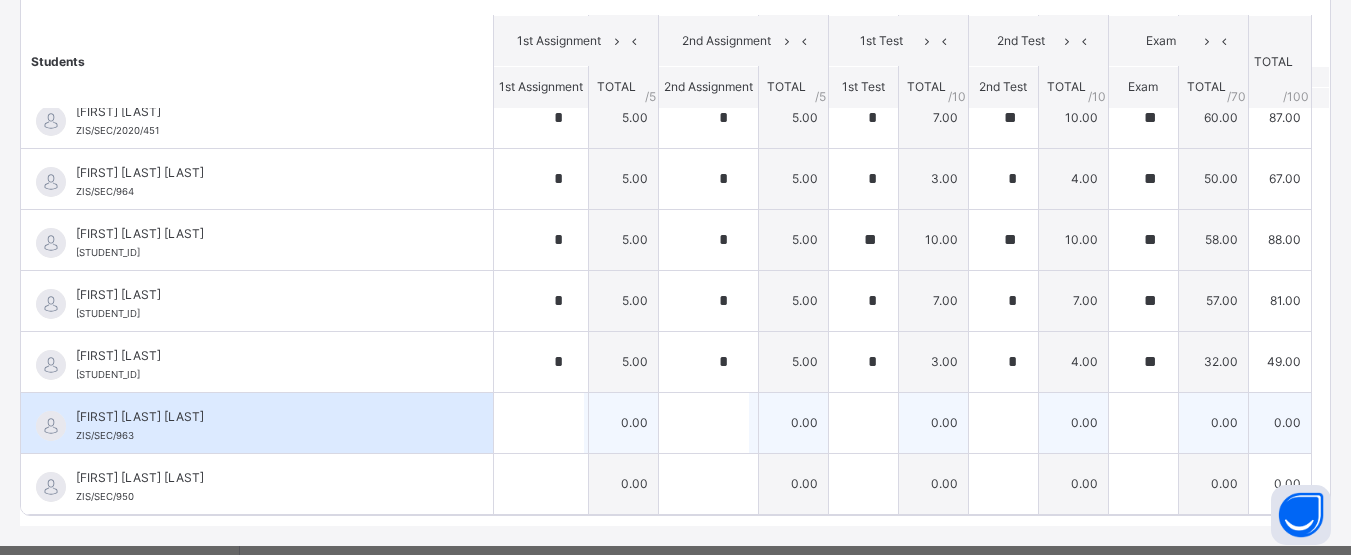 scroll, scrollTop: 355, scrollLeft: 0, axis: vertical 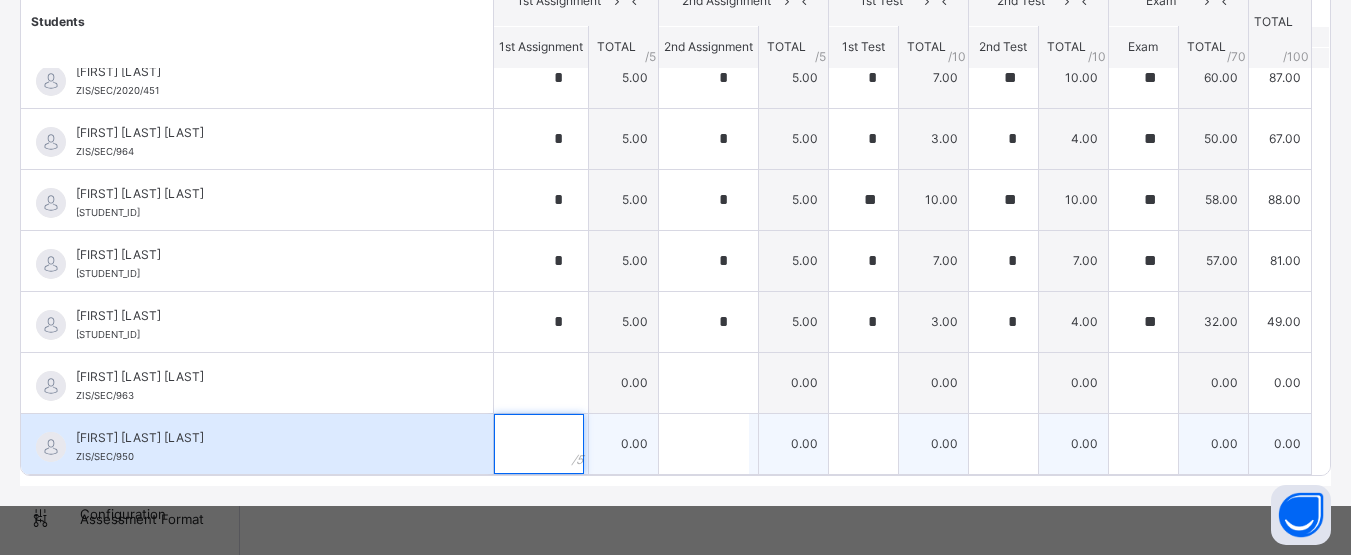 click at bounding box center [539, 444] 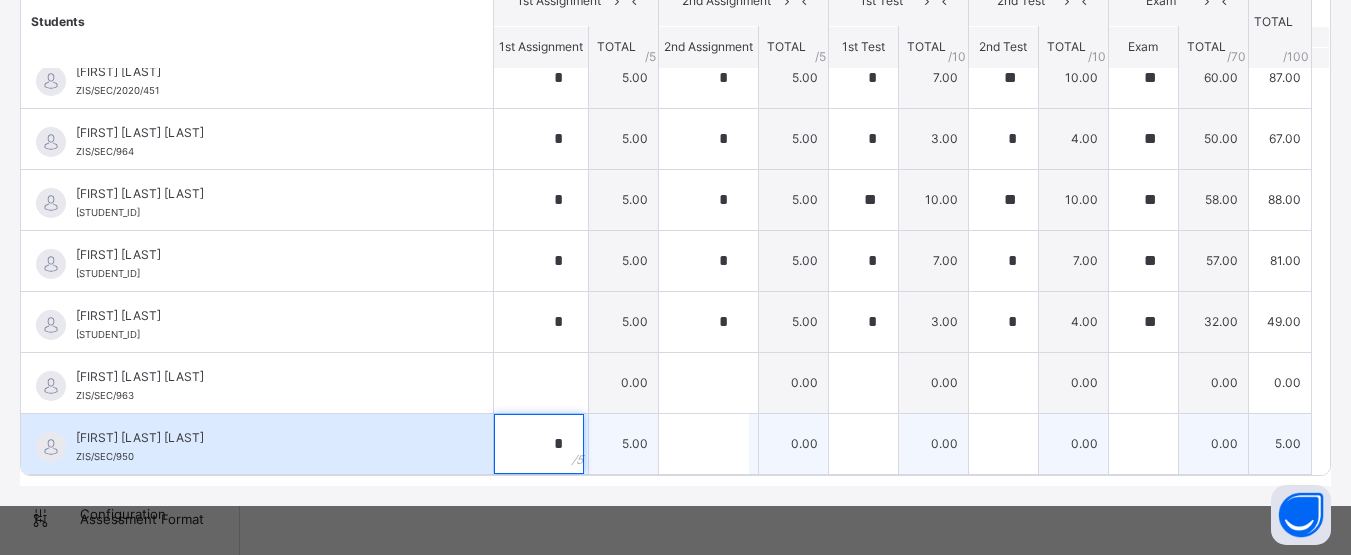 type on "*" 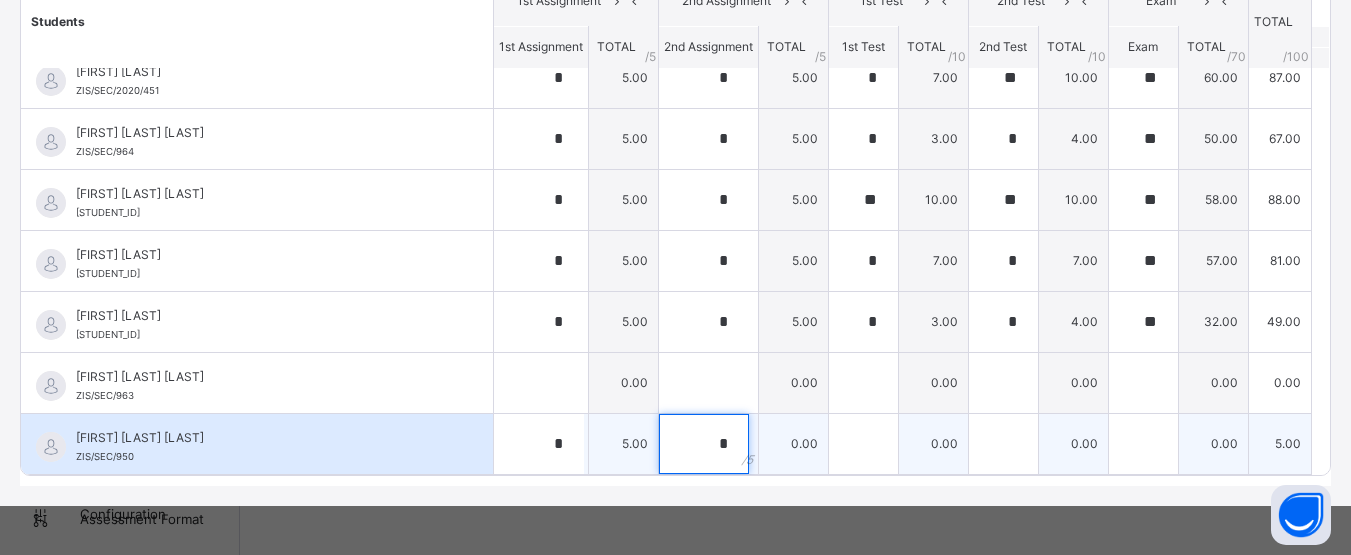type on "*" 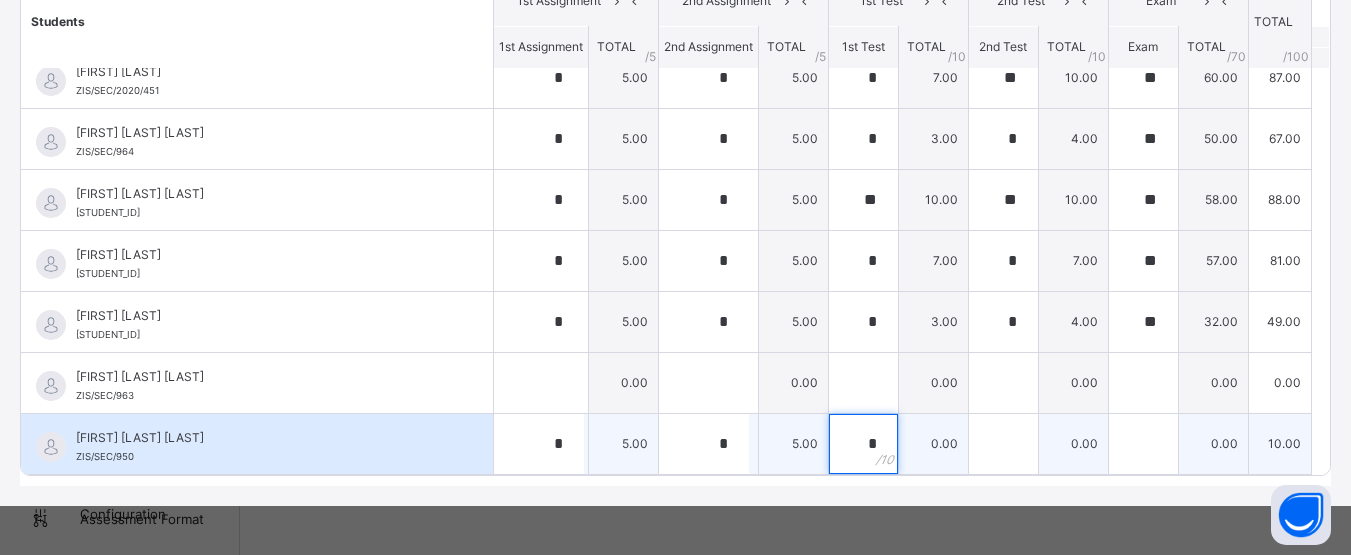 type on "*" 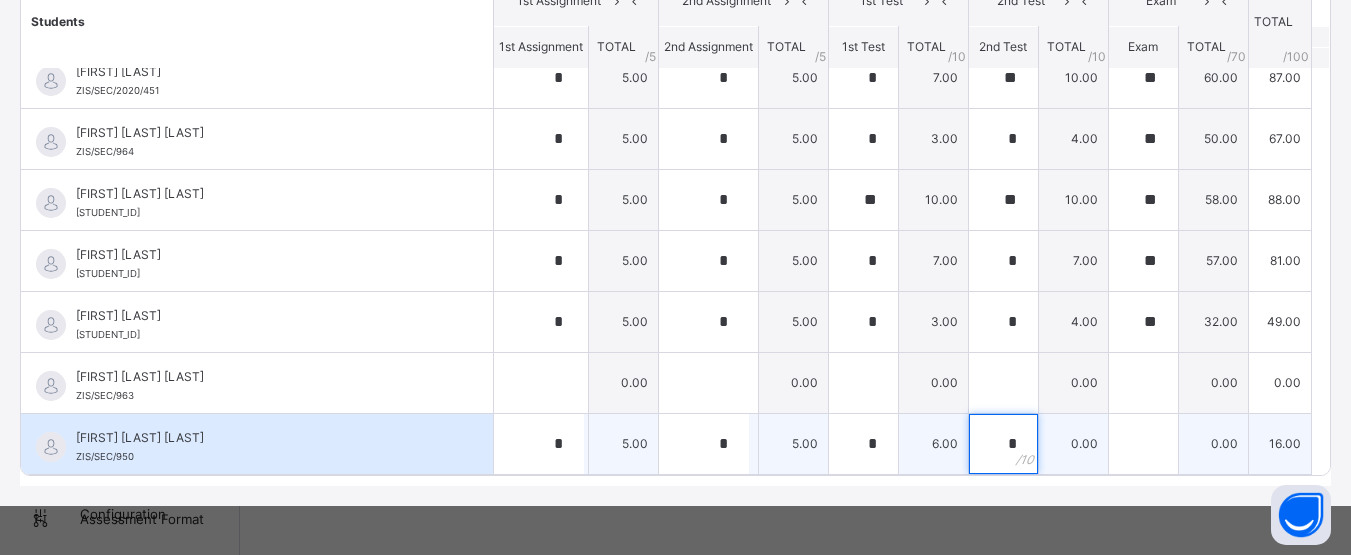 type on "*" 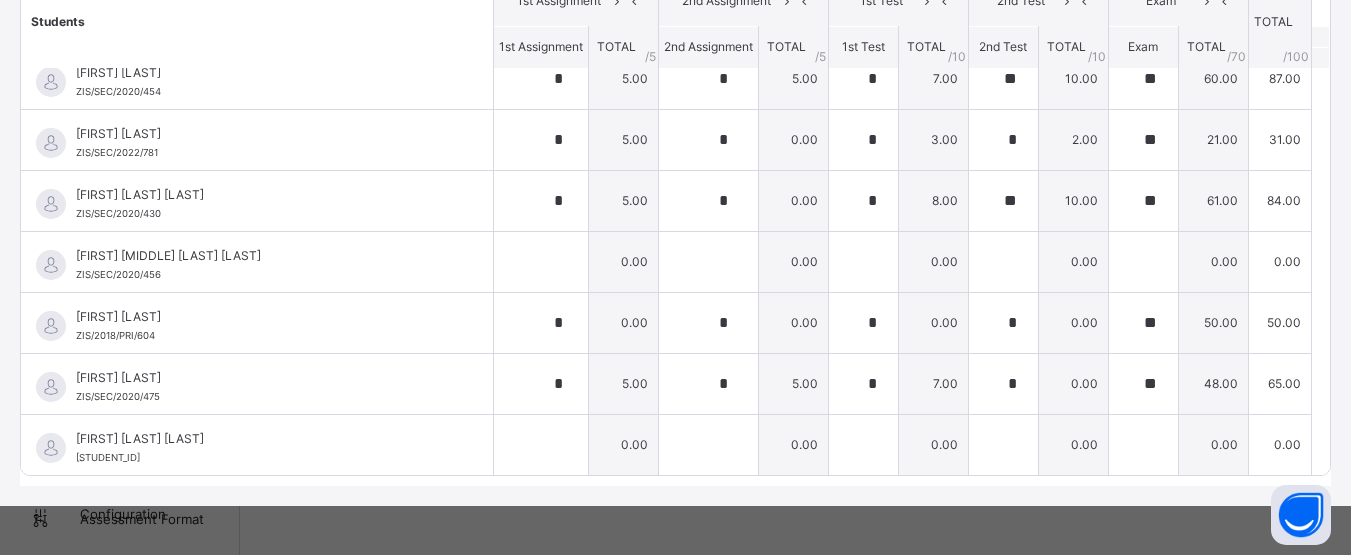 scroll, scrollTop: 0, scrollLeft: 0, axis: both 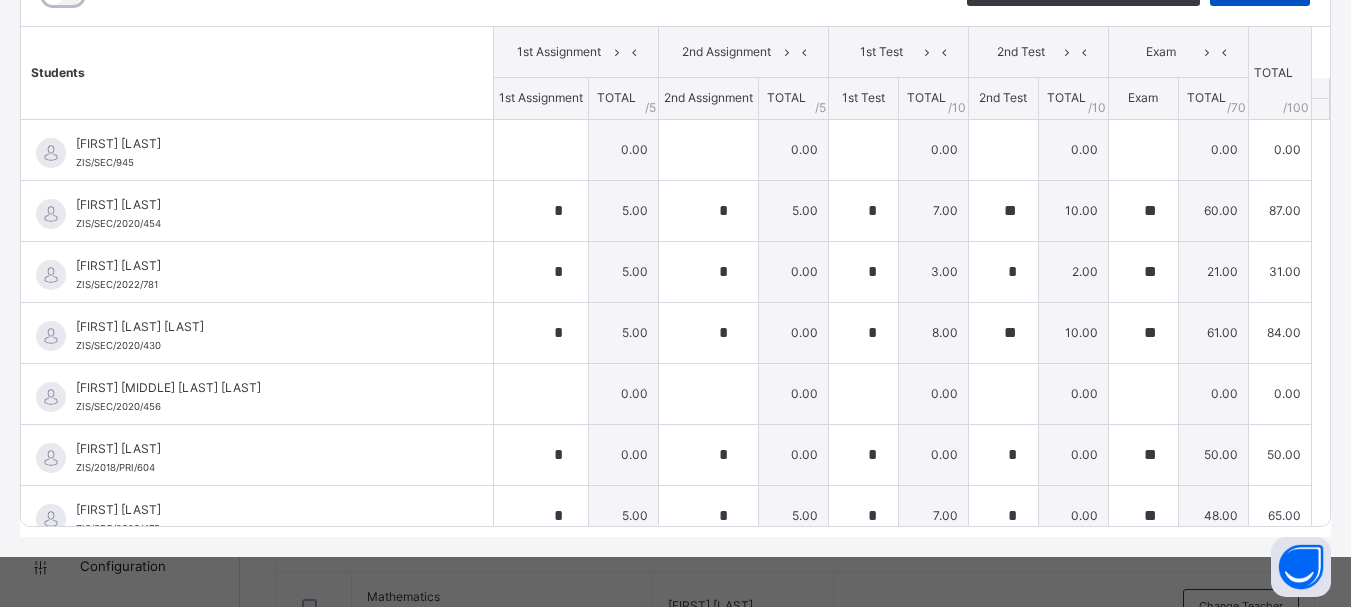 type on "**" 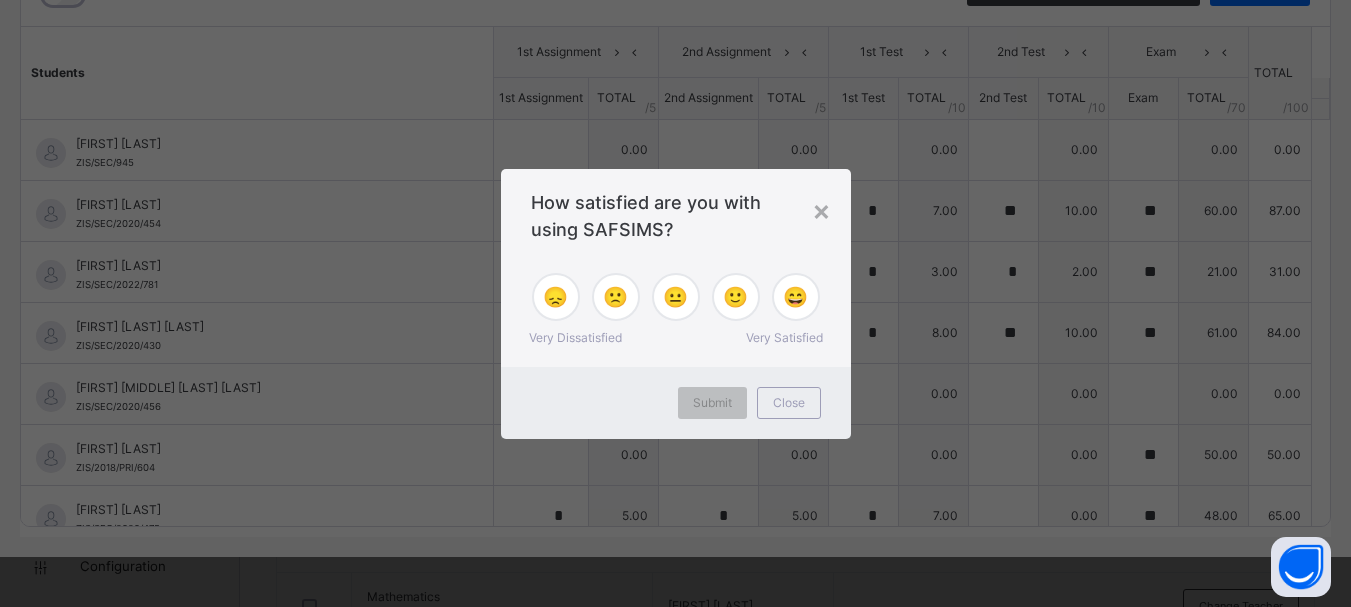 type on "*" 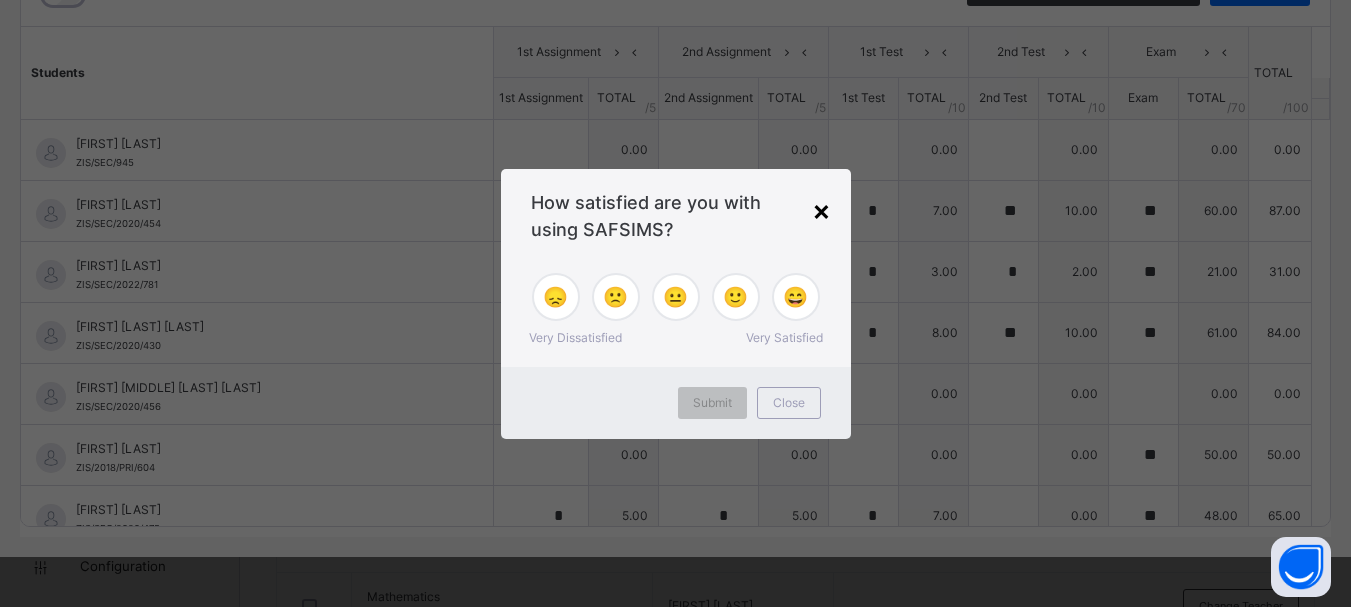 click on "×" at bounding box center [821, 210] 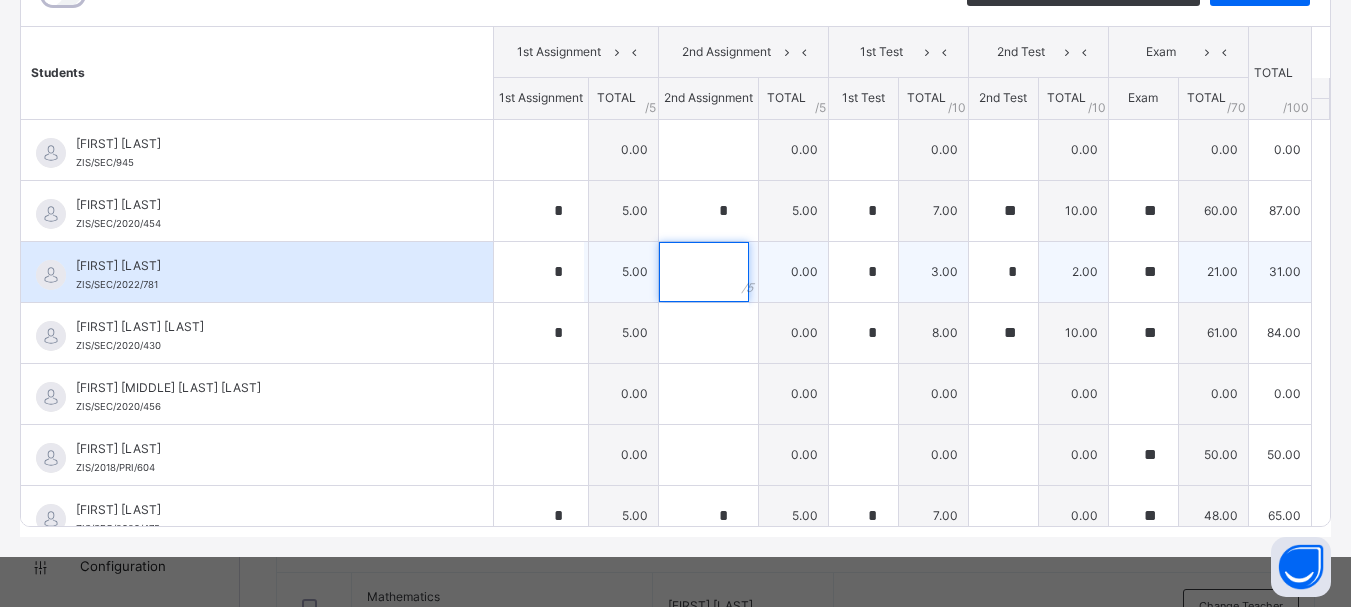 click at bounding box center (704, 272) 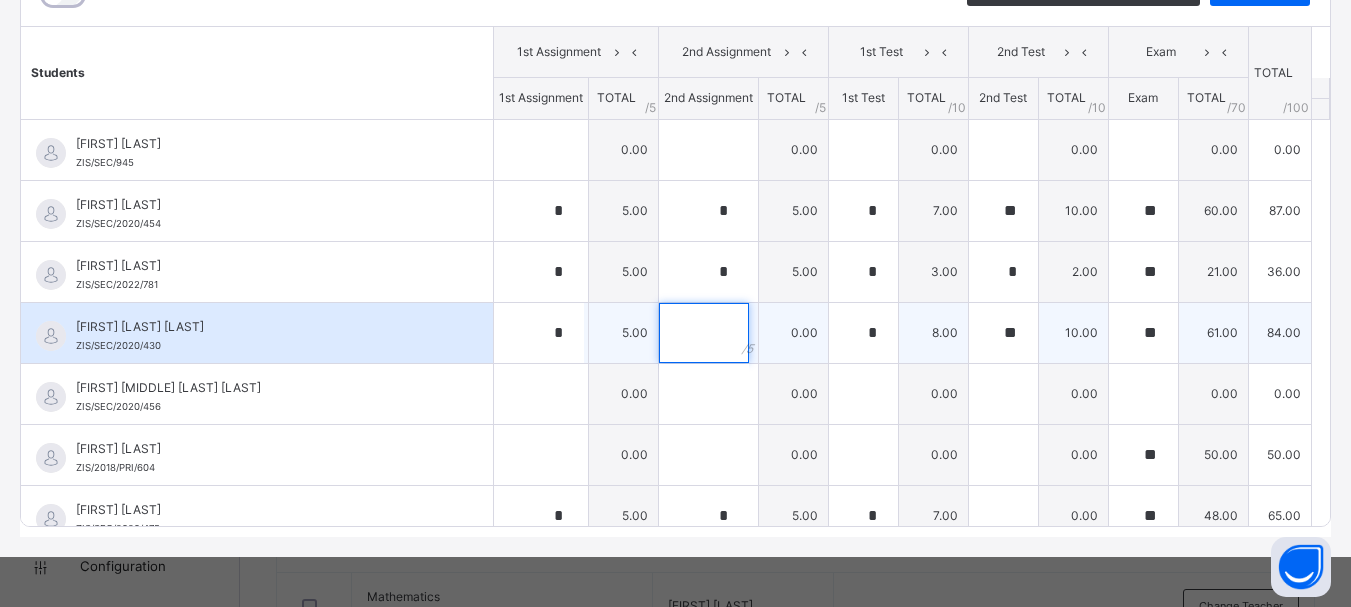 click at bounding box center [704, 333] 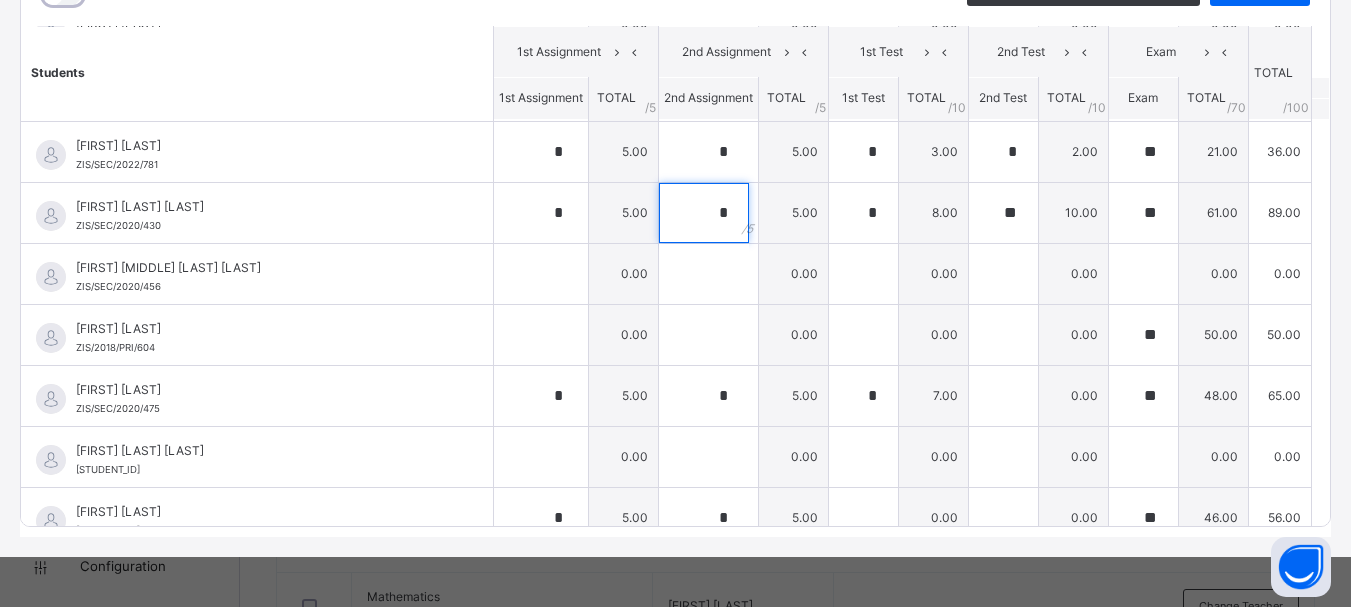 scroll, scrollTop: 200, scrollLeft: 0, axis: vertical 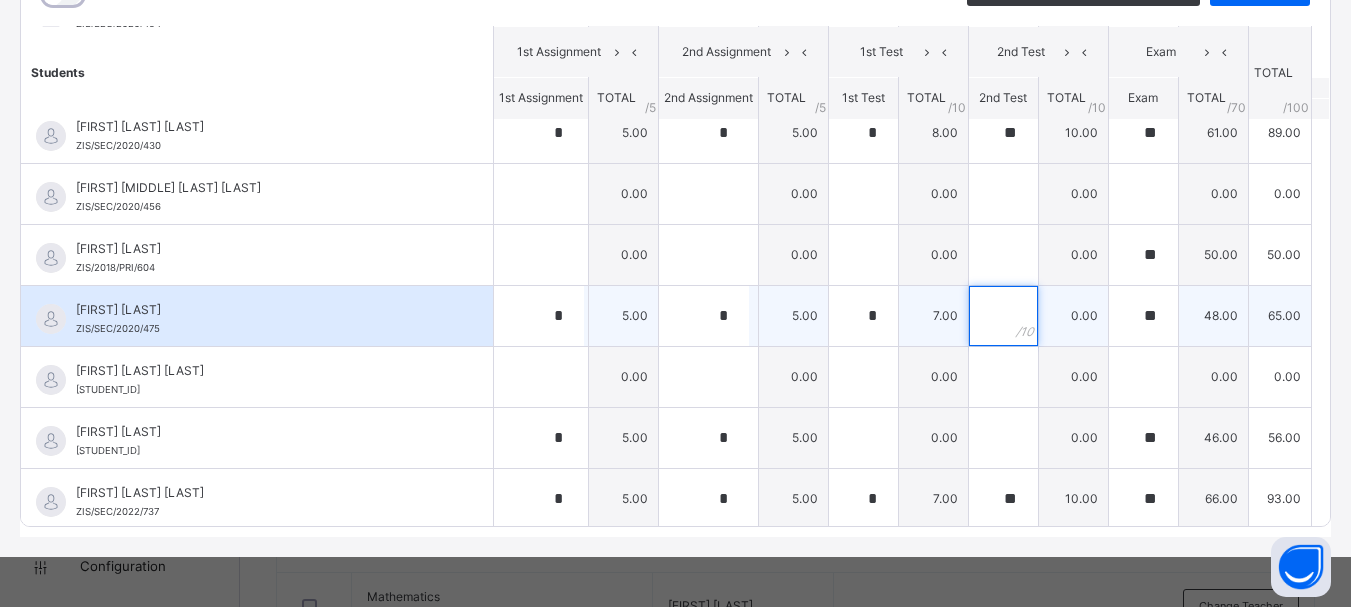 click at bounding box center [1003, 316] 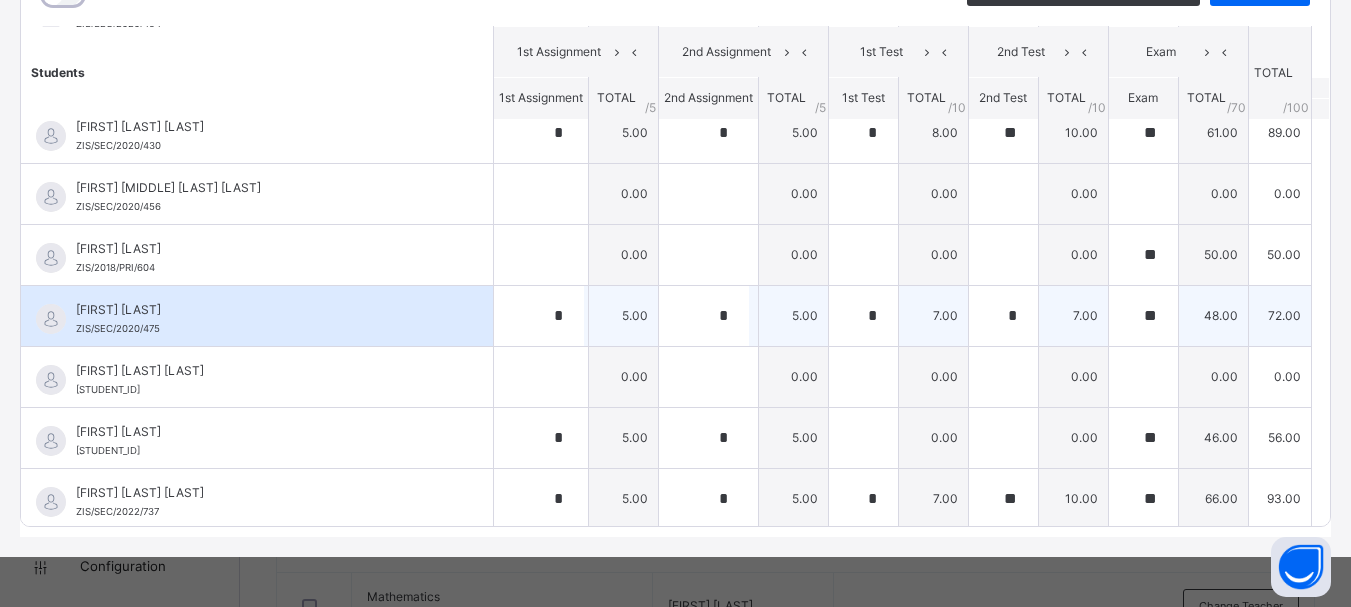 click on "[FIRST] [LAST] [STUDENT_ID]" at bounding box center [257, 316] 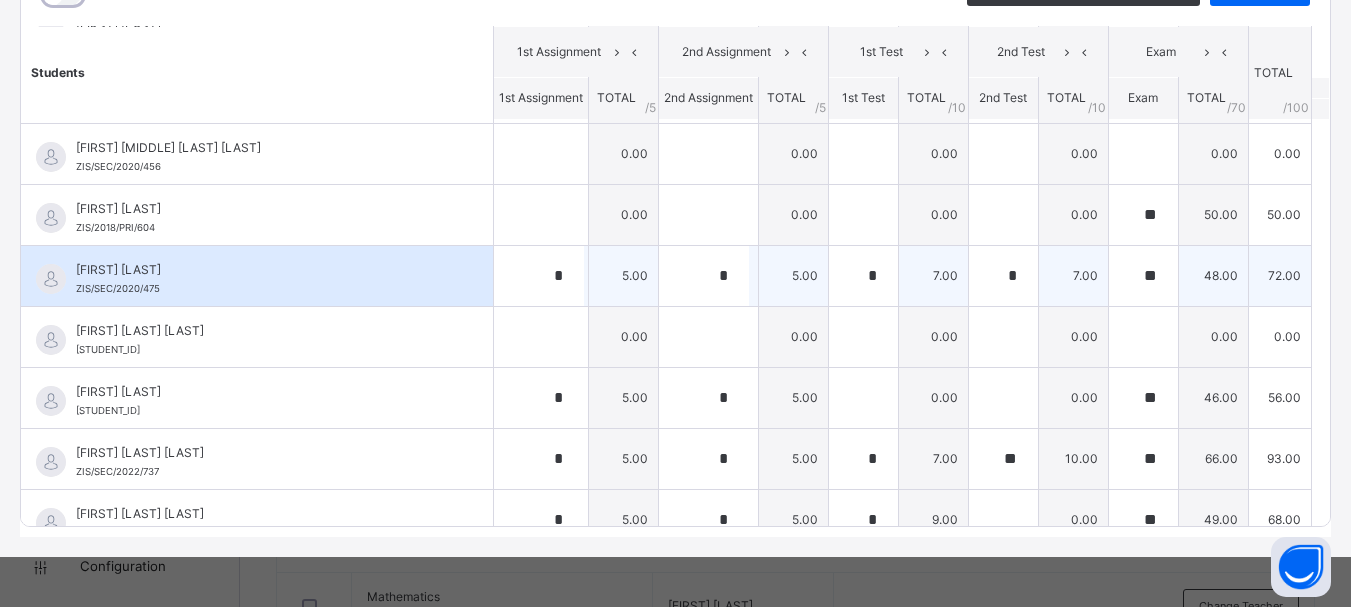scroll, scrollTop: 280, scrollLeft: 0, axis: vertical 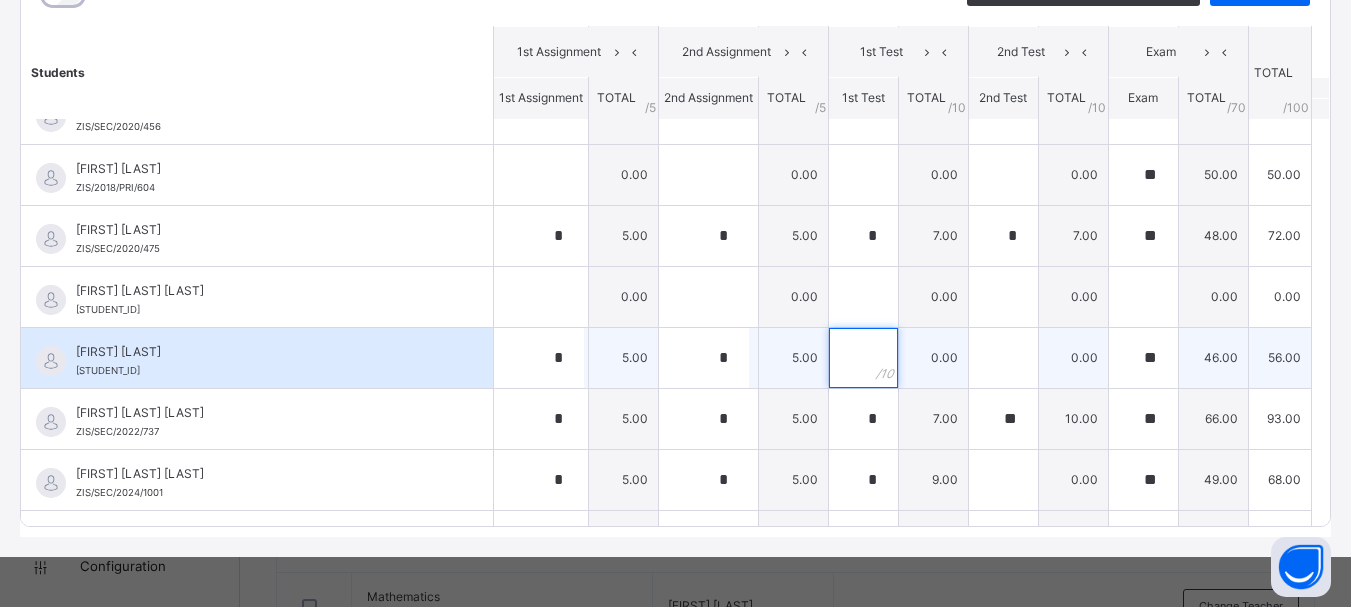 click at bounding box center (863, 358) 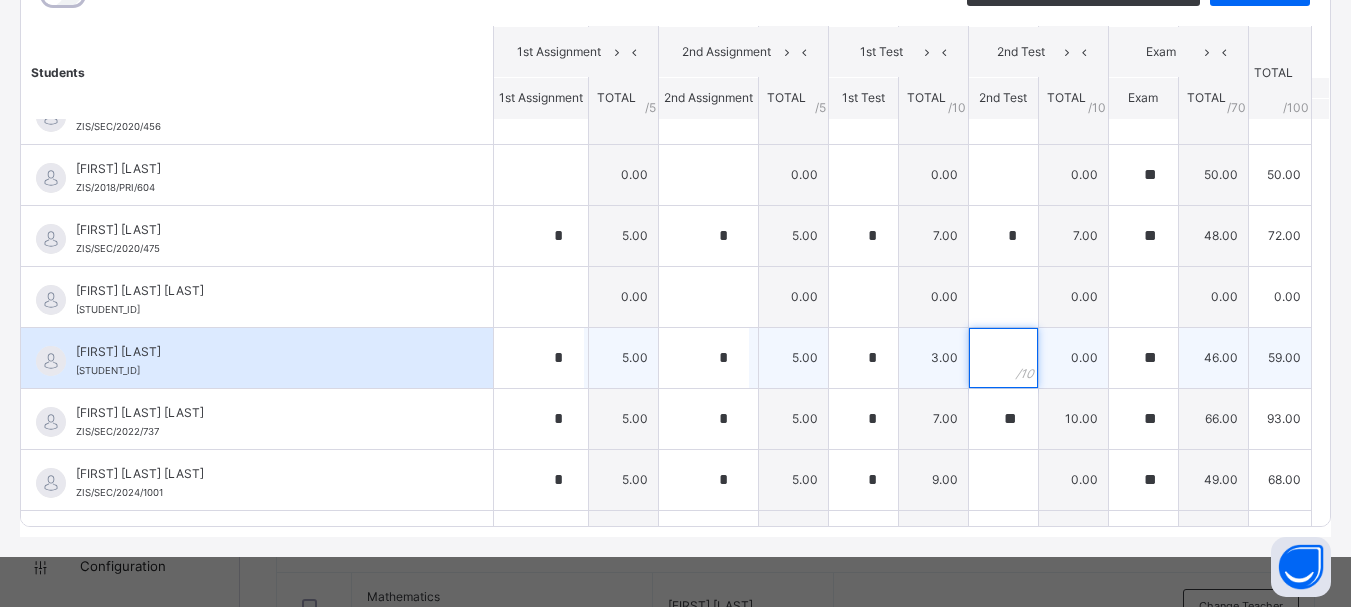 click at bounding box center [1003, 358] 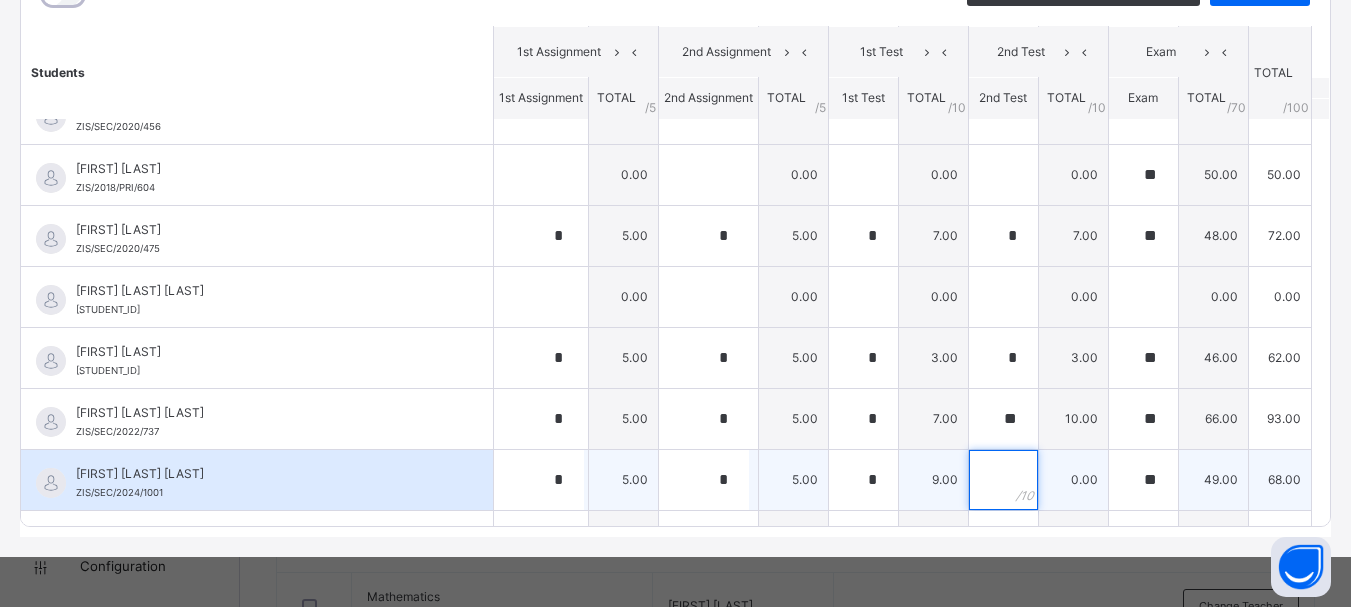 click at bounding box center (1003, 480) 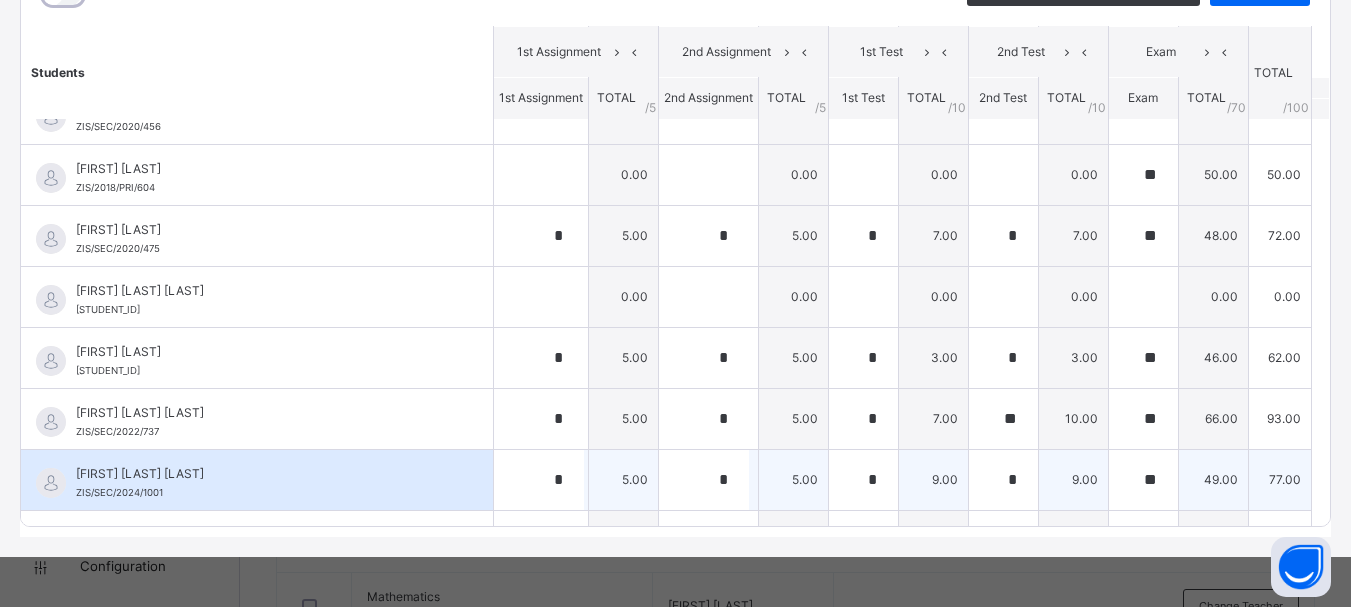 click on "[FIRST] [LAST] [STUDENT_ID]" at bounding box center (257, 480) 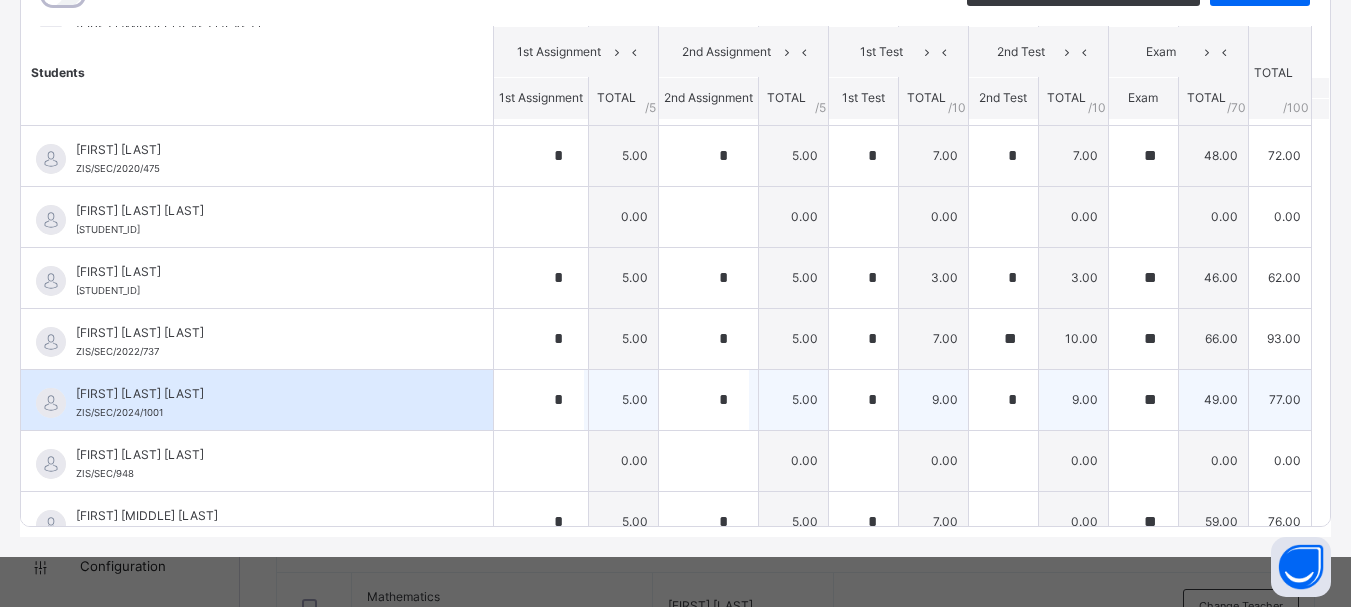 scroll, scrollTop: 400, scrollLeft: 0, axis: vertical 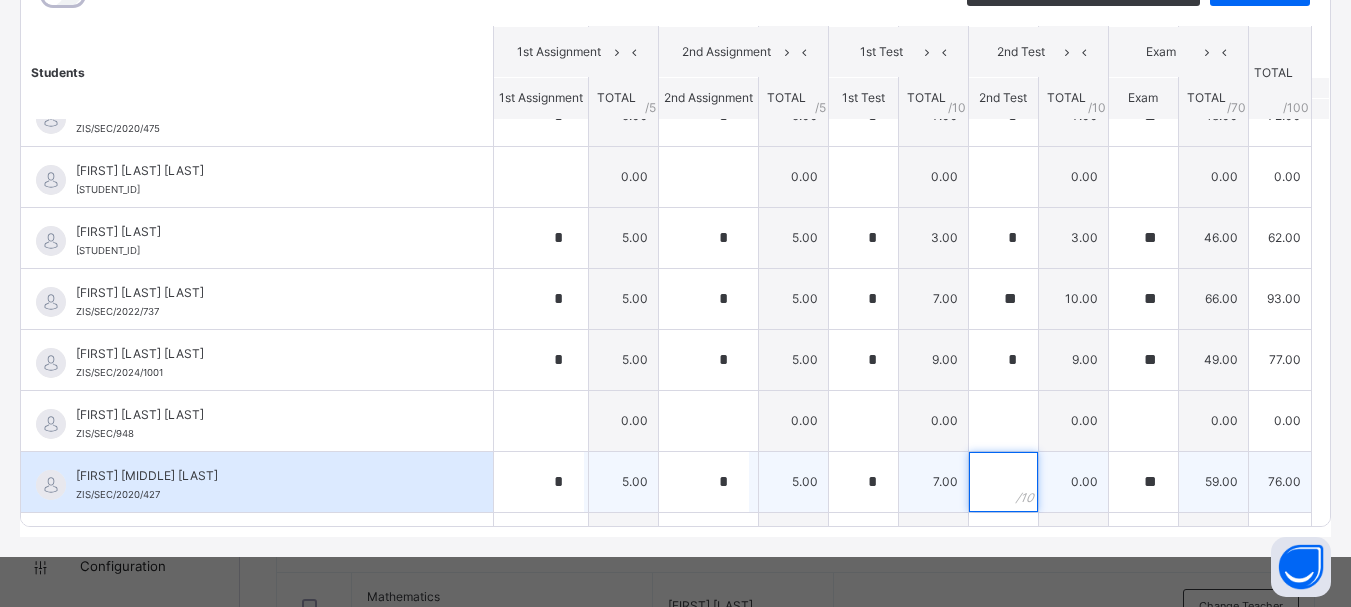 click at bounding box center [1003, 482] 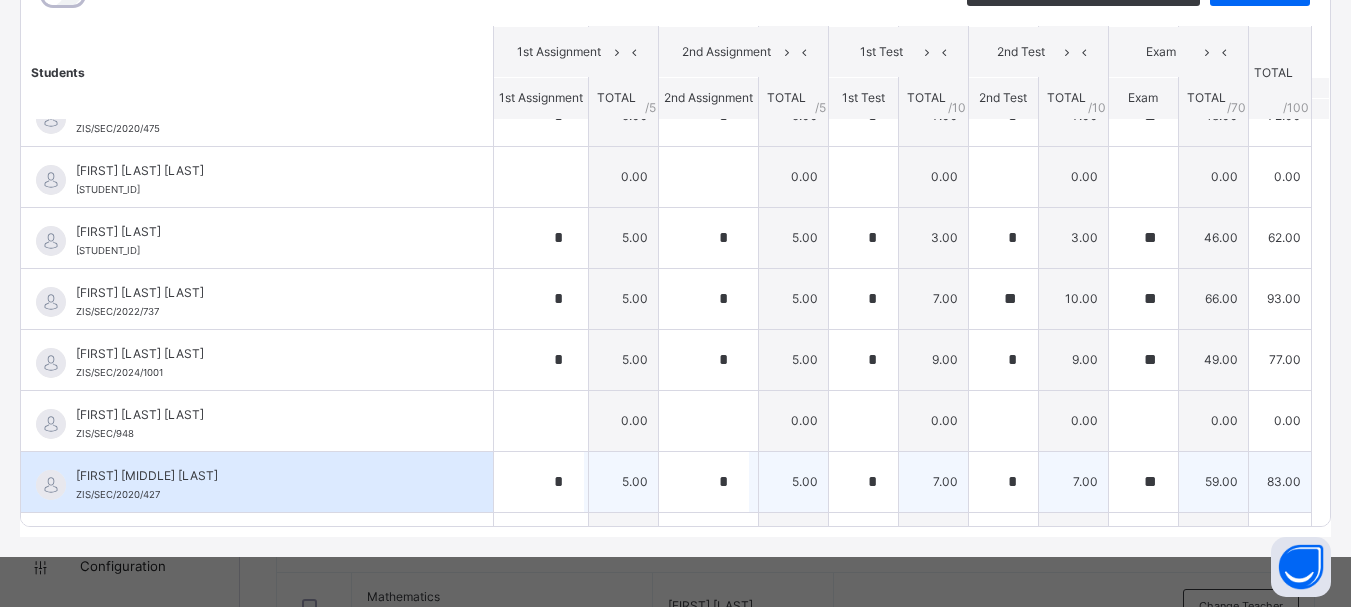 click on "[FIRST] [LAST] ZIS/SEC/2020/427" at bounding box center [257, 482] 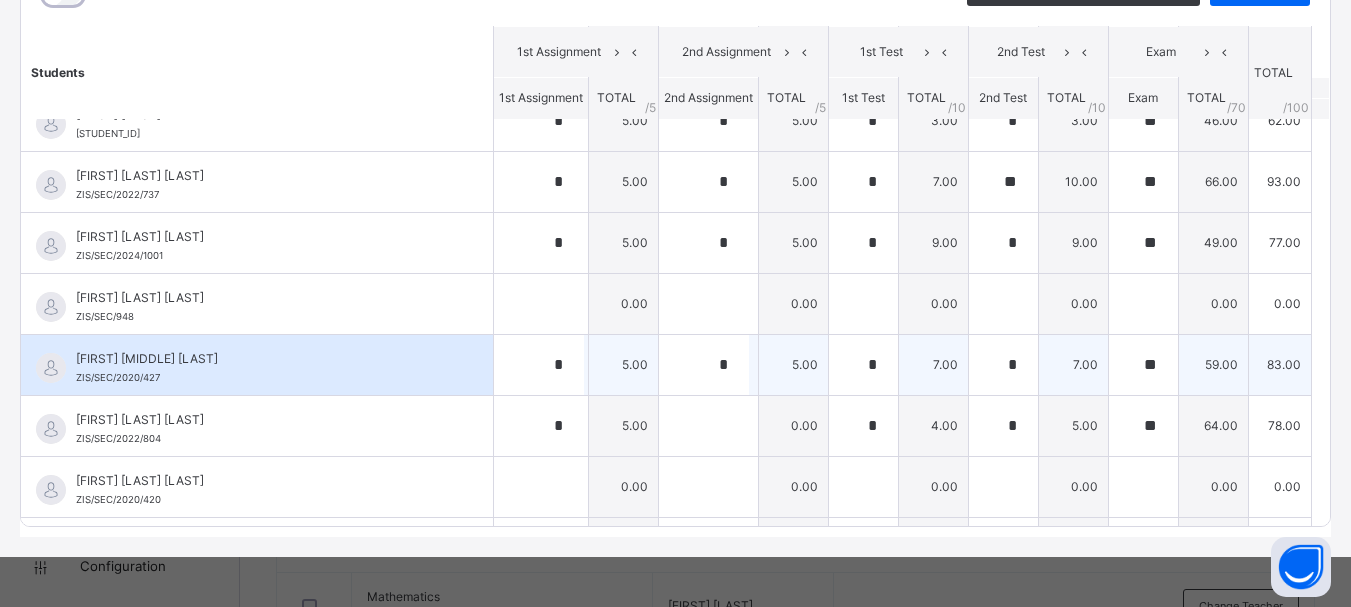 scroll, scrollTop: 520, scrollLeft: 0, axis: vertical 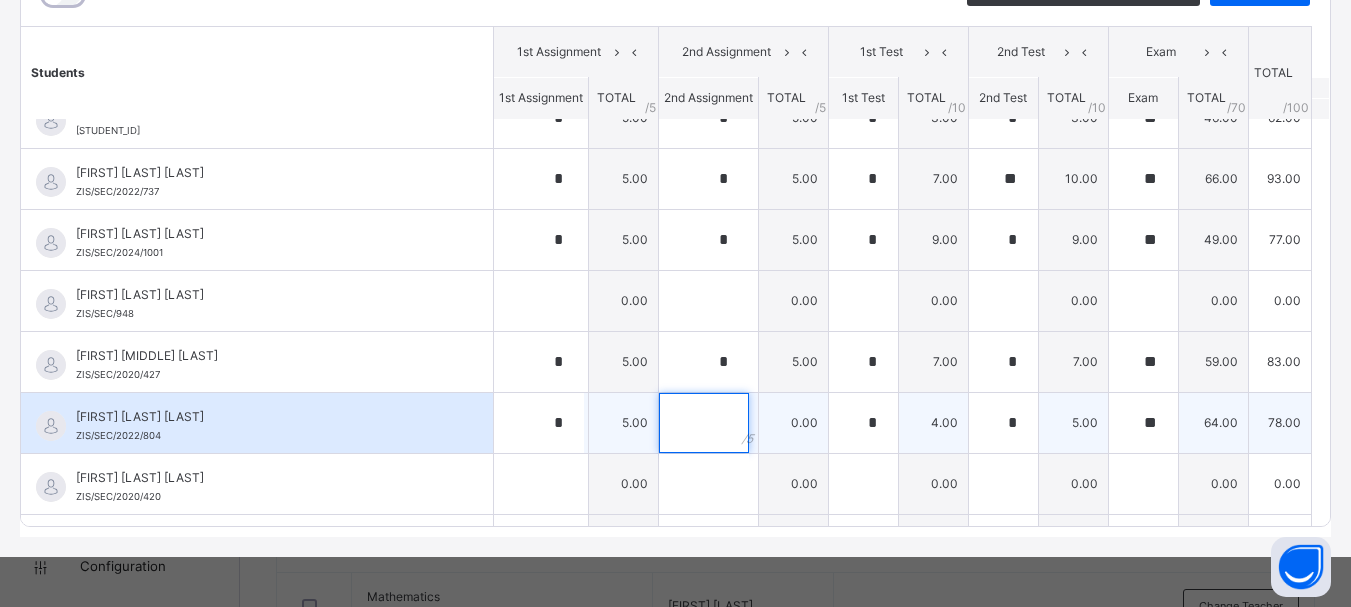 click at bounding box center [704, 423] 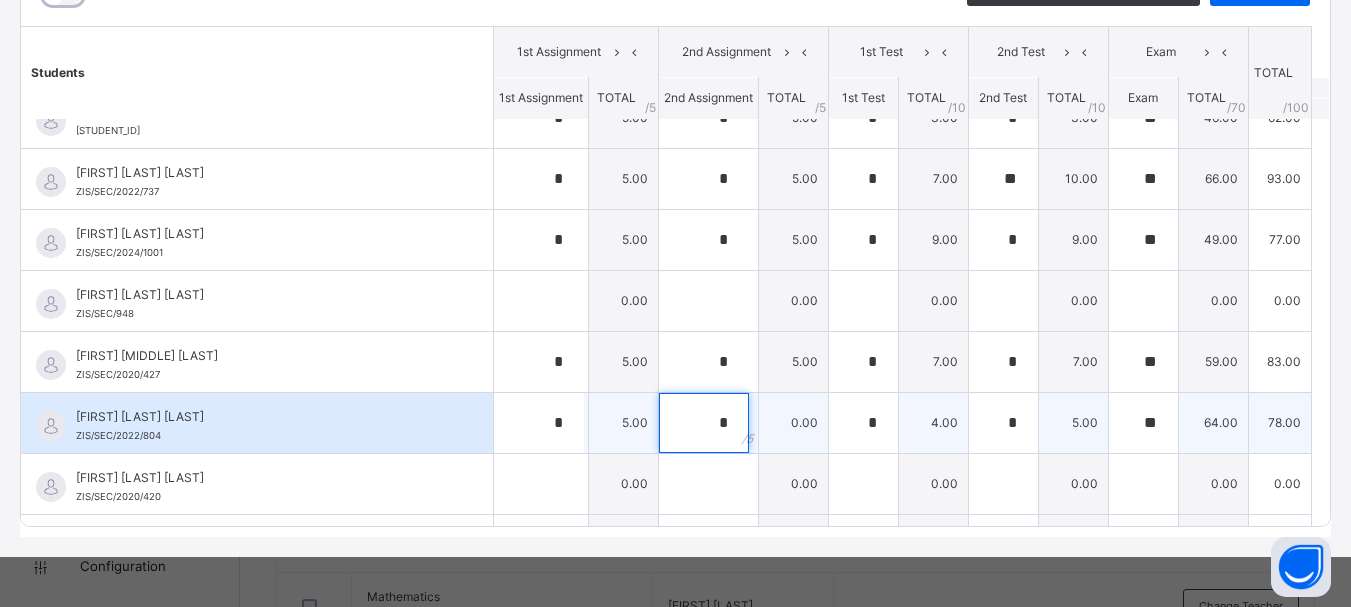 click on "*" at bounding box center [704, 423] 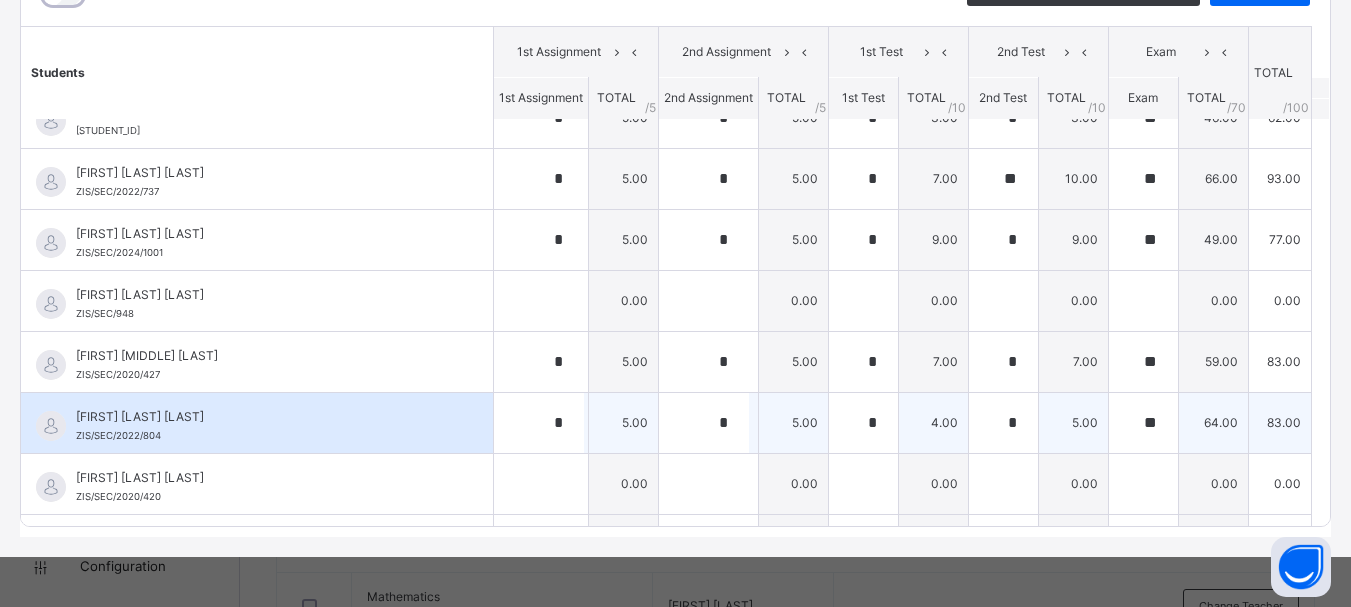 click on "[FIRST] [LAST] ZIS/SEC/2022/804" at bounding box center (257, 423) 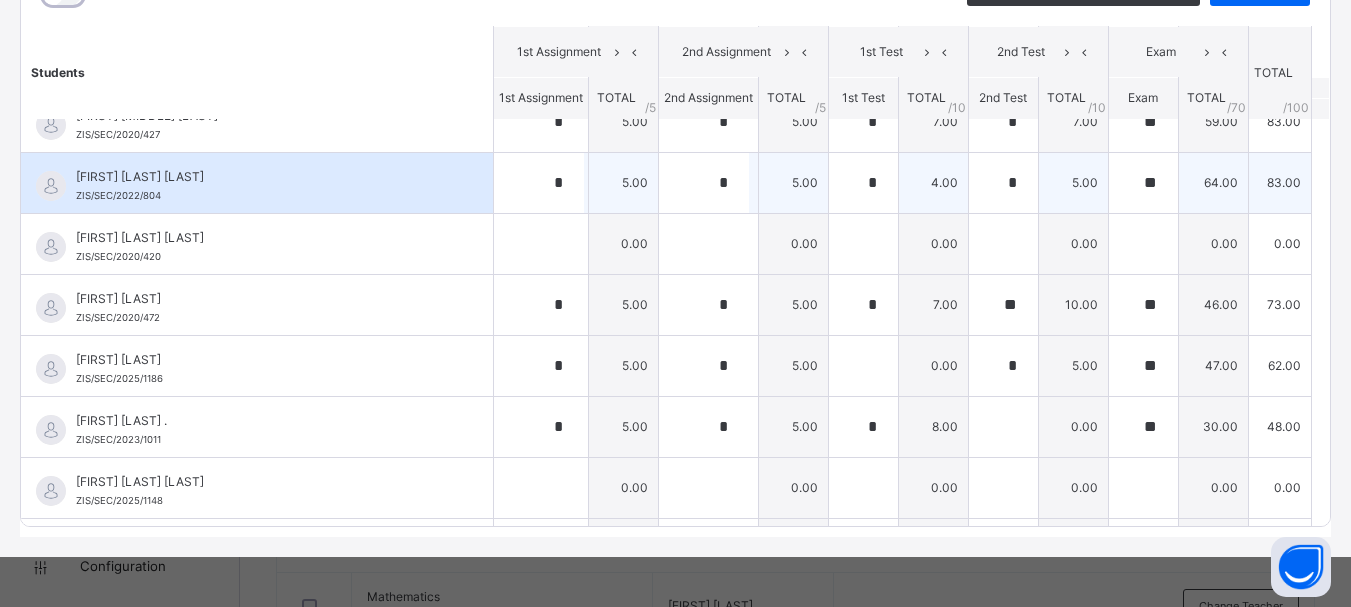 scroll, scrollTop: 800, scrollLeft: 0, axis: vertical 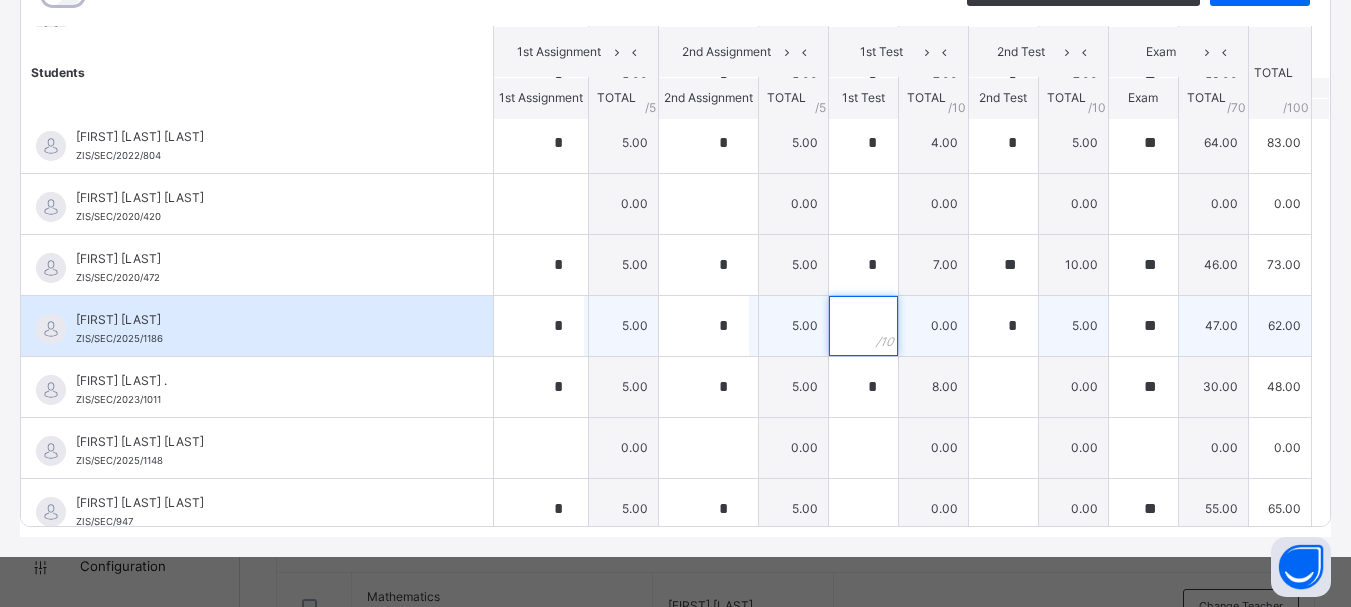 click at bounding box center (863, 326) 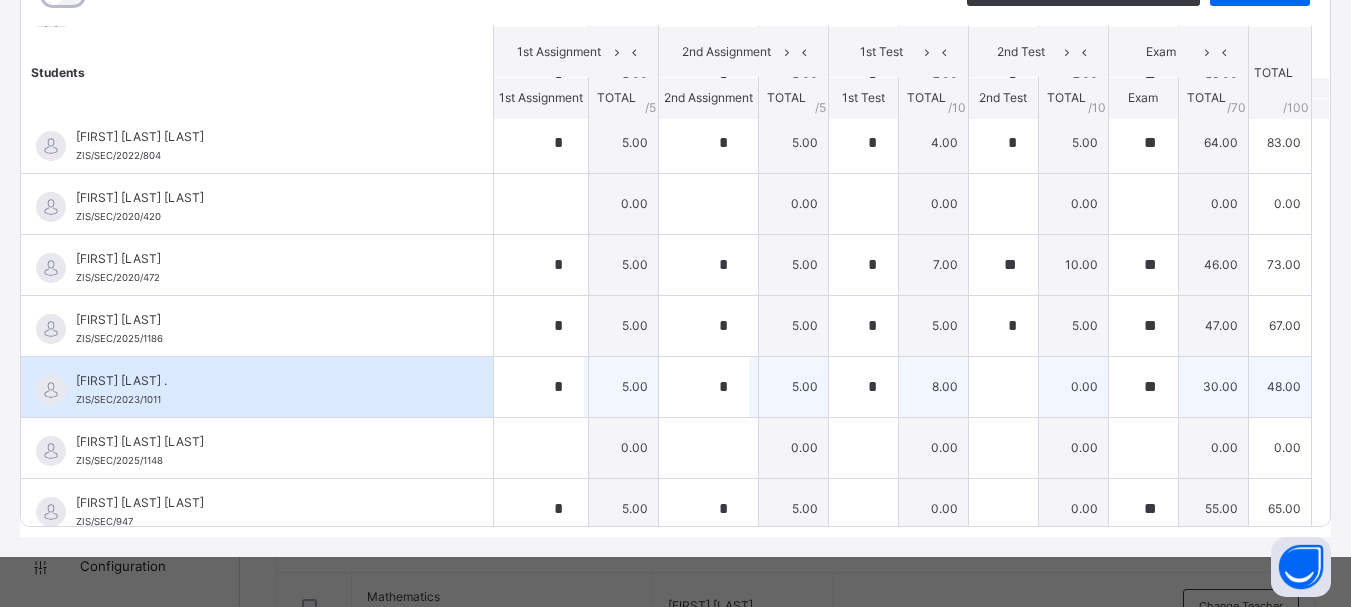 click on "[FIRST] [LAST] ." at bounding box center (262, 381) 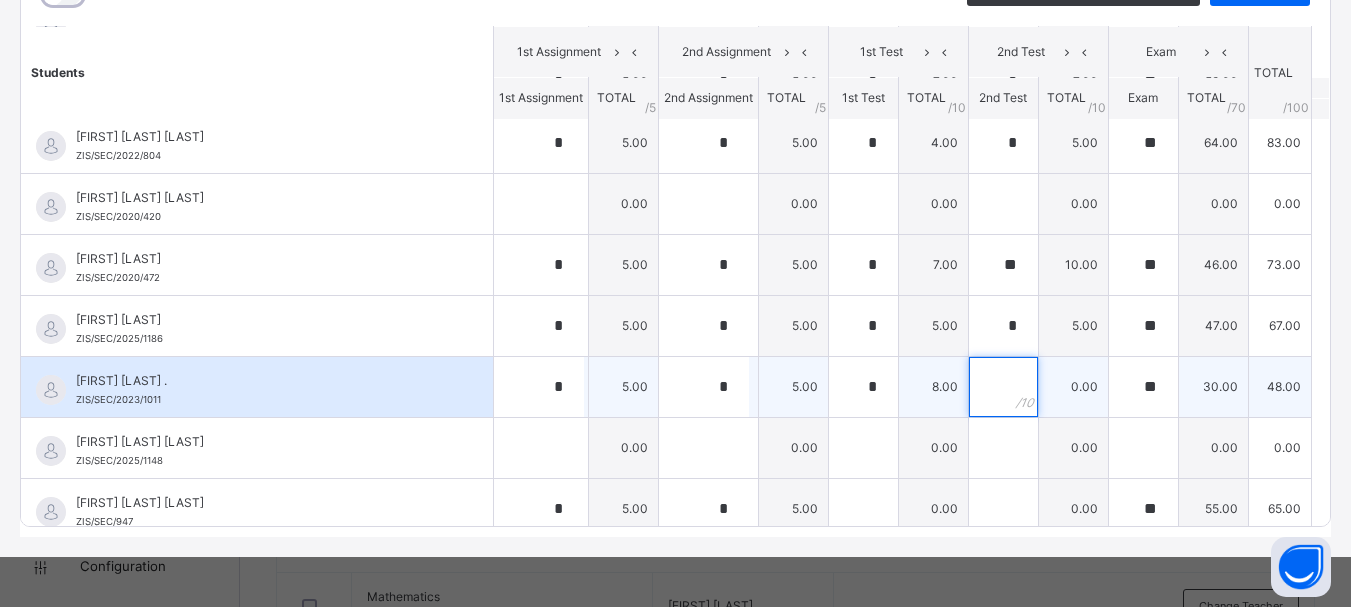 click at bounding box center (1003, 387) 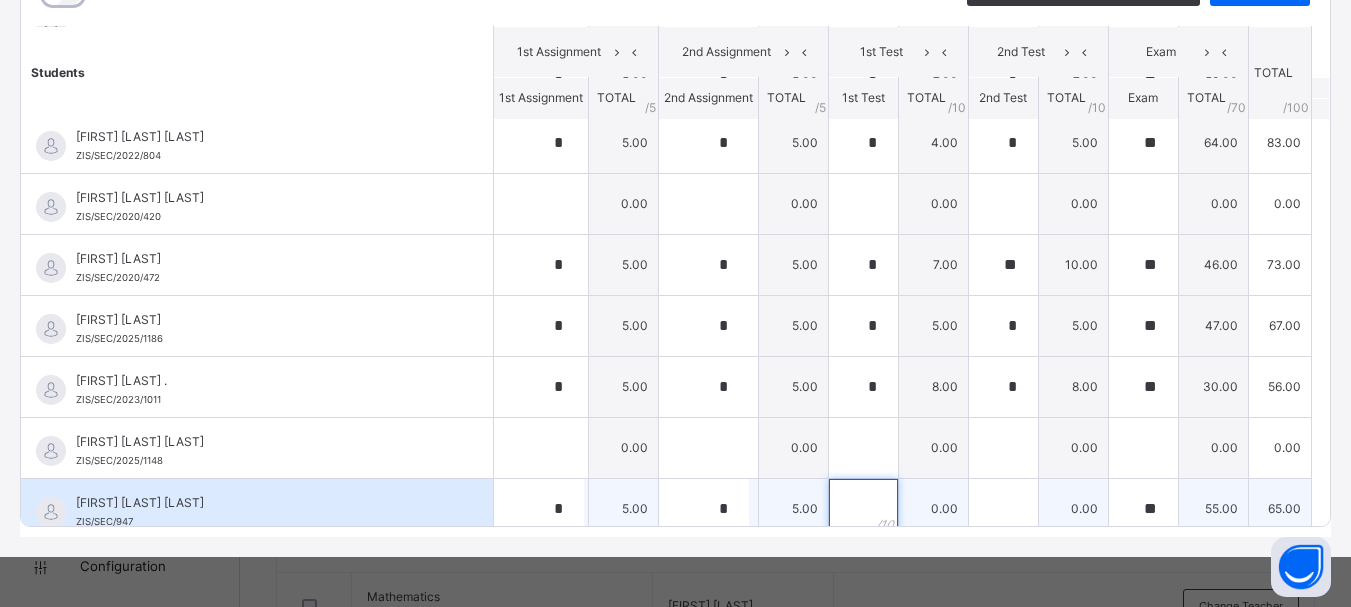 click at bounding box center (863, 509) 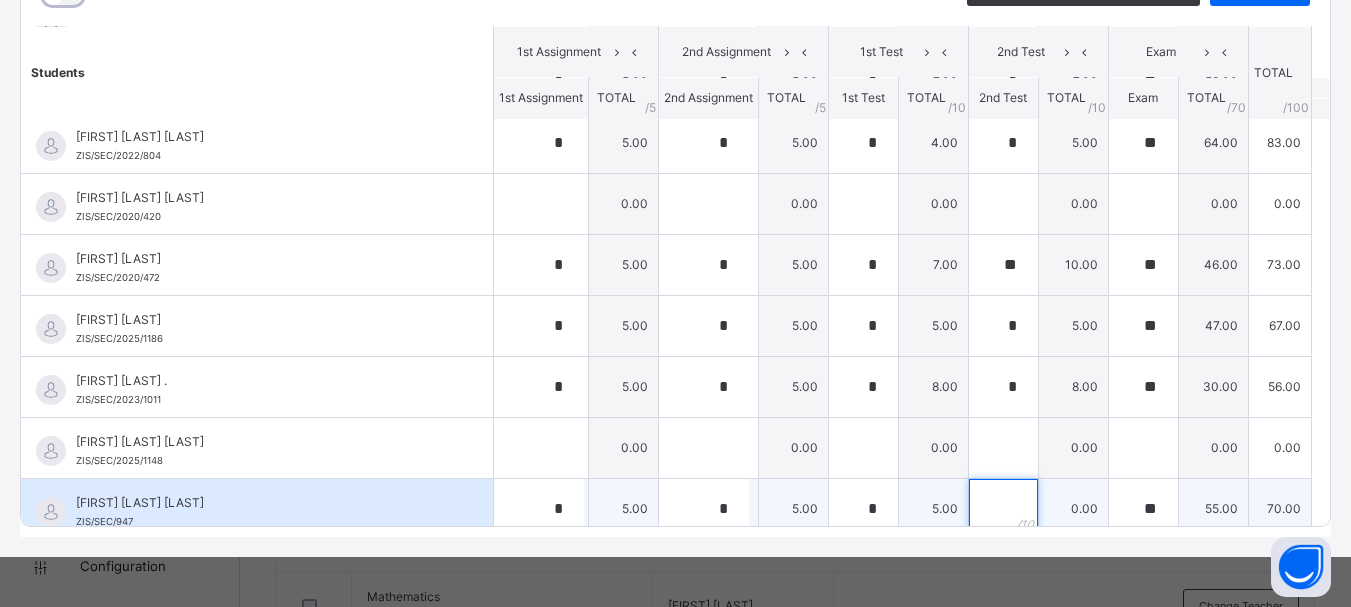 scroll, scrollTop: 813, scrollLeft: 0, axis: vertical 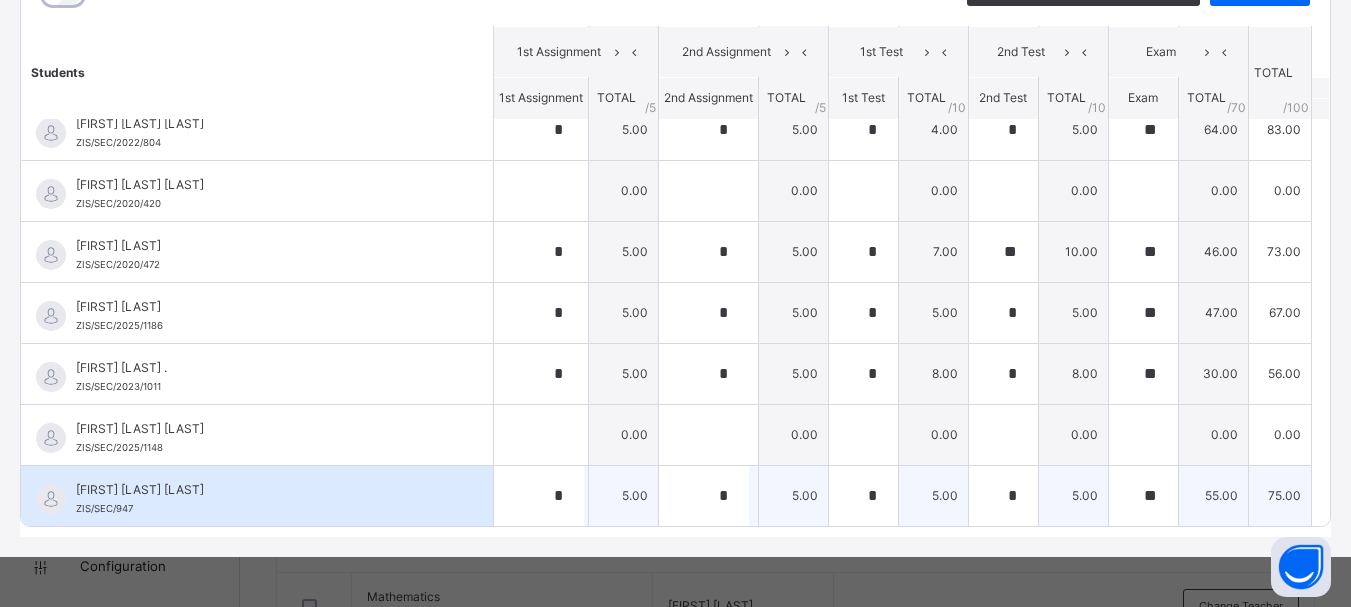 click on "5.00" at bounding box center [793, 495] 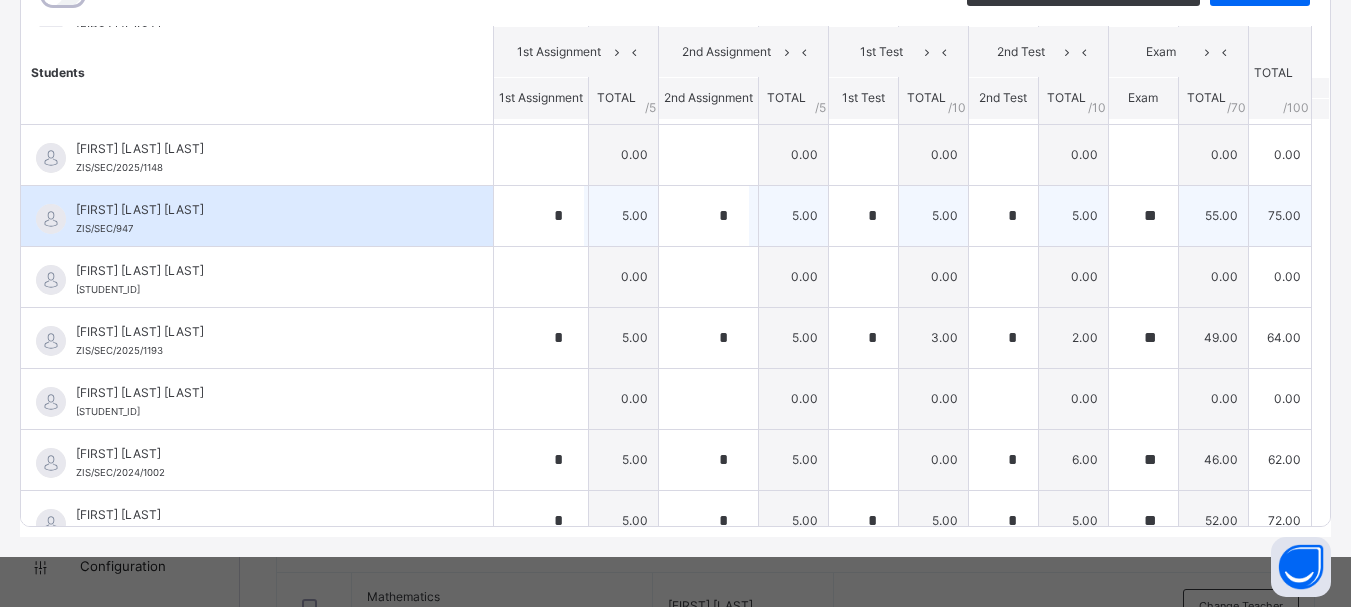 scroll, scrollTop: 1133, scrollLeft: 0, axis: vertical 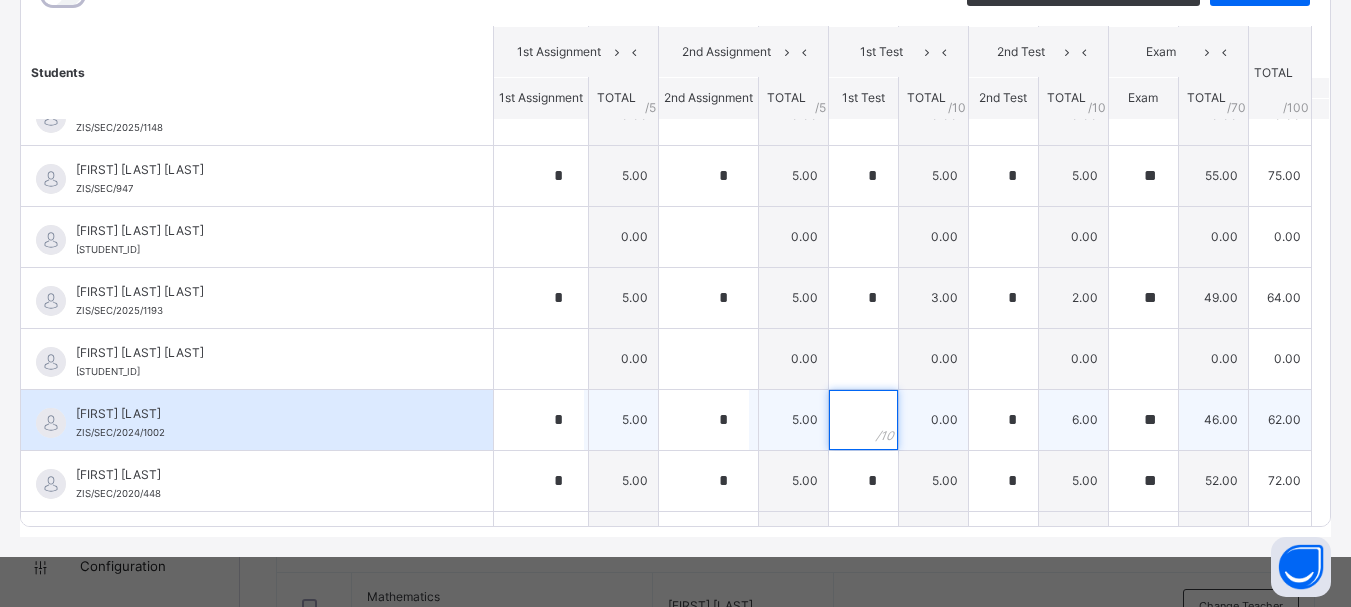 click at bounding box center [863, 420] 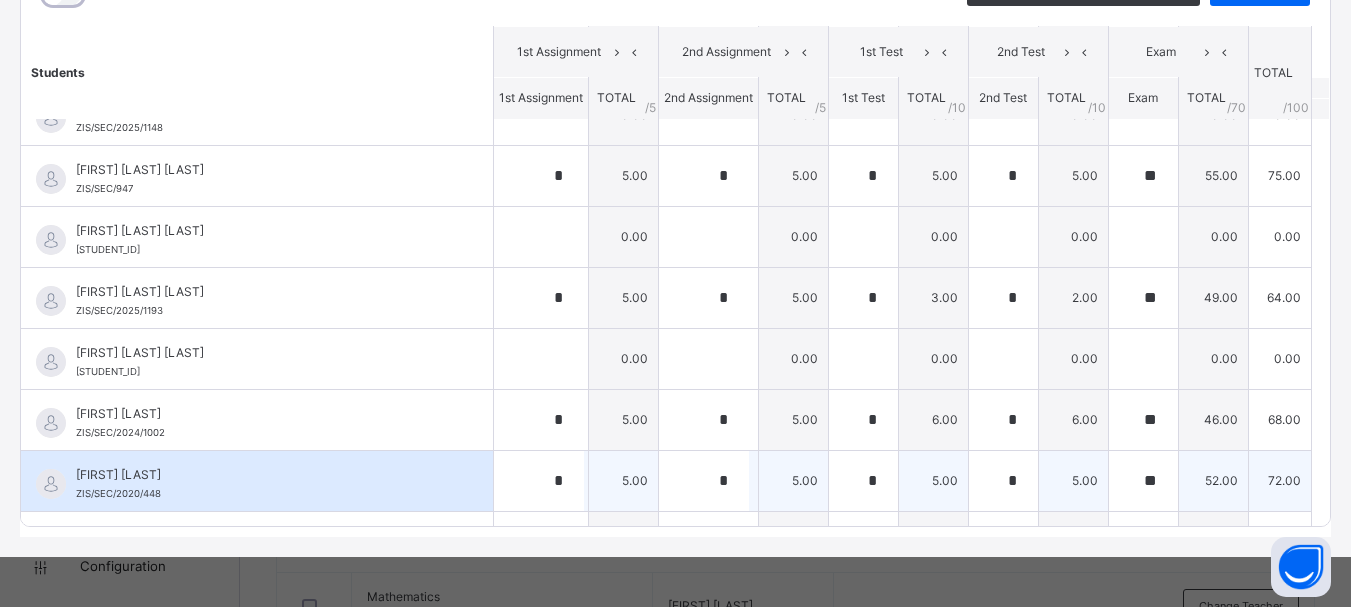 click on "5.00" at bounding box center [793, 480] 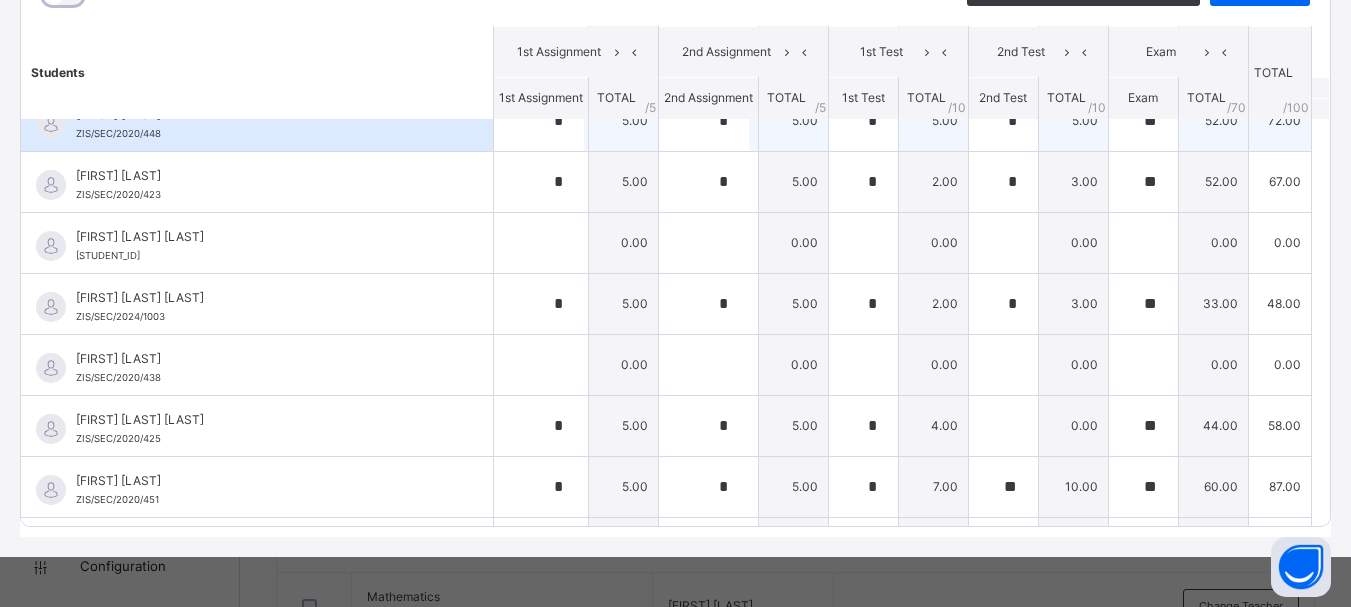 scroll, scrollTop: 1533, scrollLeft: 0, axis: vertical 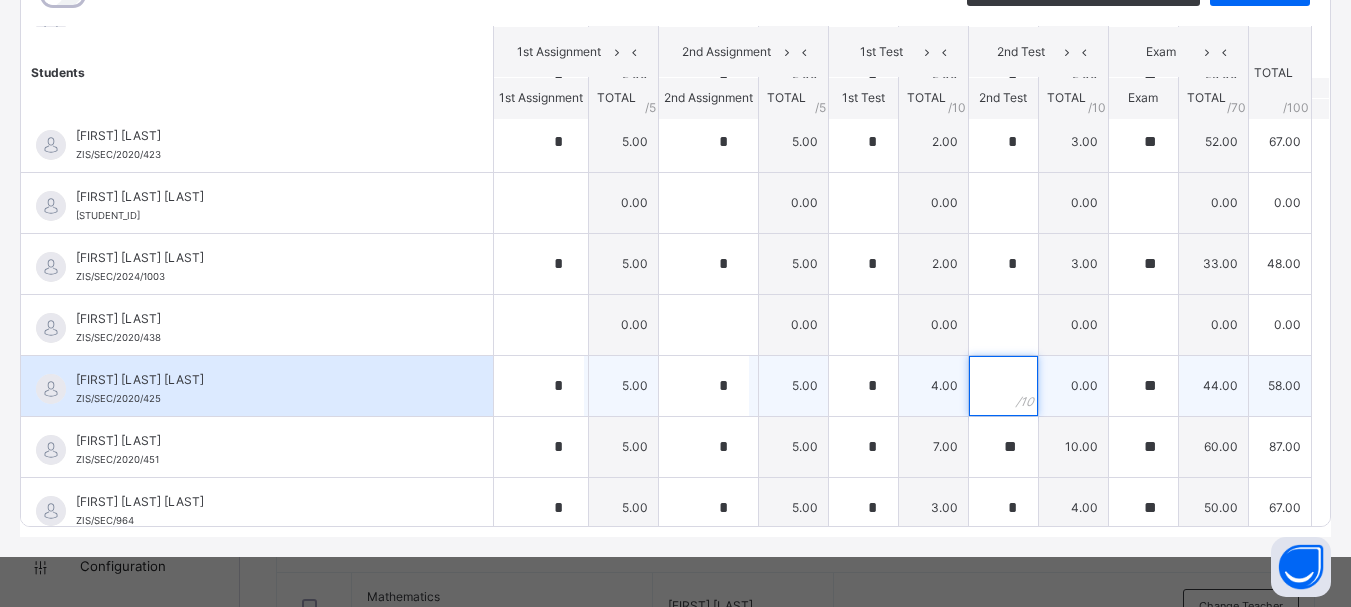 click at bounding box center [1003, 386] 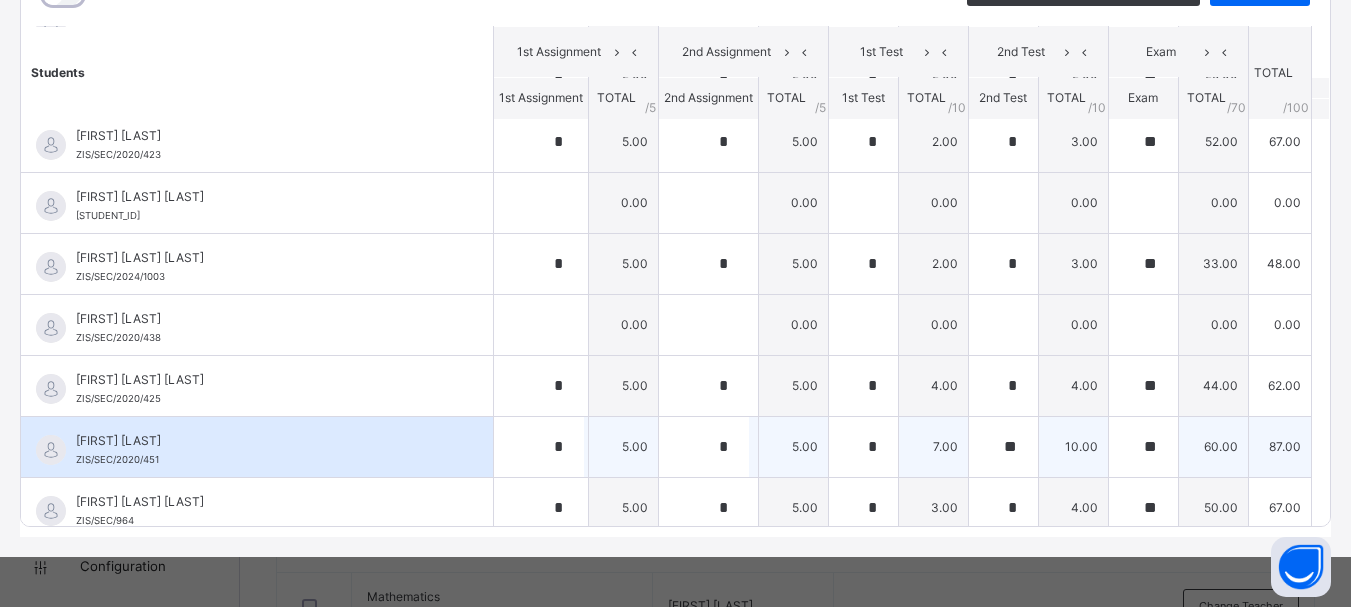 click on "5.00" at bounding box center (793, 446) 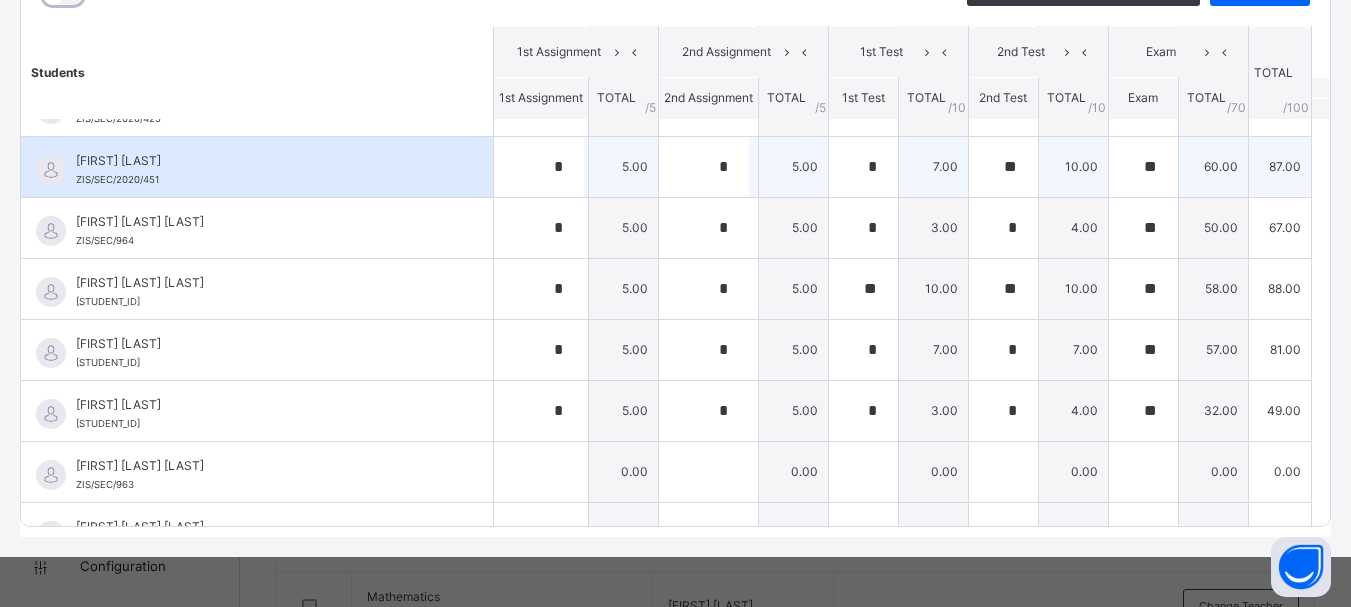 scroll, scrollTop: 1851, scrollLeft: 0, axis: vertical 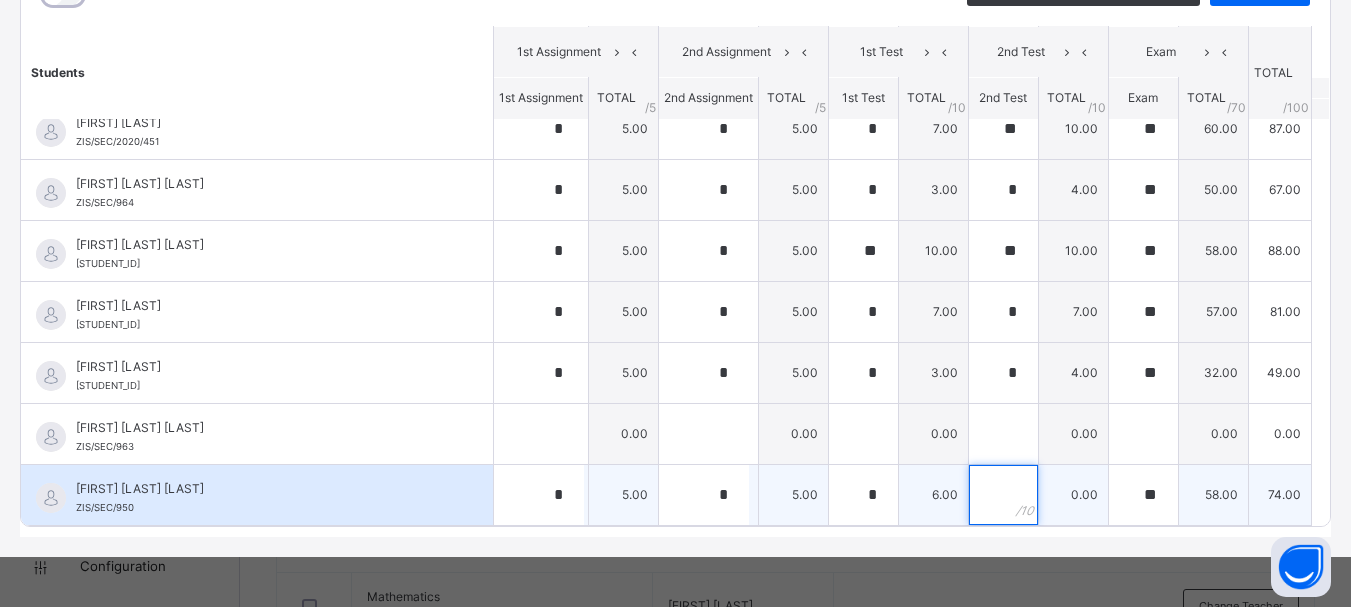 click at bounding box center [1003, 495] 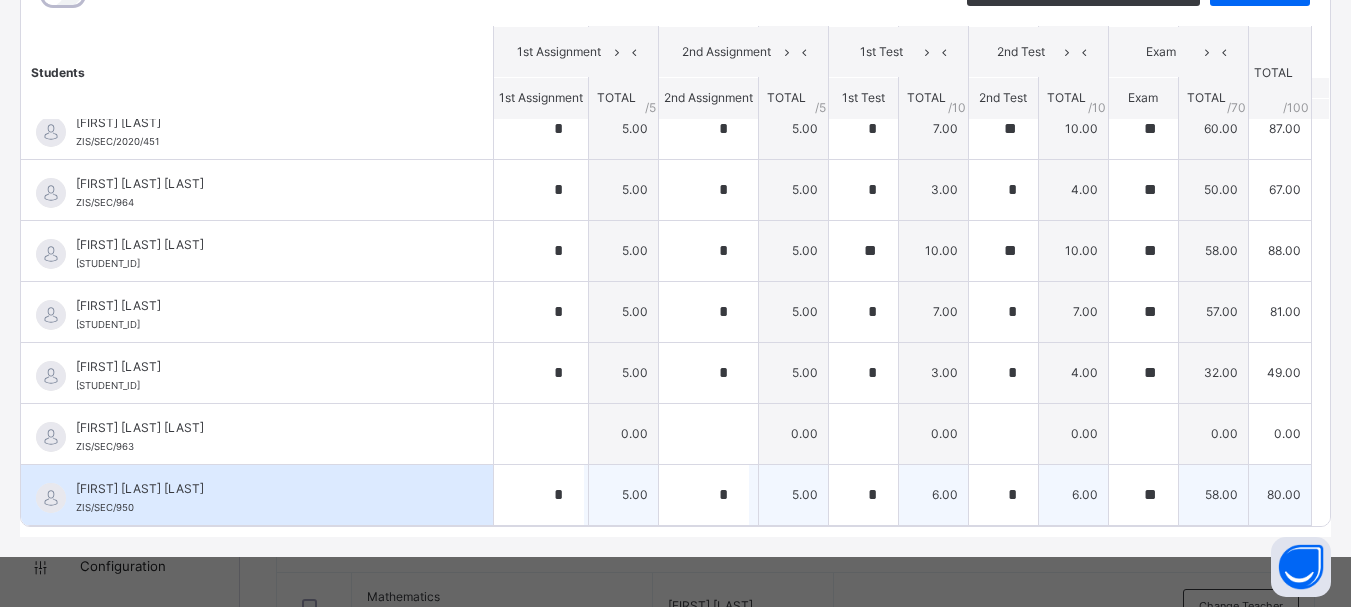 click on "6.00" at bounding box center [933, 494] 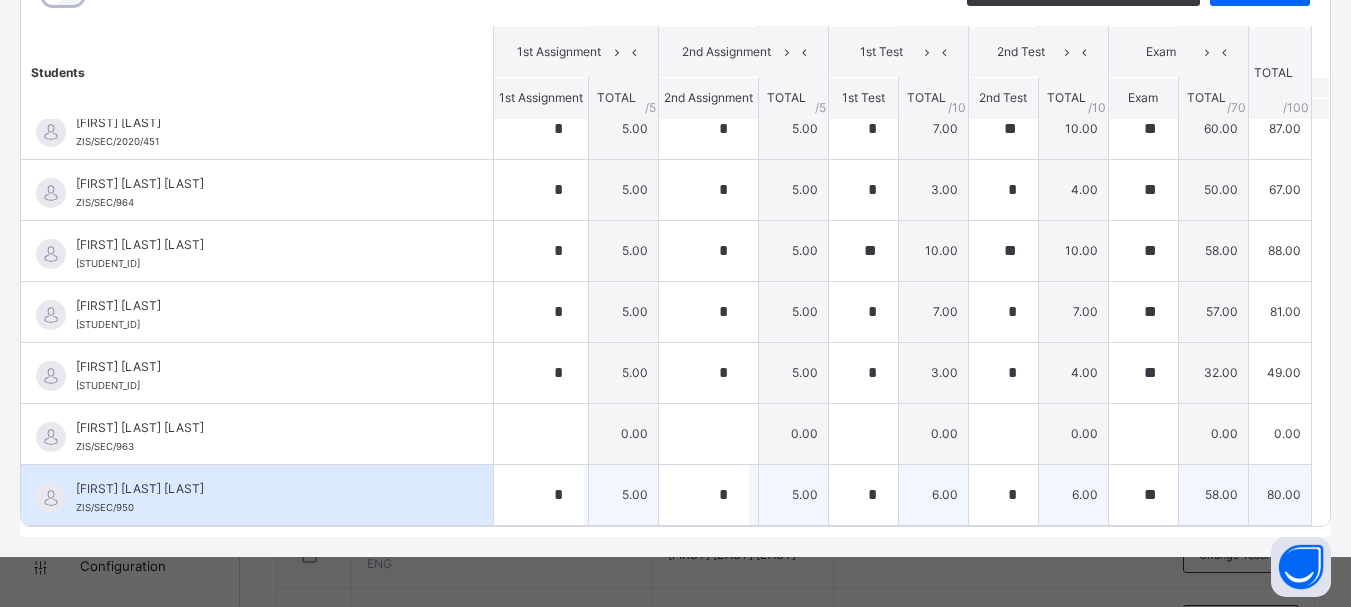 scroll, scrollTop: 120, scrollLeft: 0, axis: vertical 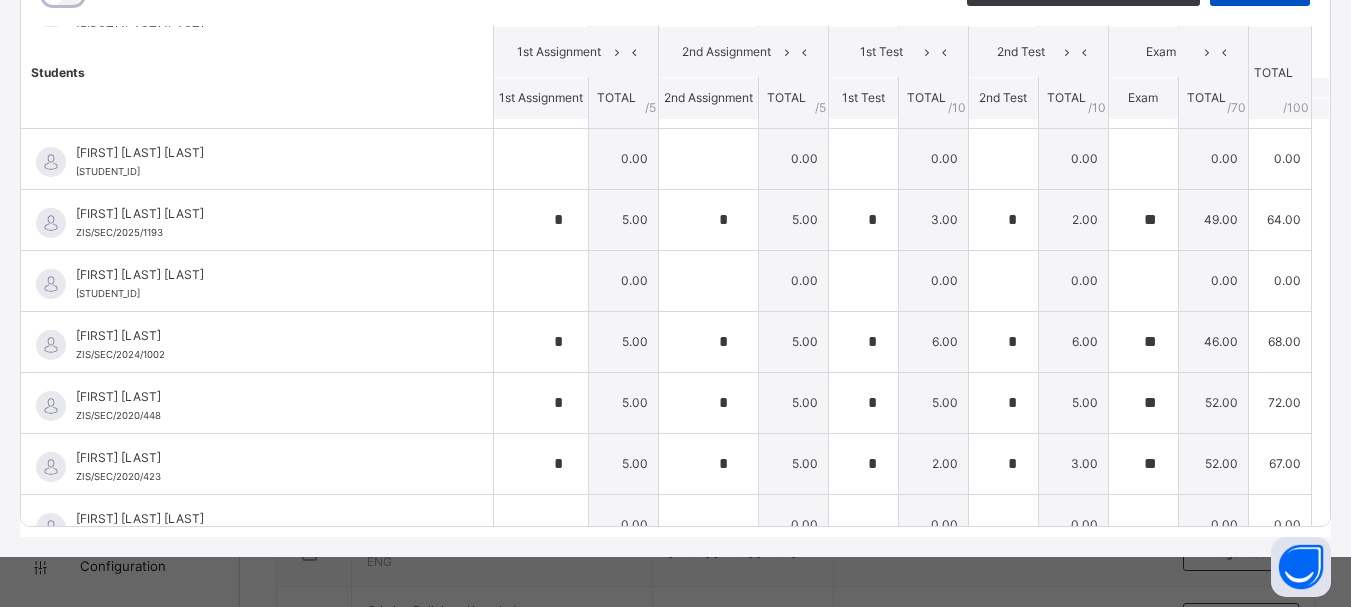 click on "Save Entries" at bounding box center (1260, -10) 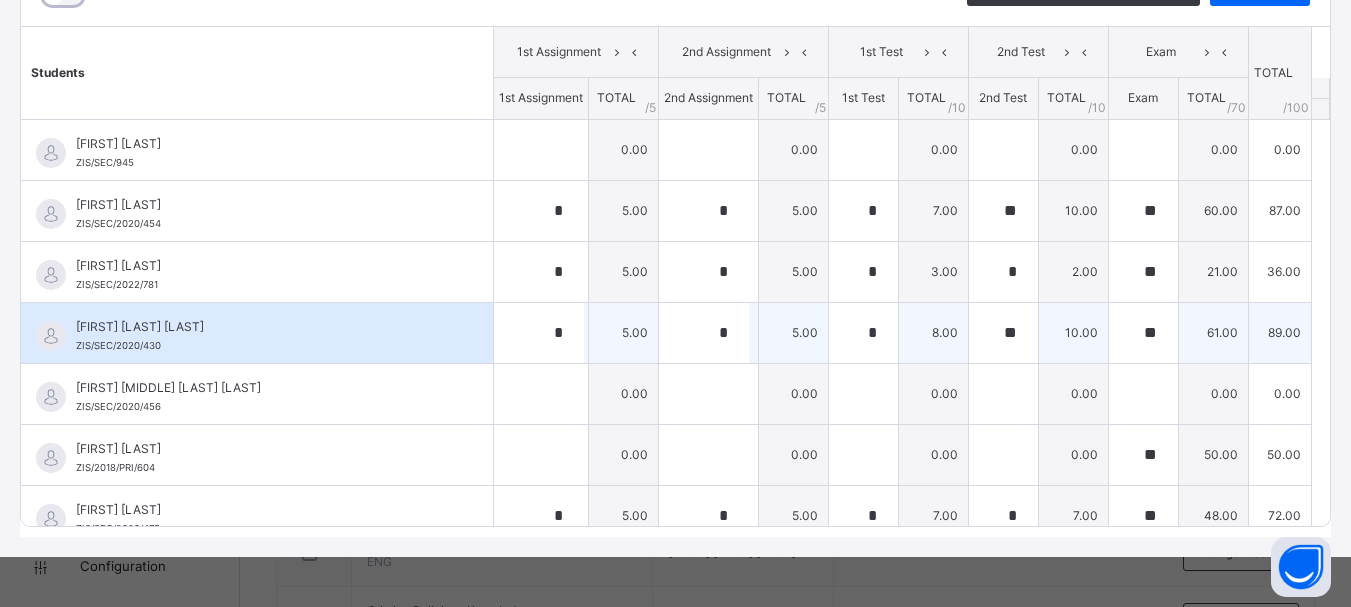 click on "[FIRST] [LAST] [LAST] ZIS/SEC/2020/430" at bounding box center [262, 336] 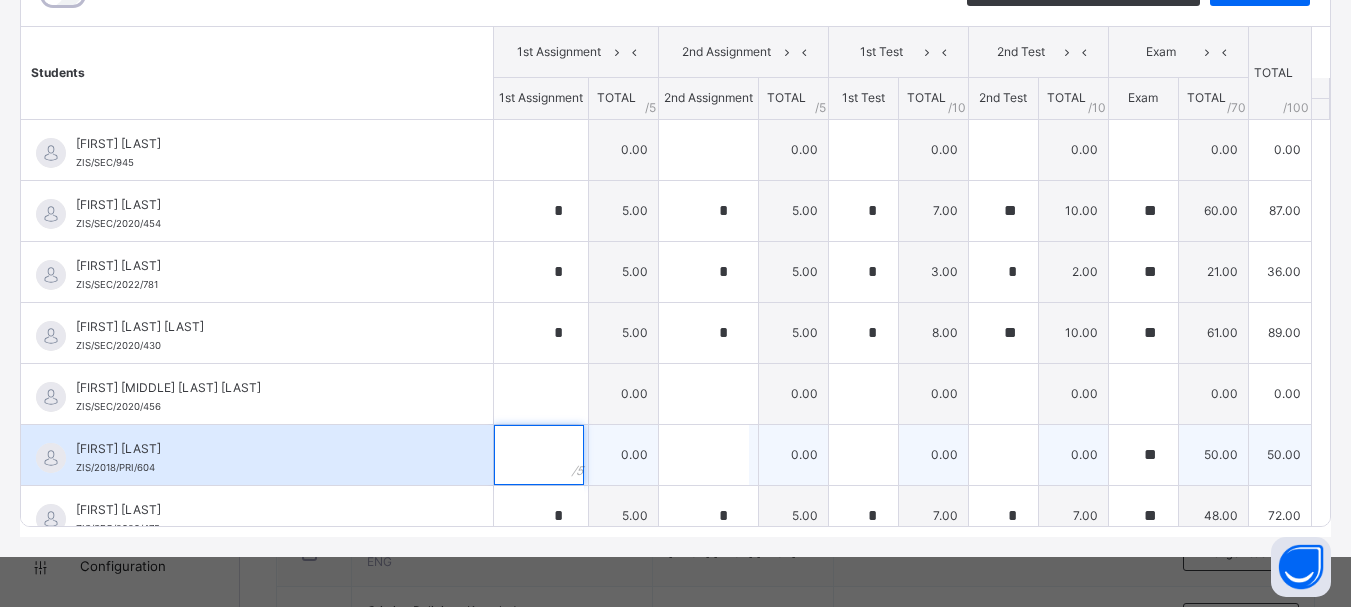 click at bounding box center (539, 455) 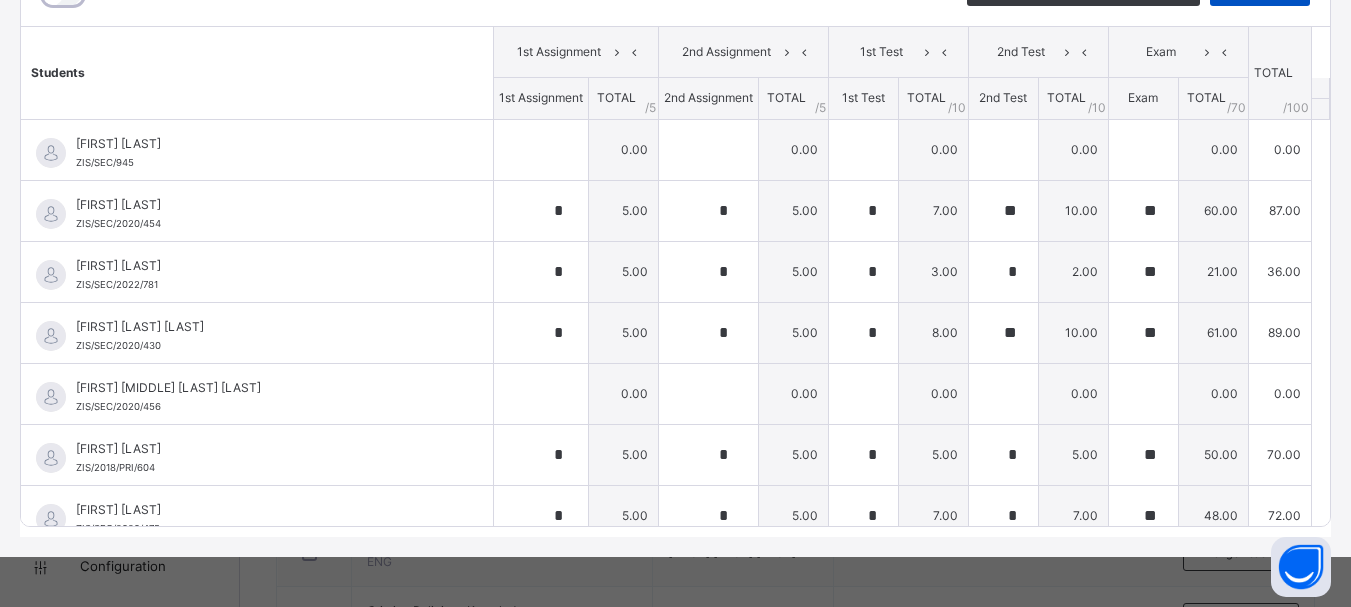 click on "Save Entries" at bounding box center [1260, -10] 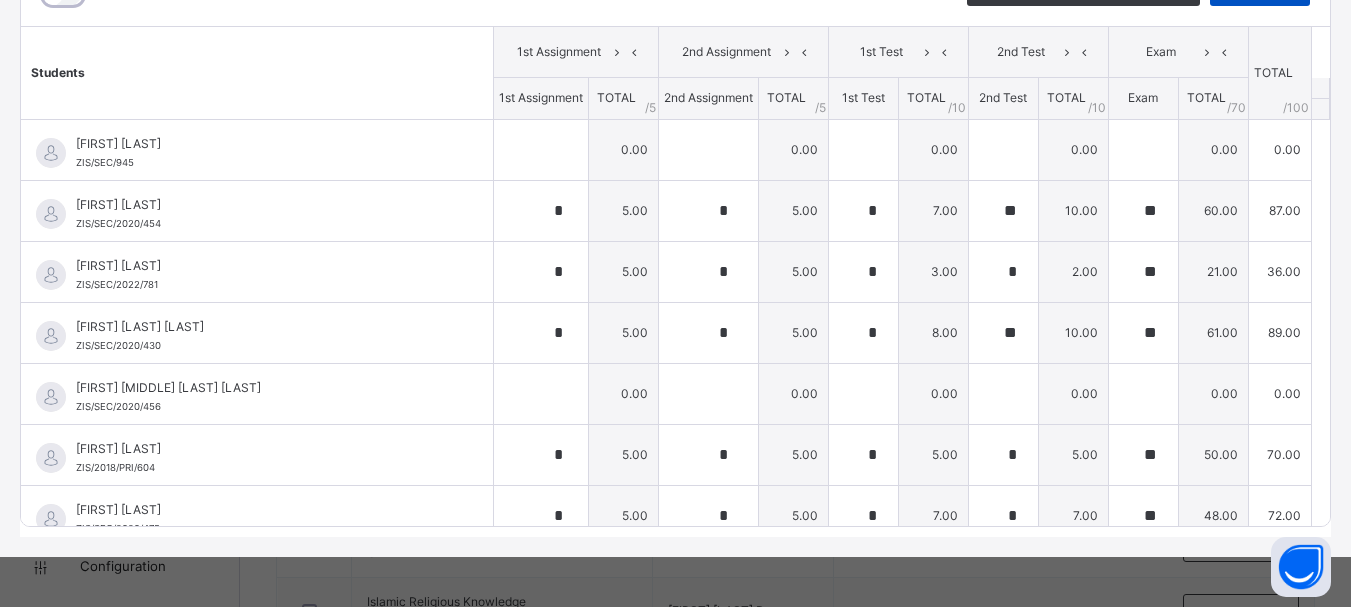 scroll, scrollTop: 200, scrollLeft: 0, axis: vertical 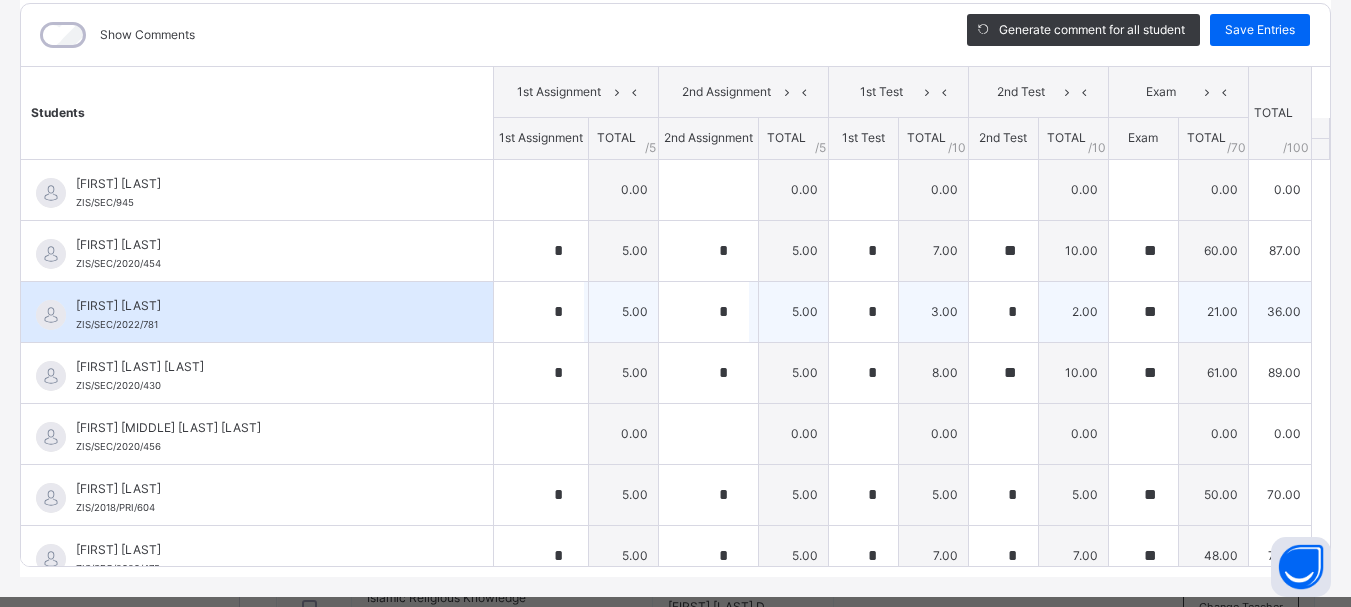 click on "3.00" at bounding box center [933, 311] 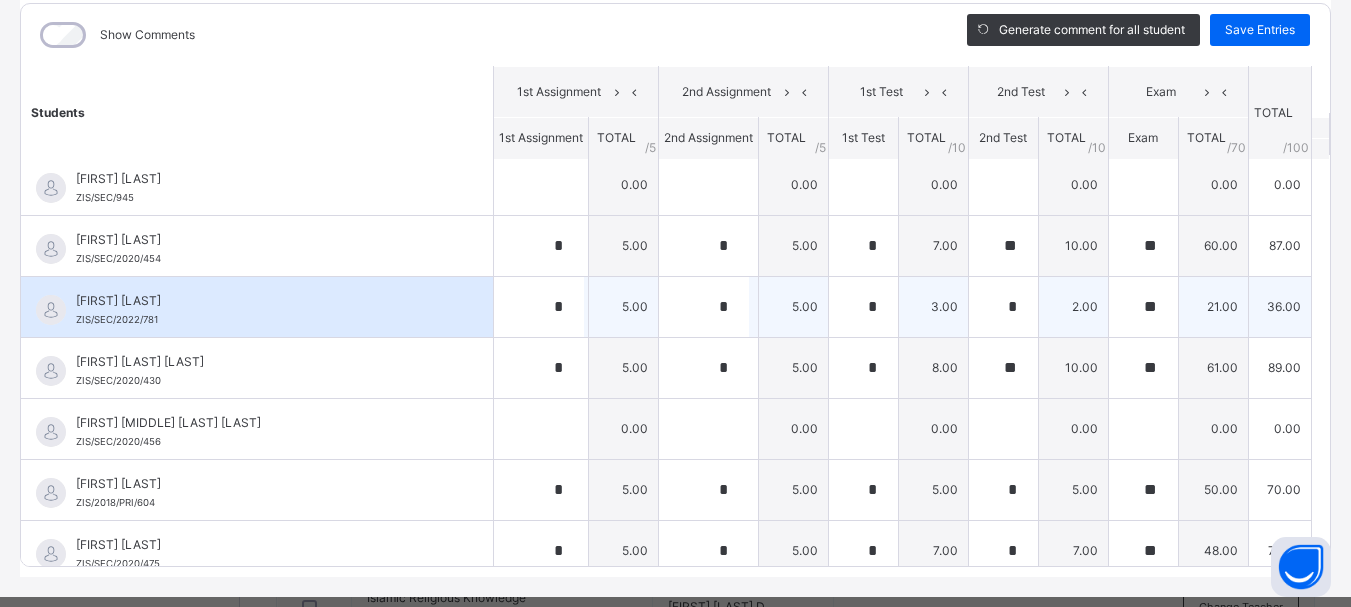 scroll, scrollTop: 0, scrollLeft: 0, axis: both 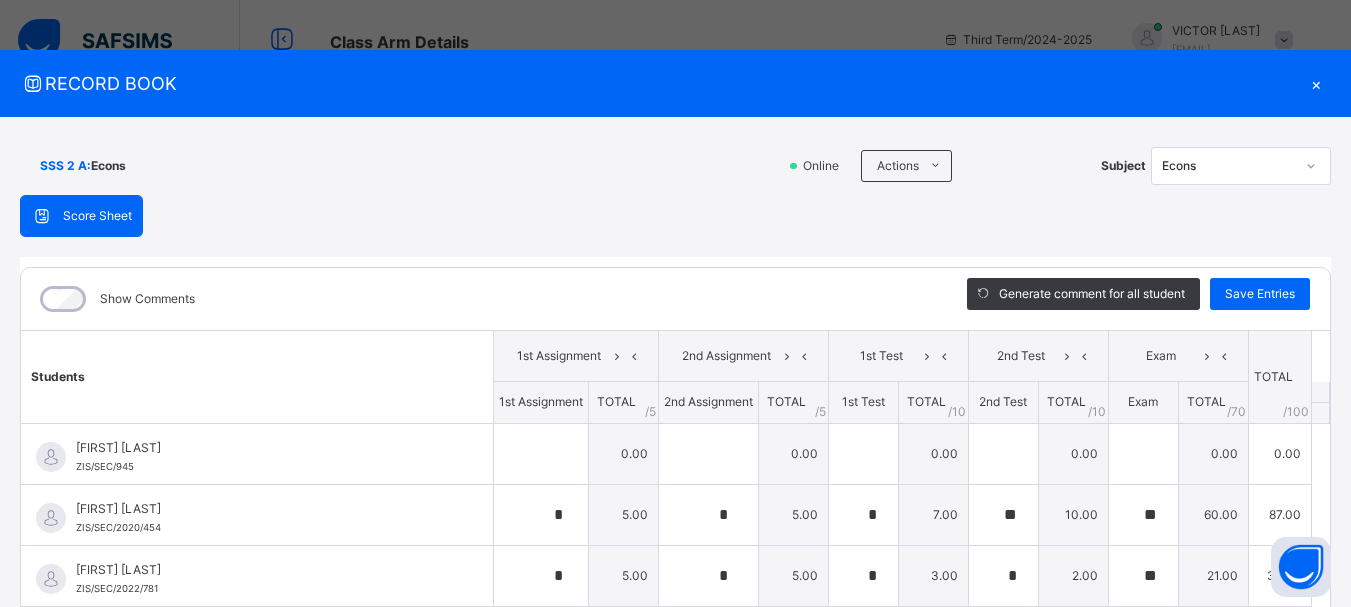 click 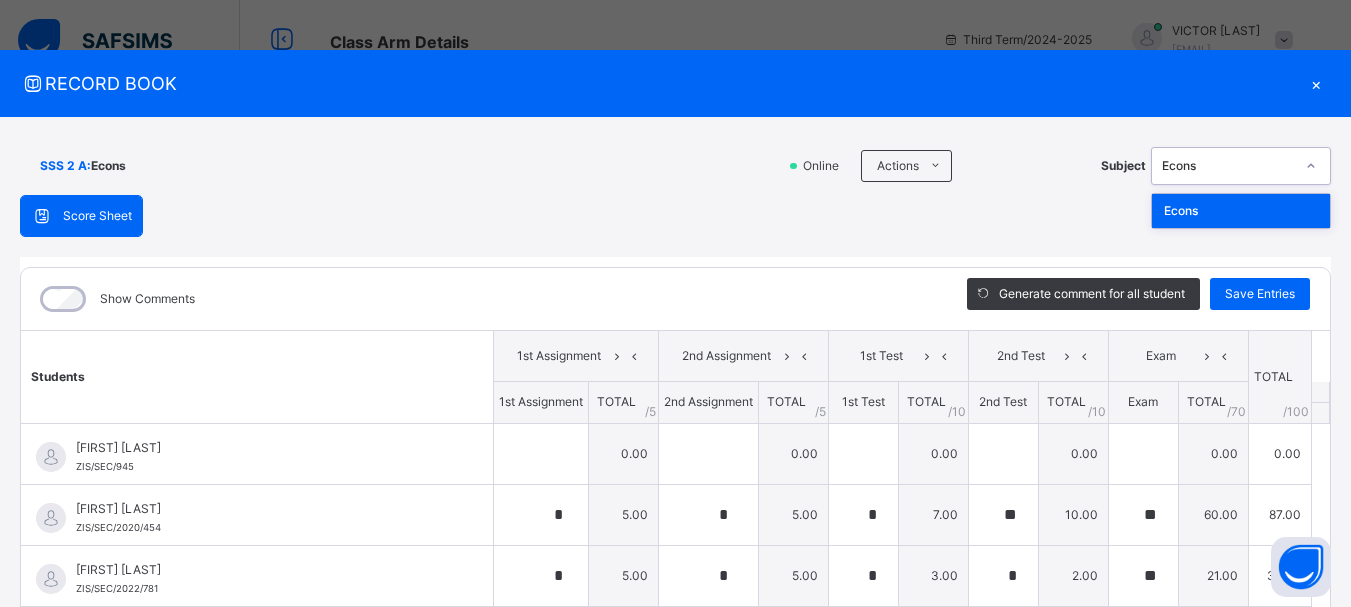 click 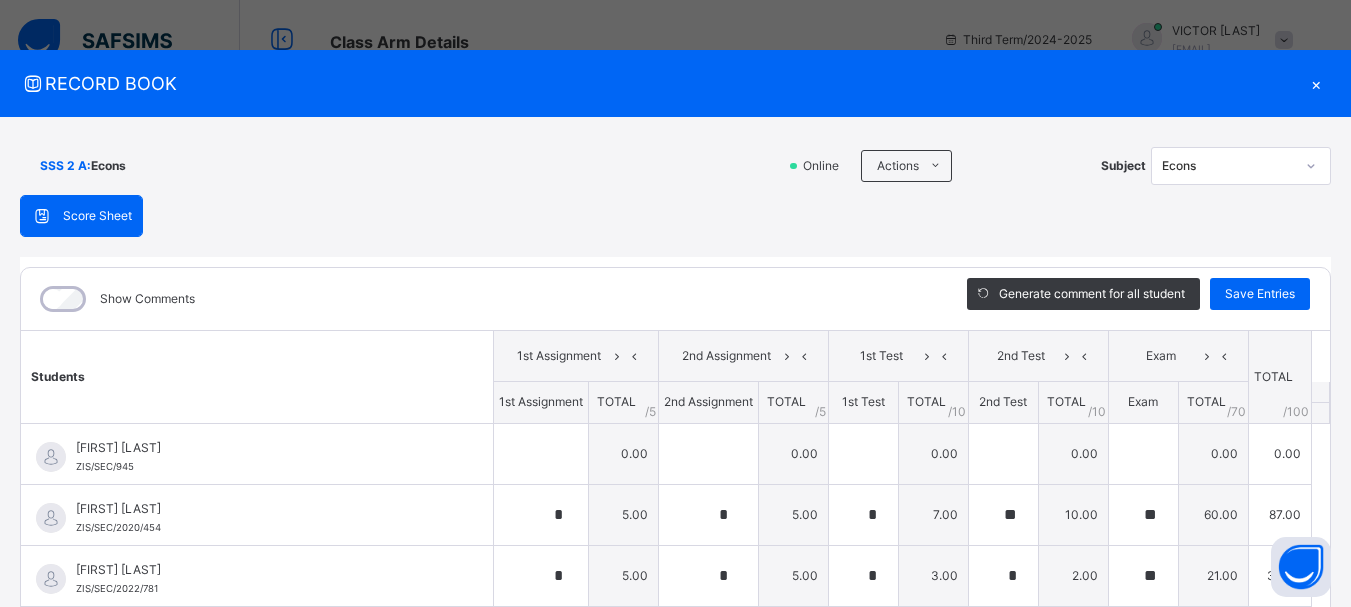 click on "×" at bounding box center (1316, 83) 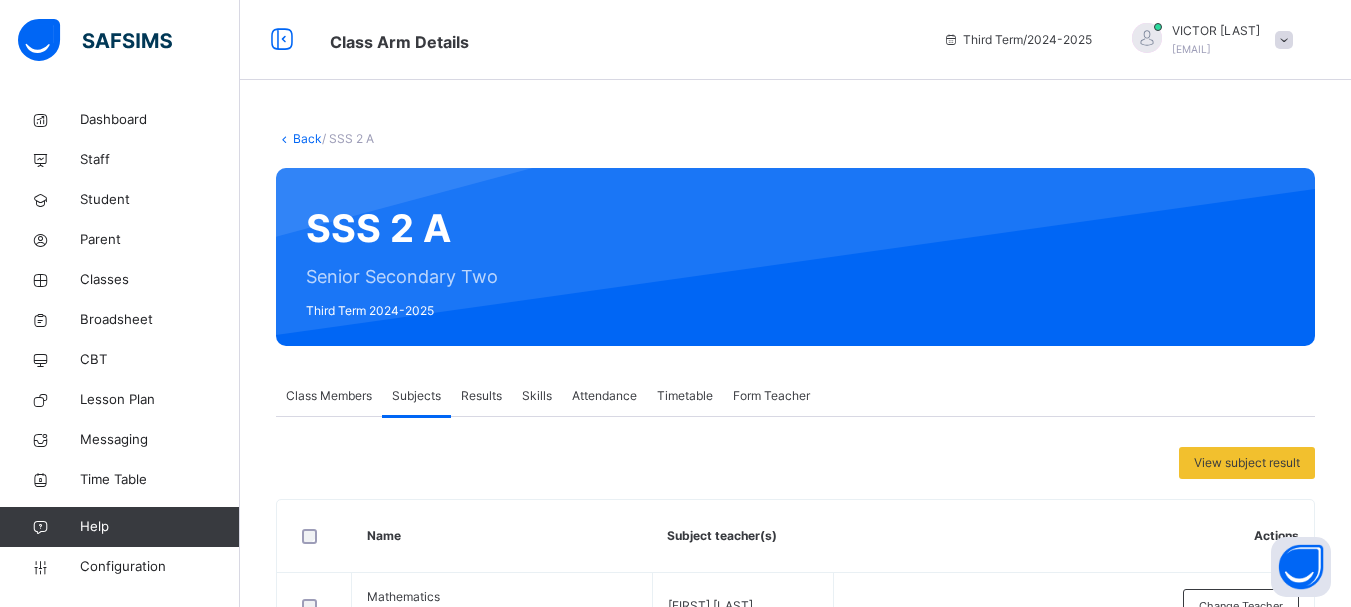 click on "Back" at bounding box center (307, 138) 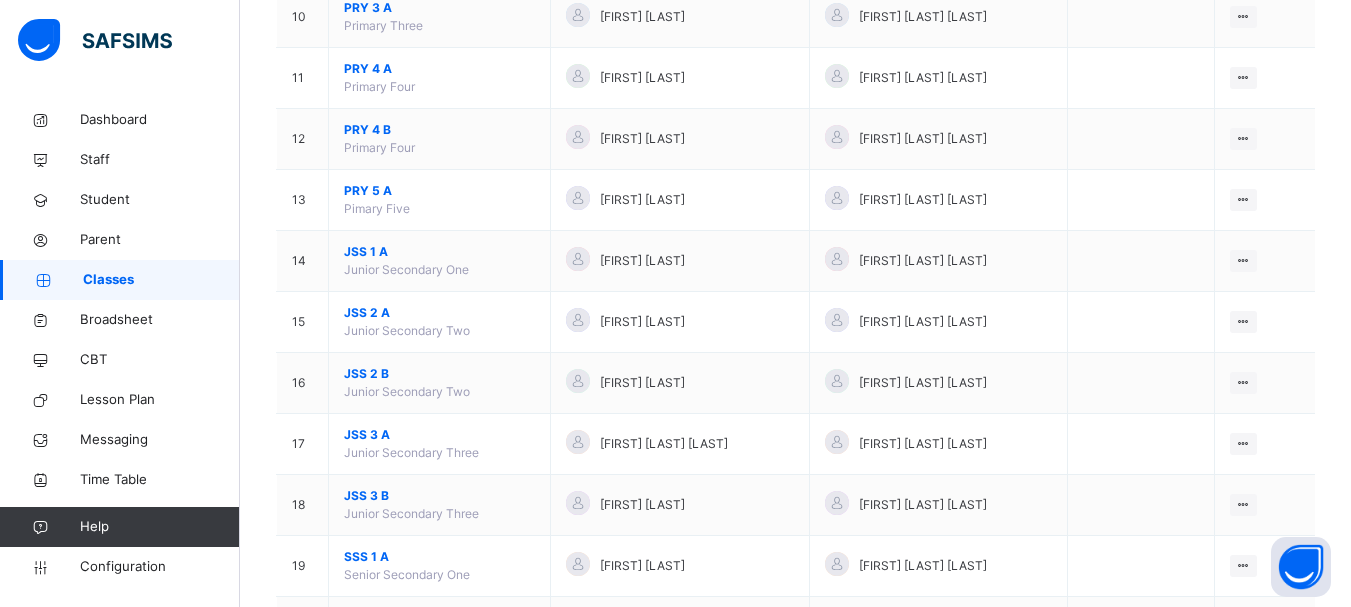 scroll, scrollTop: 962, scrollLeft: 0, axis: vertical 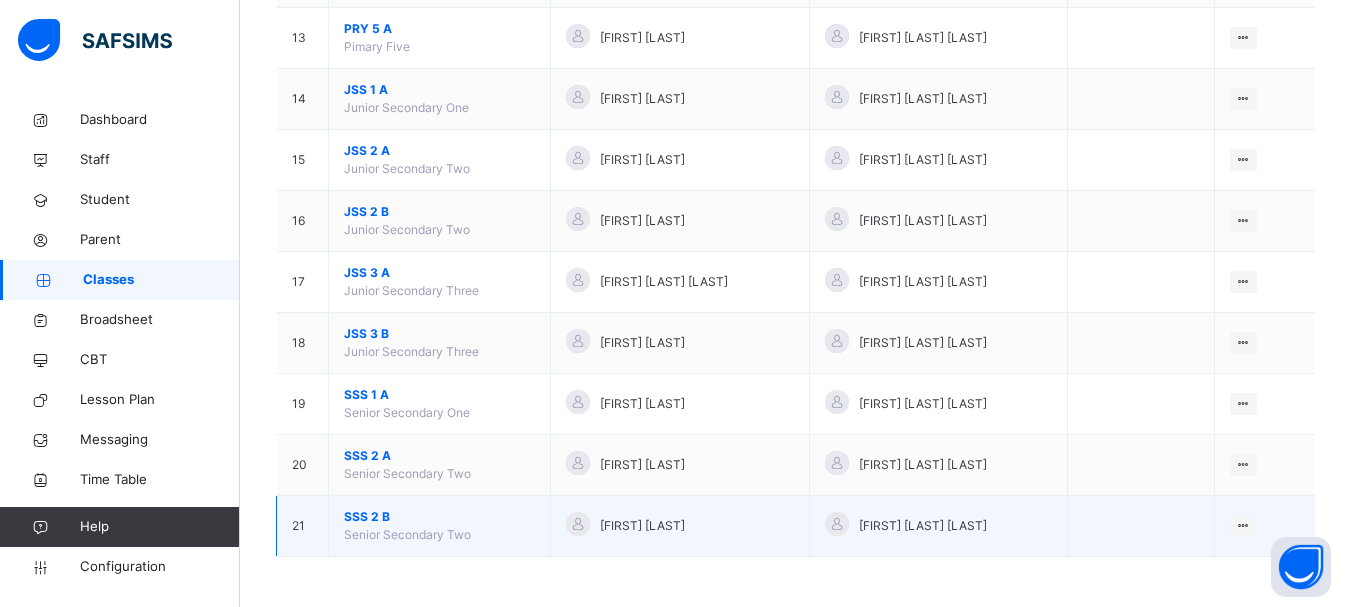 click on "SSS 2   B" at bounding box center [439, 517] 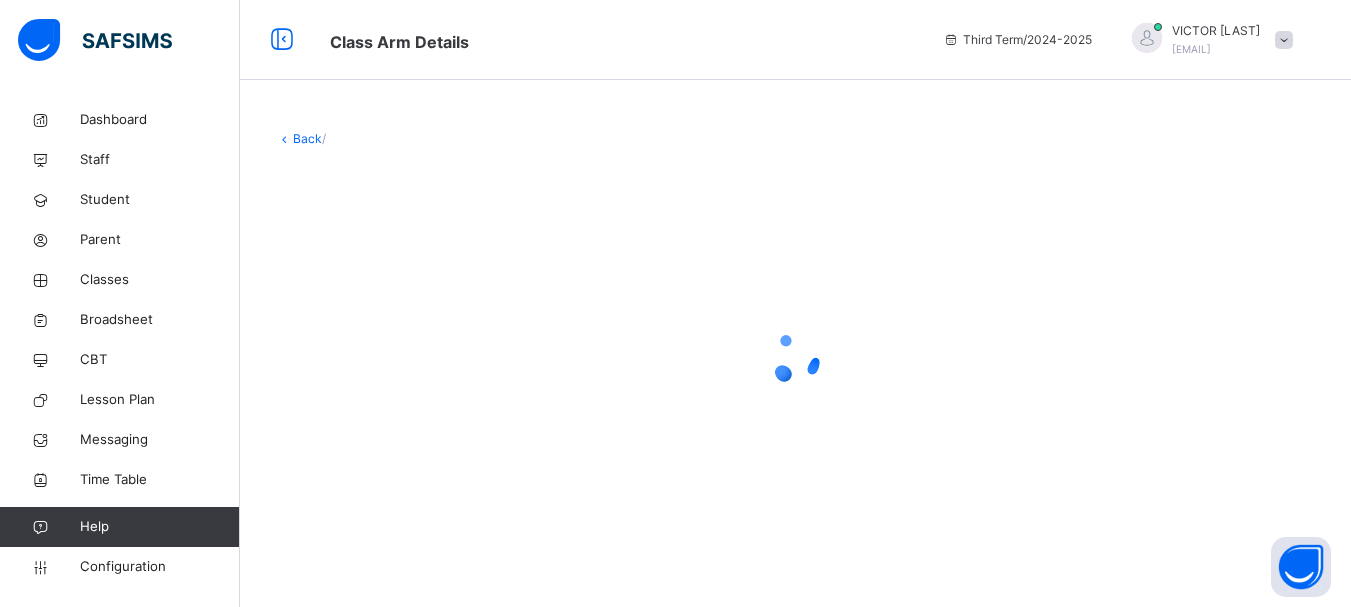 scroll, scrollTop: 0, scrollLeft: 0, axis: both 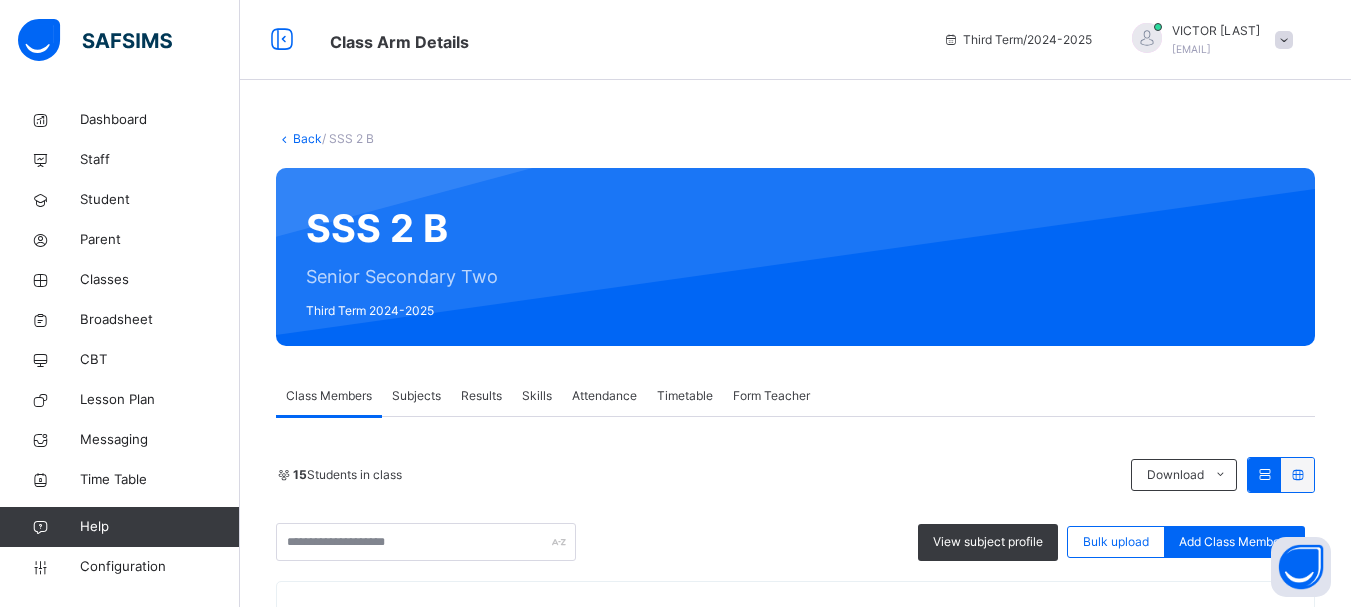 click on "Subjects" at bounding box center [416, 396] 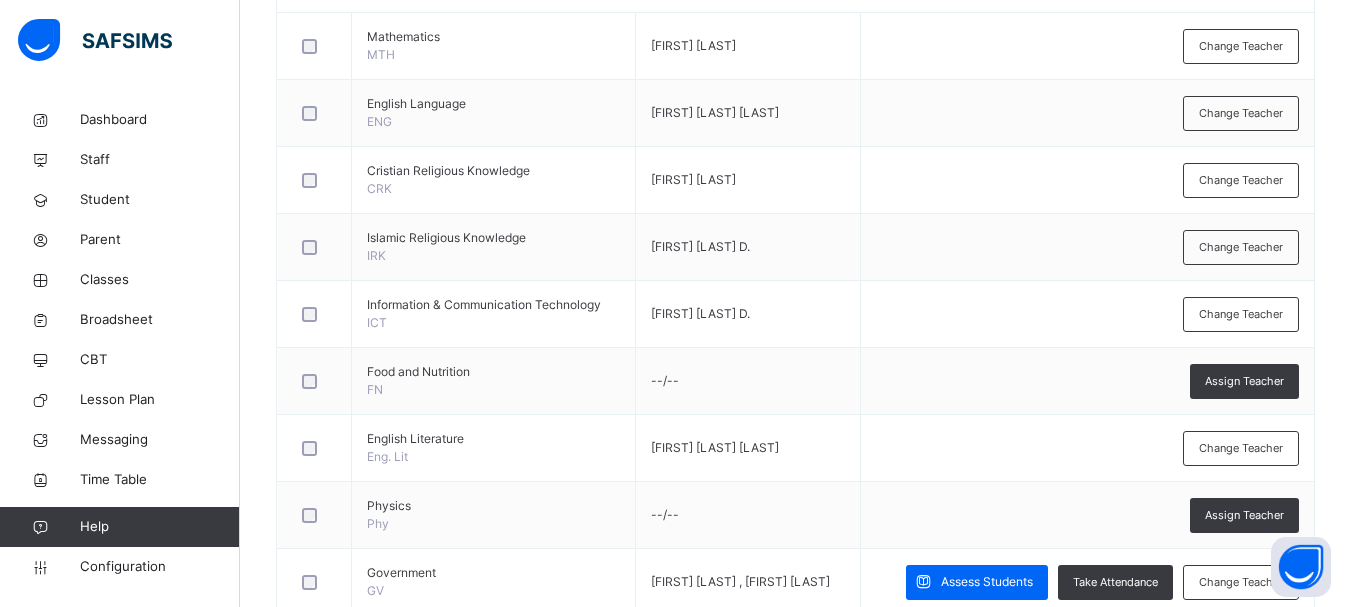 scroll, scrollTop: 840, scrollLeft: 0, axis: vertical 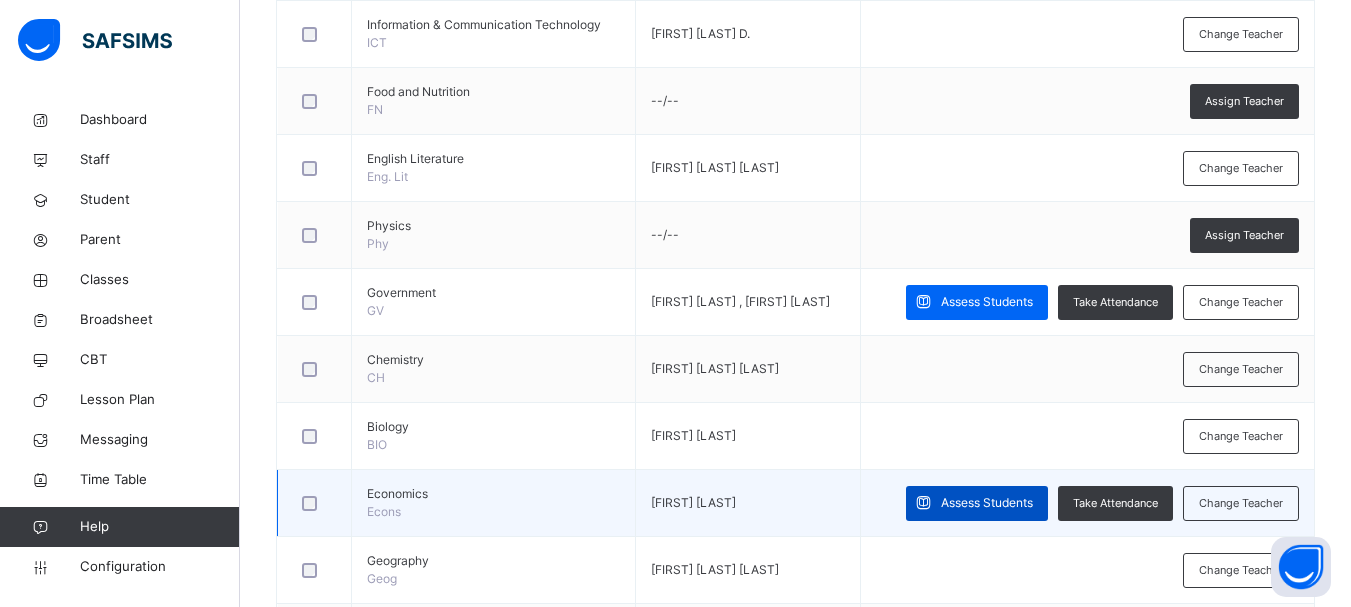 click on "Assess Students" at bounding box center (987, 503) 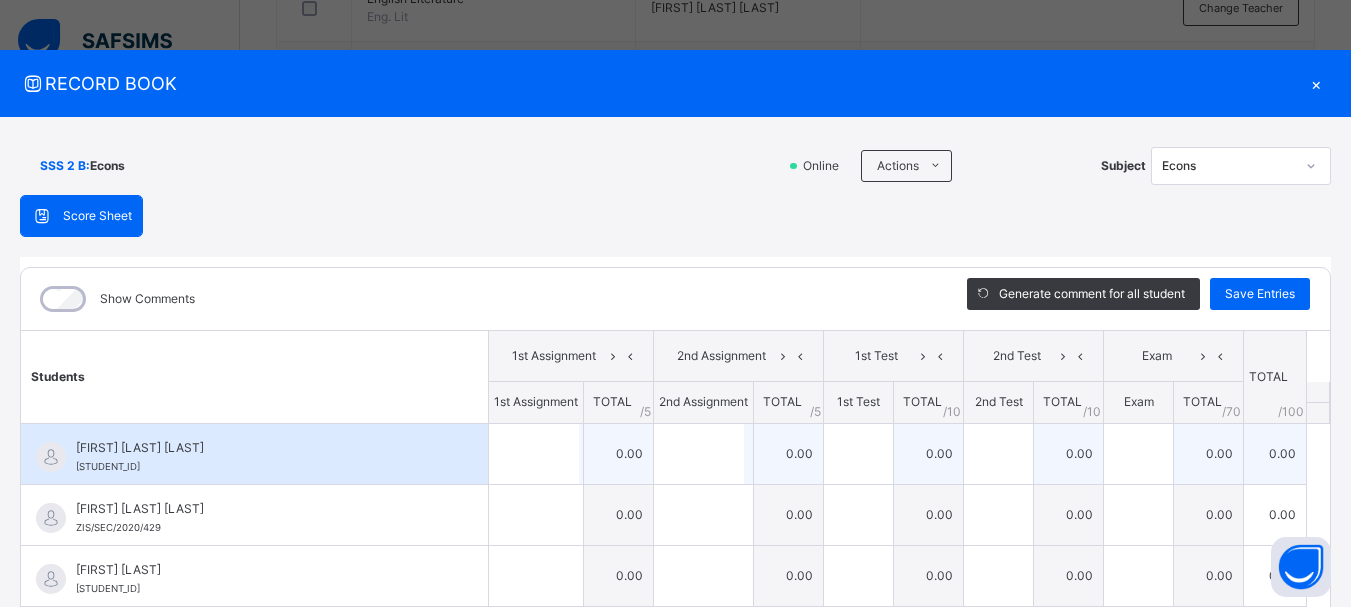 scroll, scrollTop: 1040, scrollLeft: 0, axis: vertical 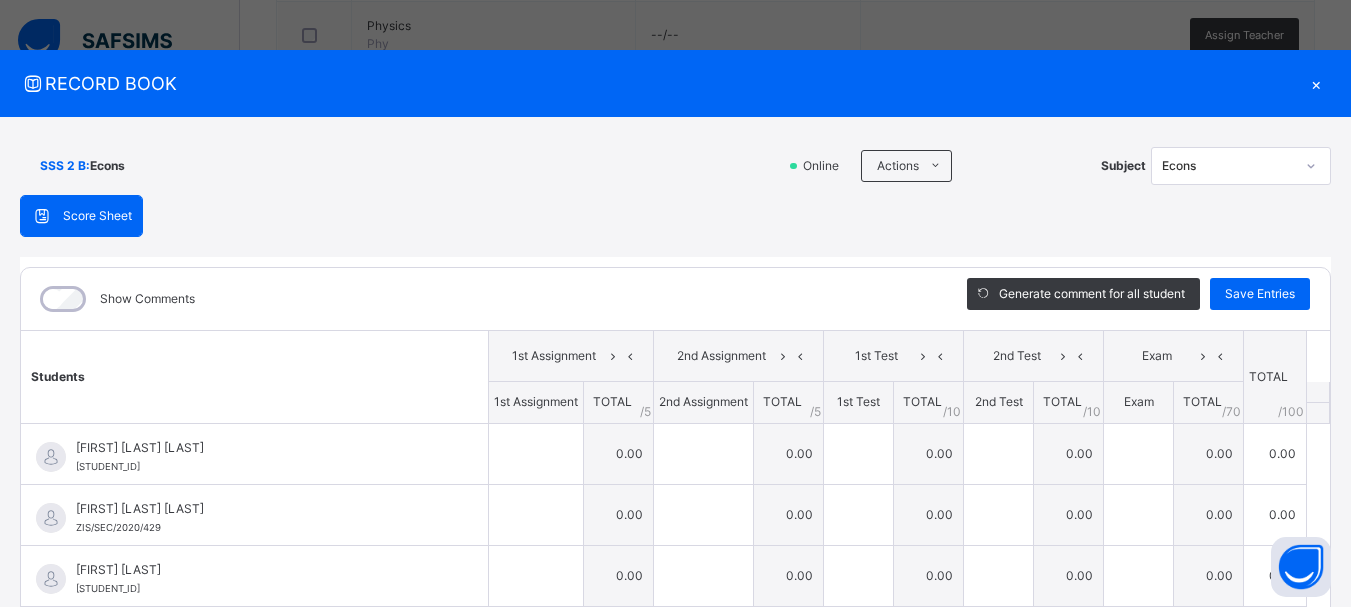 click on "Score Sheet Score Sheet Show Comments   Generate comment for all student   Save Entries Class Level:  SSS 2   B Subject:  Econs Session:  2024/2025 Session Session:  Third Term Students 1st Assignment 2nd Assignment 1st Test 2nd Test Exam TOTAL /100 Comment 1st Assignment TOTAL / 5 2nd Assignment TOTAL / 5 1st Test TOTAL / 10 2nd Test TOTAL / 10 Exam TOTAL / 70 [FIRST] [LAST] [LAST] [STUDENT_ID] [FIRST] [LAST] [LAST] [STUDENT_ID] 0.00 0.00 0.00 0.00 0.00 0.00 Generate comment 0 / 250   ×   Subject Teacher’s Comment Generate and see in full the comment developed by the AI with an option to regenerate the comment JS [FIRST] [LAST] [LAST]   [STUDENT_ID]   Total 0.00  / 100.00 Sims Bot   Regenerate     Use this comment   [FIRST] [LAST] [LAST] [STUDENT_ID] [FIRST] [LAST] [LAST] [STUDENT_ID] 0.00 0.00 0.00 0.00 0.00 0.00 Generate comment 0 / 250   ×   Subject Teacher’s Comment Generate and see in full the comment developed by the AI with an option to regenerate the comment JS     Total 0.00" at bounding box center (675, 518) 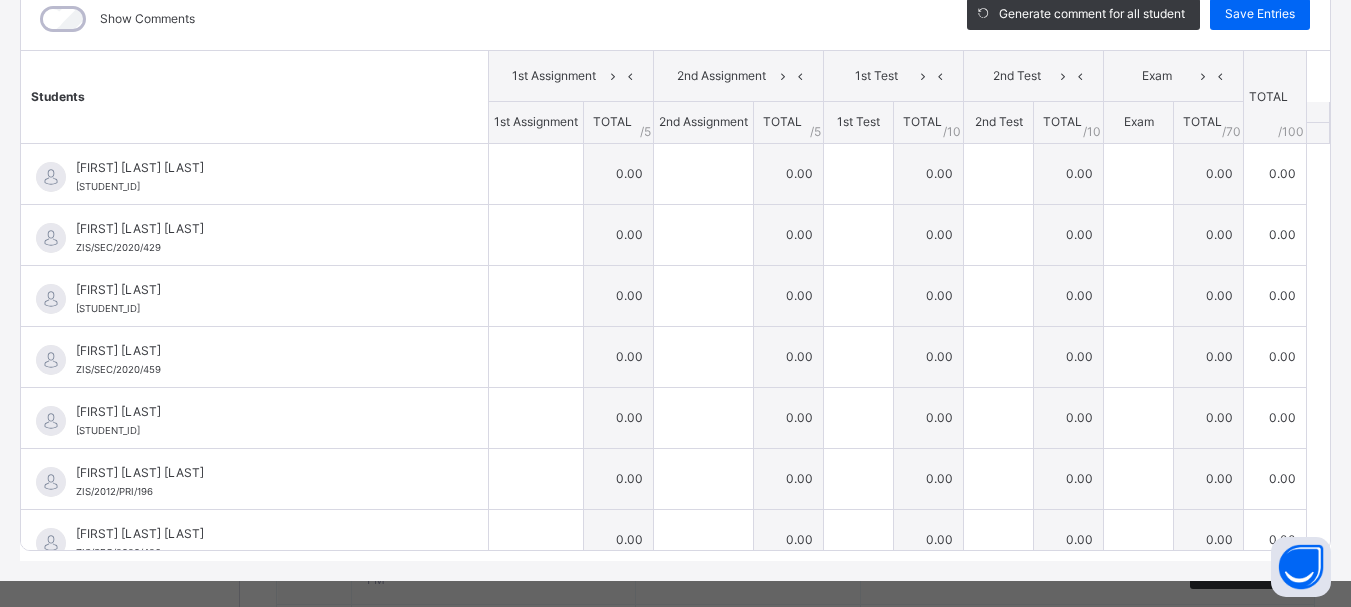 scroll, scrollTop: 304, scrollLeft: 0, axis: vertical 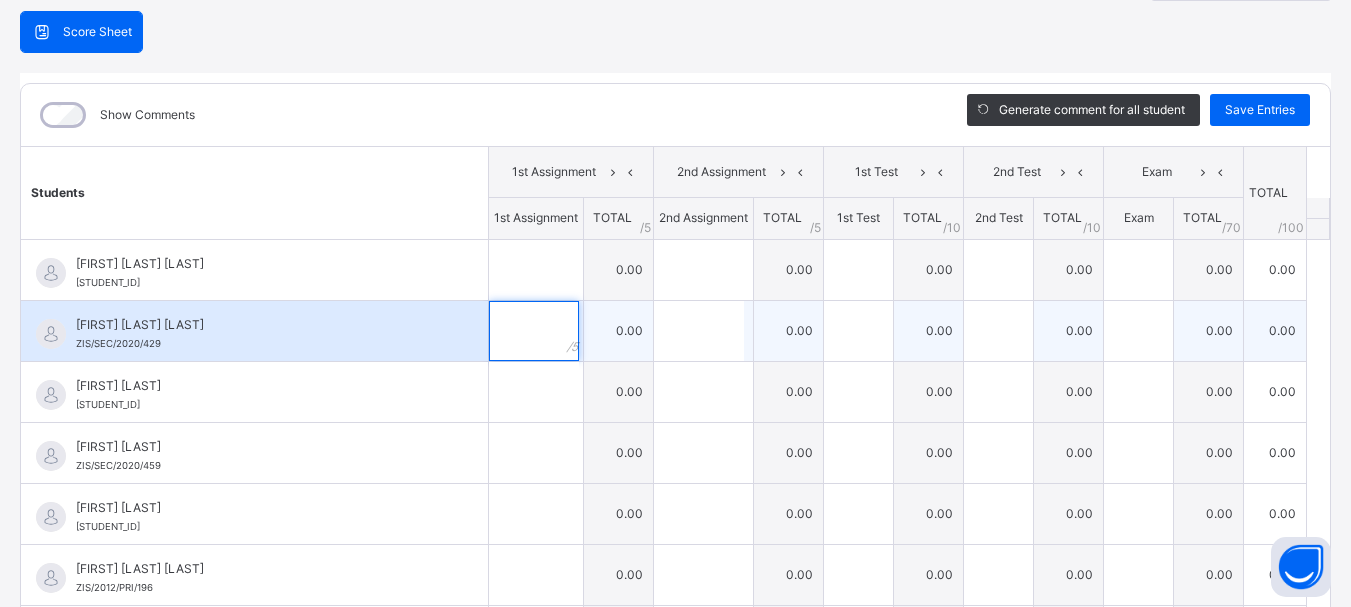 click at bounding box center [534, 331] 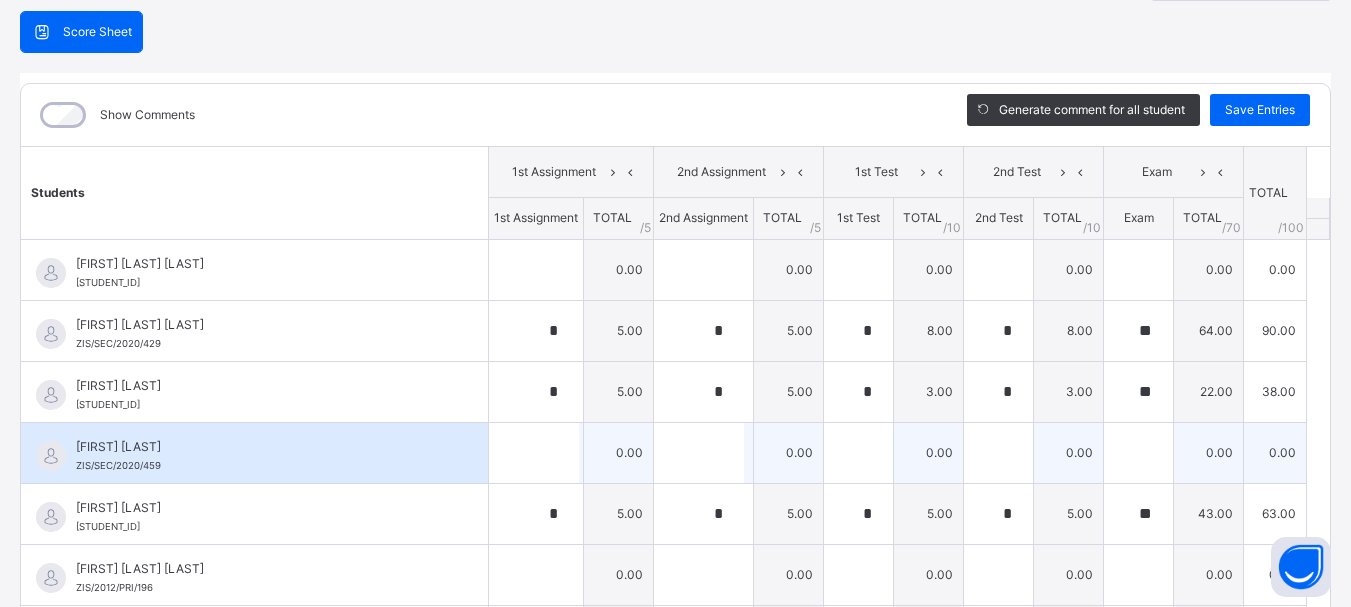 click on "[FIRST] [LAST]" at bounding box center (259, 447) 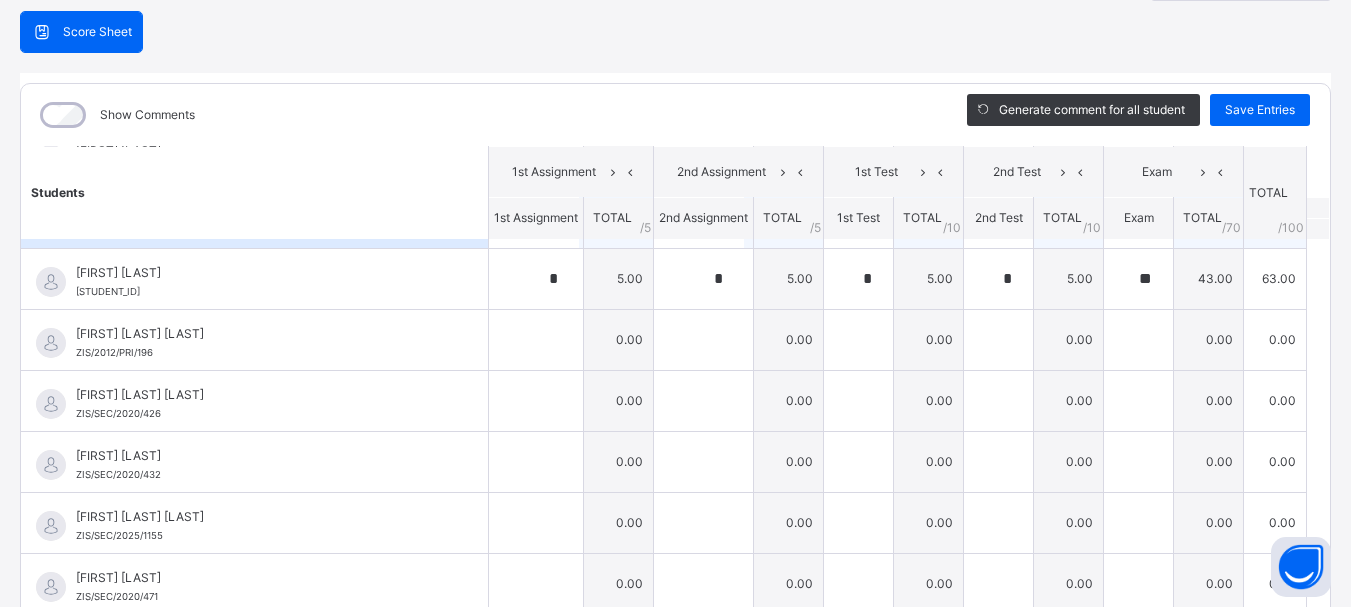 scroll, scrollTop: 240, scrollLeft: 0, axis: vertical 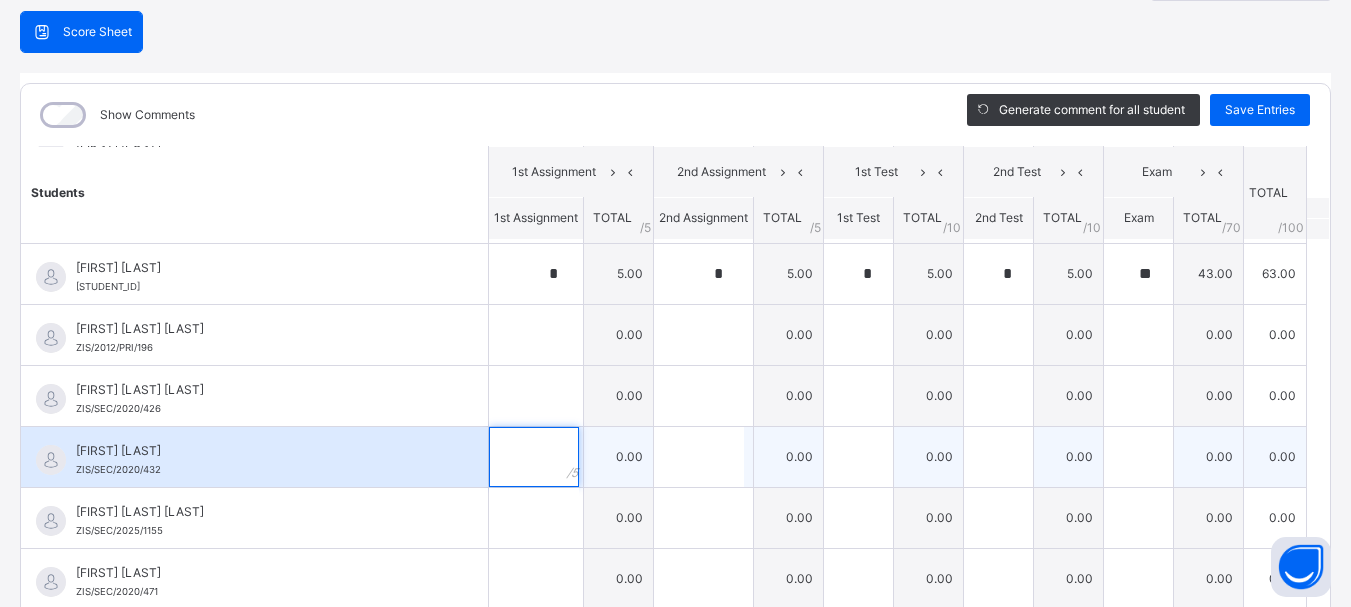 click at bounding box center [534, 457] 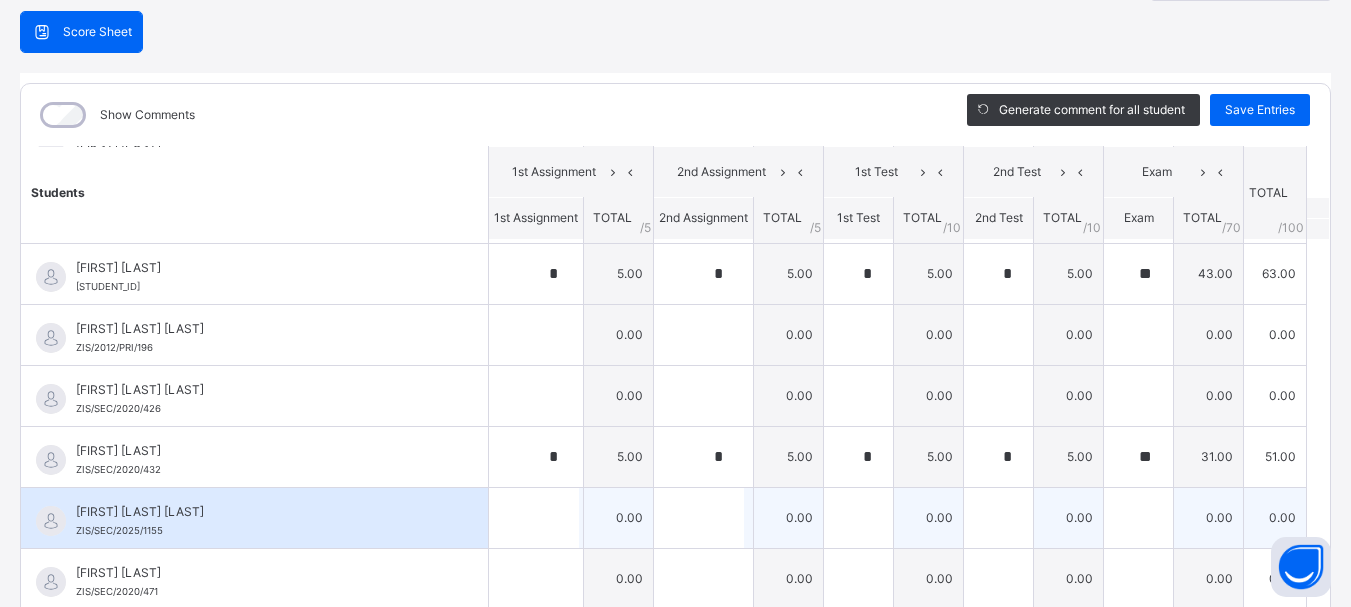 click on "0.00" at bounding box center (619, 517) 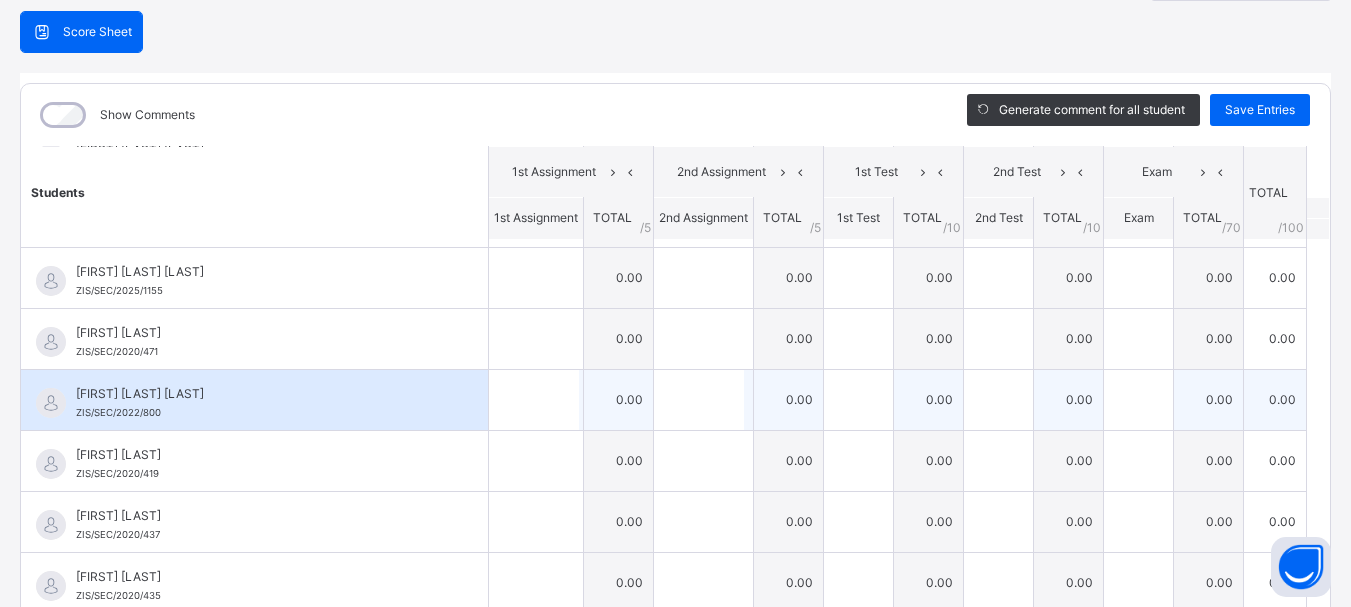 scroll, scrollTop: 509, scrollLeft: 0, axis: vertical 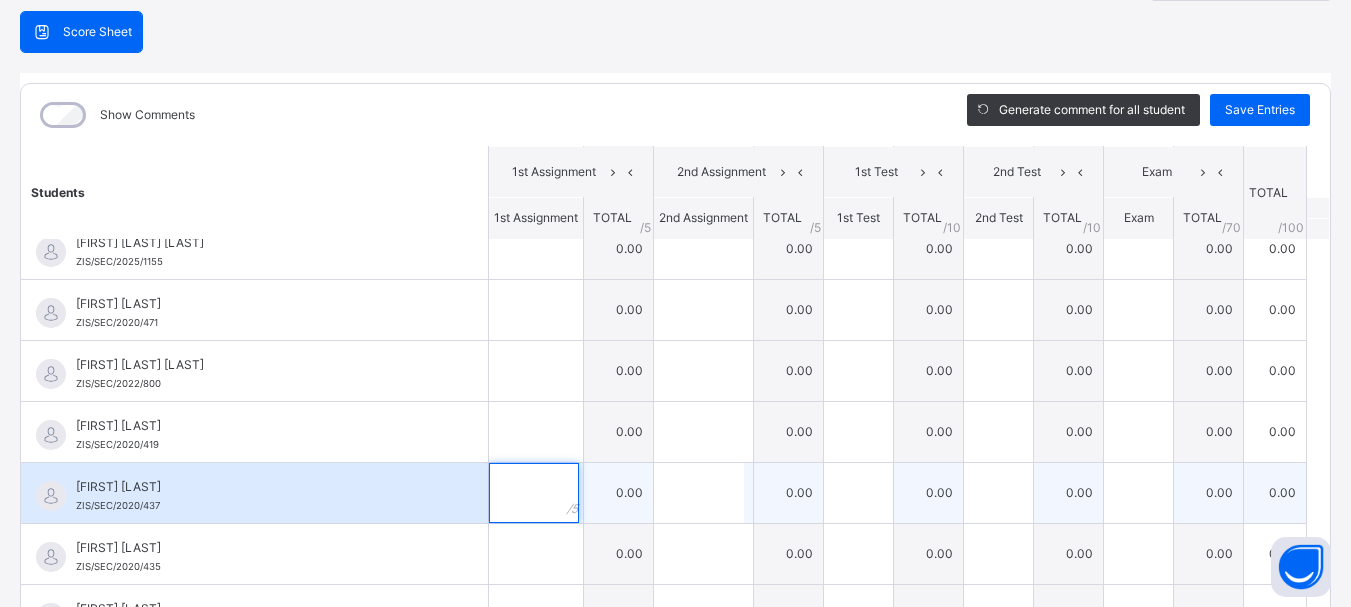 click at bounding box center (534, 493) 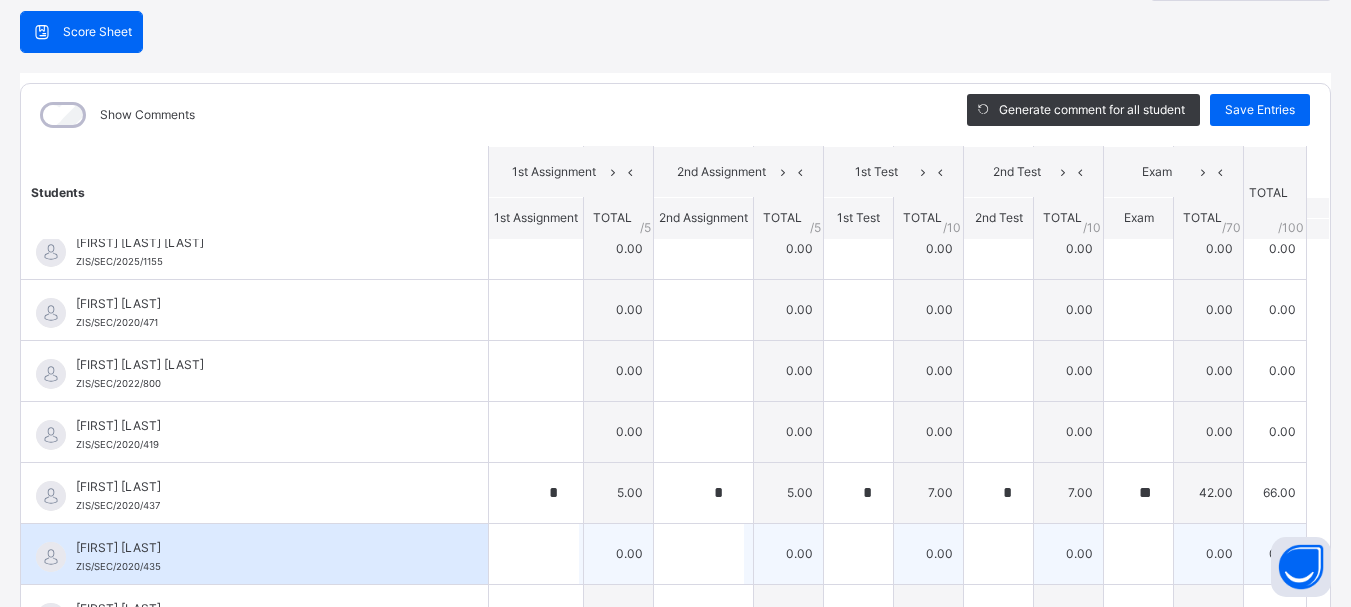 click on "0.00" at bounding box center [619, 553] 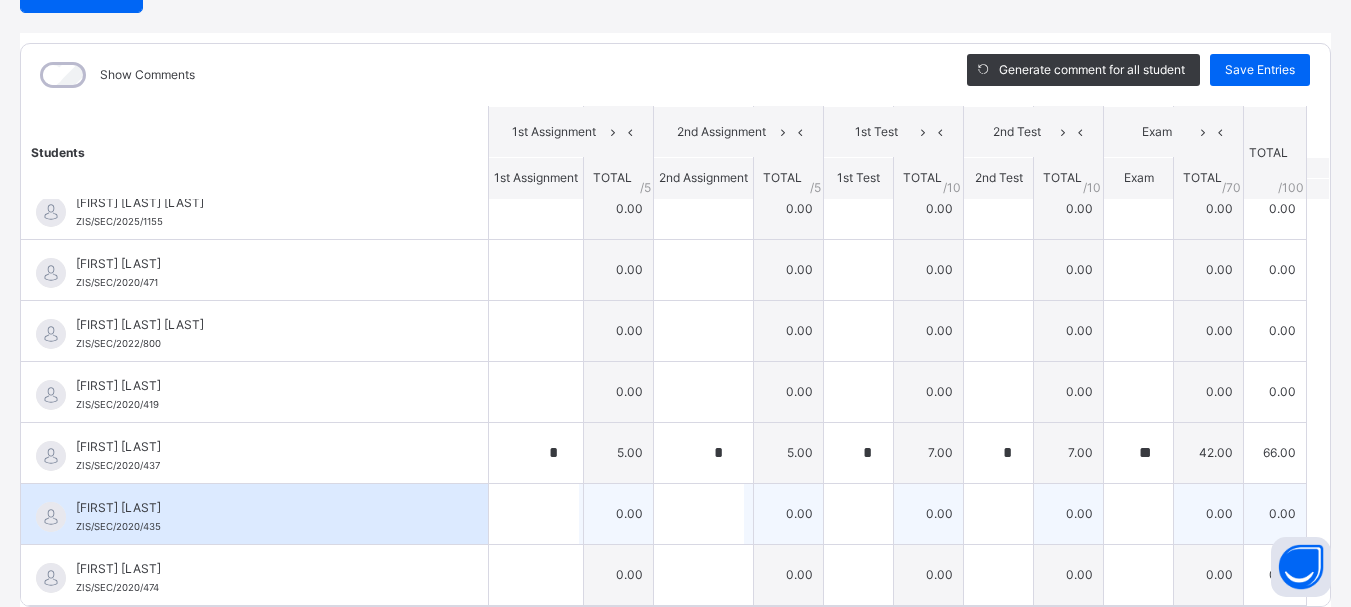 scroll, scrollTop: 304, scrollLeft: 0, axis: vertical 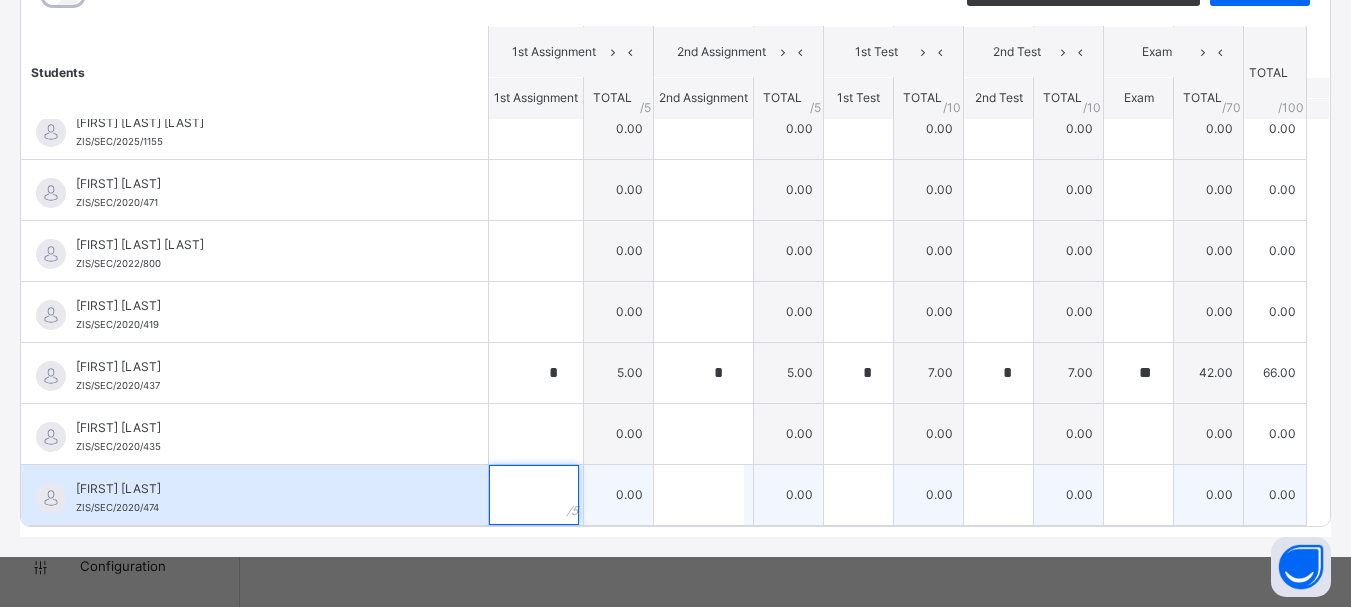 click at bounding box center (534, 495) 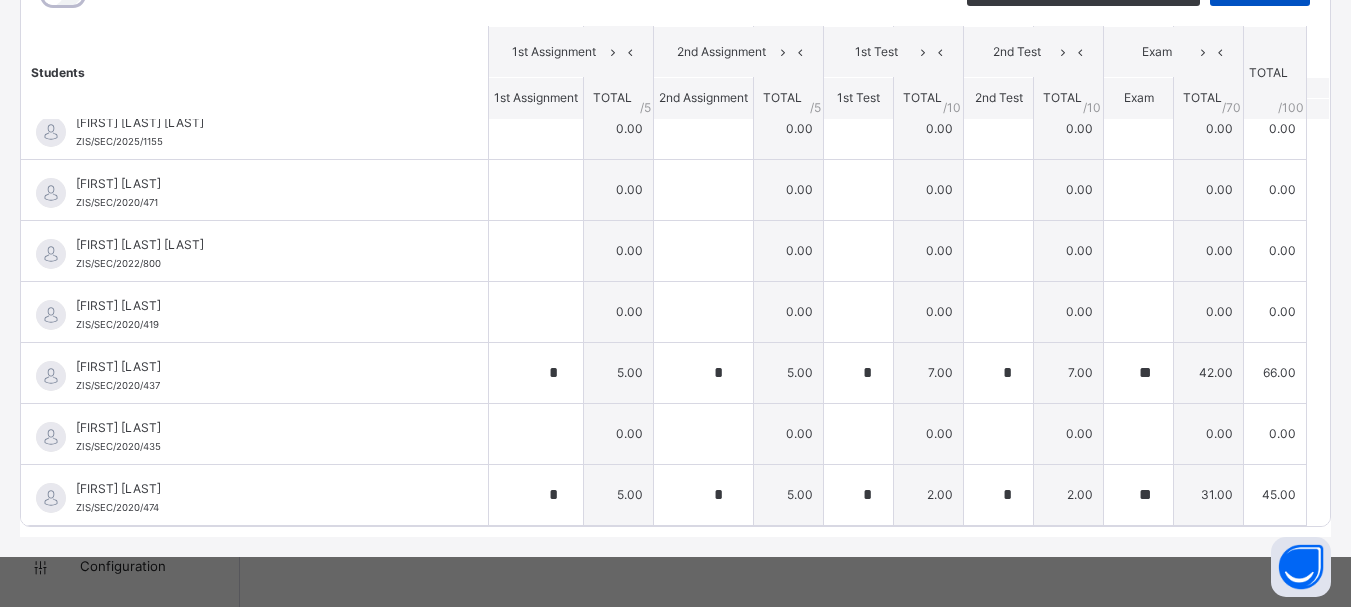 click on "Save Entries" at bounding box center [1260, -10] 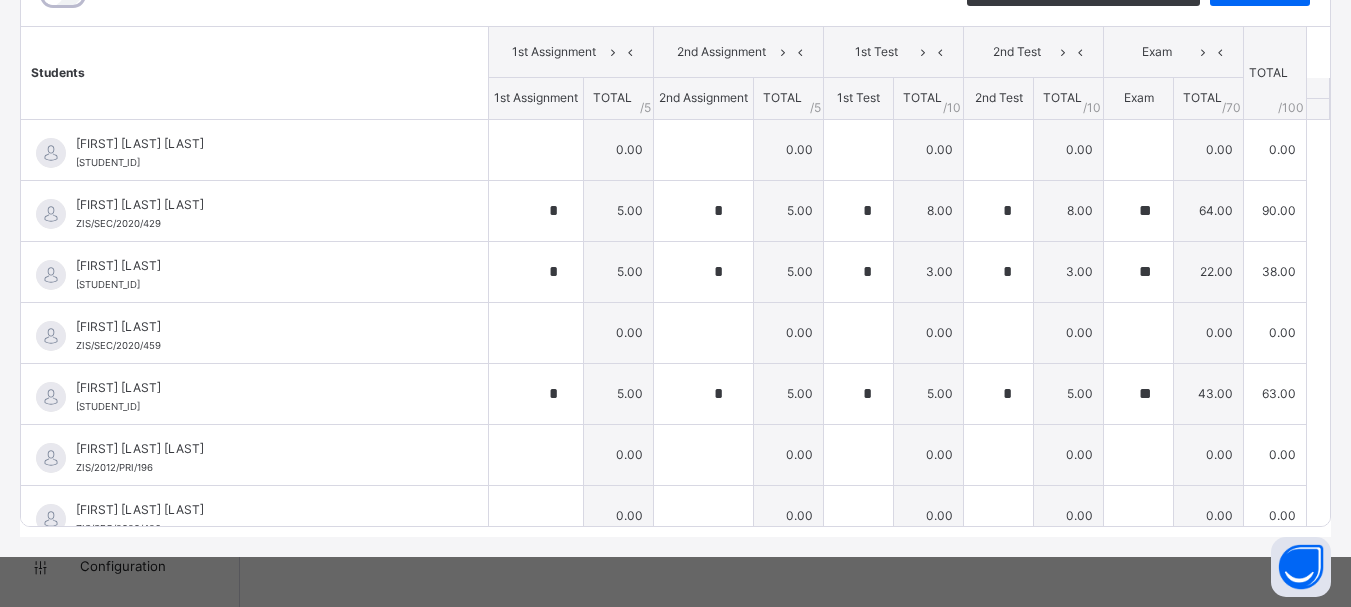 scroll, scrollTop: 40, scrollLeft: 0, axis: vertical 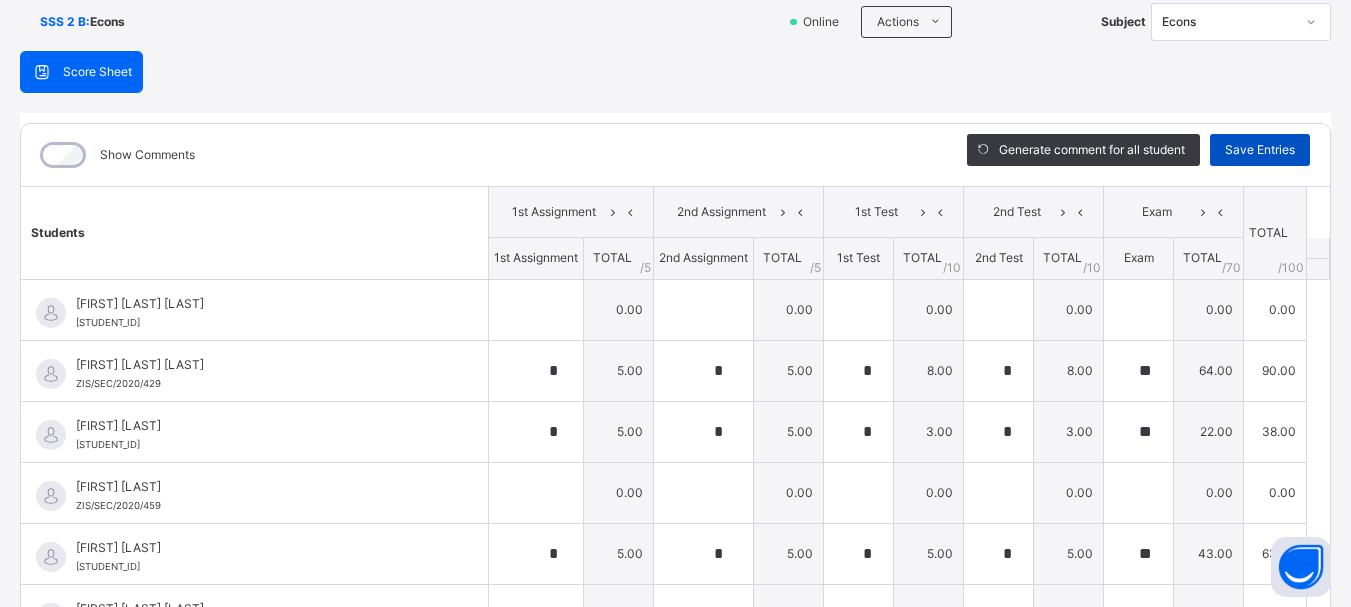 click on "Save Entries" at bounding box center (1260, 150) 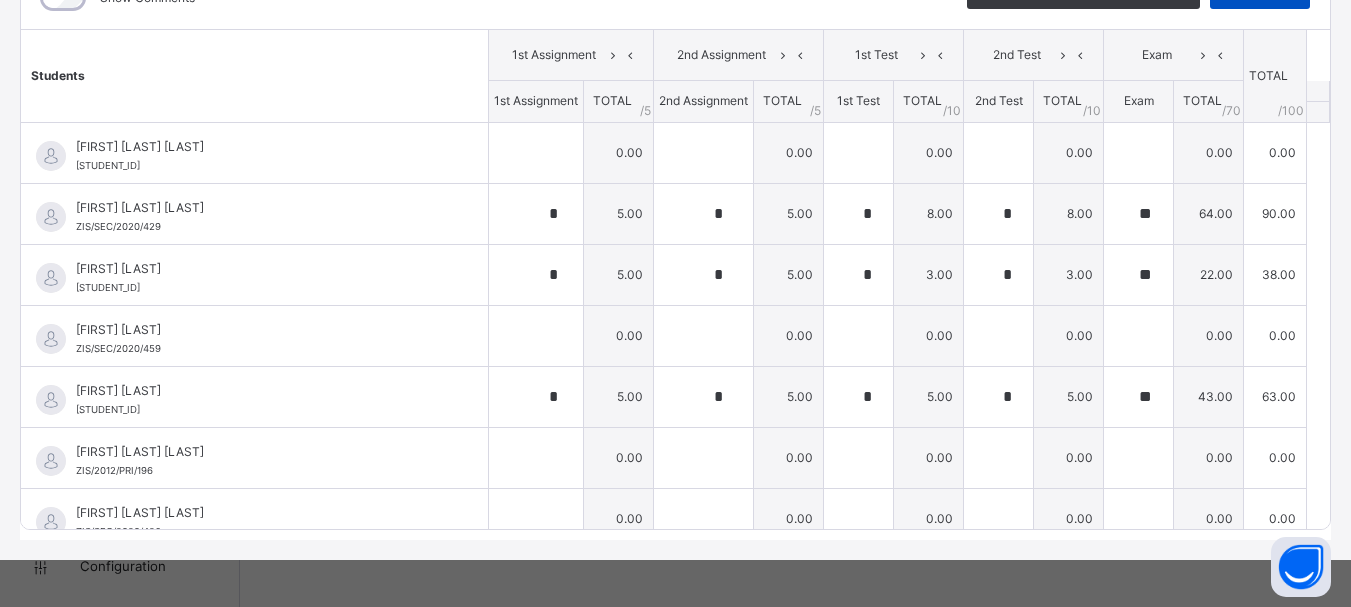 scroll, scrollTop: 304, scrollLeft: 0, axis: vertical 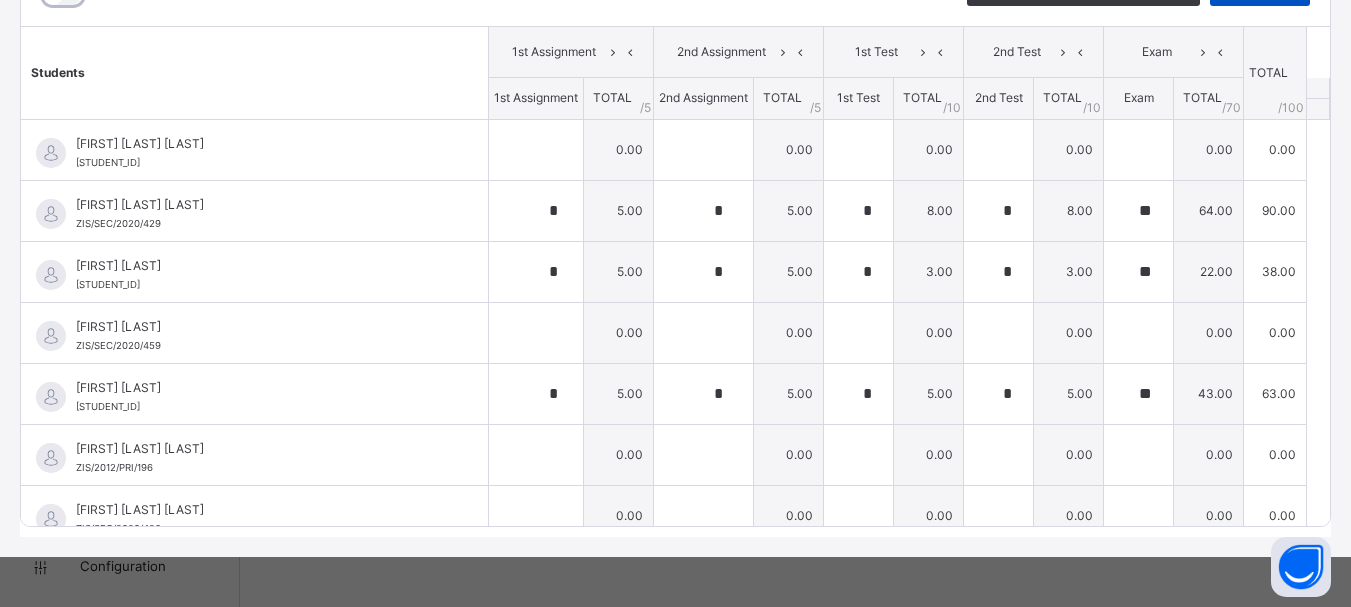 click on "Save Entries" at bounding box center (1260, -10) 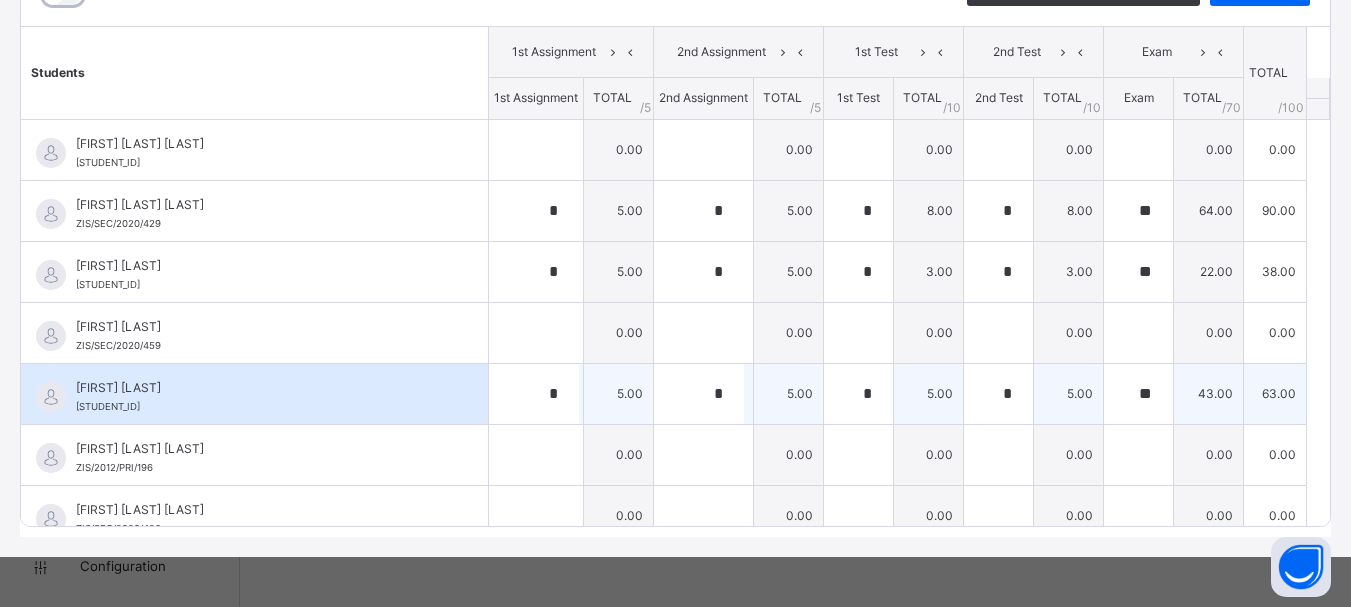 click on "5.00" at bounding box center [1069, 393] 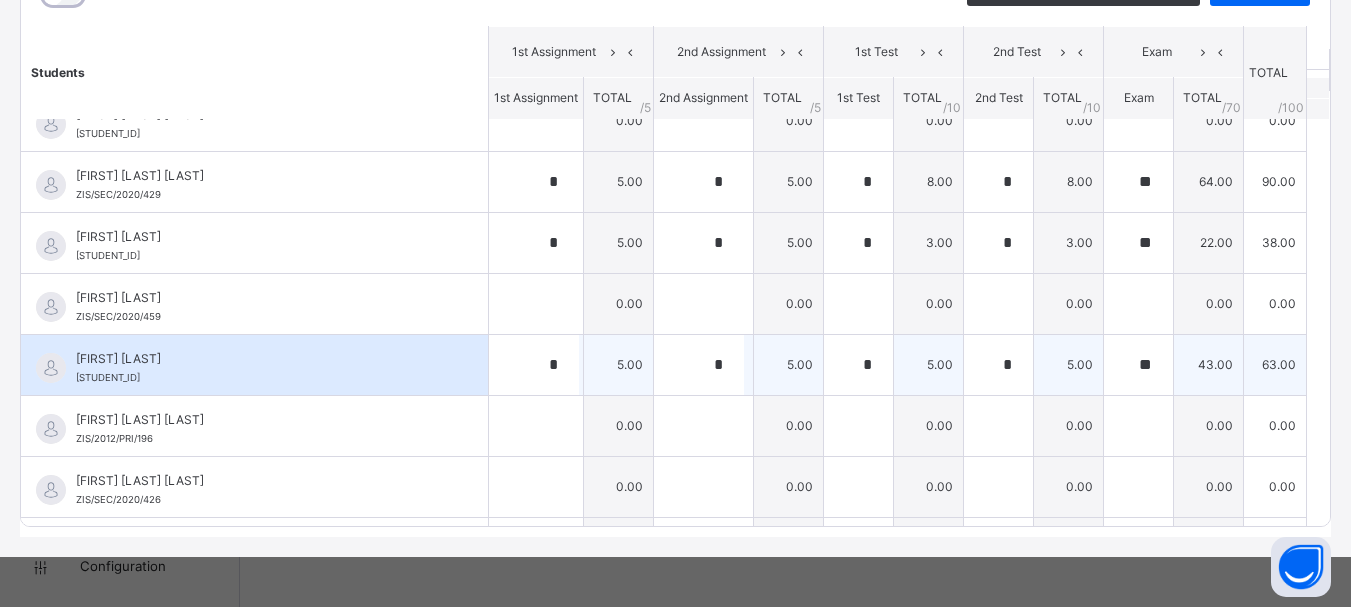 scroll, scrollTop: 0, scrollLeft: 0, axis: both 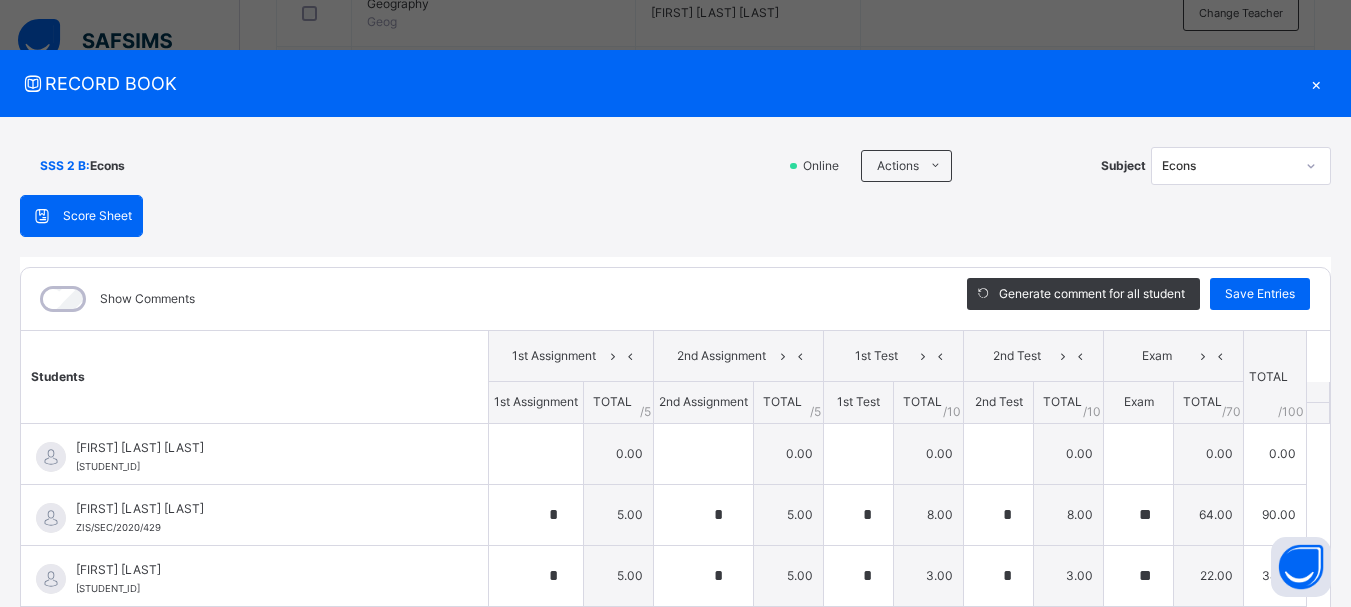 click on "×" at bounding box center (1316, 83) 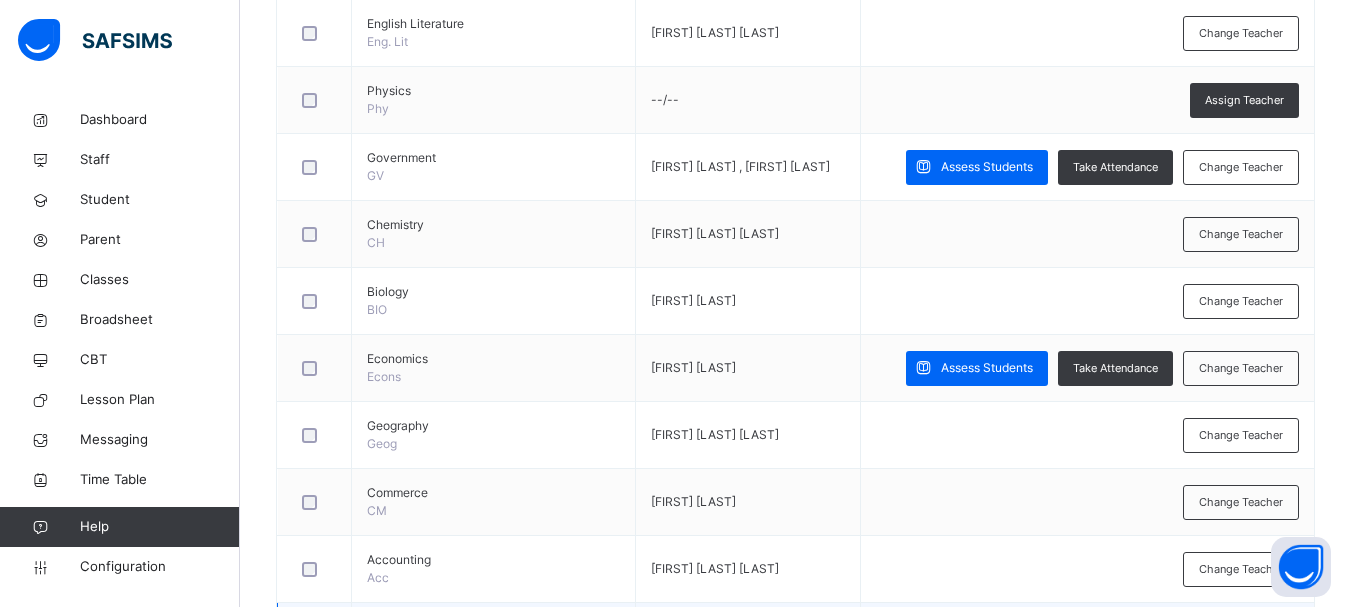 scroll, scrollTop: 0, scrollLeft: 0, axis: both 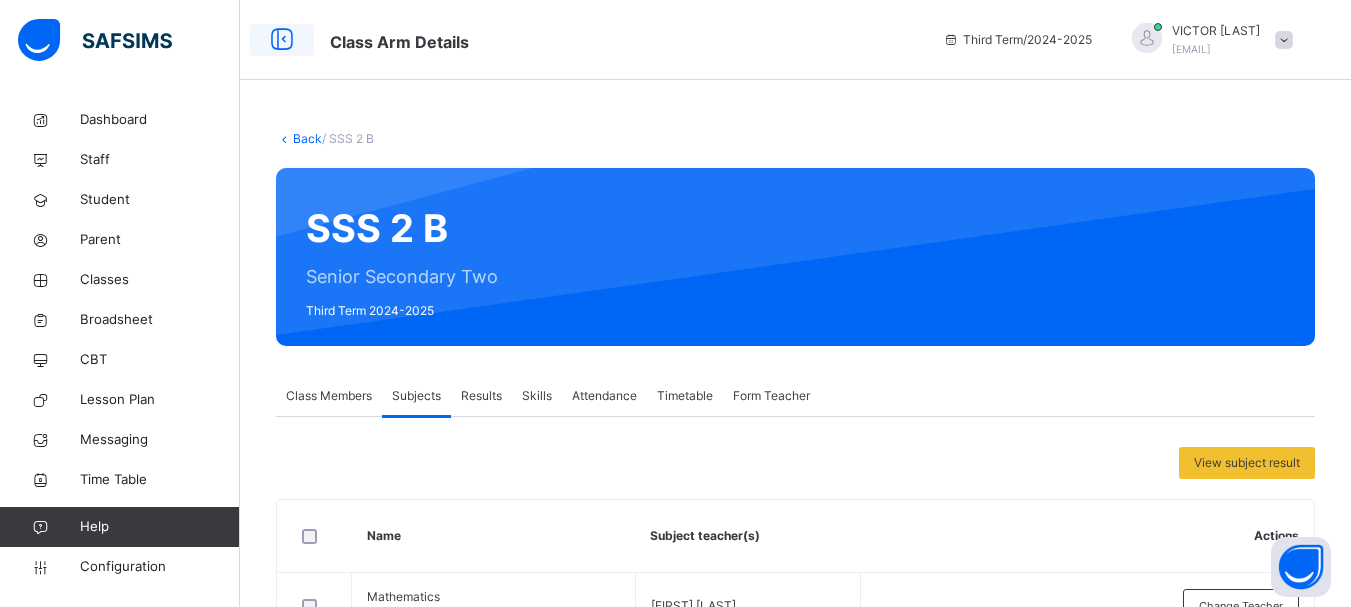 click at bounding box center [282, 40] 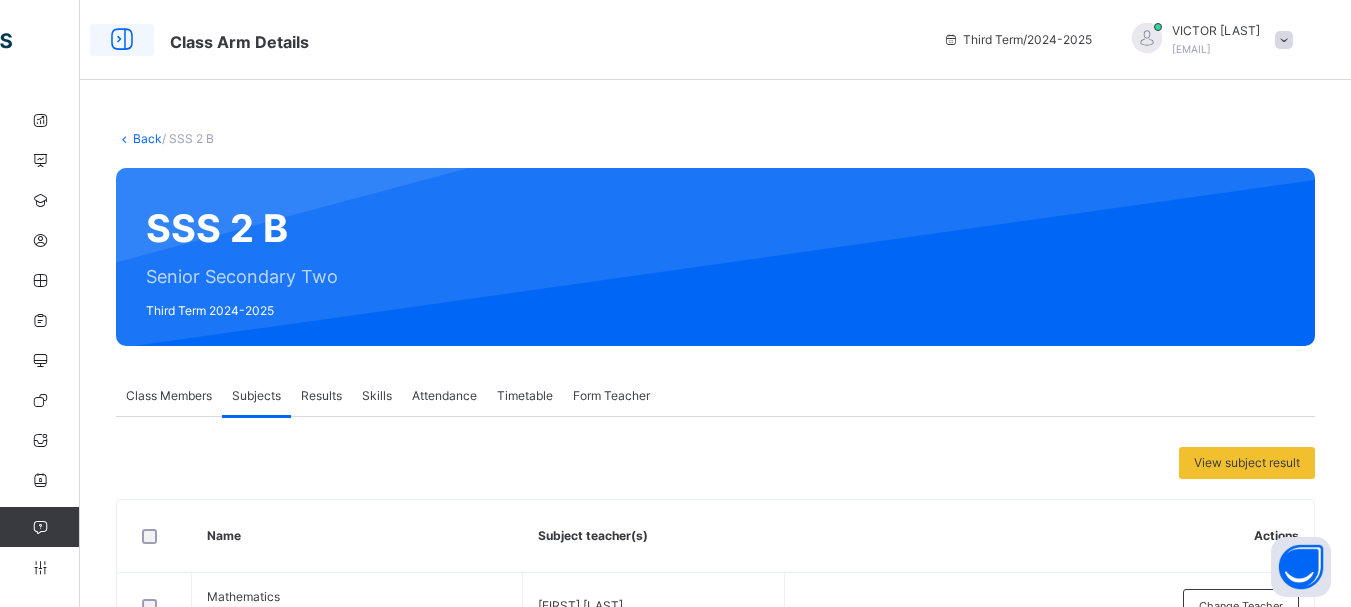 click at bounding box center (122, 40) 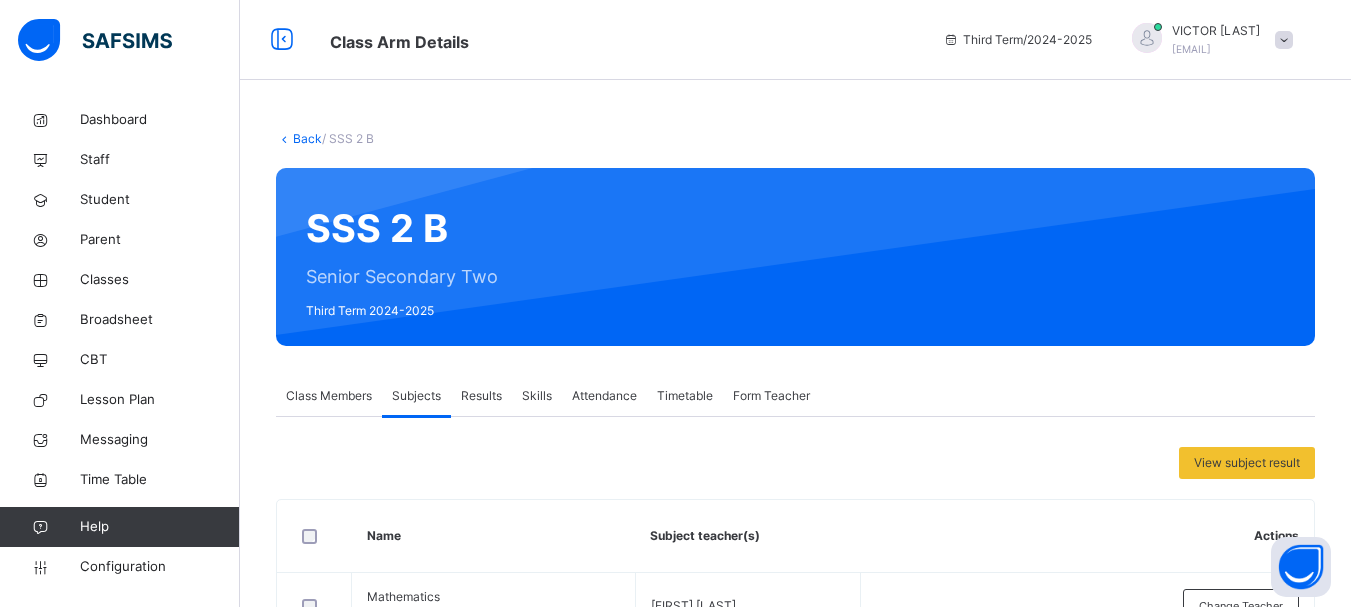 click at bounding box center (284, 138) 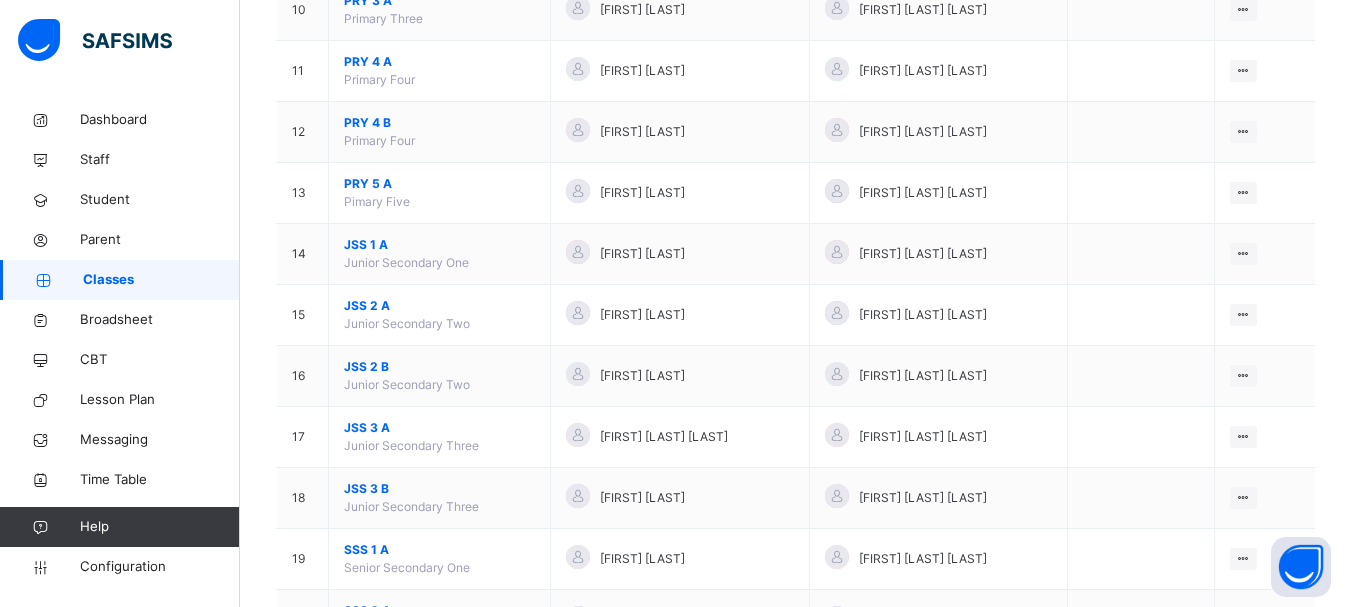scroll, scrollTop: 962, scrollLeft: 0, axis: vertical 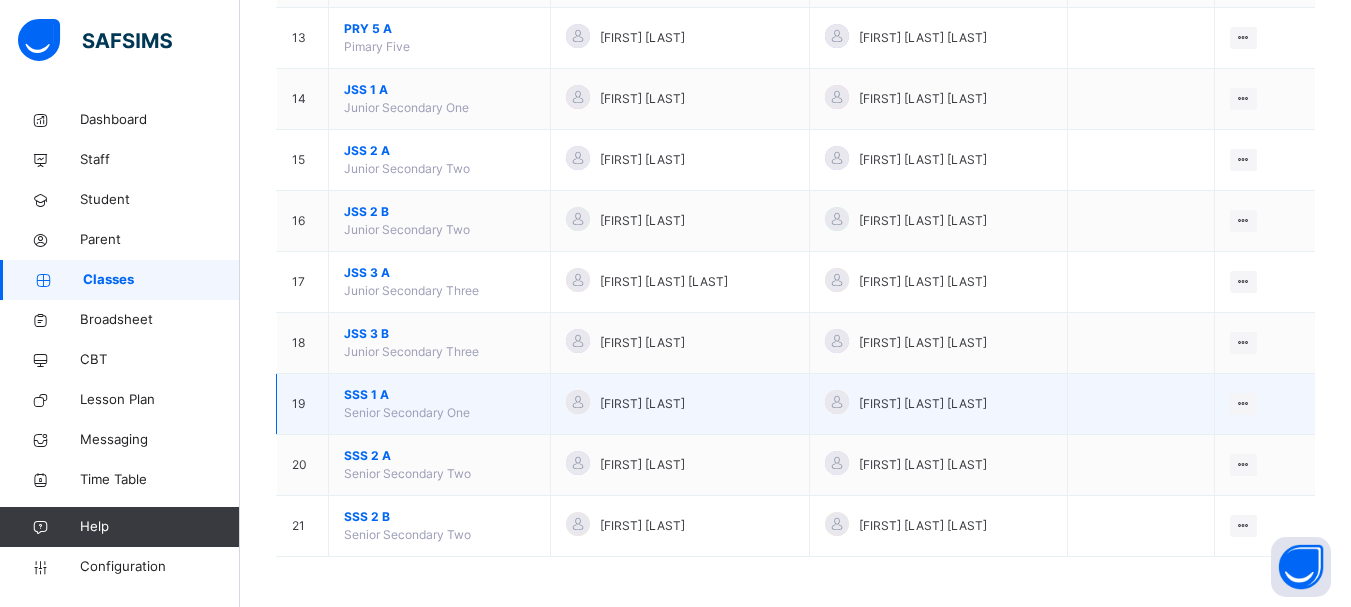 click on "SSS 1   A" at bounding box center (439, 395) 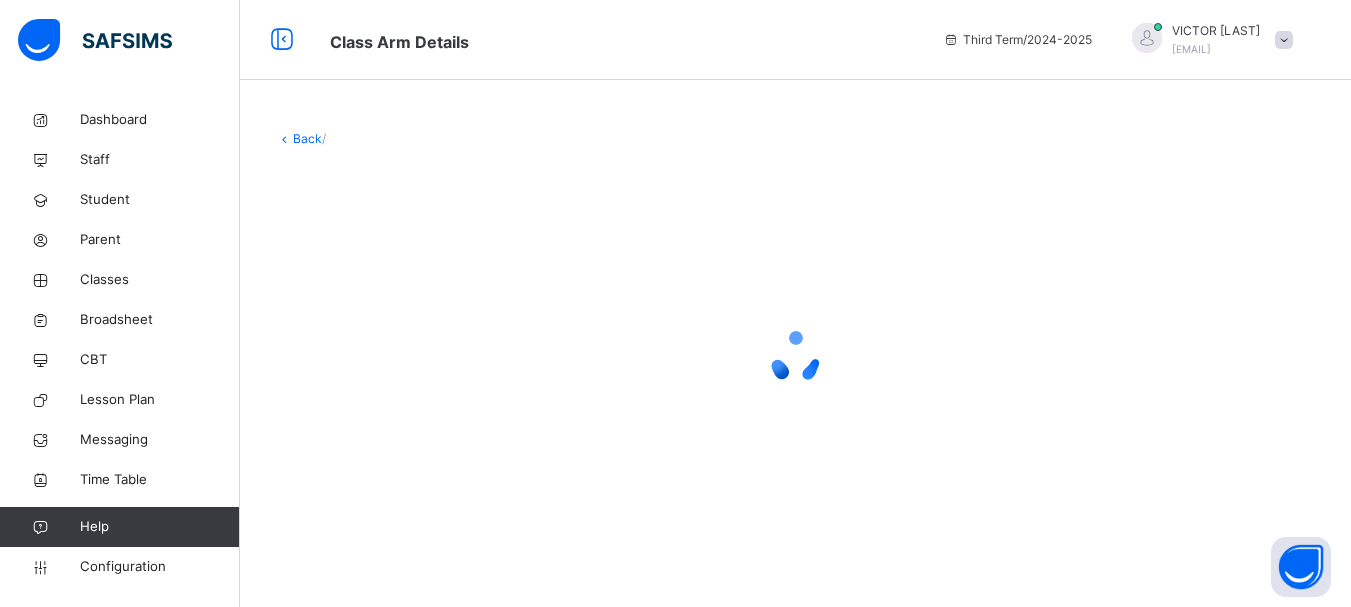 scroll, scrollTop: 0, scrollLeft: 0, axis: both 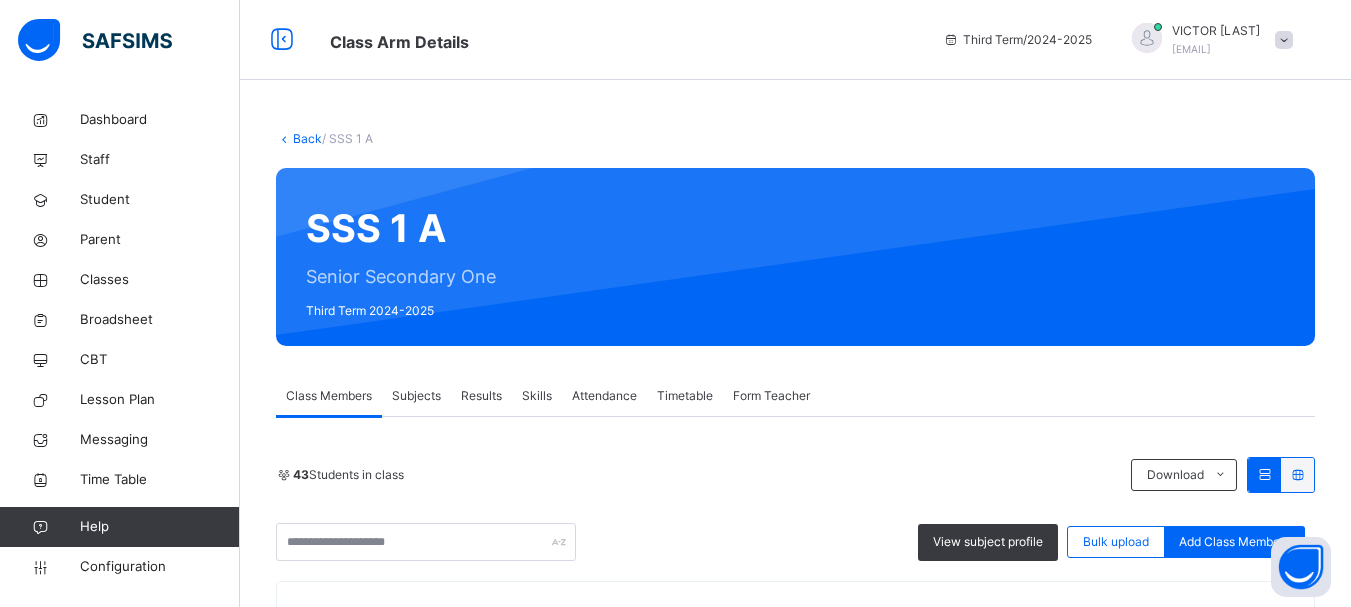 click on "Back  / SSS 1 A SSS 1 A Senior Secondary One Third Term 2024-2025 Class Members Subjects Results Skills Attendance Timetable Form Teacher Class Members More Options   43  Students in class Download Pdf Report Excel Report View subject profile Bulk upload Add Class Members Zinaria International School Date: [DATE], [TIME] Class Members Class:  SSS 1 A Total no. of Students:  43 Term:  Third Term Session:  2024-2025 S/NO Admission No. Last Name First Name Other Name 1 [STUDENT_ID] [LAST] [FIRST] 2 [STUDENT_ID] [LAST] [FIRST] 3 [STUDENT_ID] [LAST] [FIRST] 4 [STUDENT_ID] [LAST] [FIRST] 5 [STUDENT_ID] [LAST] [FIRST] 6 [STUDENT_ID] [LAST] [FIRST] 7 [STUDENT_ID] [LAST] [FIRST] [LAST] 8 [STUDENT_ID] [LAST] [FIRST] [LAST] 9 [STUDENT_ID] [FIRST] [LAST] [LAST] 10 [STUDENT_ID] [FIRST] [LAST] 11 [STUDENT_ID] [FIRST] [LAST] 12 [STUDENT_ID] [FIRST] [LAST]  [LAST] 13 [STUDENT_ID] [FIRST] [LAST] [LAST] 14 [STUDENT_ID] [FIRST]" at bounding box center (795, 1873) 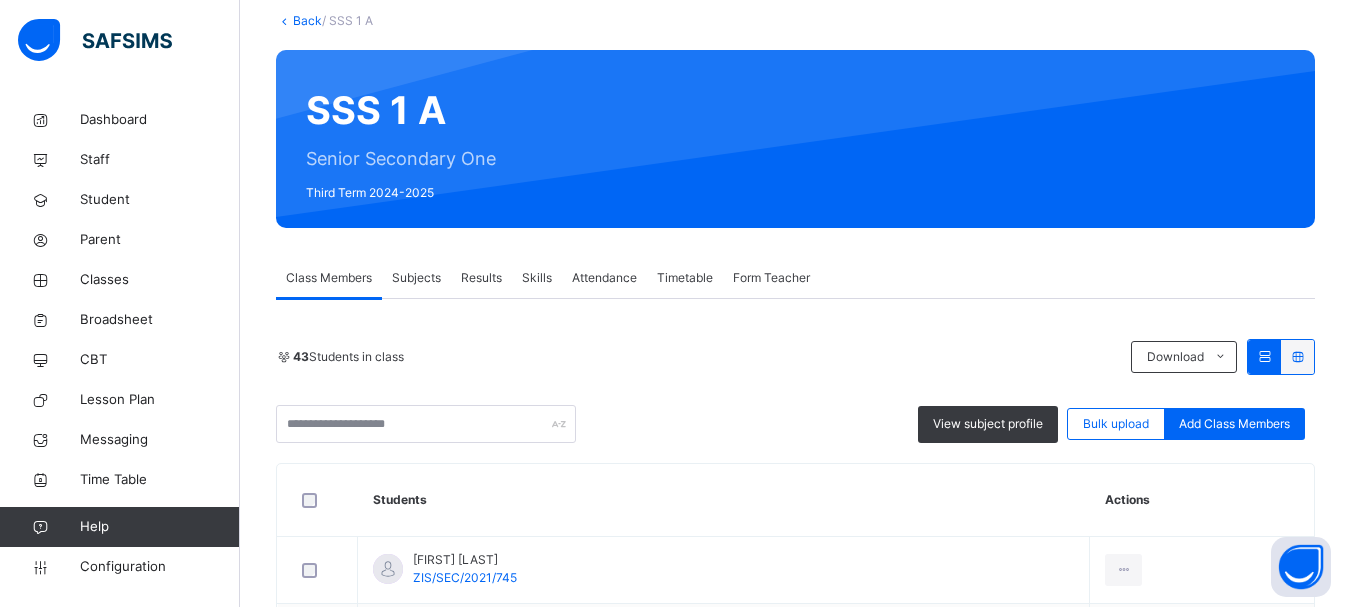 scroll, scrollTop: 120, scrollLeft: 0, axis: vertical 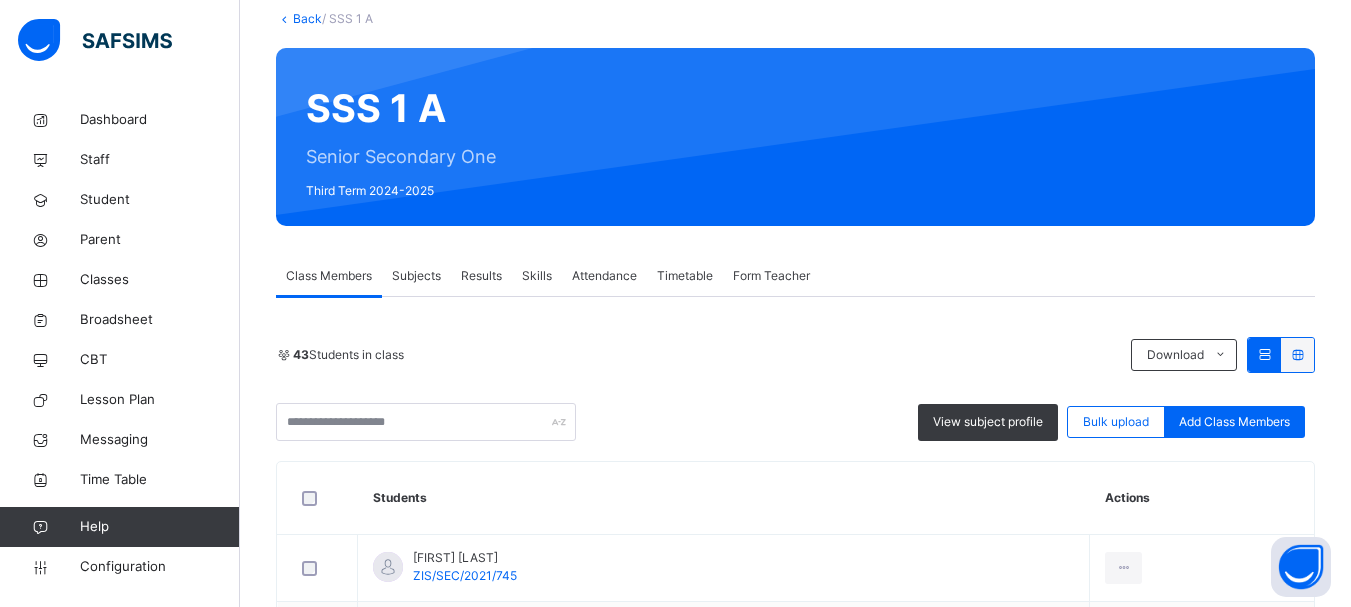 click on "Back  / SSS 1 A SSS 1 A Senior Secondary One Third Term 2024-2025 Class Members Subjects Results Skills Attendance Timetable Form Teacher Class Members More Options   43  Students in class Download Pdf Report Excel Report View subject profile Bulk upload Add Class Members Zinaria International School Date: [DATE], [TIME] Class Members Class:  SSS 1 A Total no. of Students:  43 Term:  Third Term Session:  2024-2025 S/NO Admission No. Last Name First Name Other Name 1 [STUDENT_ID] [LAST] [FIRST] 2 [STUDENT_ID] [LAST] [FIRST] 3 [STUDENT_ID] [LAST] [FIRST] 4 [STUDENT_ID] [LAST] [FIRST] 5 [STUDENT_ID] [LAST] [FIRST] 6 [STUDENT_ID] [LAST] [FIRST] 7 [STUDENT_ID] [LAST] [FIRST] [LAST] 8 [STUDENT_ID] [LAST] [FIRST] [LAST] 9 [STUDENT_ID] [FIRST] [LAST] [LAST] 10 [STUDENT_ID] [FIRST] [LAST] 11 [STUDENT_ID] [FIRST] [LAST] 12 [STUDENT_ID] [FIRST] [LAST]  [LAST] 13 [STUDENT_ID] [FIRST] [LAST] [LAST] 14 [STUDENT_ID] [FIRST]" at bounding box center [795, 1753] 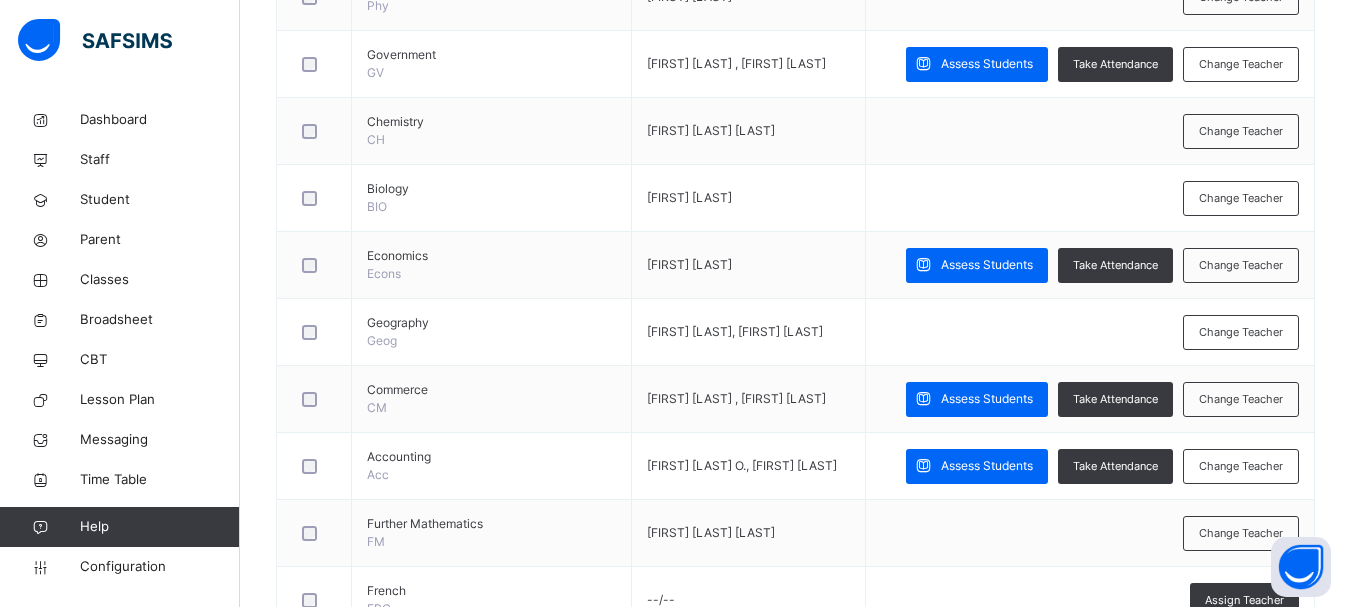 scroll, scrollTop: 1080, scrollLeft: 0, axis: vertical 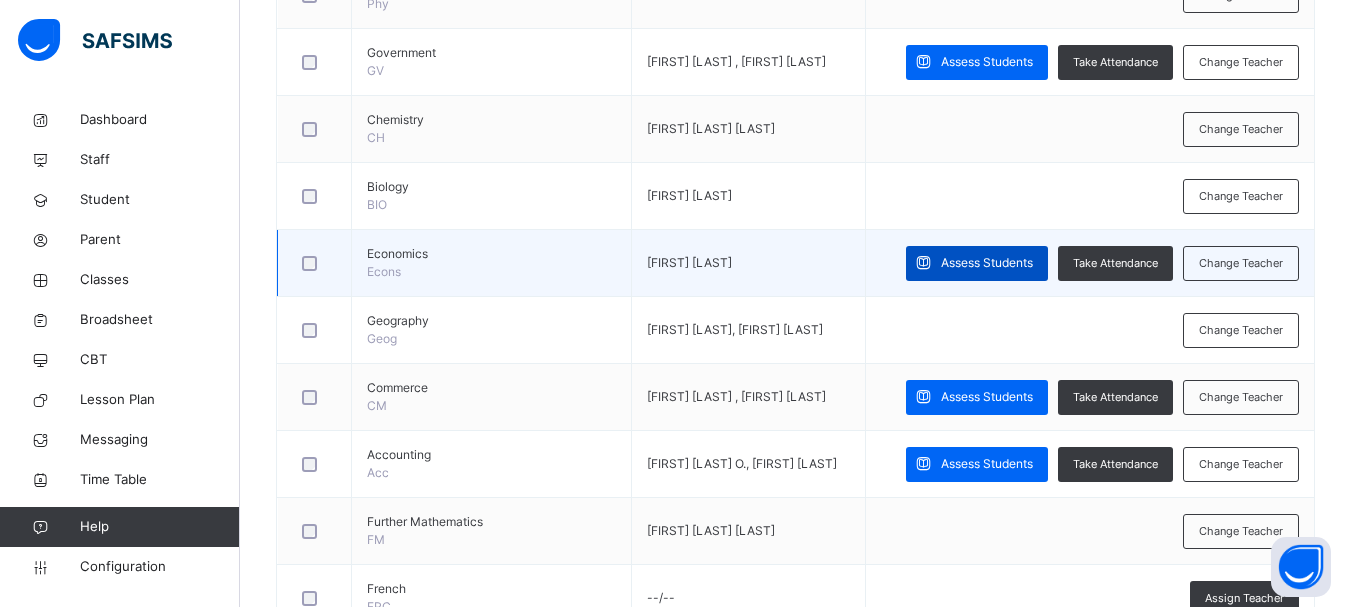 click on "Assess Students" at bounding box center (987, 263) 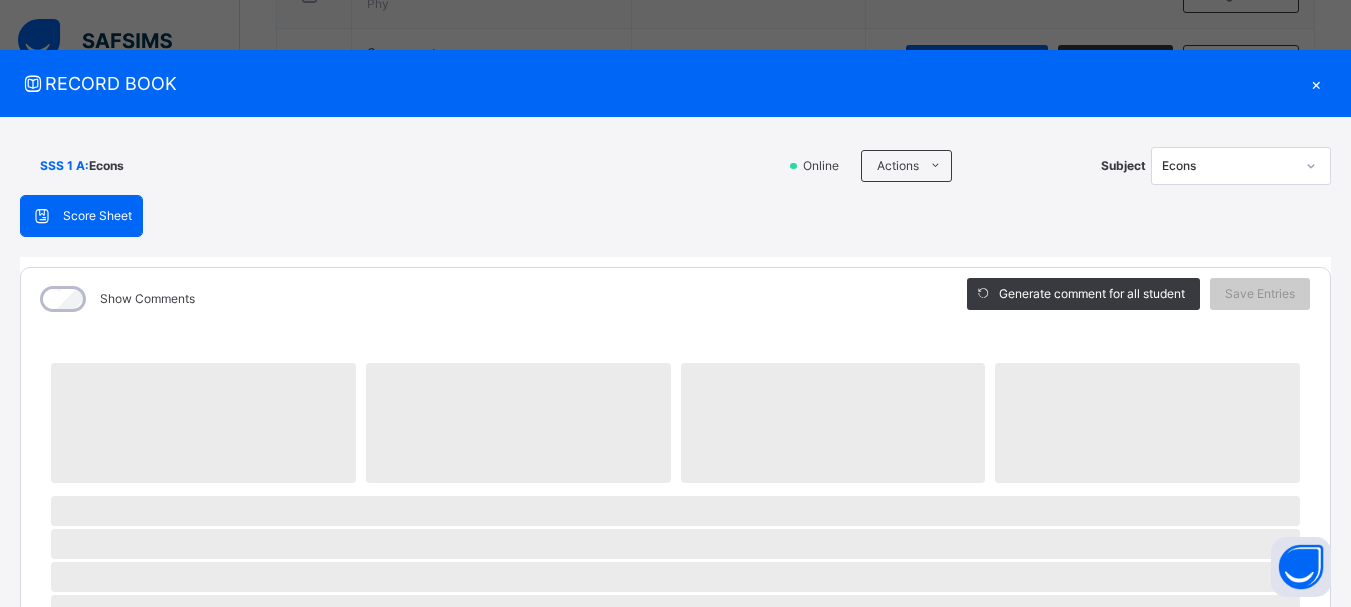 scroll, scrollTop: 1120, scrollLeft: 0, axis: vertical 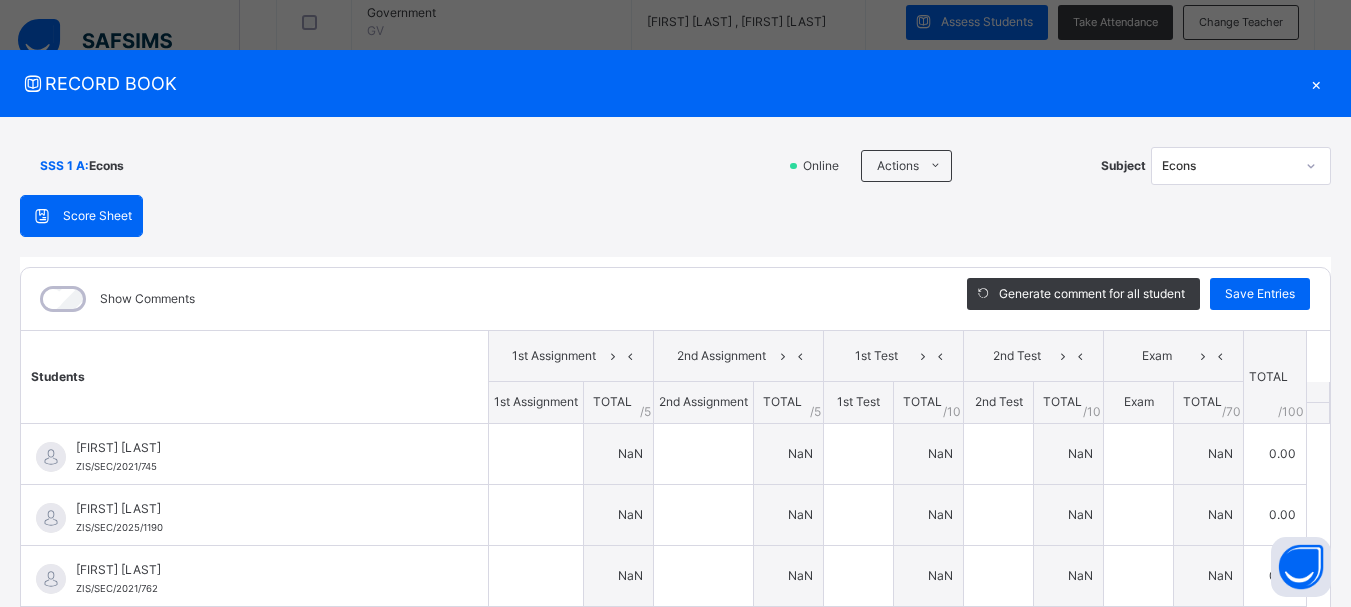 click on "Score Sheet Score Sheet Show Comments   Generate comment for all student   Save Entries Class Level:  SSS 1   A Subject:  Econs Session:  2024/2025 Session Session:  Third Term Students 1st Assignment 2nd Assignment 1st Test 2nd Test Exam TOTAL /100 Comment 1st Assignment TOTAL / 5 2nd Assignment TOTAL / 5 1st Test TOTAL / 10 2nd Test TOTAL / 10 Exam TOTAL / 70 [FIRST] [LAST] ZIS/SEC/2021/745 [FIRST] [LAST] ZIS/SEC/2021/745 NaN NaN NaN NaN NaN 0.00 Generate comment 0 / 250   ×   Subject Teacher’s Comment Generate and see in full the comment developed by the AI with an option to regenerate the comment JS [FIRST] [LAST]   ZIS/SEC/2021/745   Total 0.00  / 100.00 Sims Bot   Regenerate     Use this comment   [FIRST] [LAST] ZIS/SEC/2025/1190 [FIRST] [LAST] ZIS/SEC/2025/1190 NaN NaN NaN NaN NaN 0.00 Generate comment 0 / 250   ×   Subject Teacher’s Comment Generate and see in full the comment developed by the AI with an option to regenerate the comment JS [FIRST] [LAST]   ZIS/SEC/2025/1190" at bounding box center (675, 518) 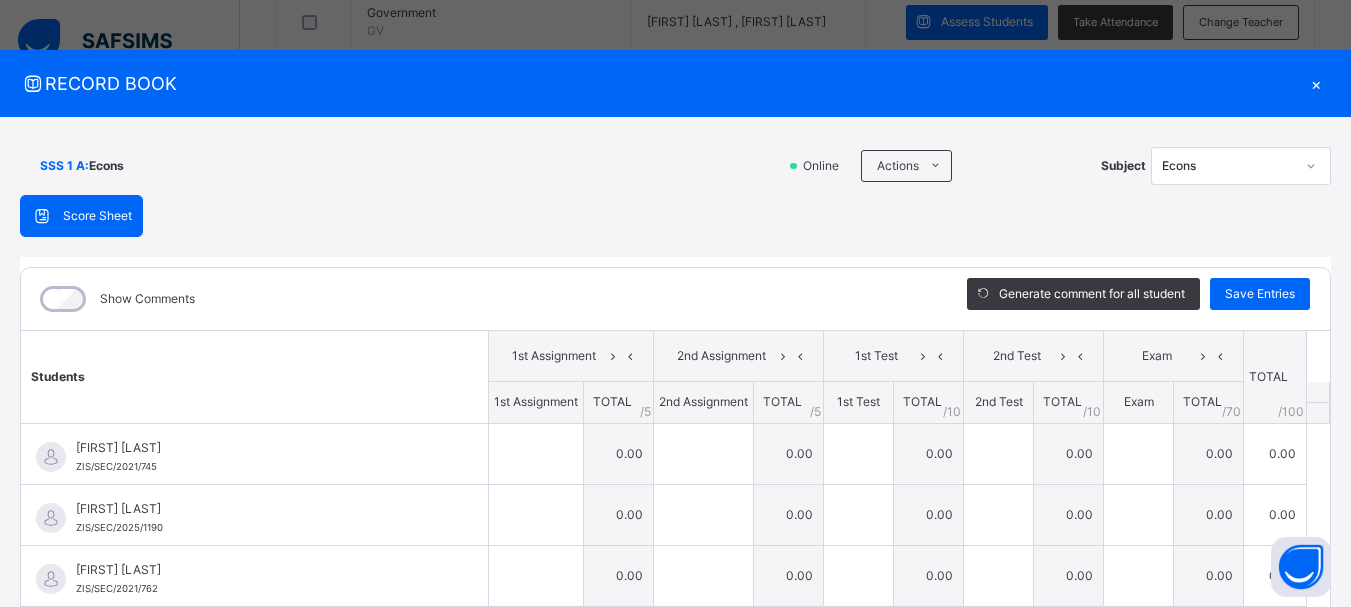 scroll, scrollTop: 1200, scrollLeft: 0, axis: vertical 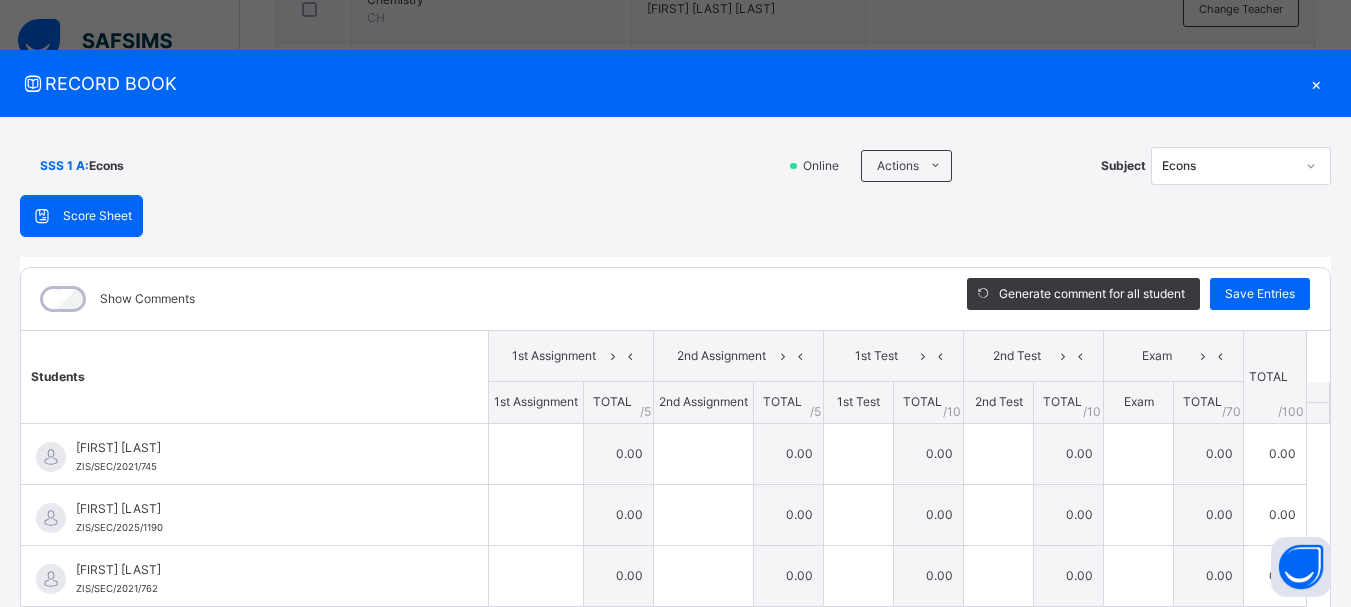 click on "Score Sheet Score Sheet Show Comments   Generate comment for all student   Save Entries Class Level:  SSS 1   A Subject:  Econs Session:  2024/2025 Session Session:  Third Term Students 1st Assignment 2nd Assignment 1st Test 2nd Test Exam TOTAL /100 Comment 1st Assignment TOTAL / 5 2nd Assignment TOTAL / 5 1st Test TOTAL / 10 2nd Test TOTAL / 10 Exam TOTAL / 70 [FIRST] [LAST] [STUDENT_ID] [FIRST] [LAST] [STUDENT_ID] 0.00 0.00 0.00 0.00 0.00 0.00 Generate comment 0 / 250   ×   Subject Teacher’s Comment Generate and see in full the comment developed by the AI with an option to regenerate the comment JS [FIRST] [LAST]   [STUDENT_ID]   Total 0.00  / 100.00 Sims Bot   Regenerate     Use this comment   [FIRST] [LAST] [STUDENT_ID] [FIRST] [LAST] [STUDENT_ID] 0.00 0.00 0.00 0.00 0.00 0.00 0 / 250   ×   Subject Teacher’s Comment Generate and see in full the comment developed by the AI with an option to regenerate the comment JS     Total" at bounding box center [675, 518] 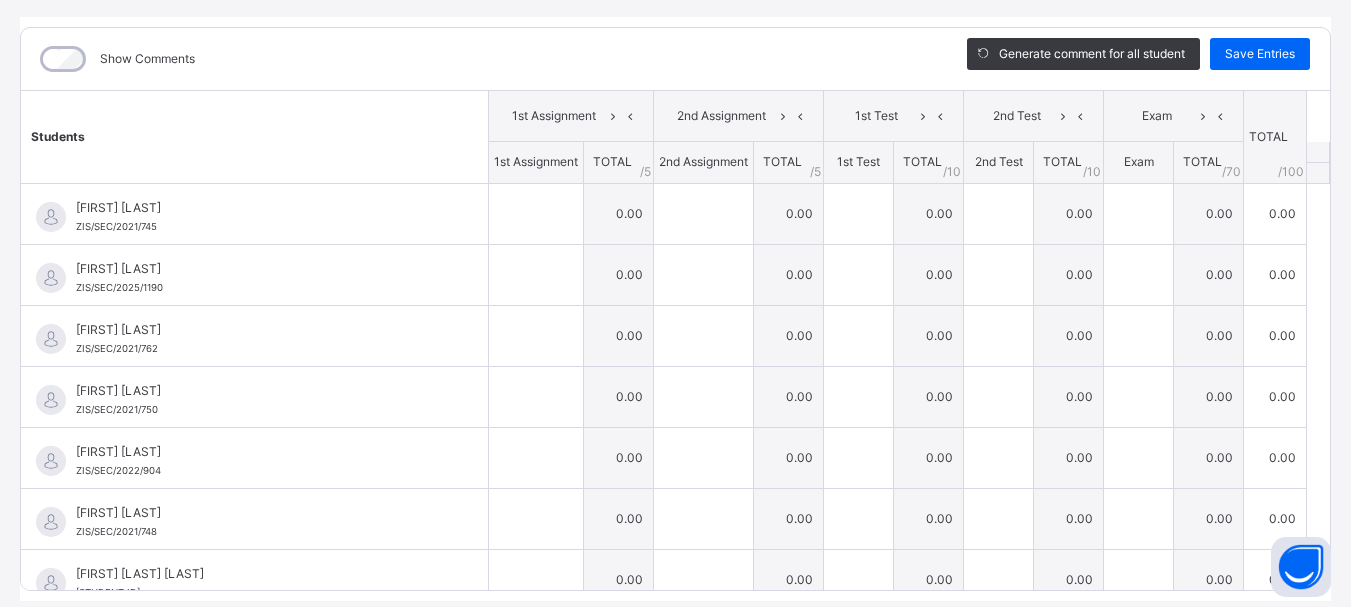 scroll, scrollTop: 280, scrollLeft: 0, axis: vertical 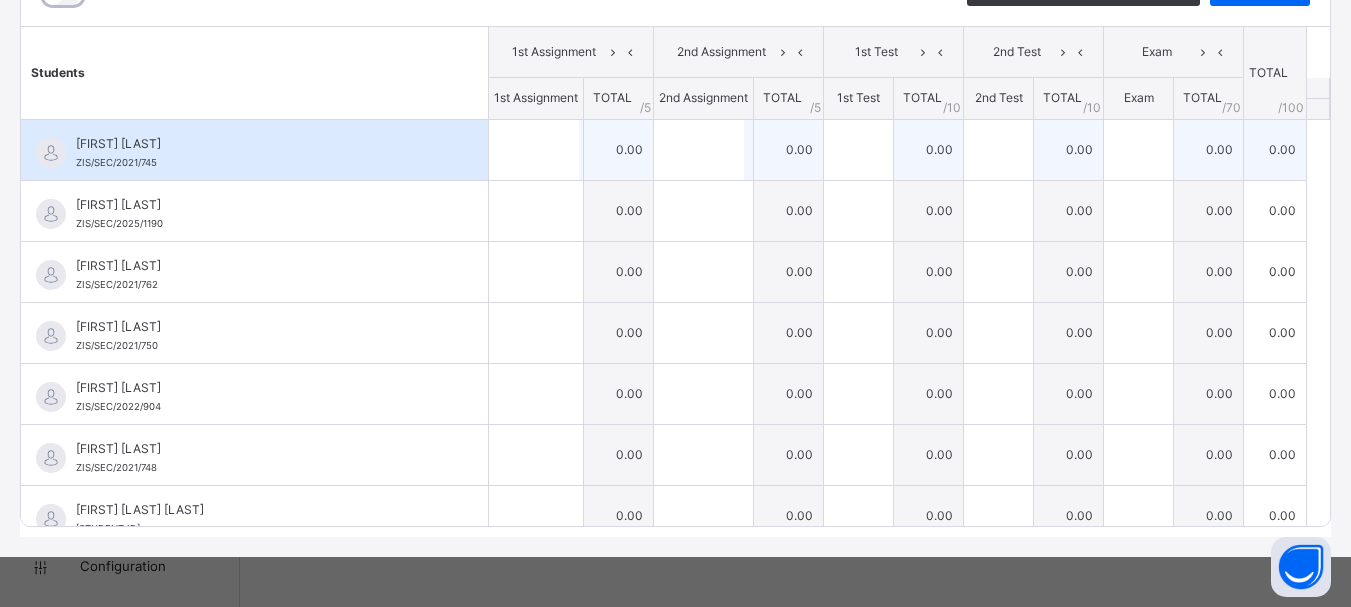 click on "[FIRST] [LAST]" at bounding box center (259, 144) 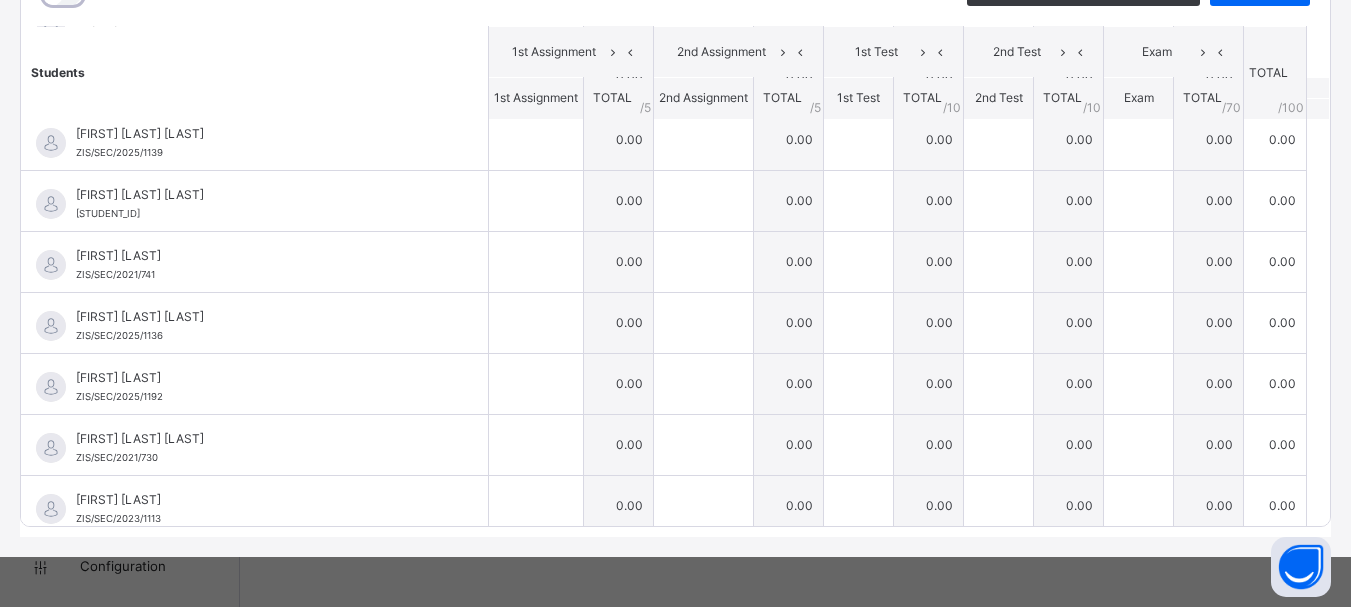 scroll, scrollTop: 1578, scrollLeft: 0, axis: vertical 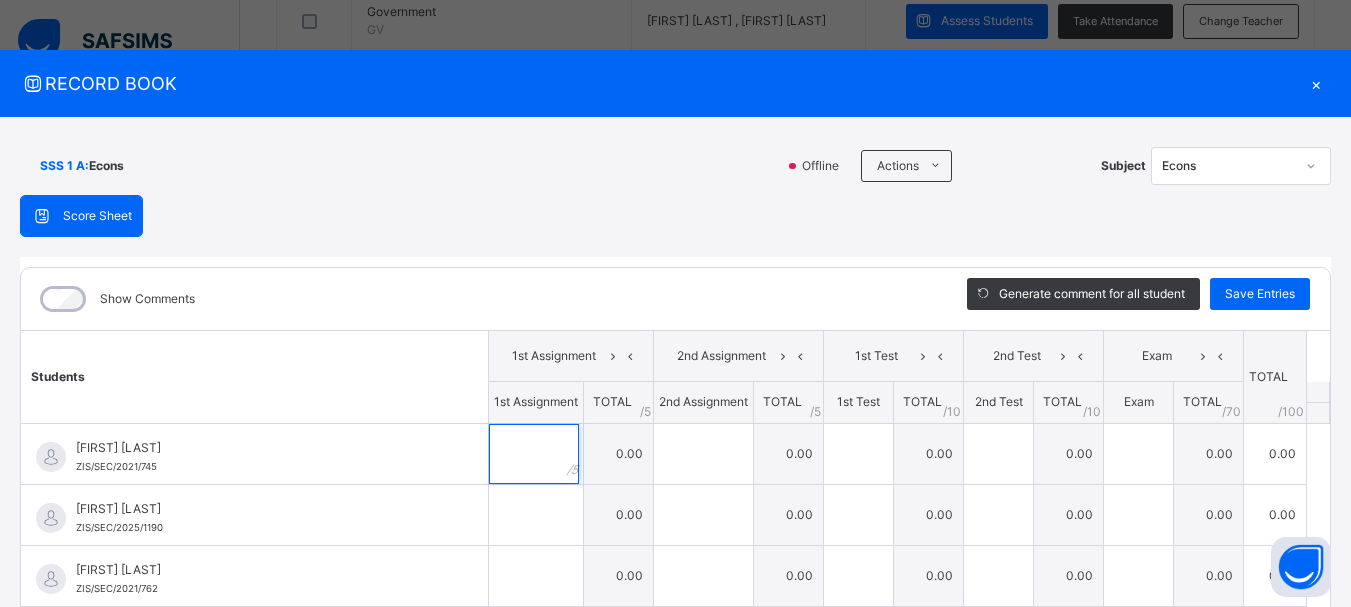drag, startPoint x: 524, startPoint y: 458, endPoint x: 457, endPoint y: 373, distance: 108.23123 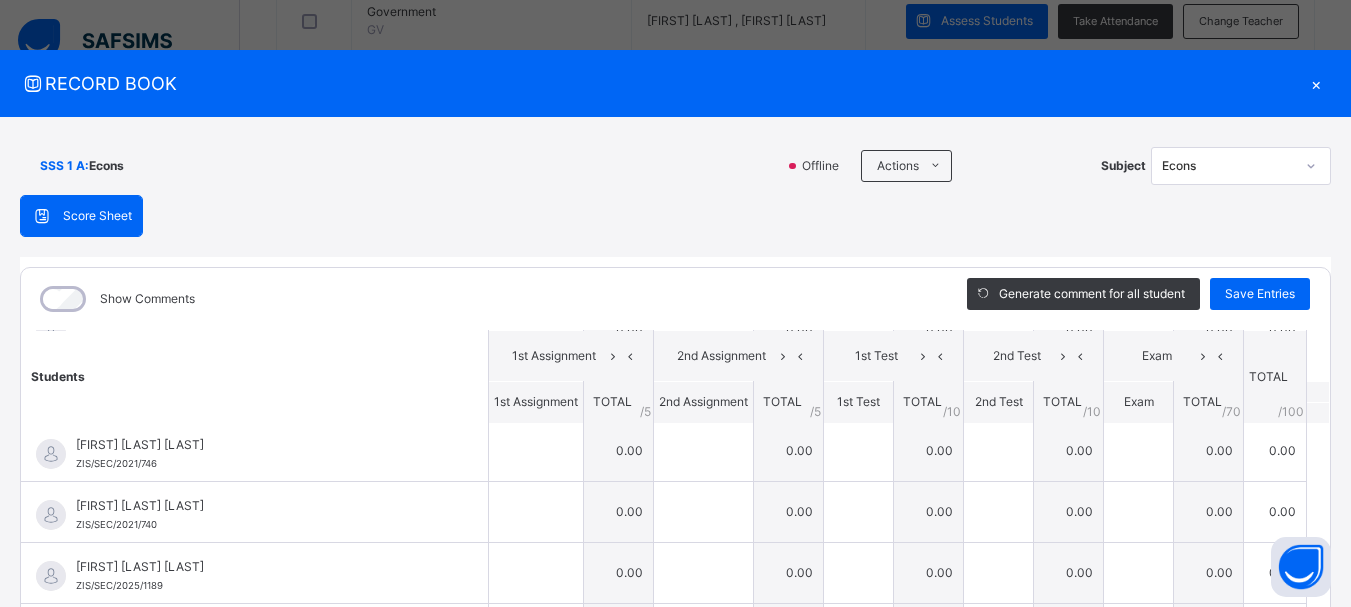 scroll, scrollTop: 298, scrollLeft: 0, axis: vertical 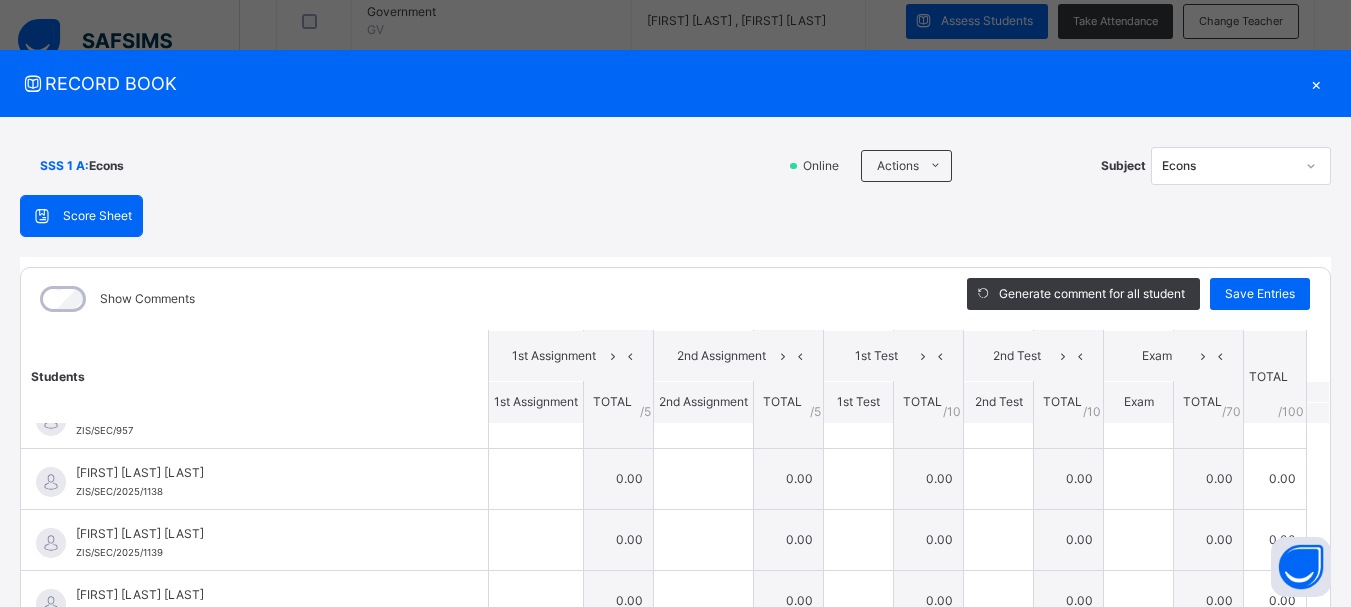 drag, startPoint x: 784, startPoint y: 80, endPoint x: 783, endPoint y: 32, distance: 48.010414 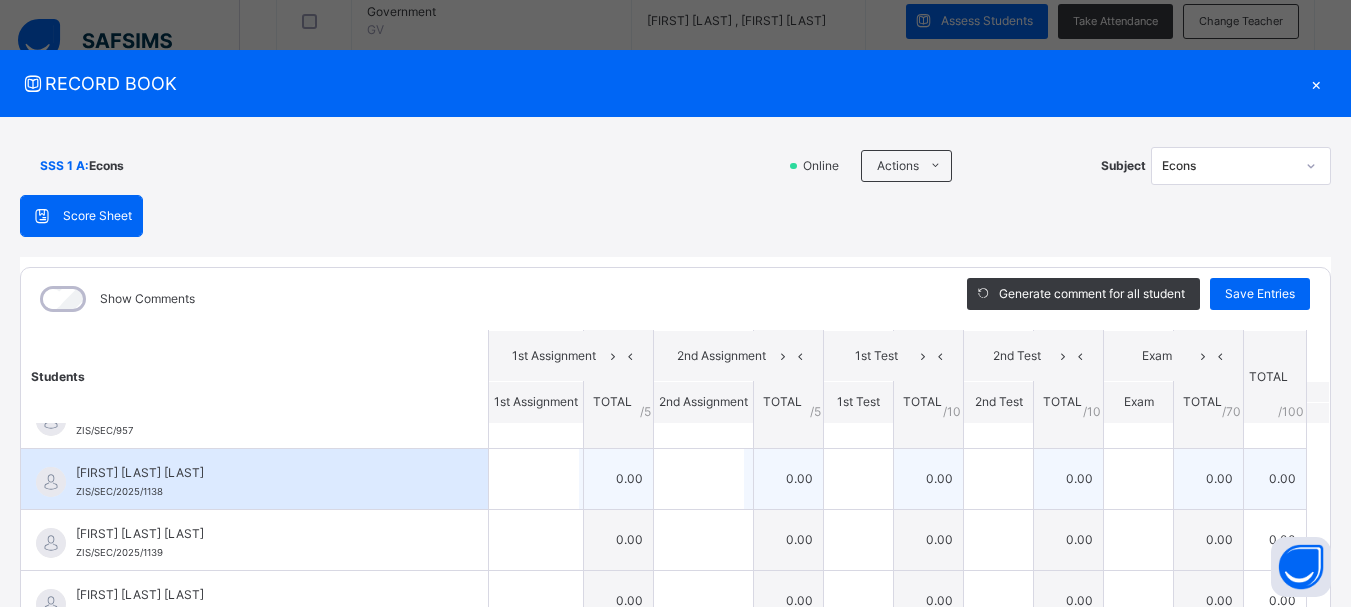 click on "0.00" at bounding box center [619, 478] 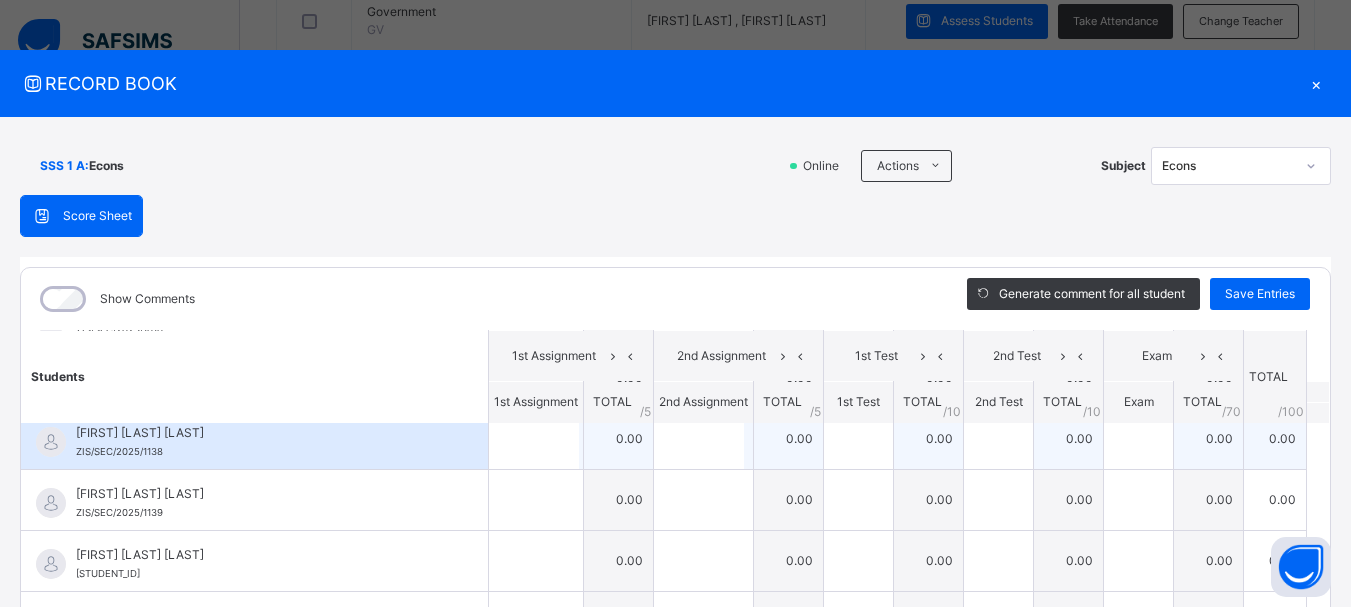scroll, scrollTop: 1681, scrollLeft: 0, axis: vertical 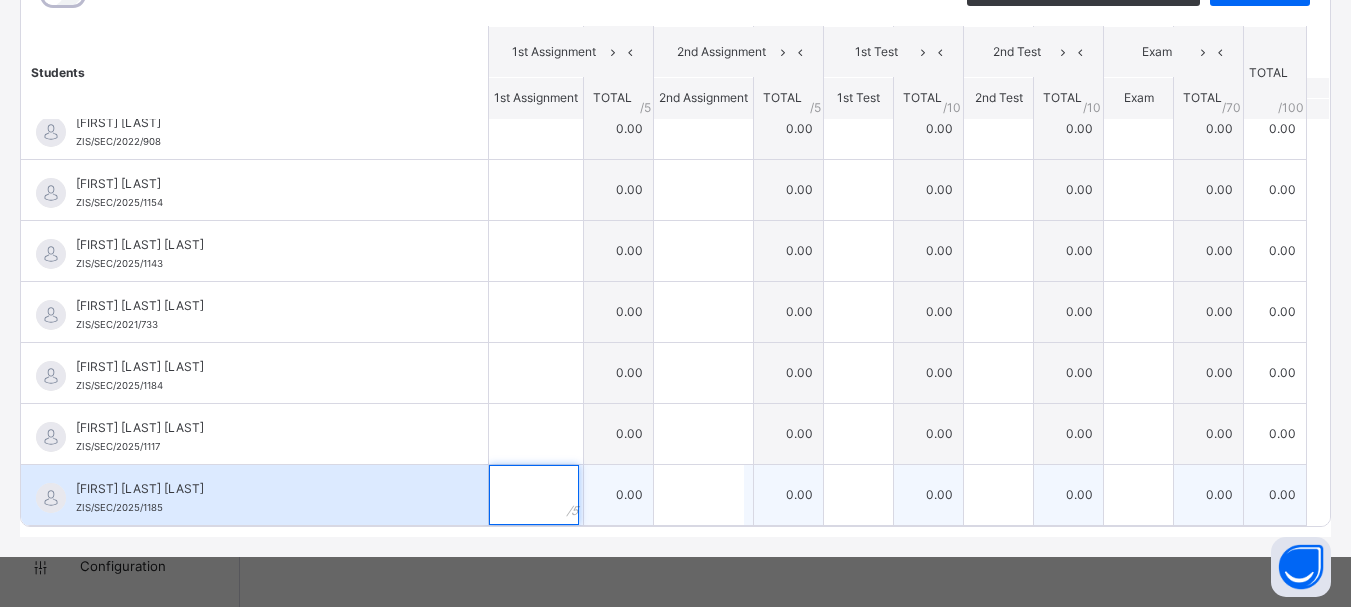 click at bounding box center [534, 495] 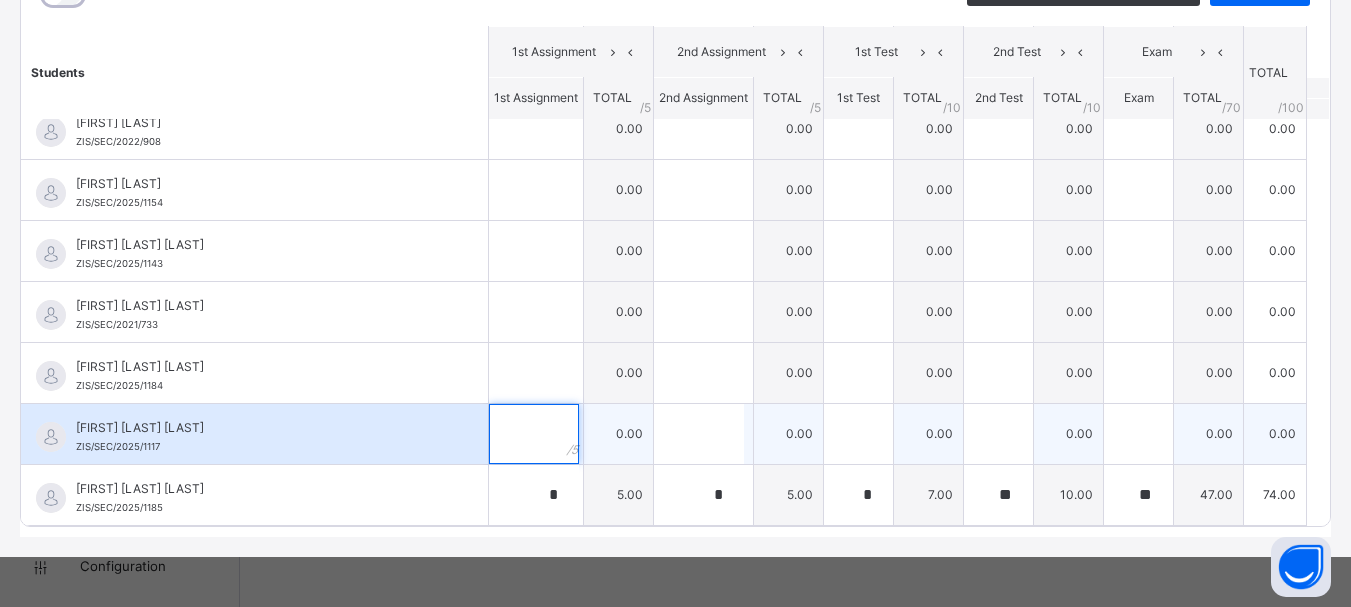 click at bounding box center (534, 434) 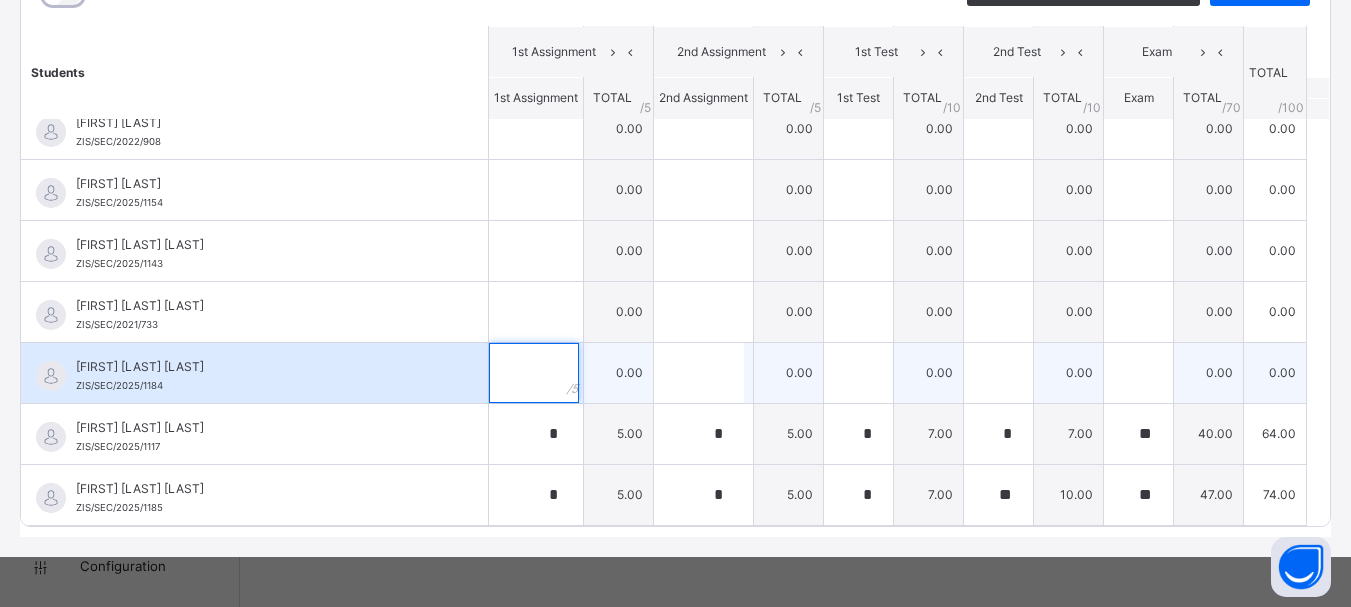 click at bounding box center [534, 373] 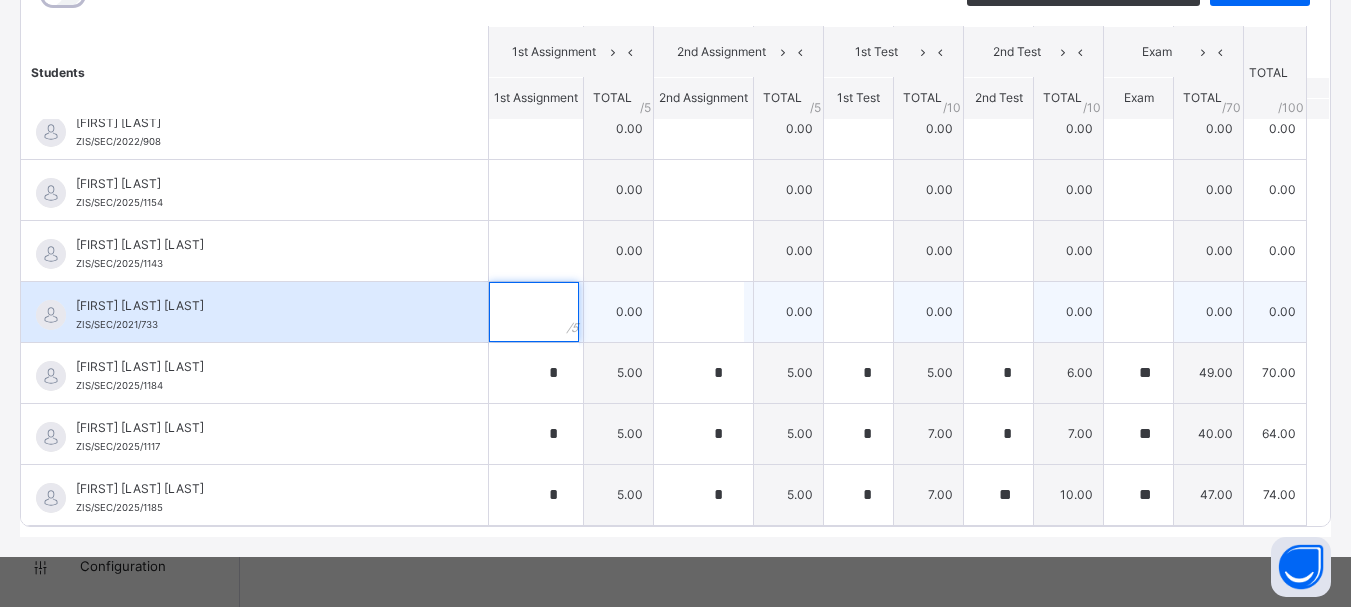 click at bounding box center (534, 312) 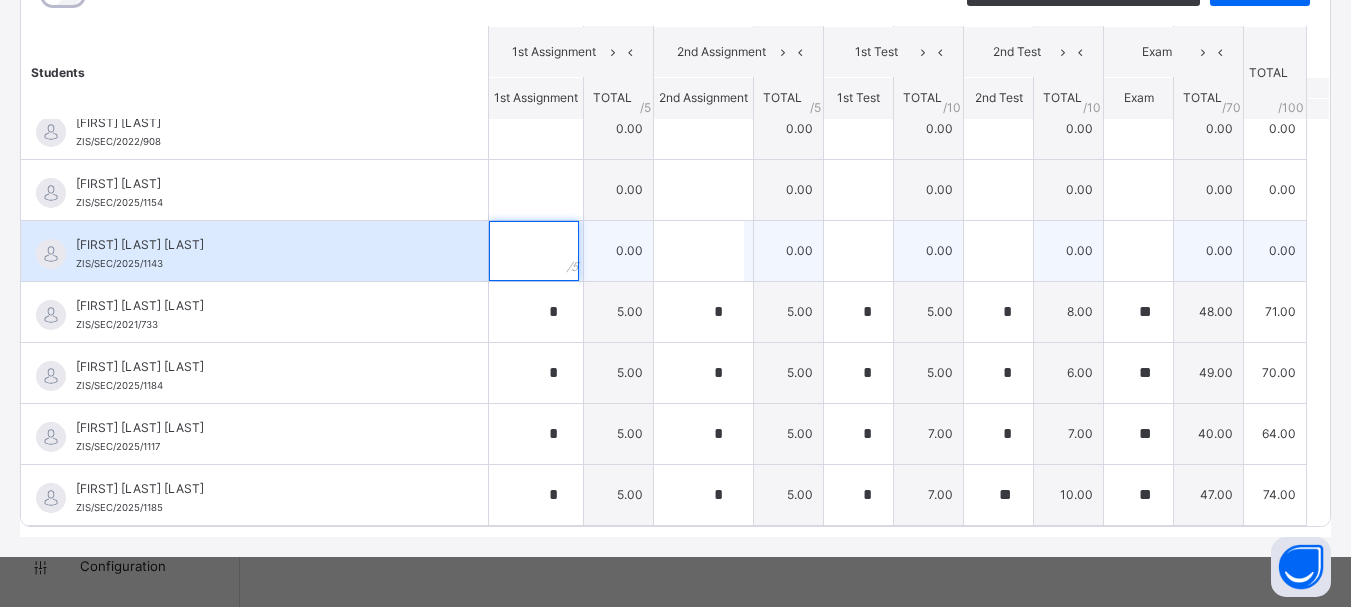 click at bounding box center (534, 251) 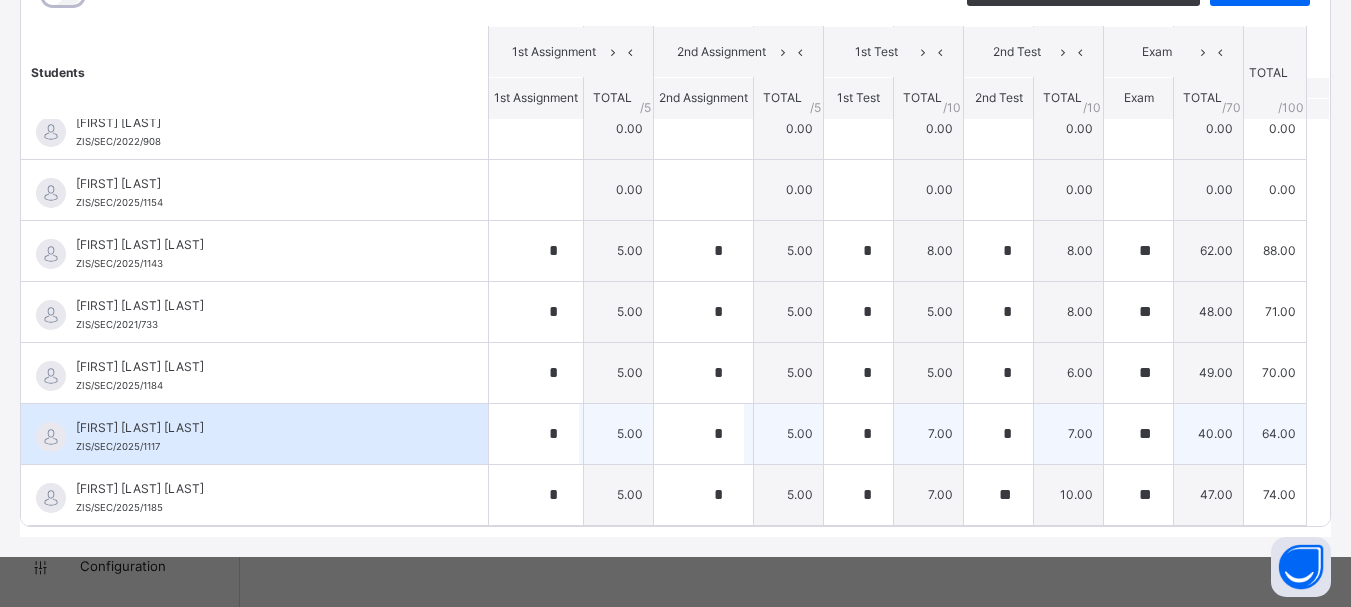 click on "5.00" at bounding box center (619, 433) 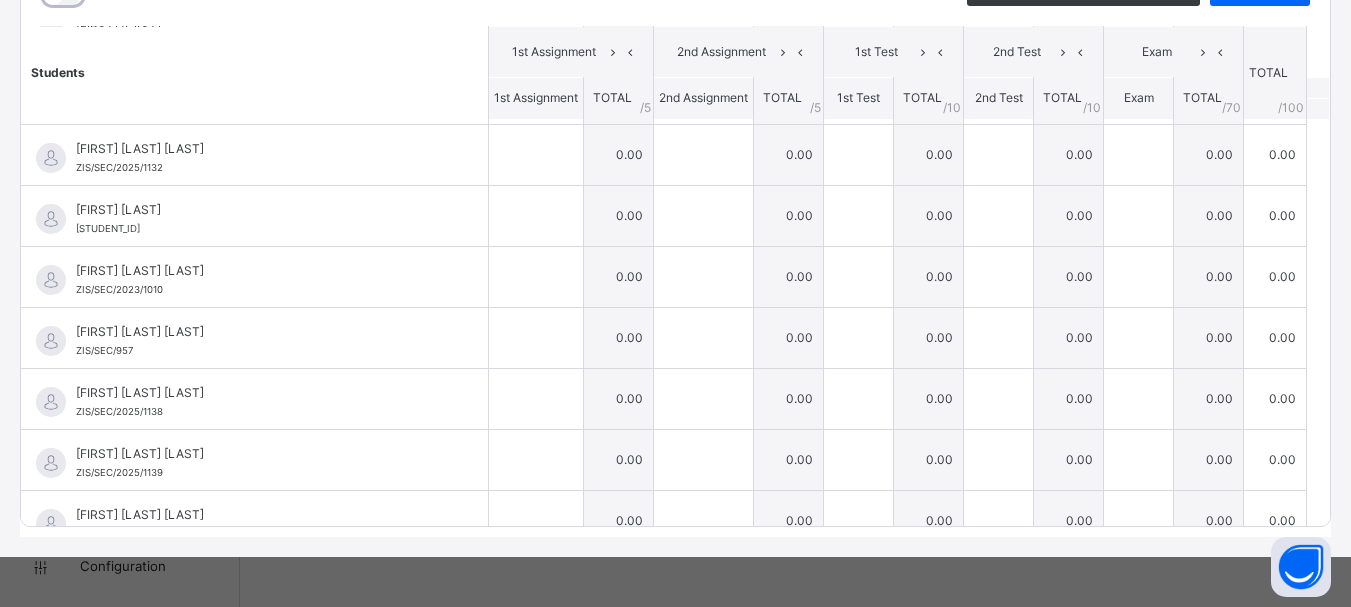 scroll, scrollTop: 0, scrollLeft: 0, axis: both 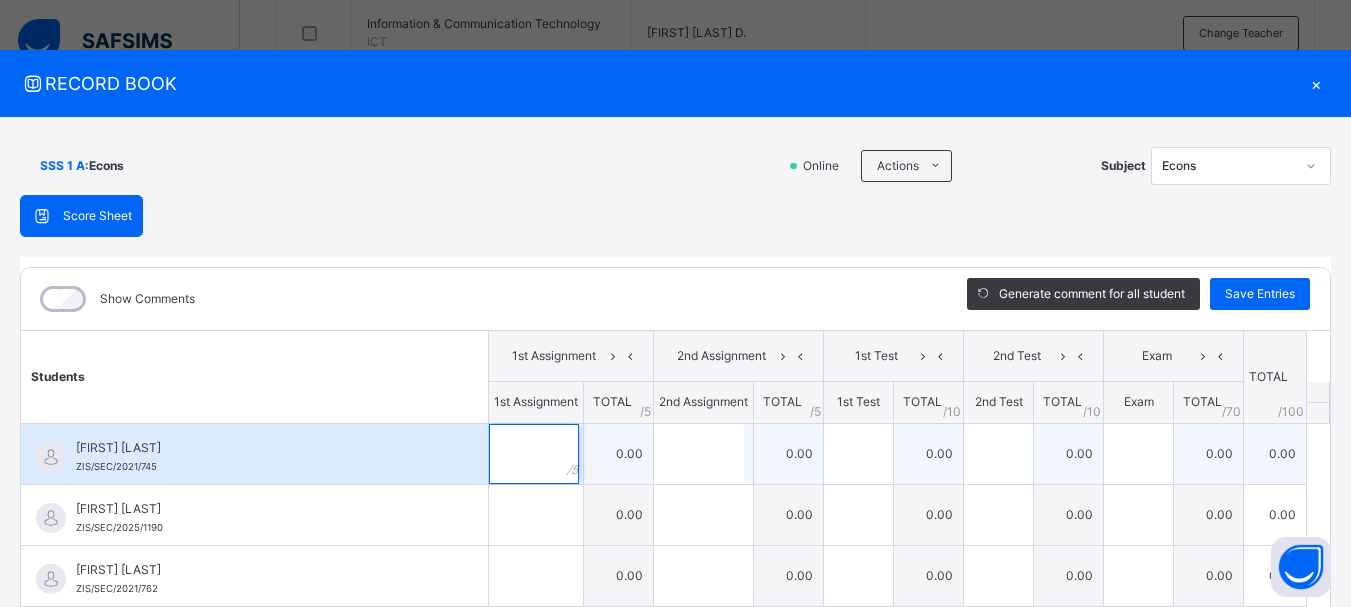 click at bounding box center (534, 454) 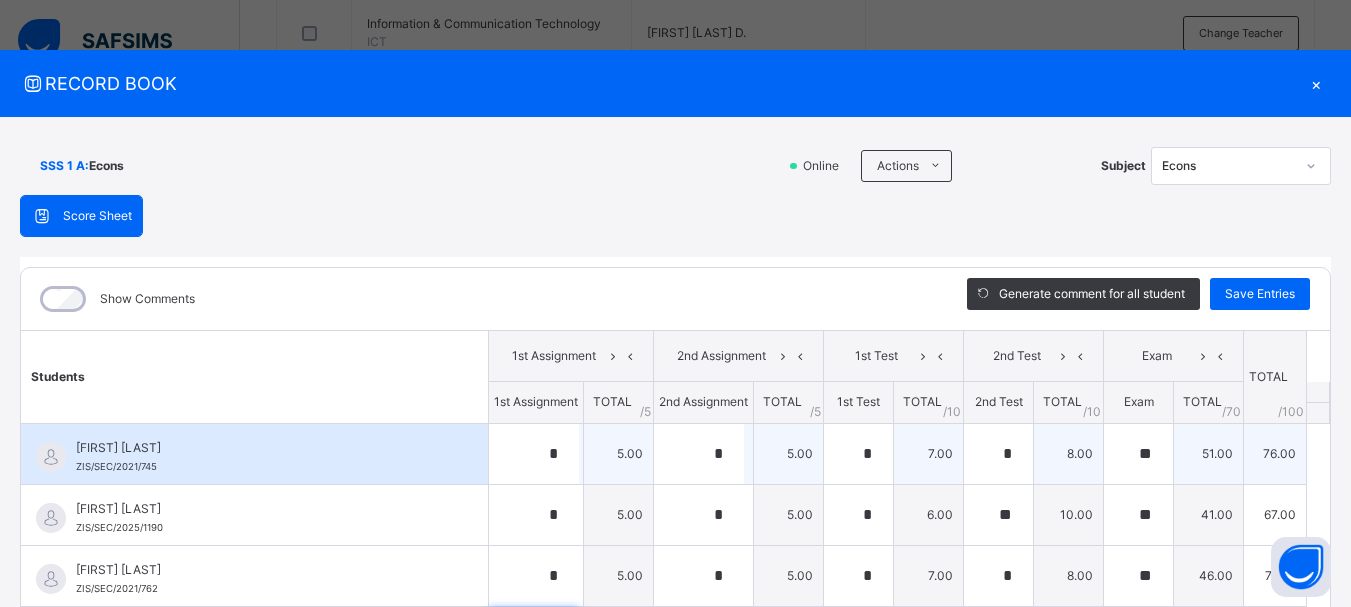 scroll, scrollTop: 60, scrollLeft: 0, axis: vertical 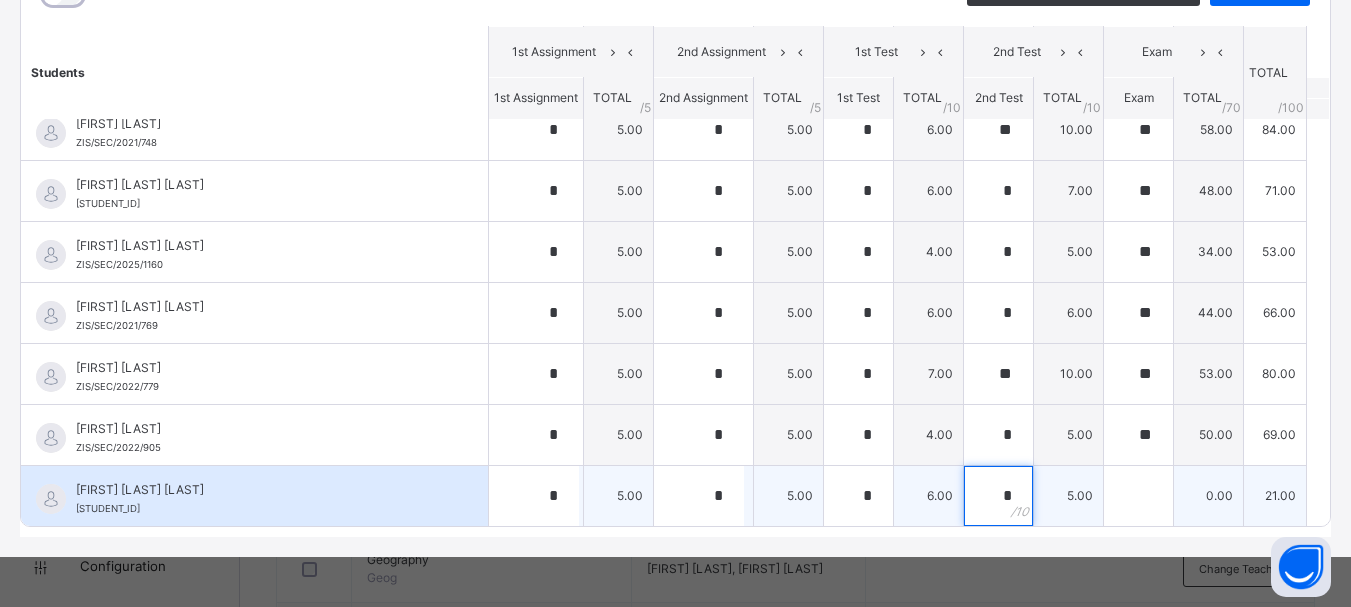 click on "*" at bounding box center [998, 496] 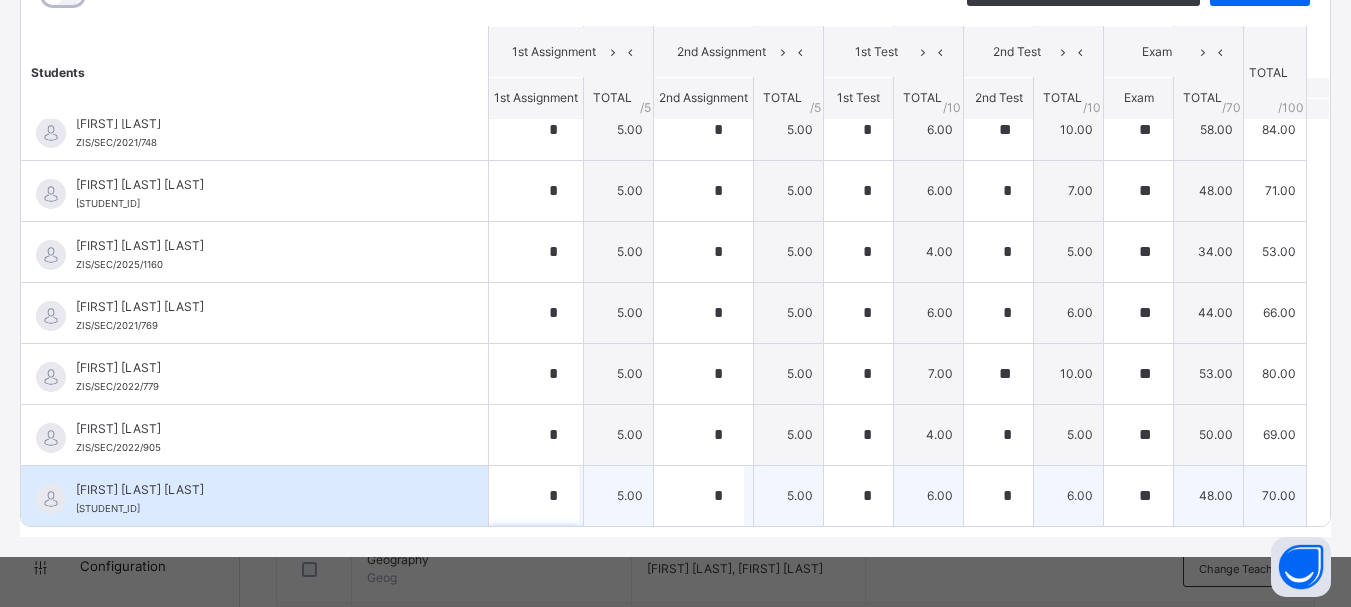 scroll, scrollTop: 606, scrollLeft: 0, axis: vertical 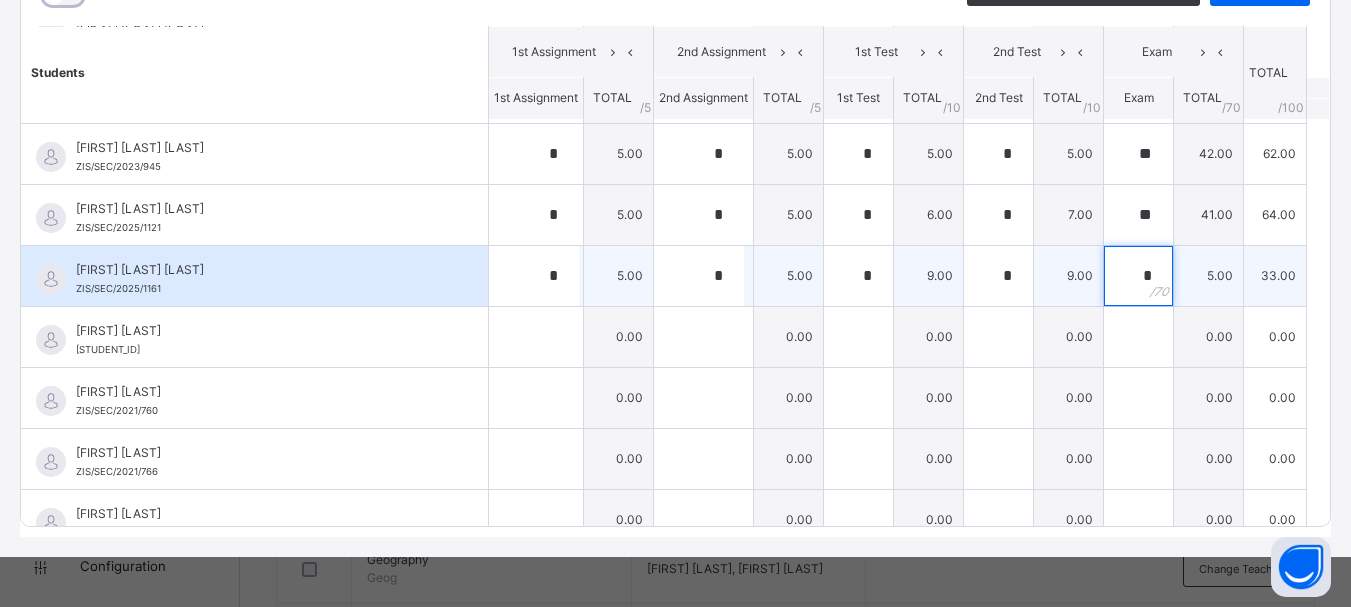 click on "*" at bounding box center [1138, 276] 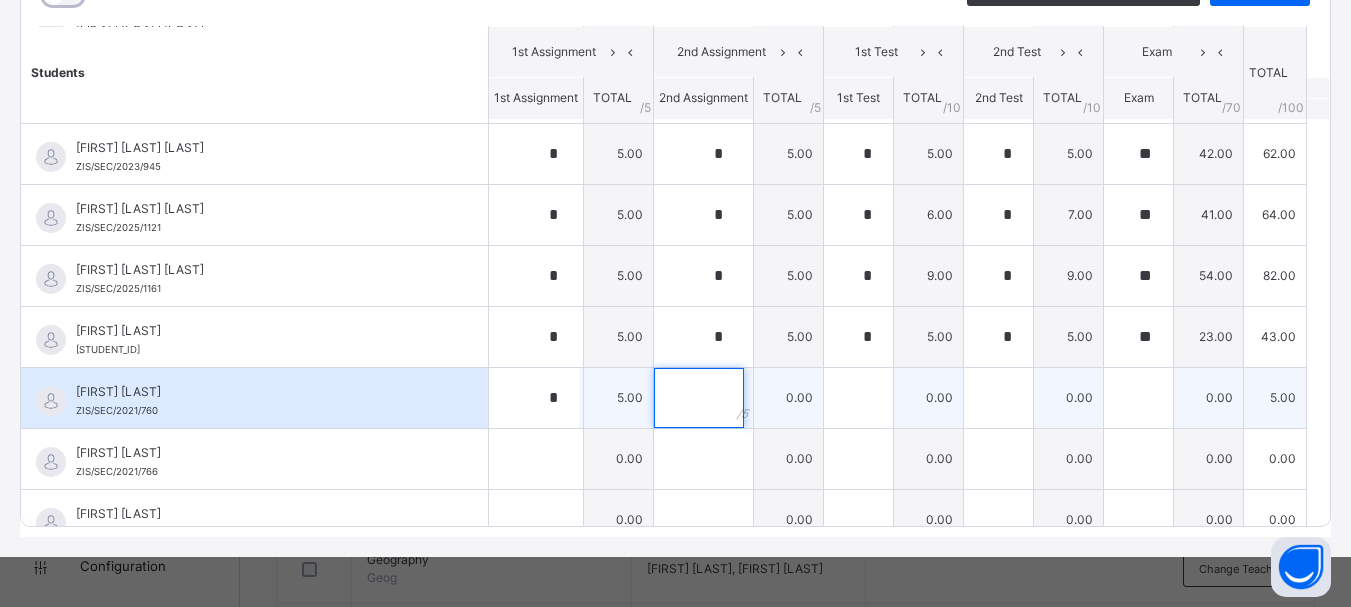 click at bounding box center (699, 398) 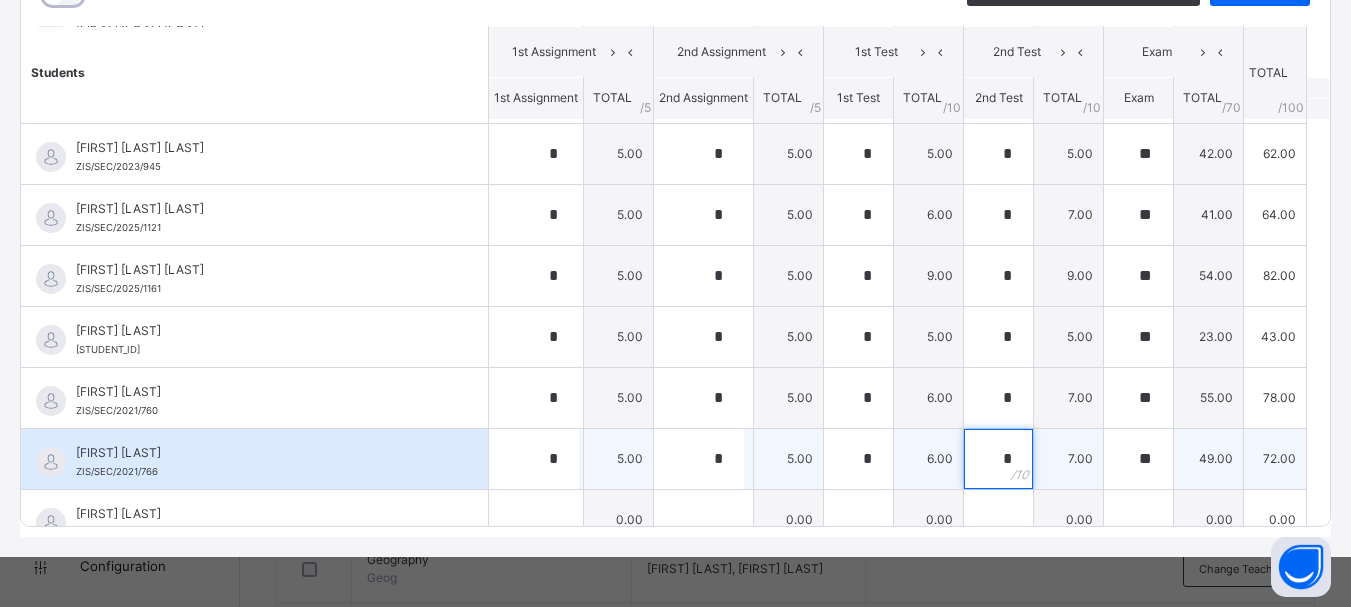 click on "*" at bounding box center [998, 459] 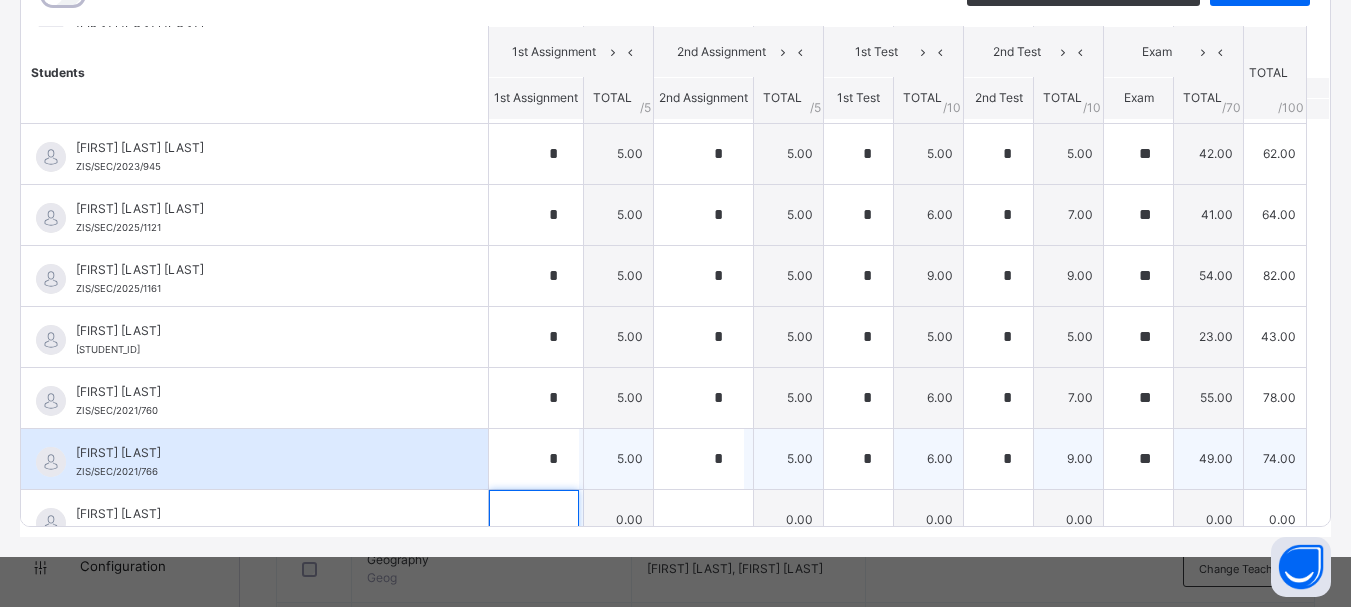scroll, scrollTop: 935, scrollLeft: 0, axis: vertical 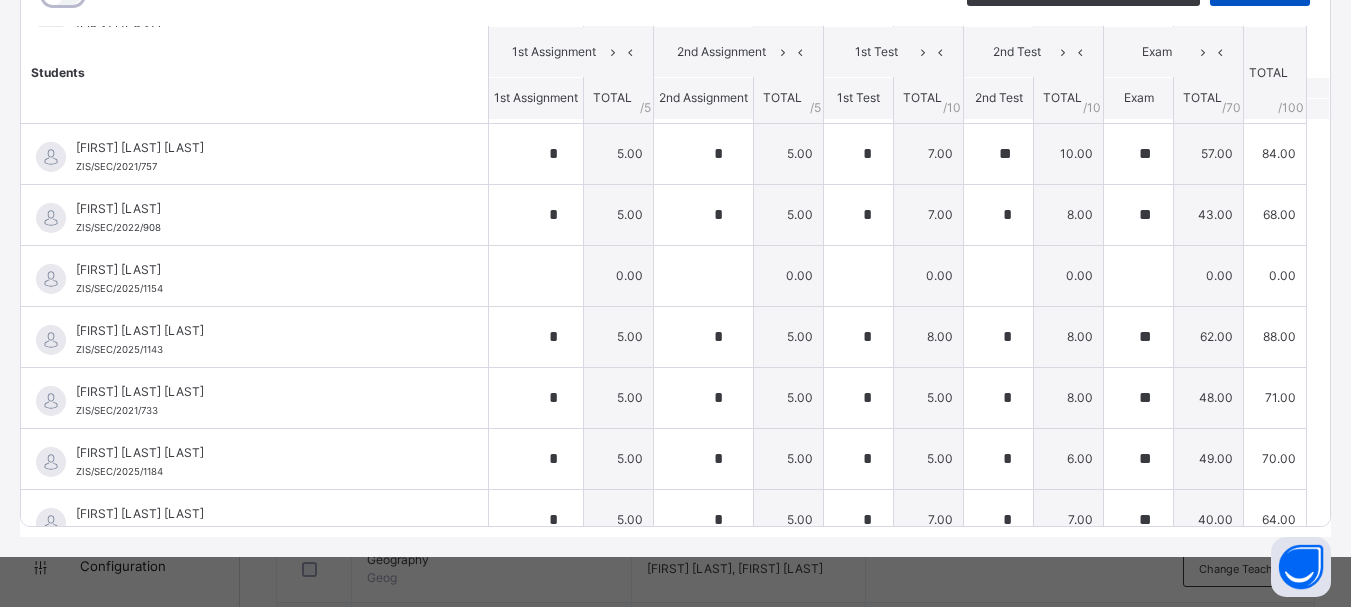 click on "Save Entries" at bounding box center (1260, -10) 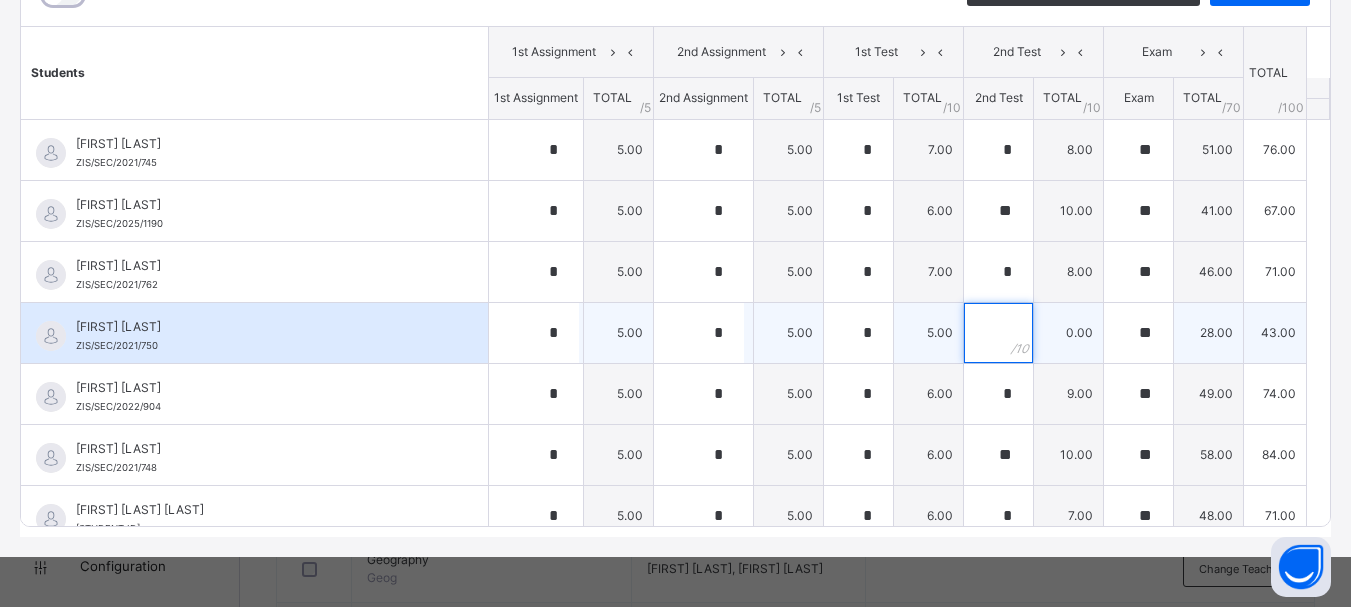 click at bounding box center (998, 333) 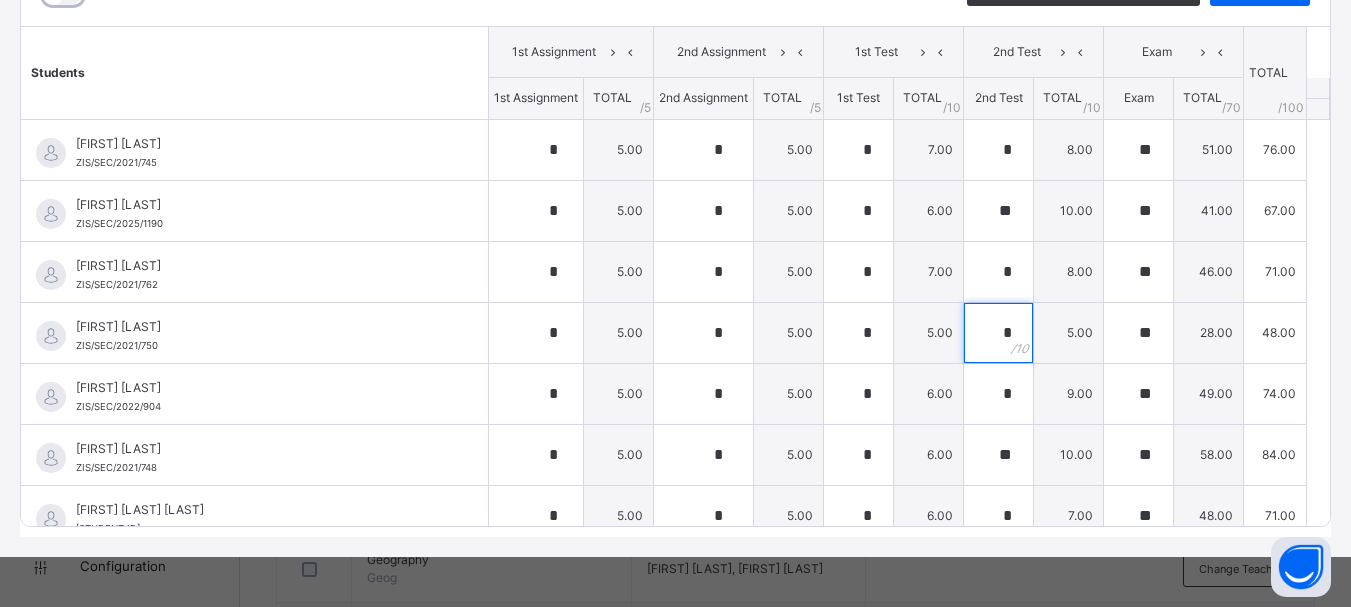 scroll, scrollTop: 437, scrollLeft: 0, axis: vertical 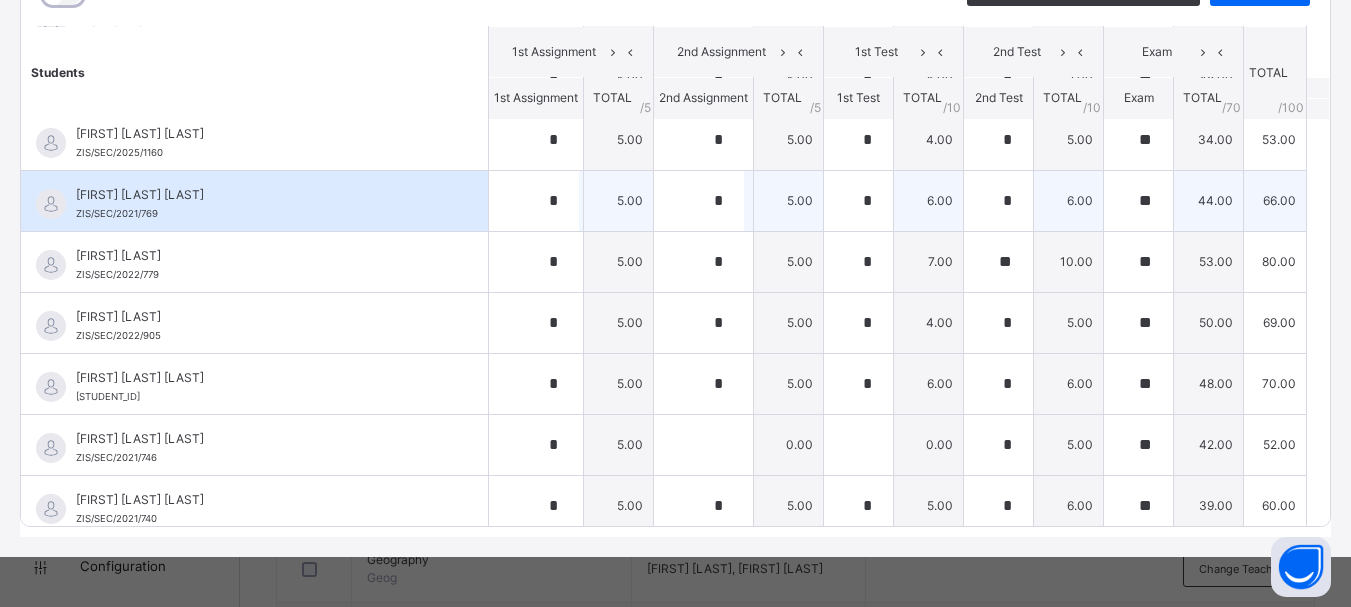 click on "[FIRST] [LAST] [LAST] ZIS/SEC/2021/769" at bounding box center [254, 201] 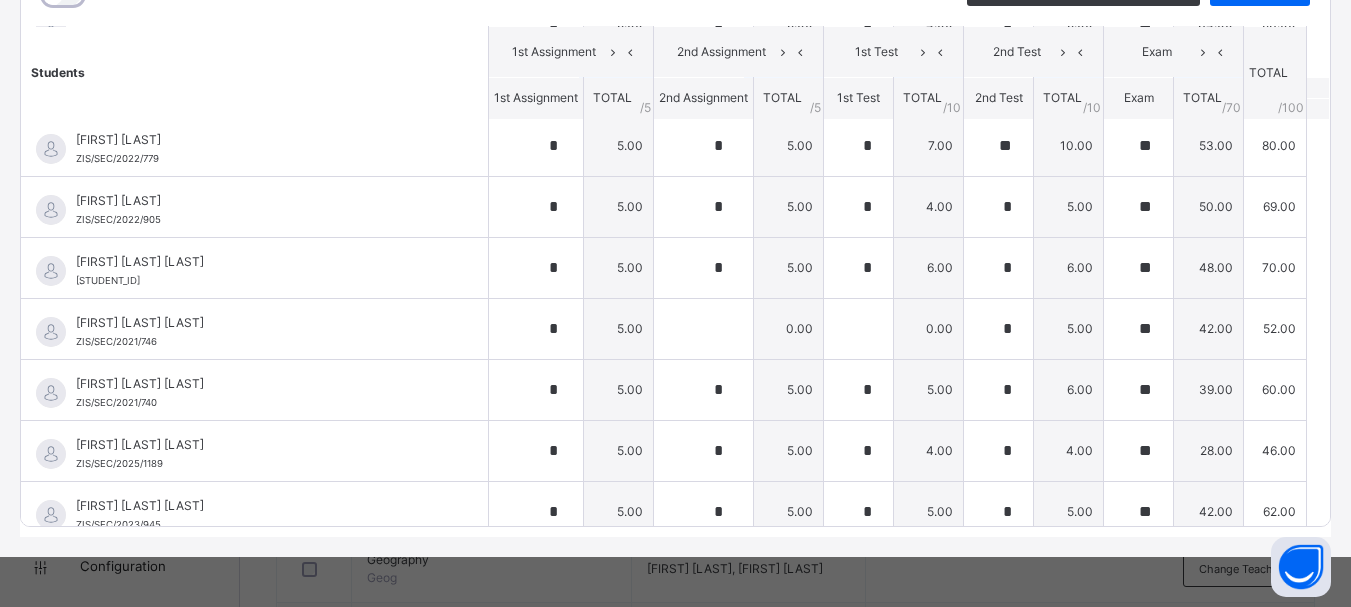 scroll, scrollTop: 557, scrollLeft: 0, axis: vertical 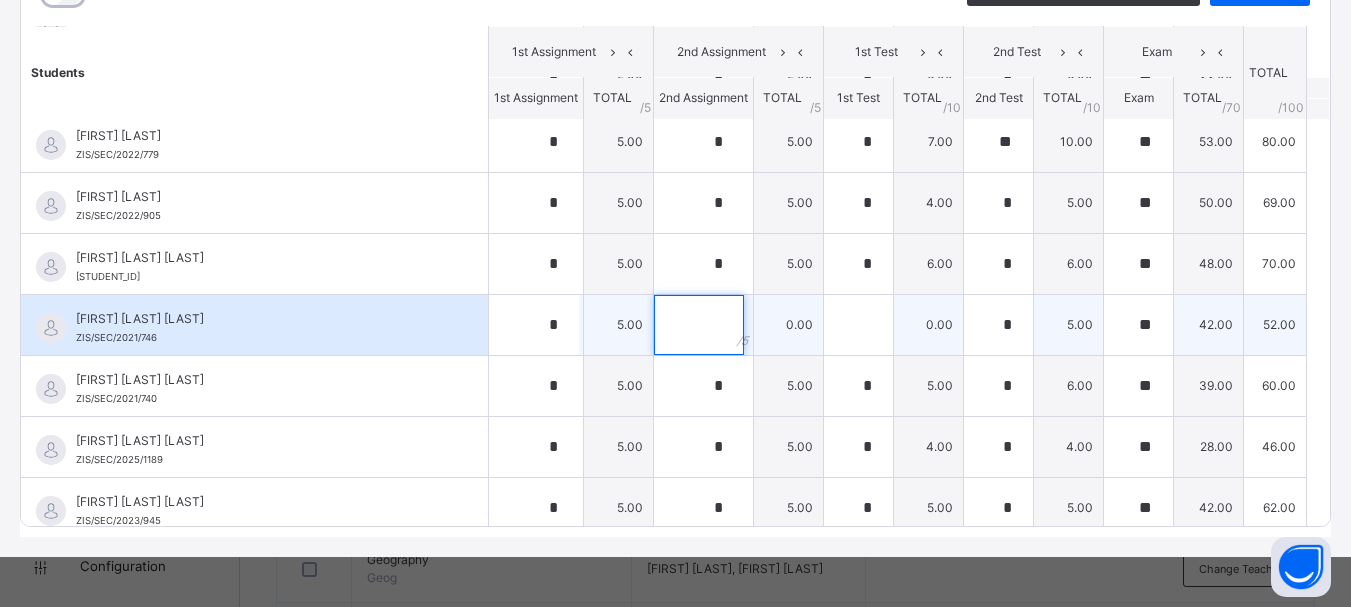 click at bounding box center [699, 325] 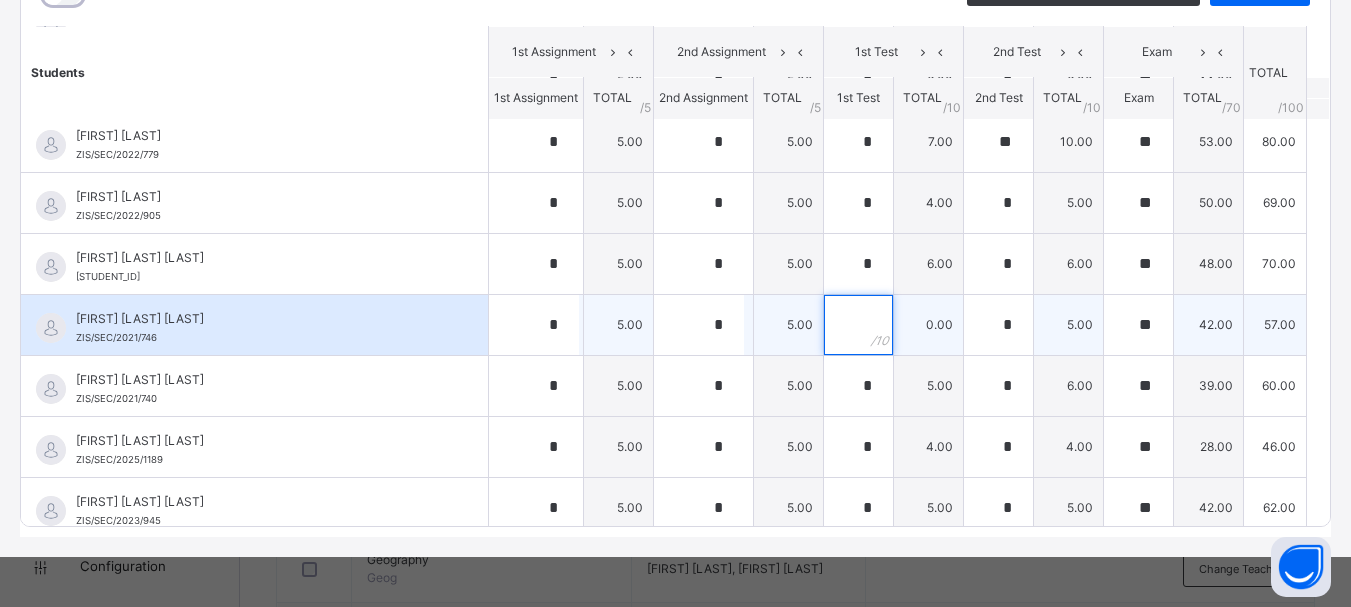 click at bounding box center [858, 325] 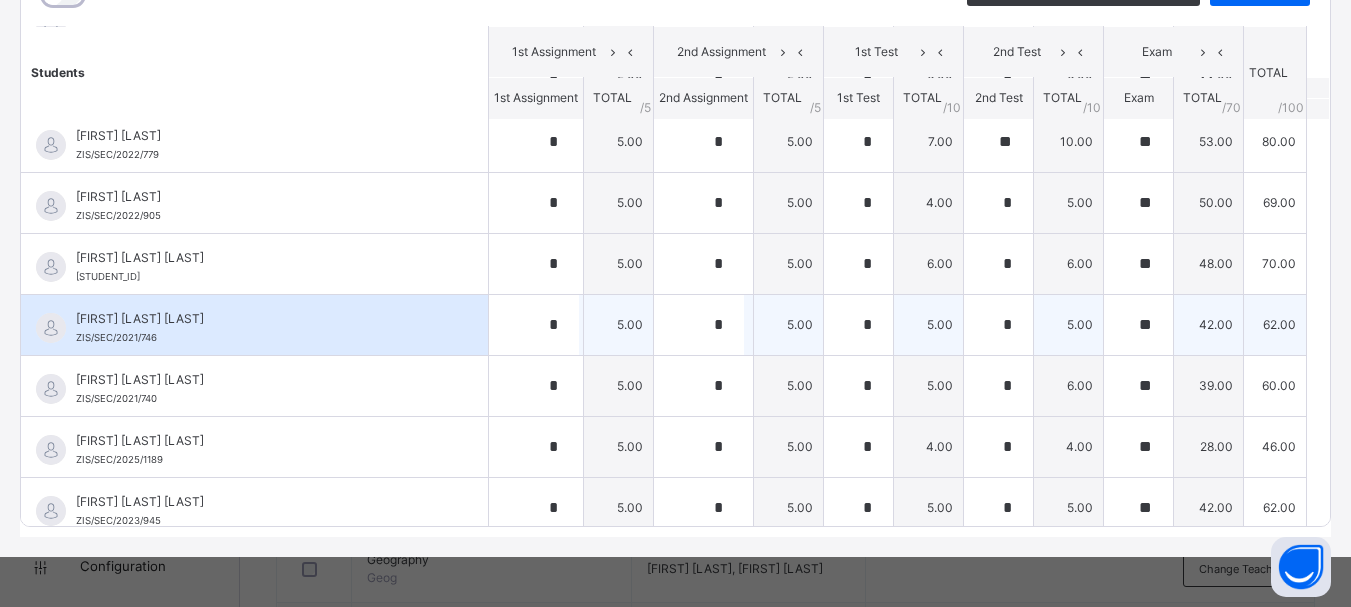 click on "5.00" at bounding box center [789, 324] 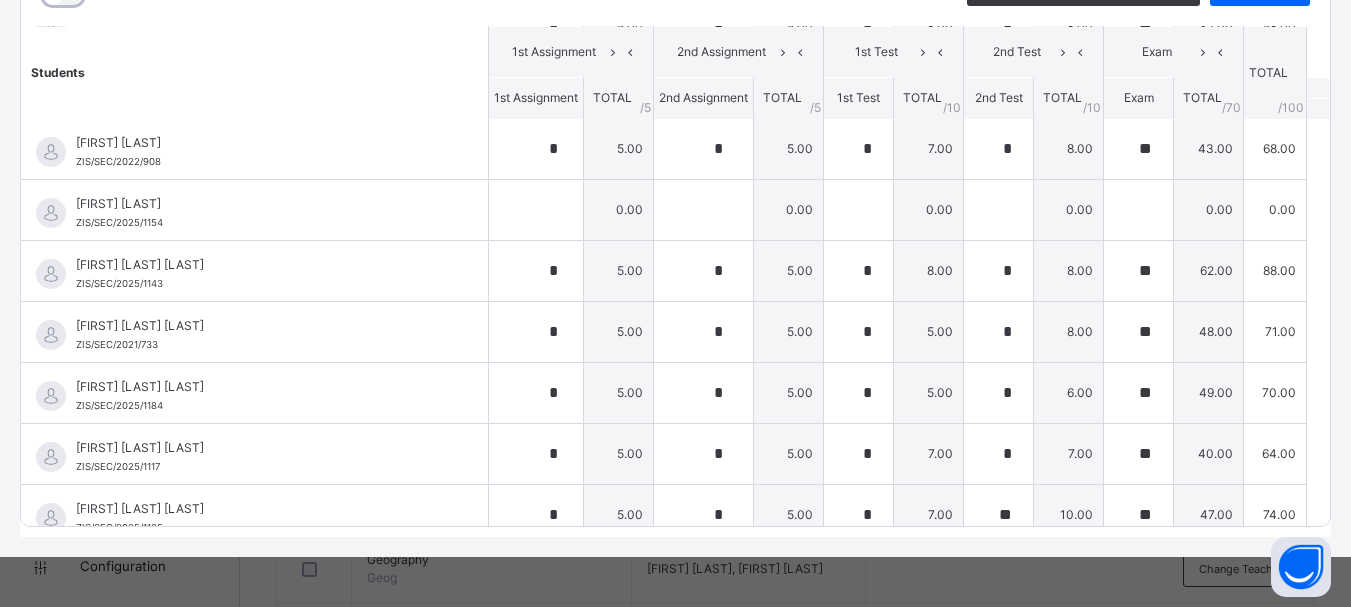 scroll, scrollTop: 2217, scrollLeft: 0, axis: vertical 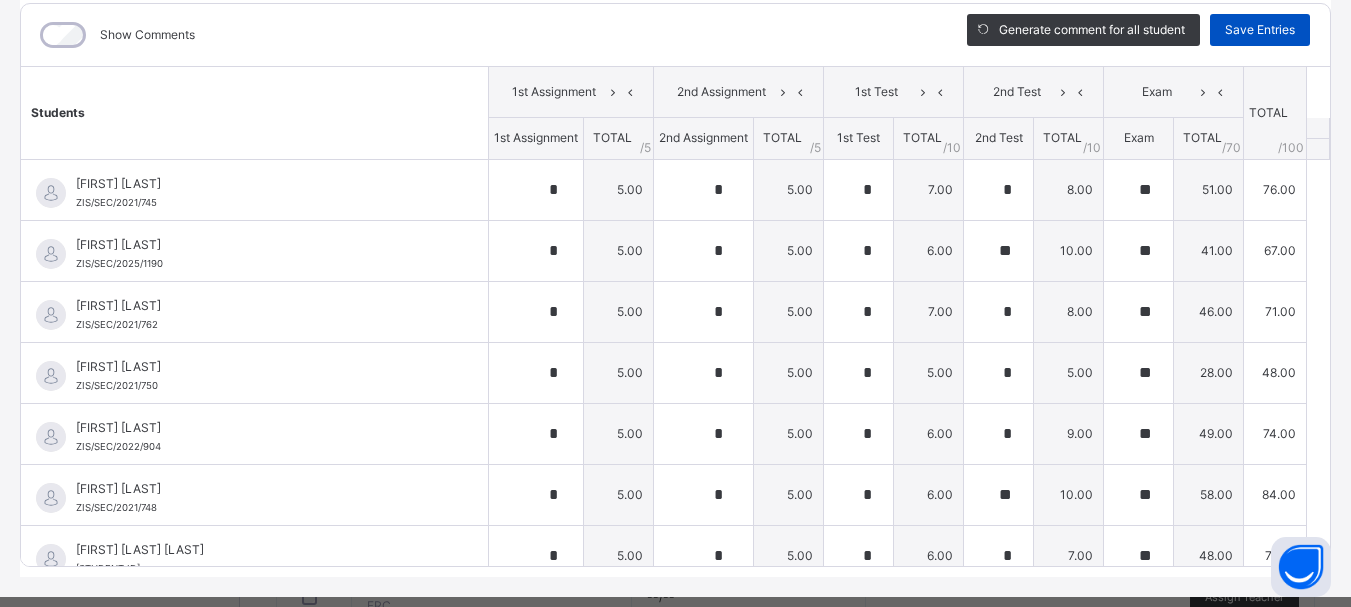 click on "Save Entries" at bounding box center [1260, 30] 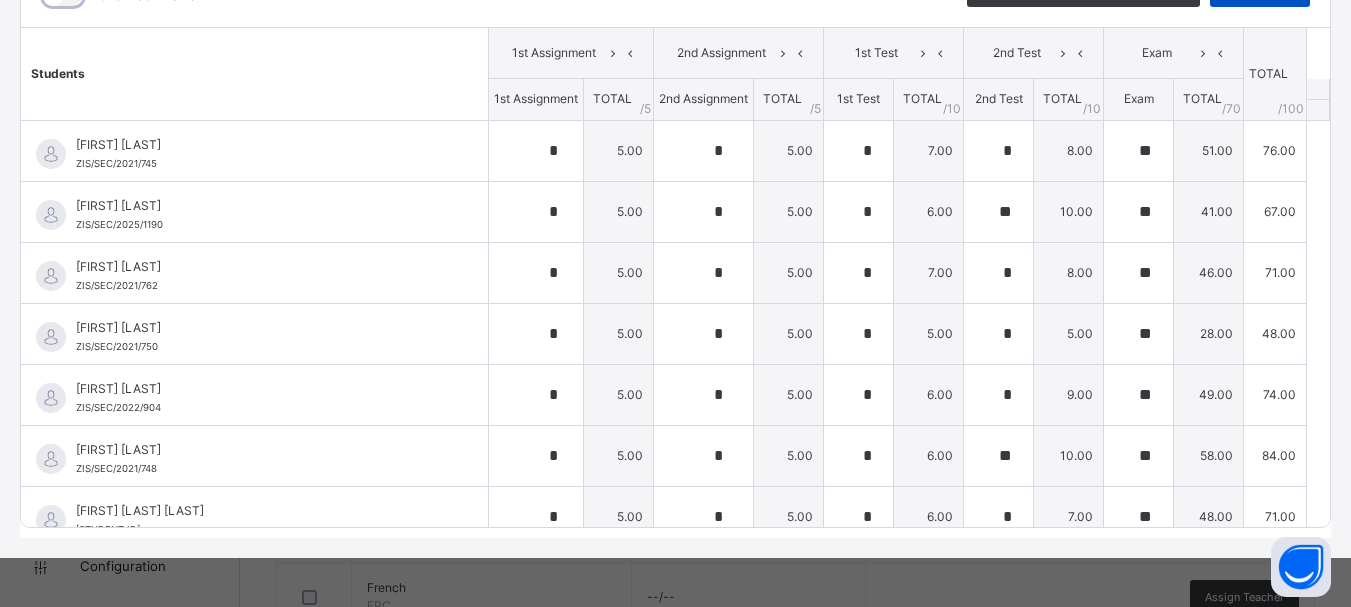 scroll, scrollTop: 304, scrollLeft: 0, axis: vertical 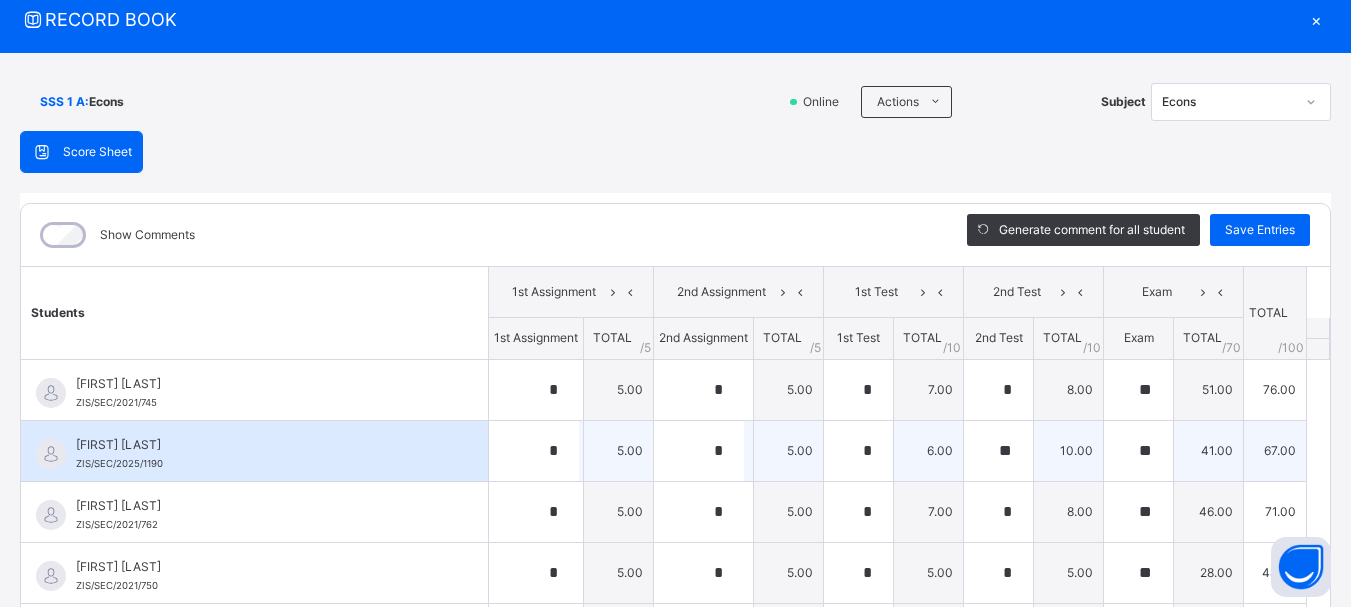 click on "[FIRST] [LAST] [STUDENT_ID]" at bounding box center [254, 451] 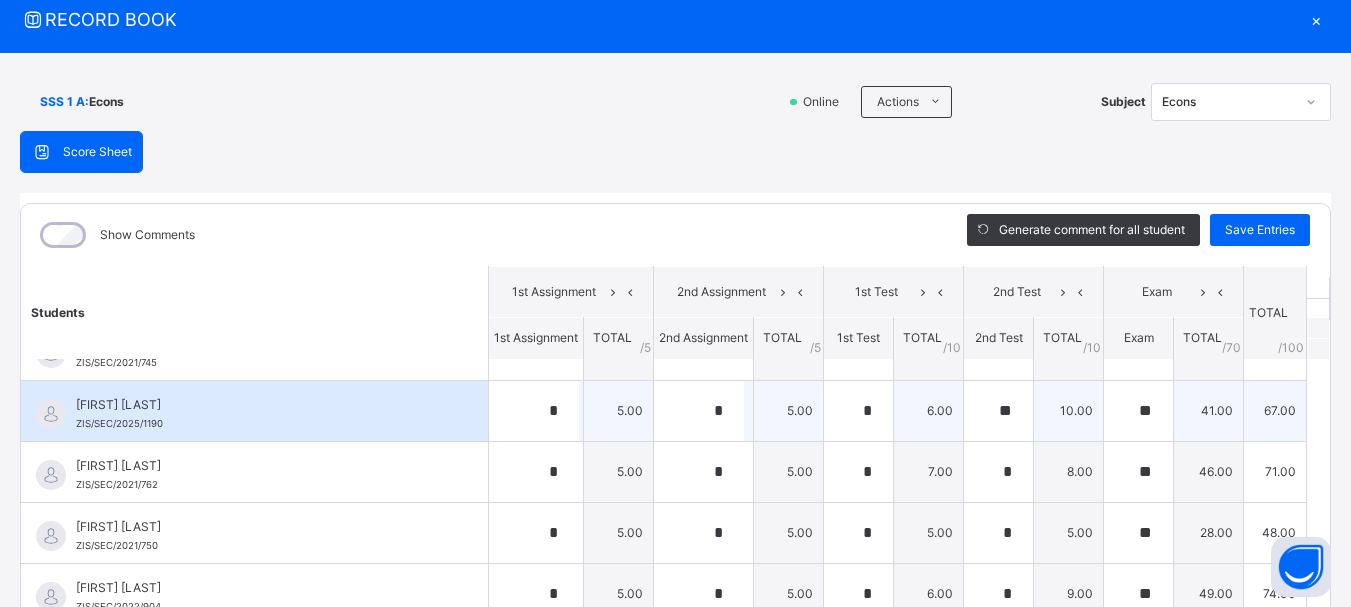scroll, scrollTop: 0, scrollLeft: 0, axis: both 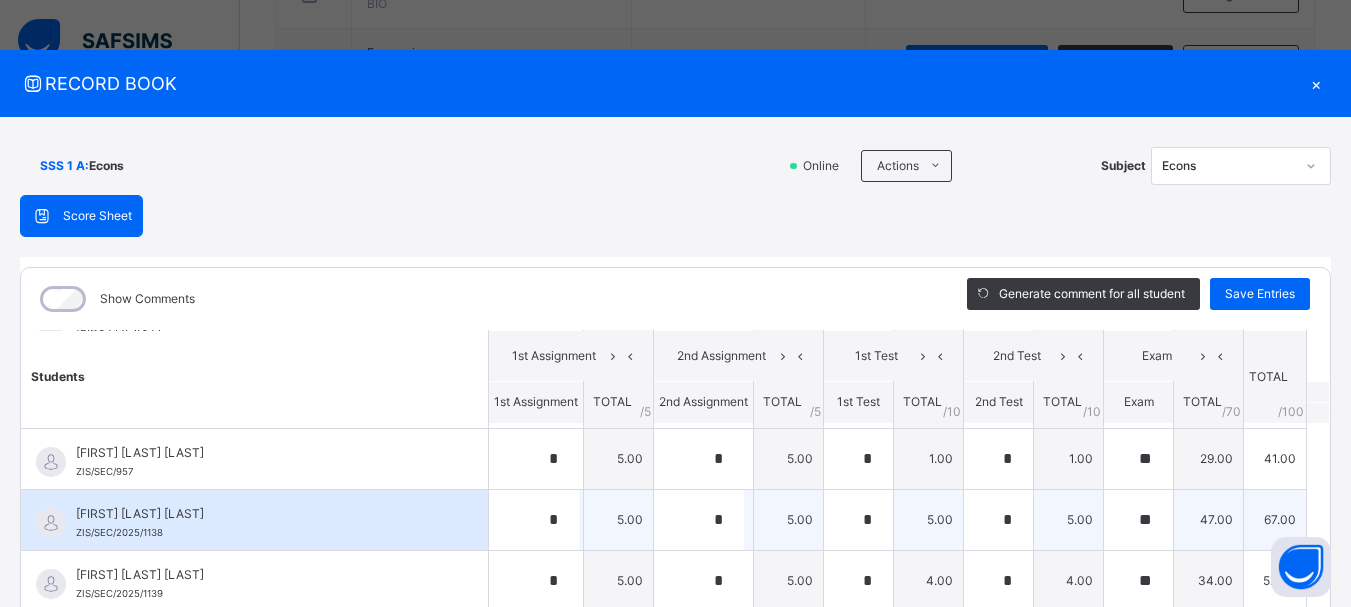 click on "Students" at bounding box center [255, 376] 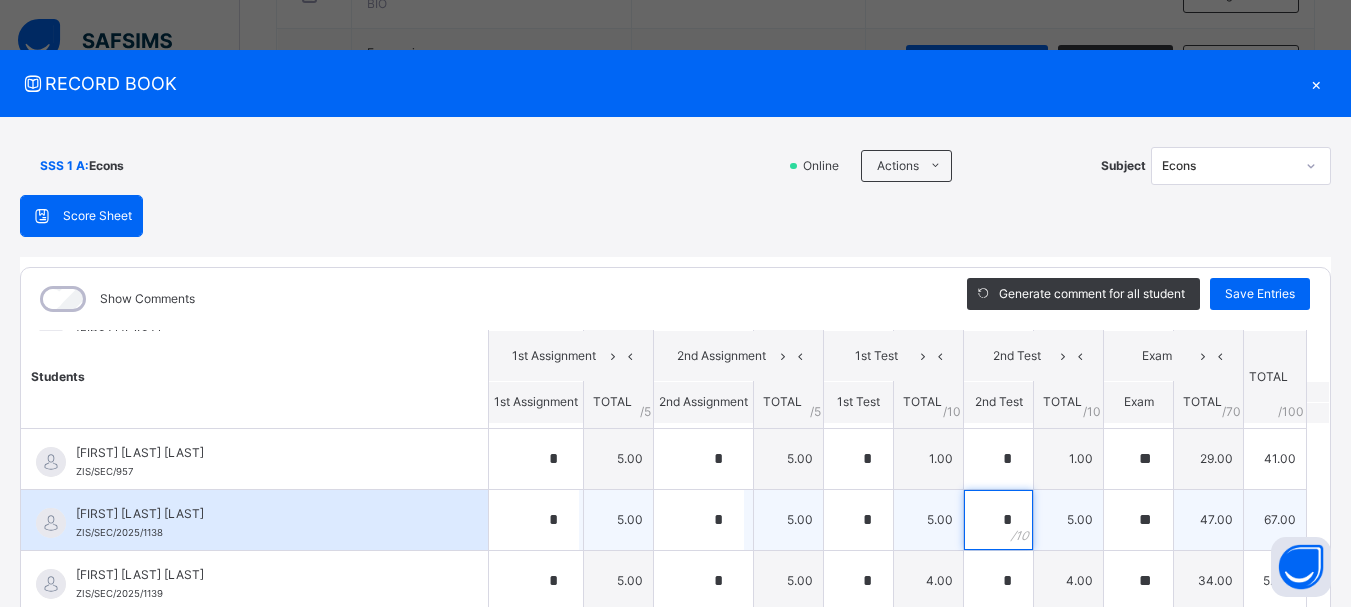 click on "*" at bounding box center (998, 520) 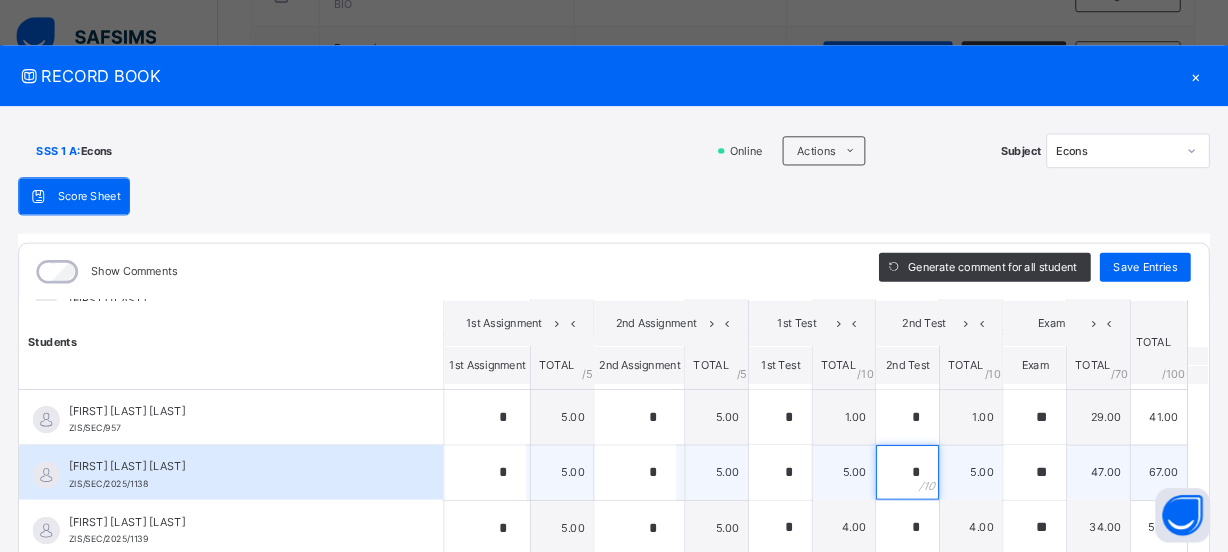 scroll, scrollTop: 1280, scrollLeft: 0, axis: vertical 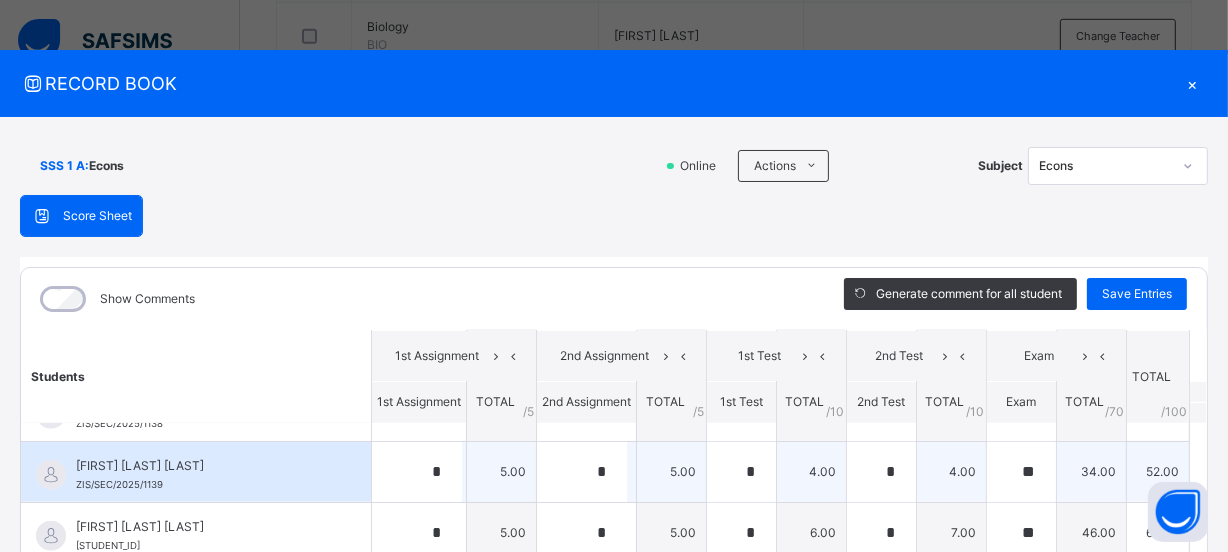 click on "4.00" at bounding box center [812, 471] 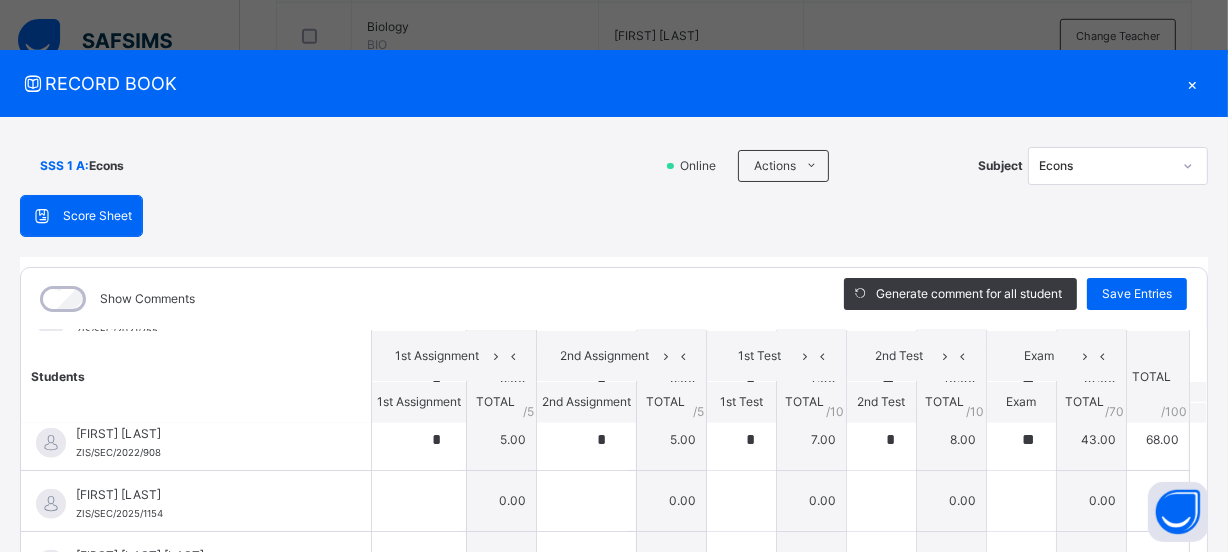 scroll, scrollTop: 2211, scrollLeft: 0, axis: vertical 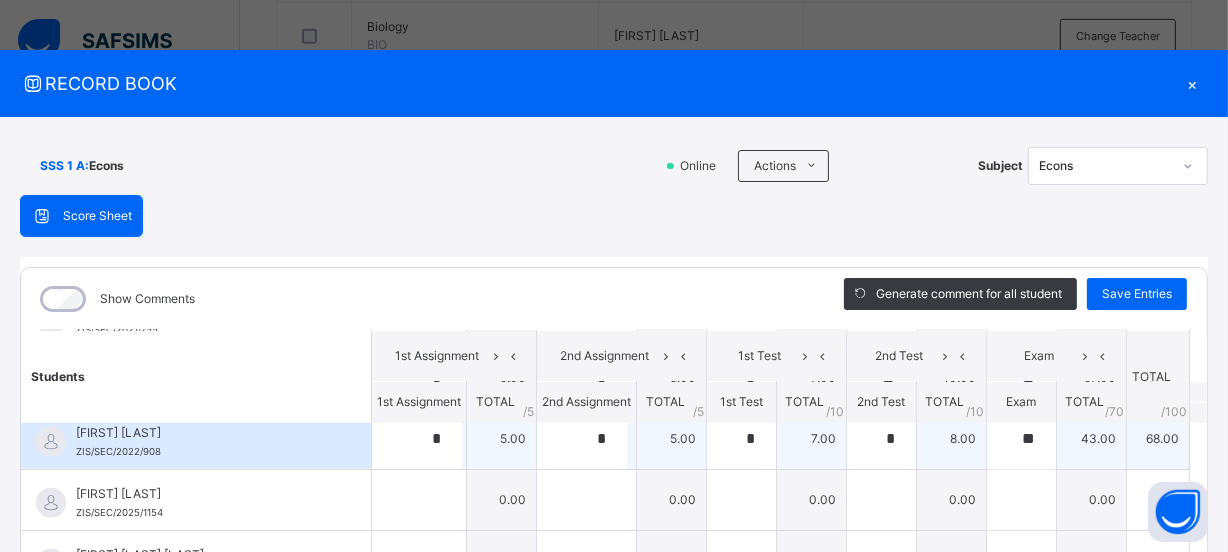 click on "7.00" at bounding box center (812, 438) 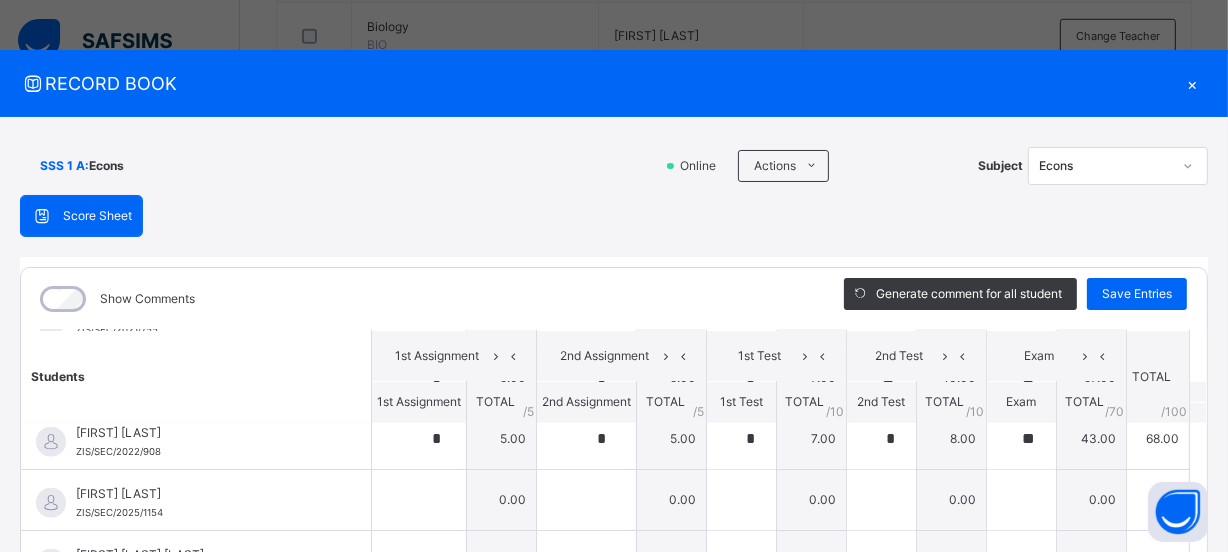 scroll, scrollTop: 1732, scrollLeft: 0, axis: vertical 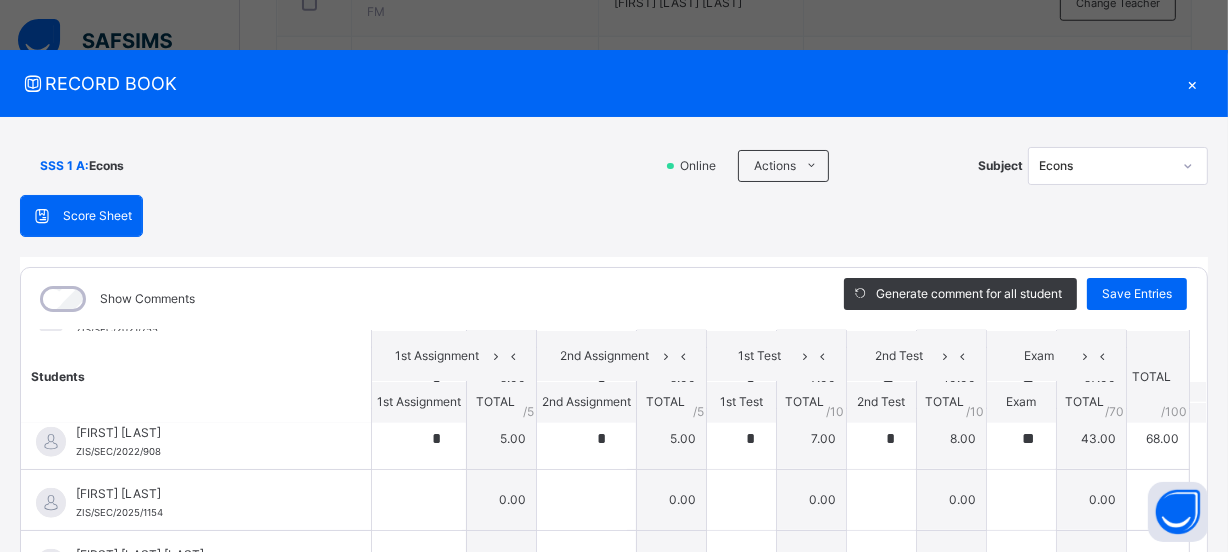 click on "Score Sheet Score Sheet Show Comments   Generate comment for all student   Save Entries Class Level:  SSS 1   A Subject:  Econs Session:  2024/2025 Session Session:  Third Term Students 1st Assignment 2nd Assignment 1st Test 2nd Test Exam TOTAL /100 Comment 1st Assignment TOTAL / 5 2nd Assignment TOTAL / 5 1st Test TOTAL / 10 2nd Test TOTAL / 10 Exam TOTAL / 70 [FIRST] [LAST] ZIS/SEC/2021/745 [FIRST] [LAST] ZIS/SEC/2021/745 * 5.00 * 5.00 * 7.00 * 8.00 ** 51.00 76.00 Generate comment 0 / 250   ×   Subject Teacher’s Comment Generate and see in full the comment developed by the AI with an option to regenerate the comment JS [FIRST] [LAST]   ZIS/SEC/2021/745   Total 76.00  / 100.00 Sims Bot   Regenerate     Use this comment   [FIRST] [LAST] ZIS/SEC/2025/1190 [FIRST] [LAST] ZIS/SEC/2025/1190 * 5.00 * 5.00 * 6.00 ** 10.00 ** 41.00 0" at bounding box center (614, 489) 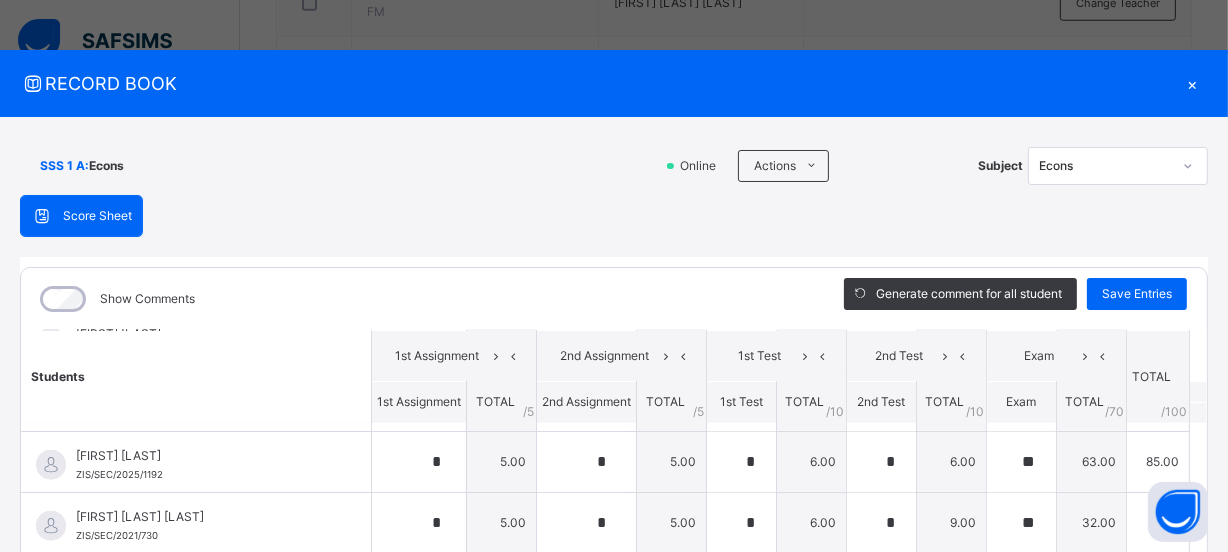 scroll, scrollTop: 2211, scrollLeft: 0, axis: vertical 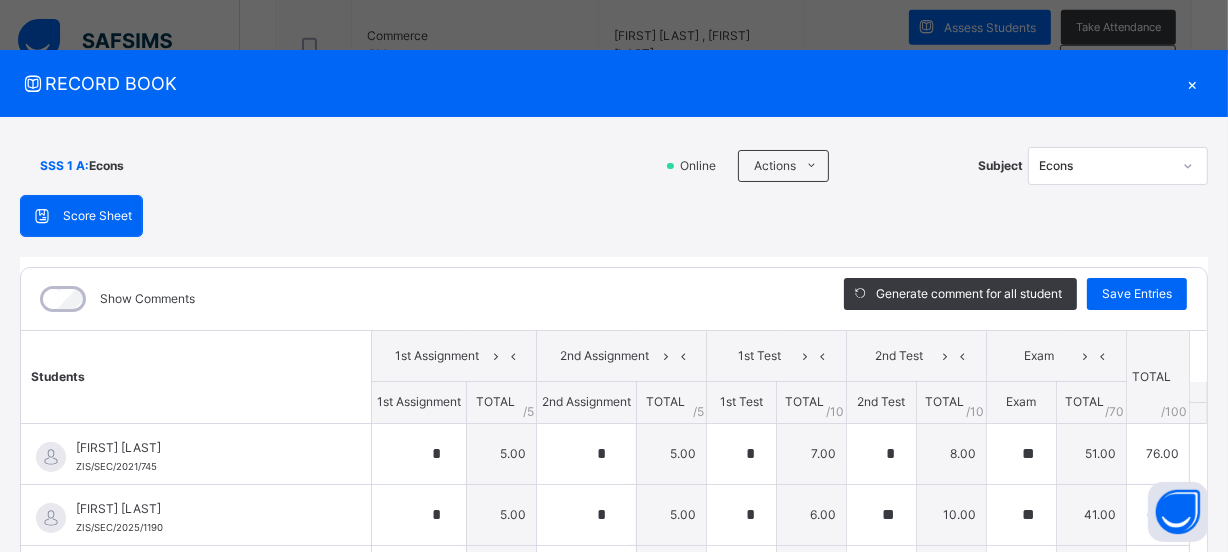 click on "×" at bounding box center (1193, 83) 